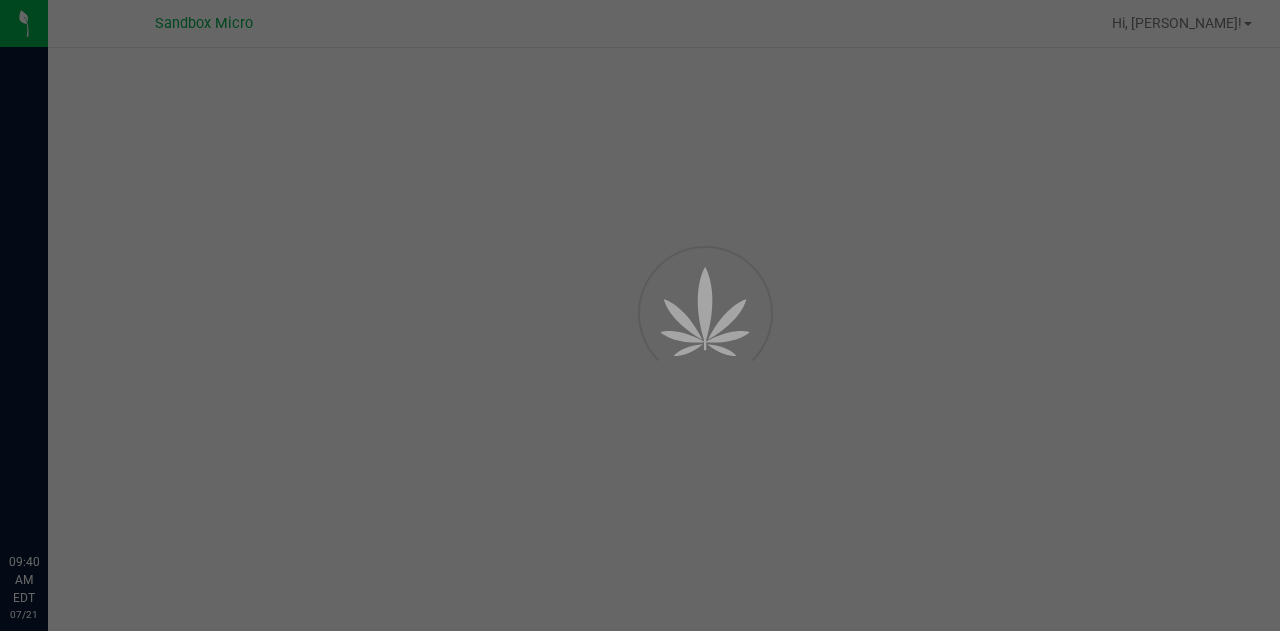 scroll, scrollTop: 0, scrollLeft: 0, axis: both 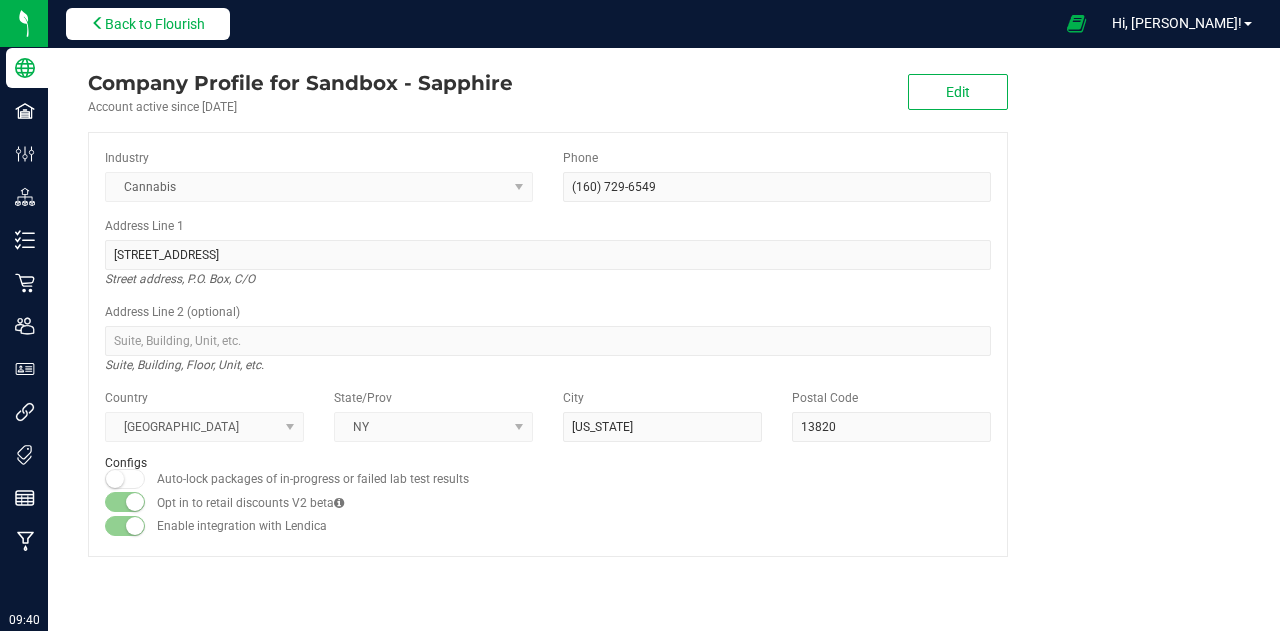 click on "Back to Flourish" at bounding box center [155, 24] 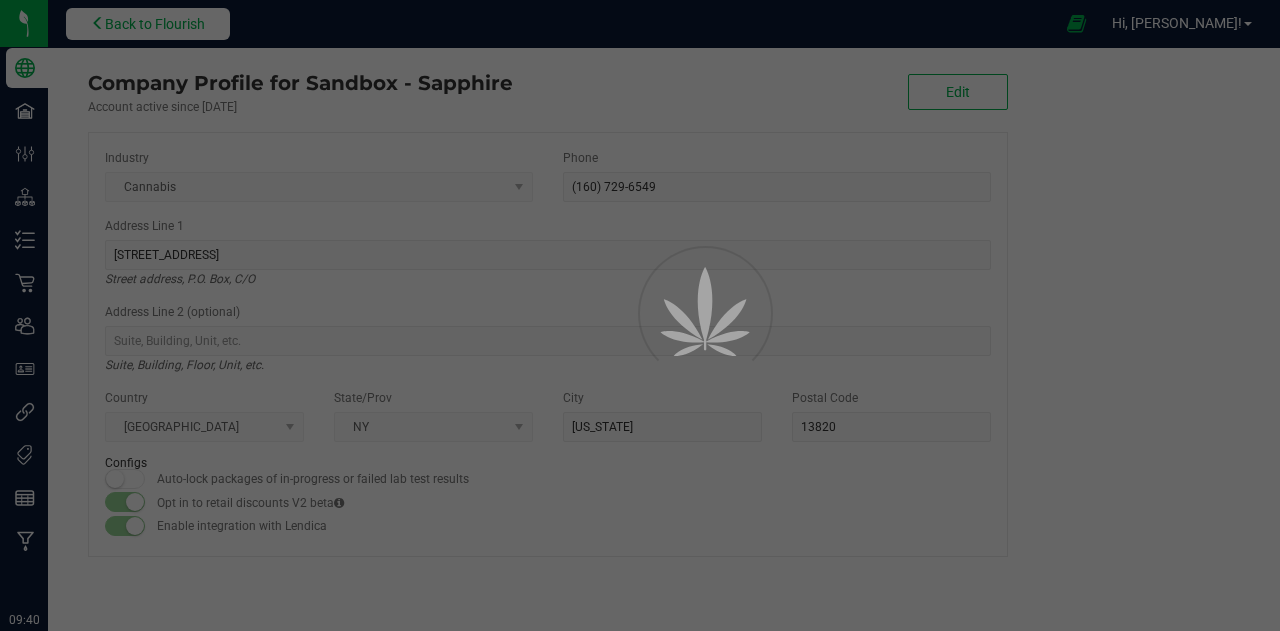 scroll, scrollTop: 0, scrollLeft: 0, axis: both 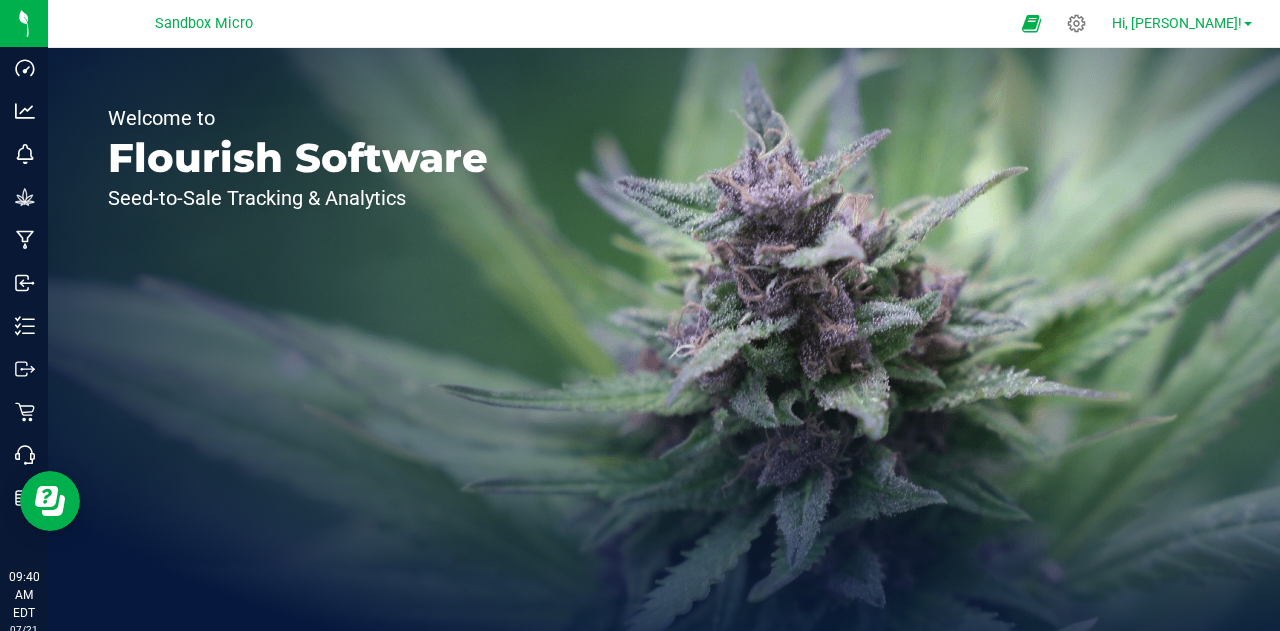 click on "Hi, [PERSON_NAME]!" at bounding box center (1177, 23) 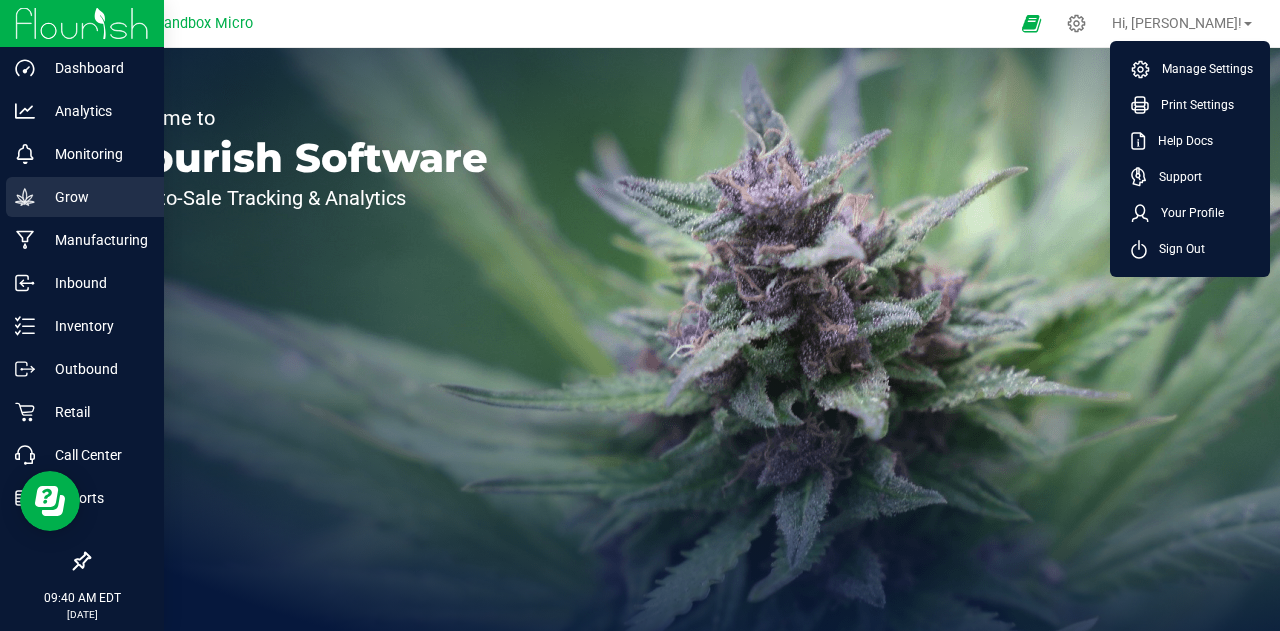 click on "Grow" at bounding box center (95, 197) 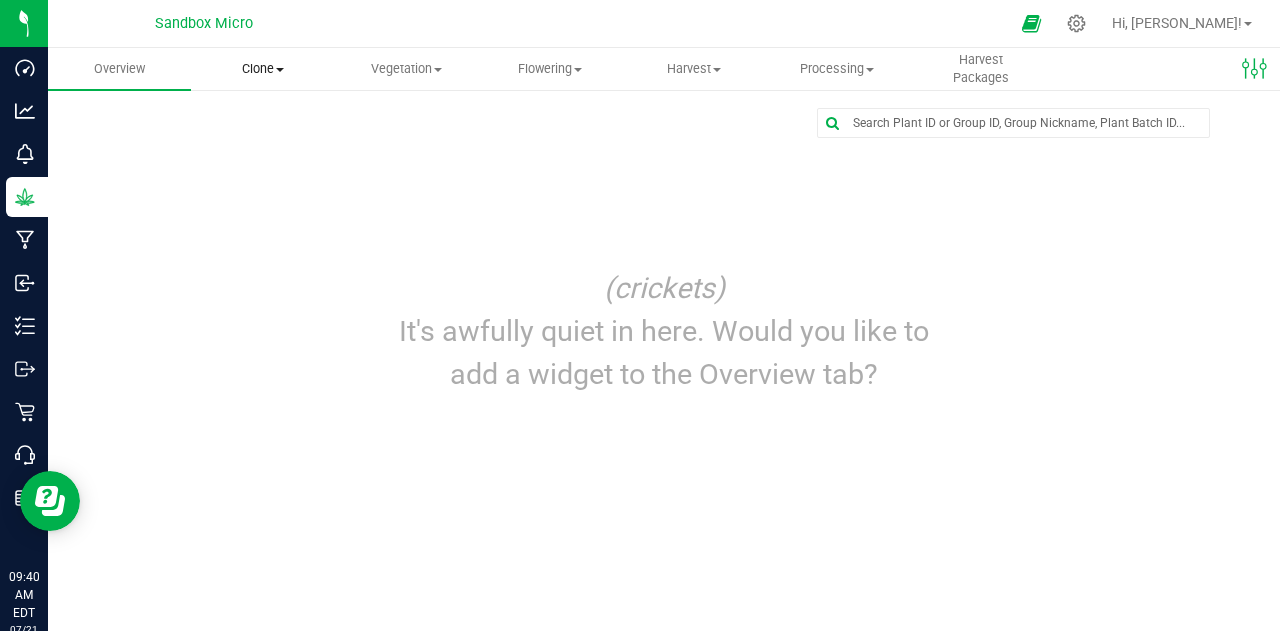 click on "Clone" at bounding box center [262, 69] 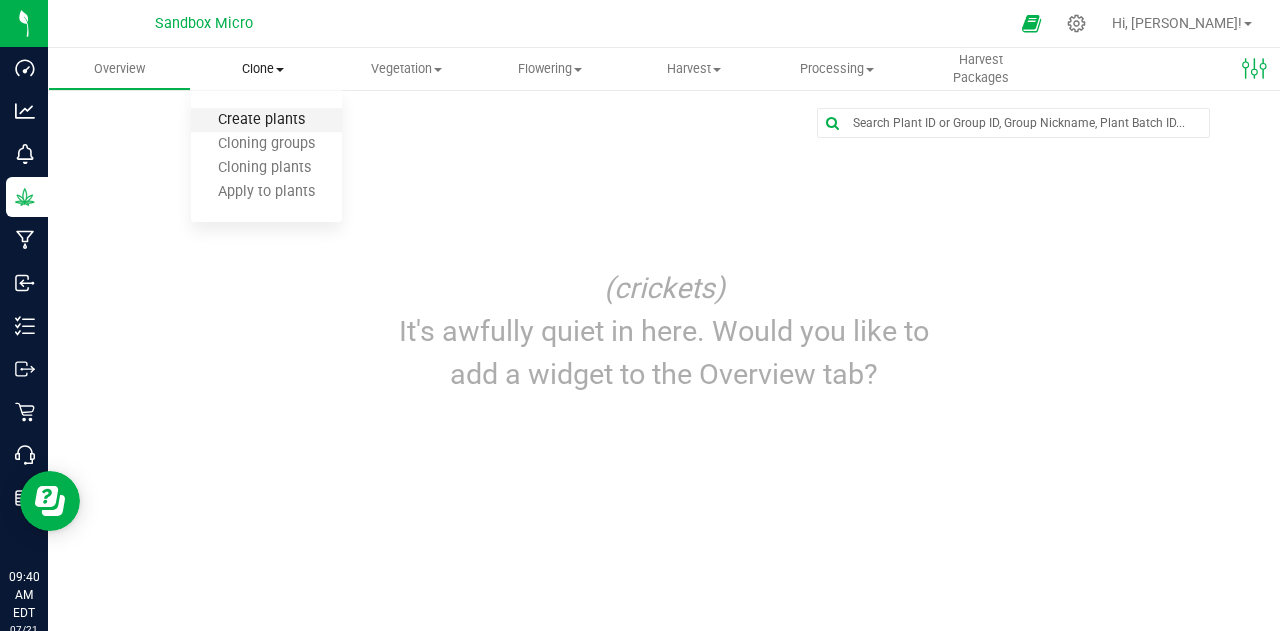click on "Create plants" at bounding box center [261, 120] 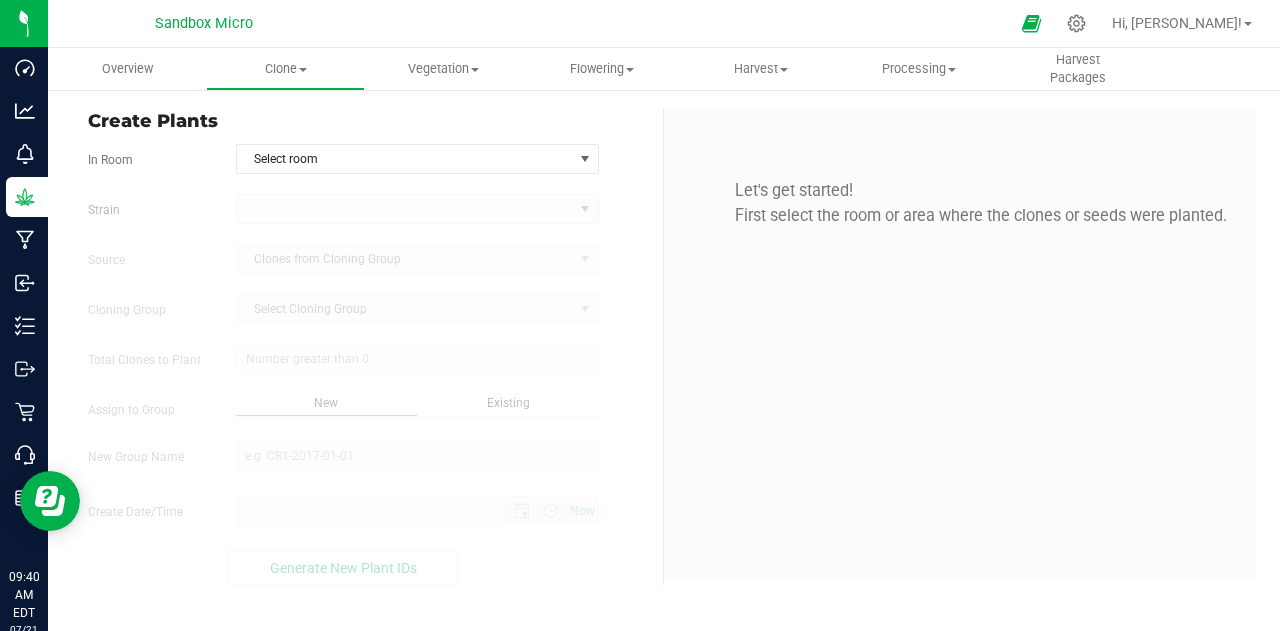 type on "[DATE] 9:40 AM" 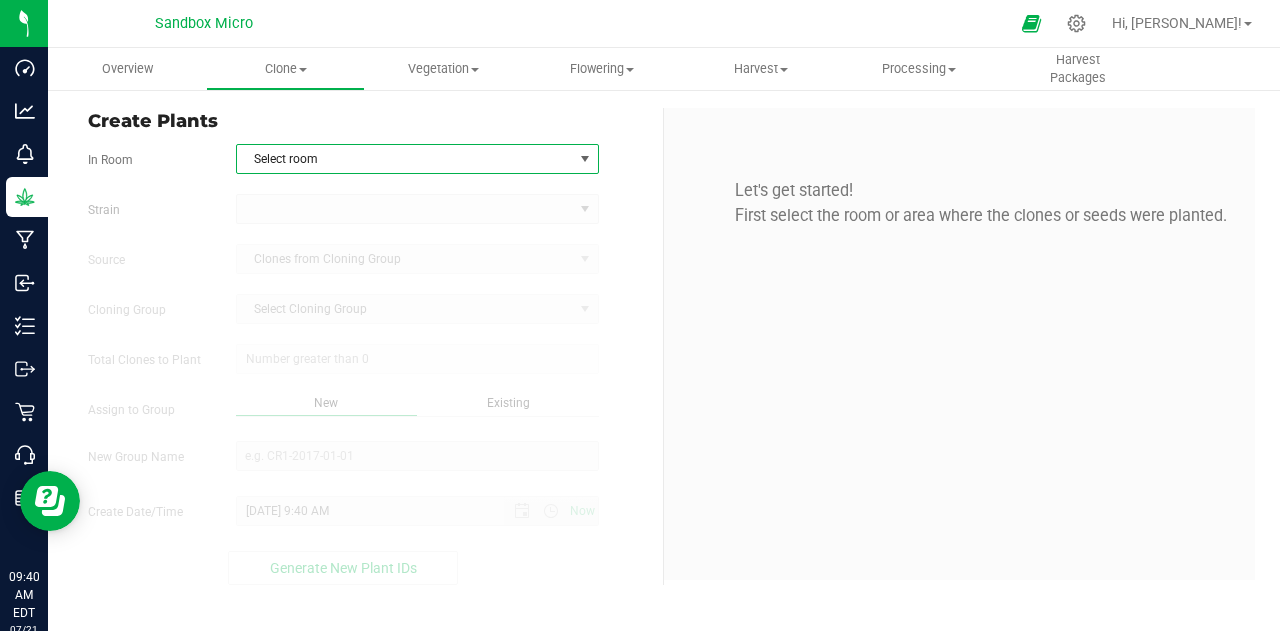 click on "Select room" at bounding box center (405, 159) 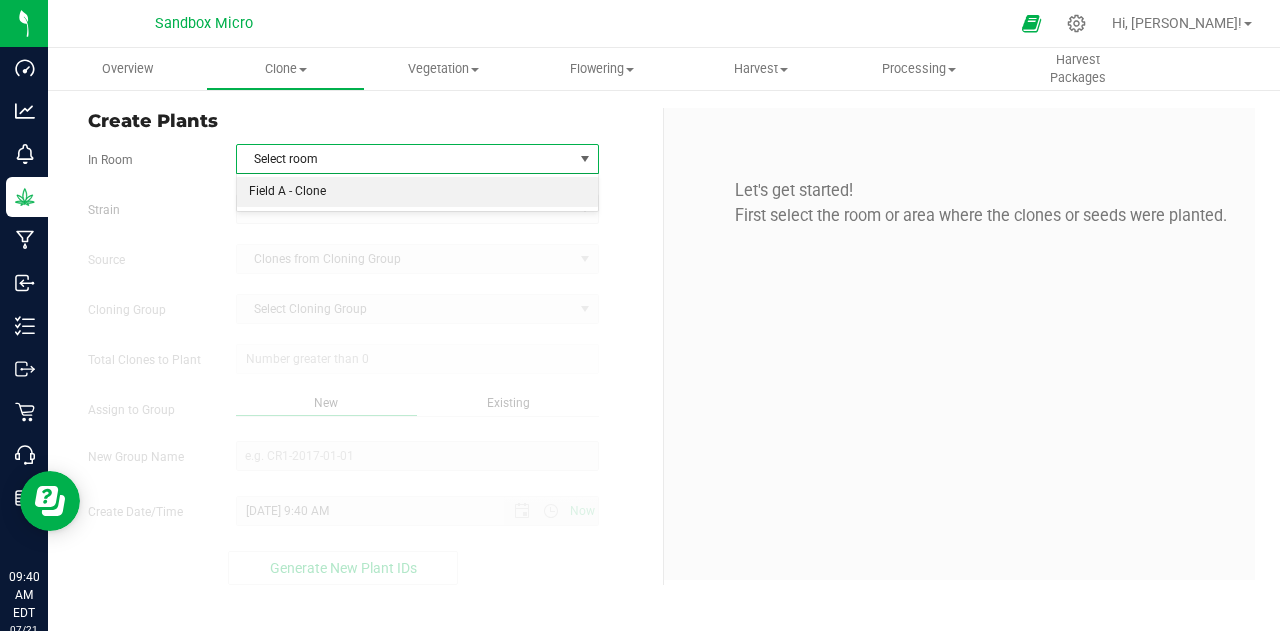 click on "Field A - Clone" at bounding box center (418, 192) 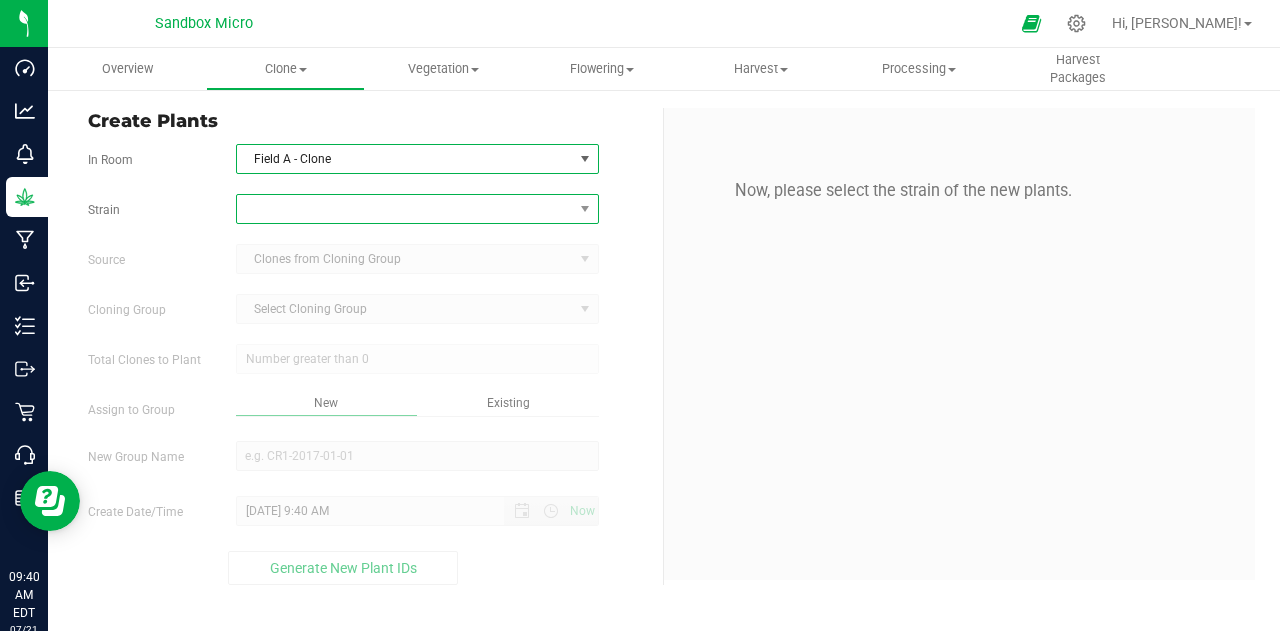 click at bounding box center (405, 209) 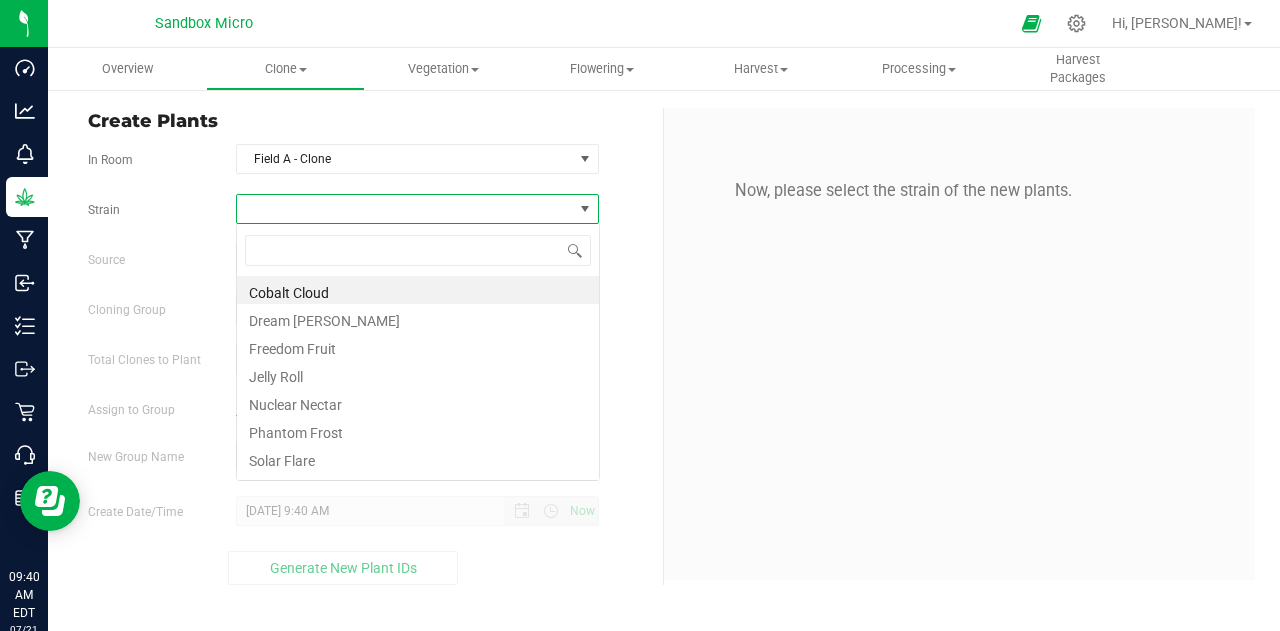 scroll, scrollTop: 99970, scrollLeft: 99636, axis: both 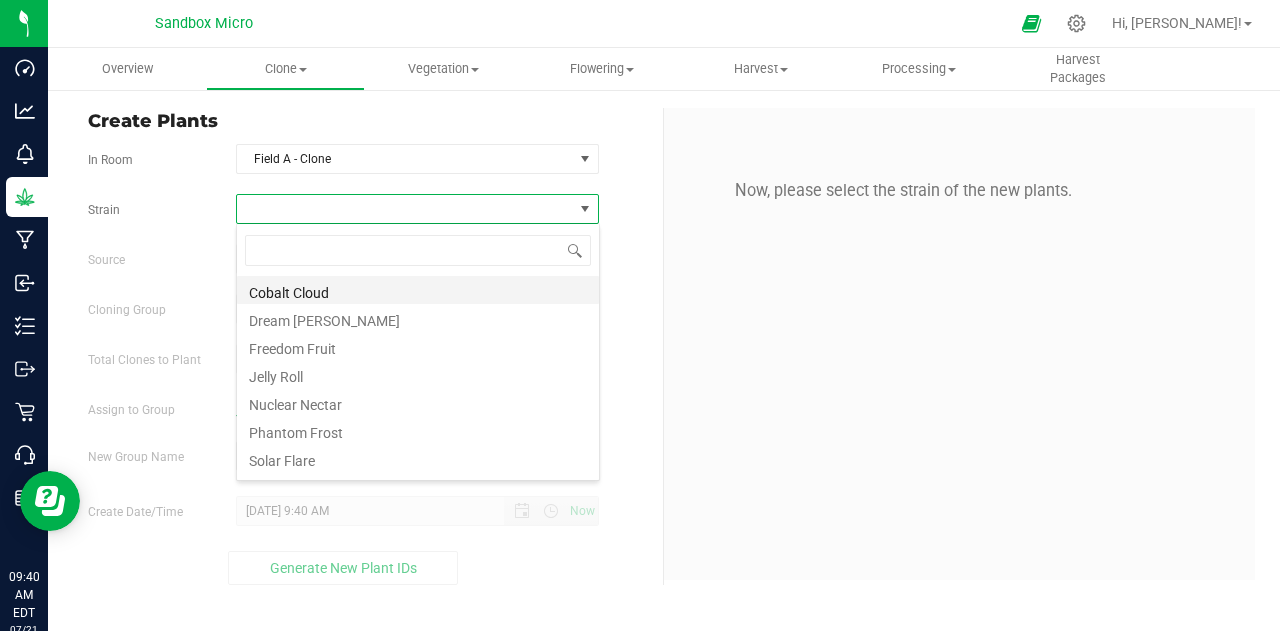 click on "Cobalt Cloud" at bounding box center (418, 290) 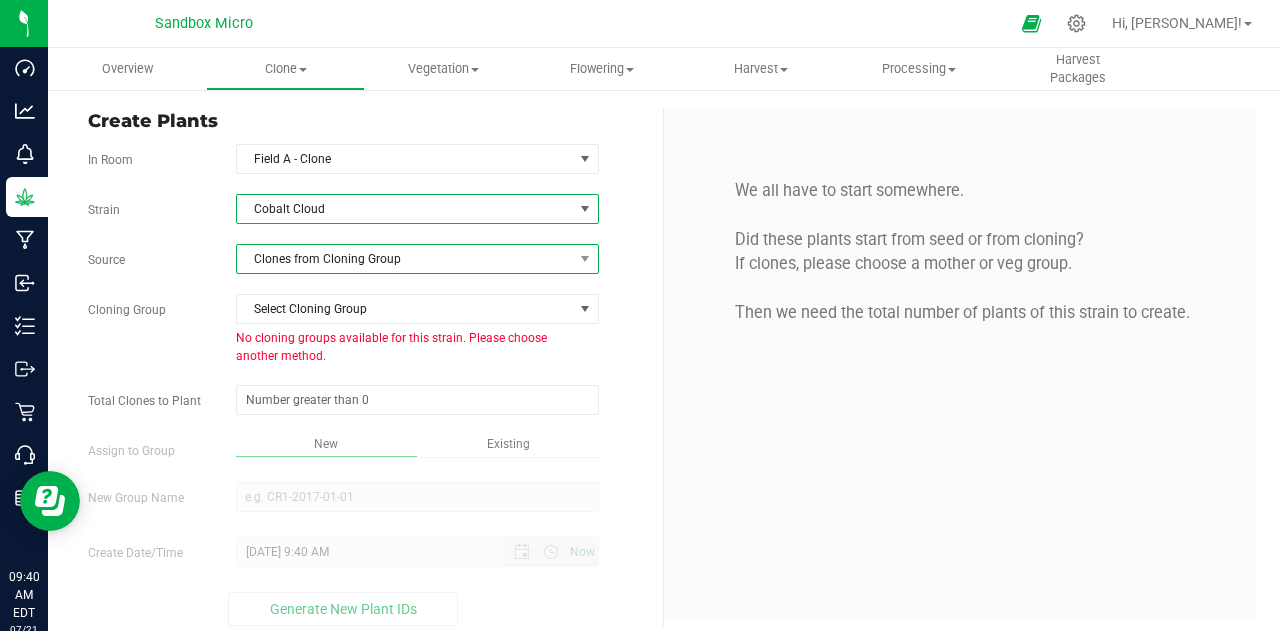 click on "Clones from Cloning Group" at bounding box center (405, 259) 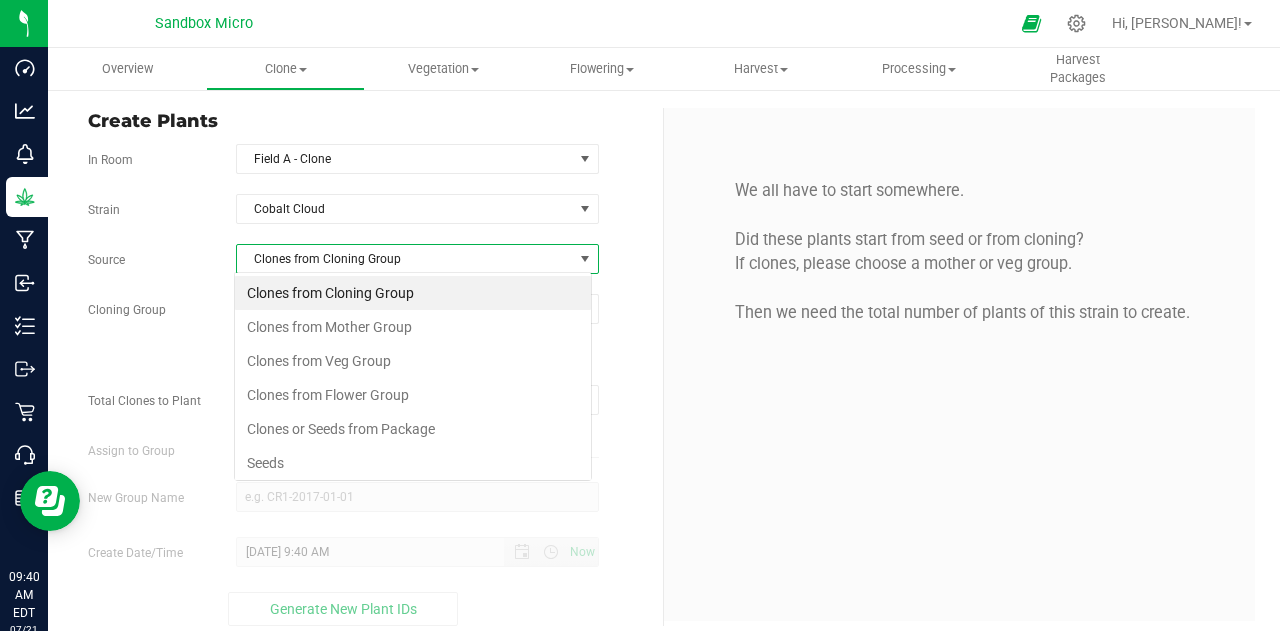 scroll, scrollTop: 99970, scrollLeft: 99641, axis: both 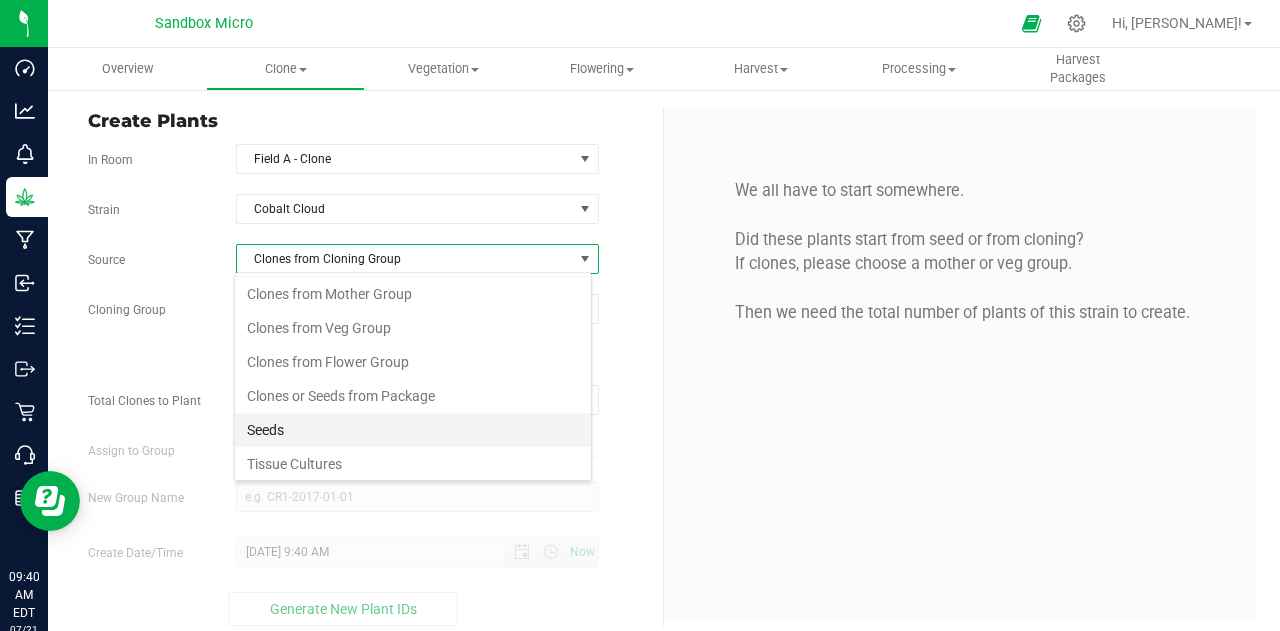 click on "Seeds" at bounding box center (413, 430) 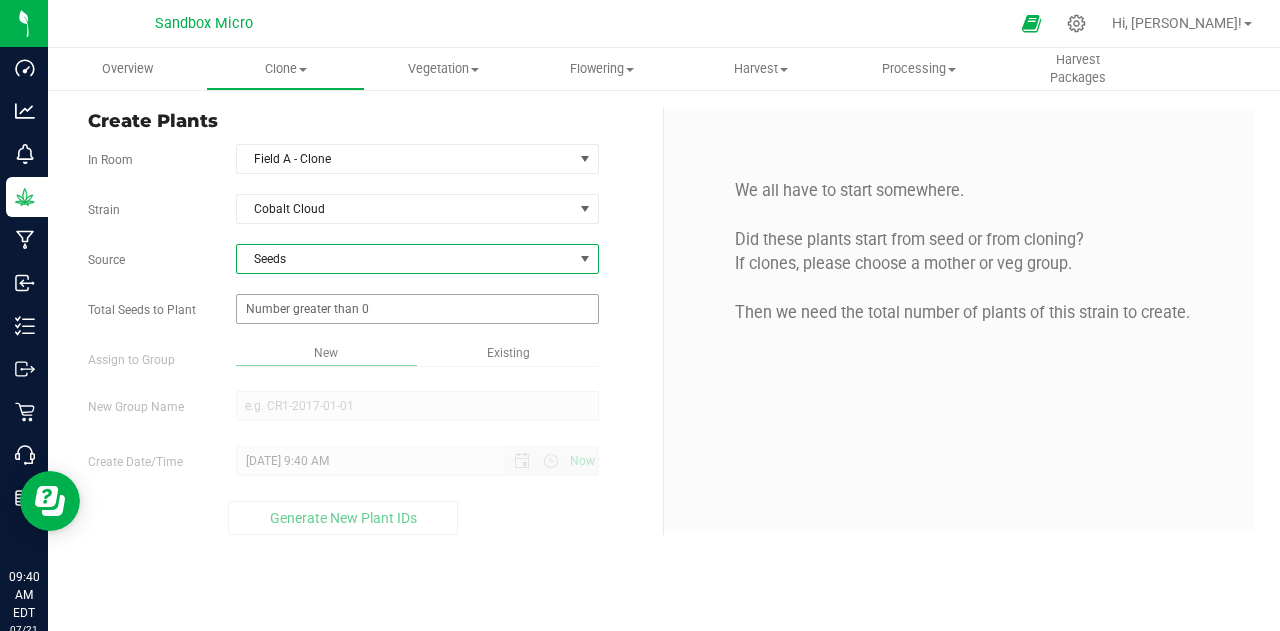 click at bounding box center (417, 309) 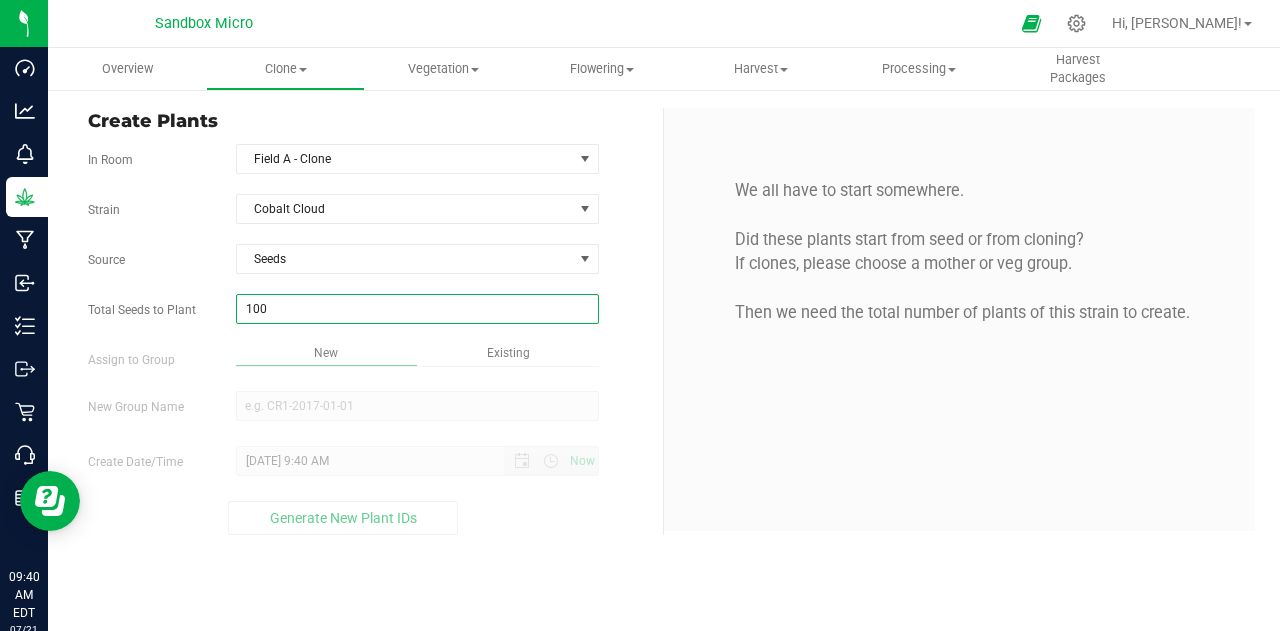 type on "1000" 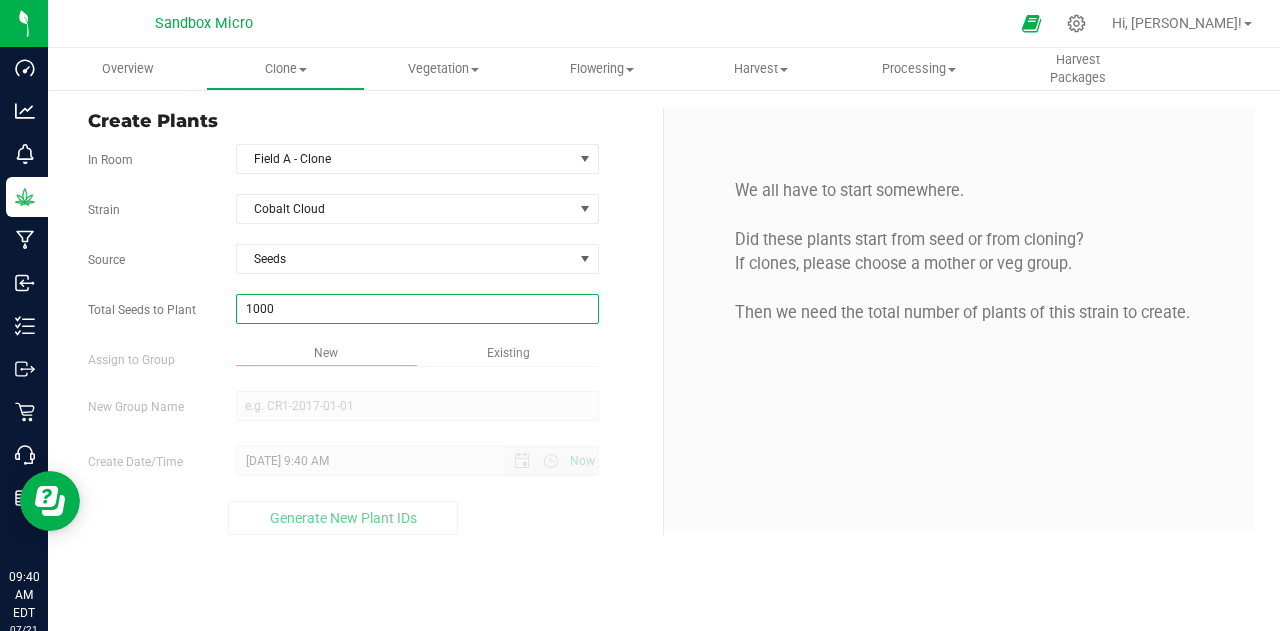 type on "1,000" 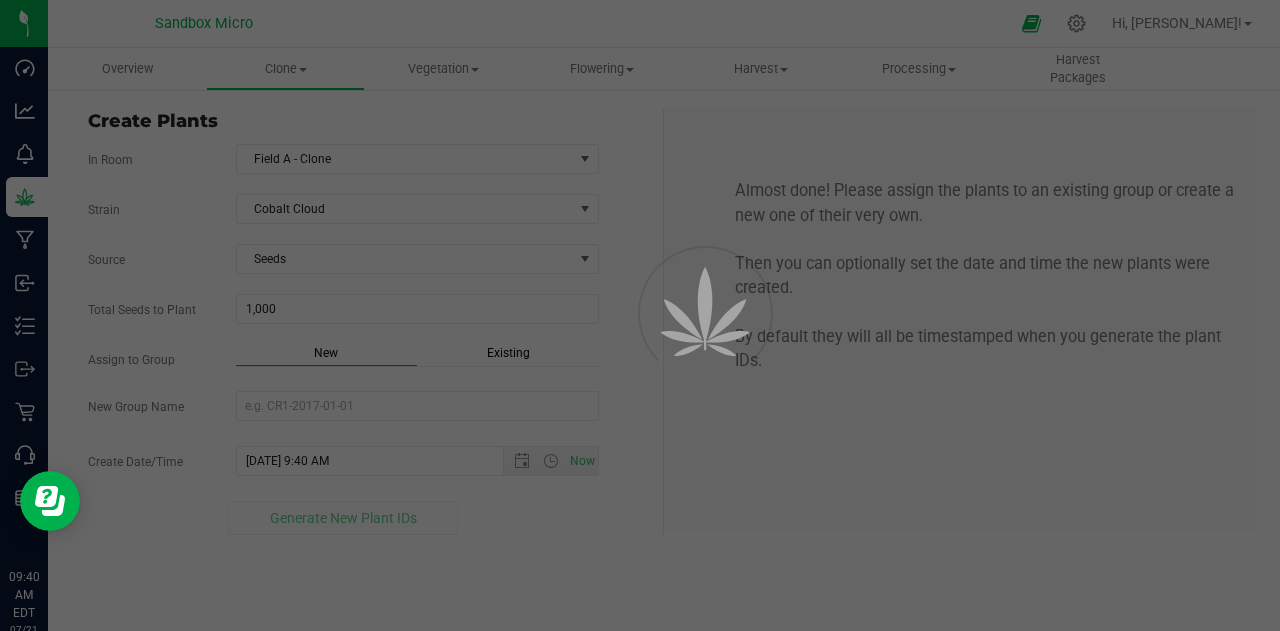 click on "Overview
Clone
Create plants
Cloning groups
Cloning plants
Apply to plants
Vegetation" at bounding box center (664, 339) 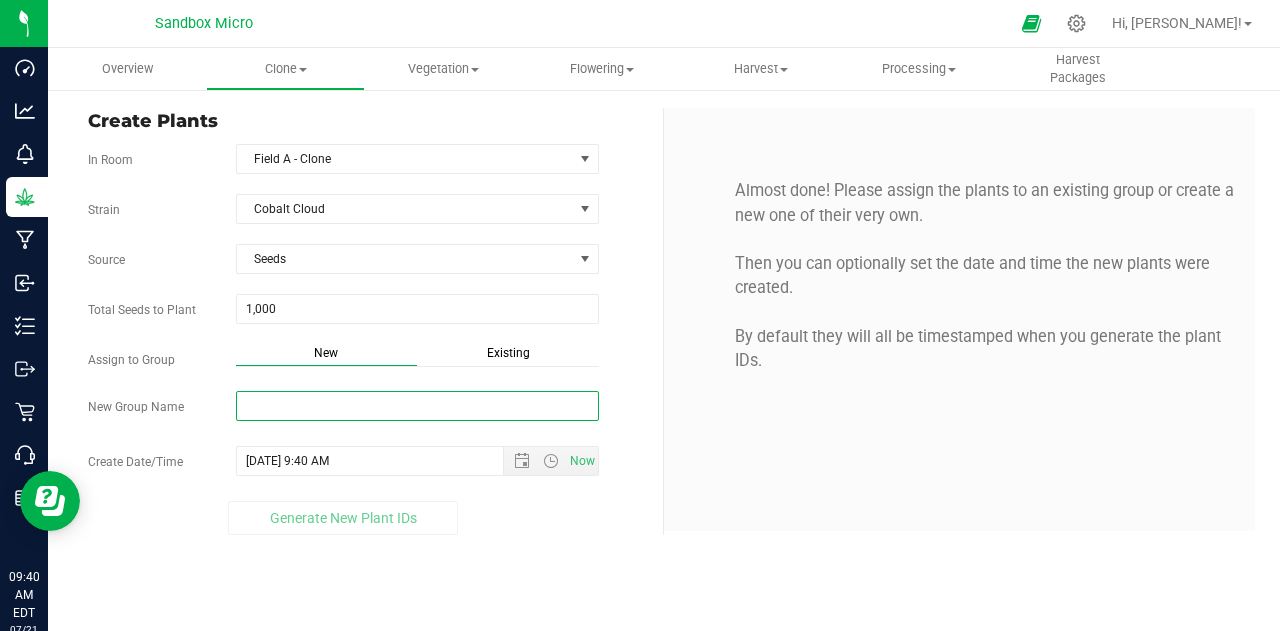 click on "New Group Name" at bounding box center (417, 406) 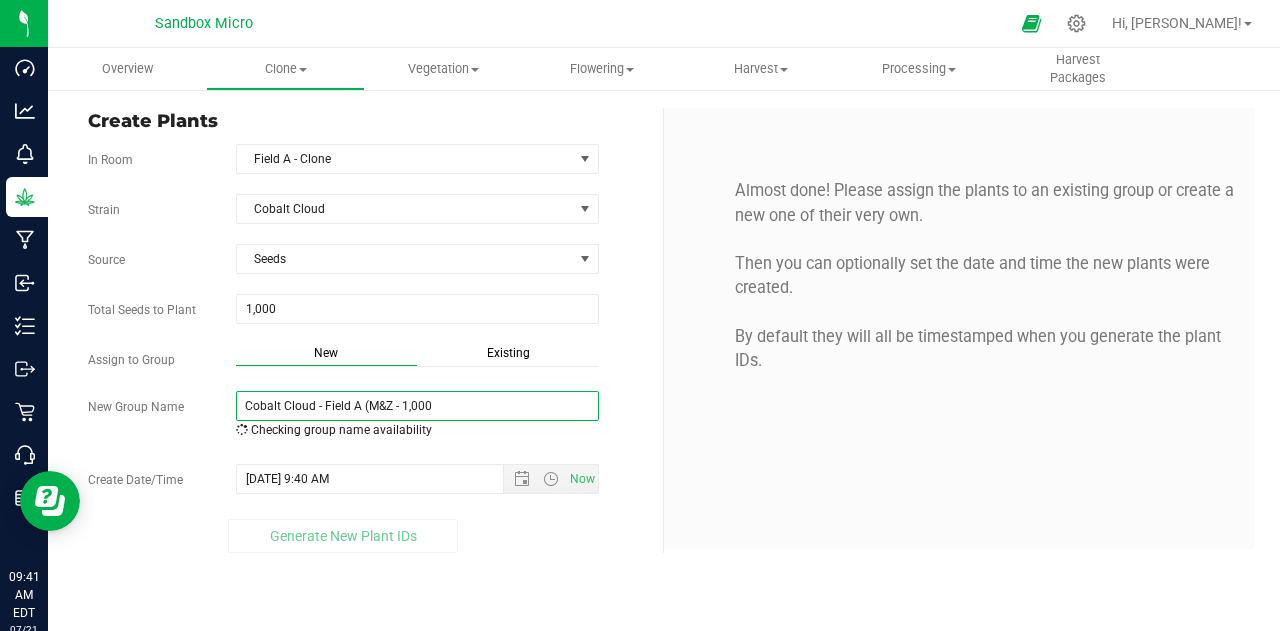click on "Cobalt Cloud - Field A (M&Z - 1,000" at bounding box center (417, 406) 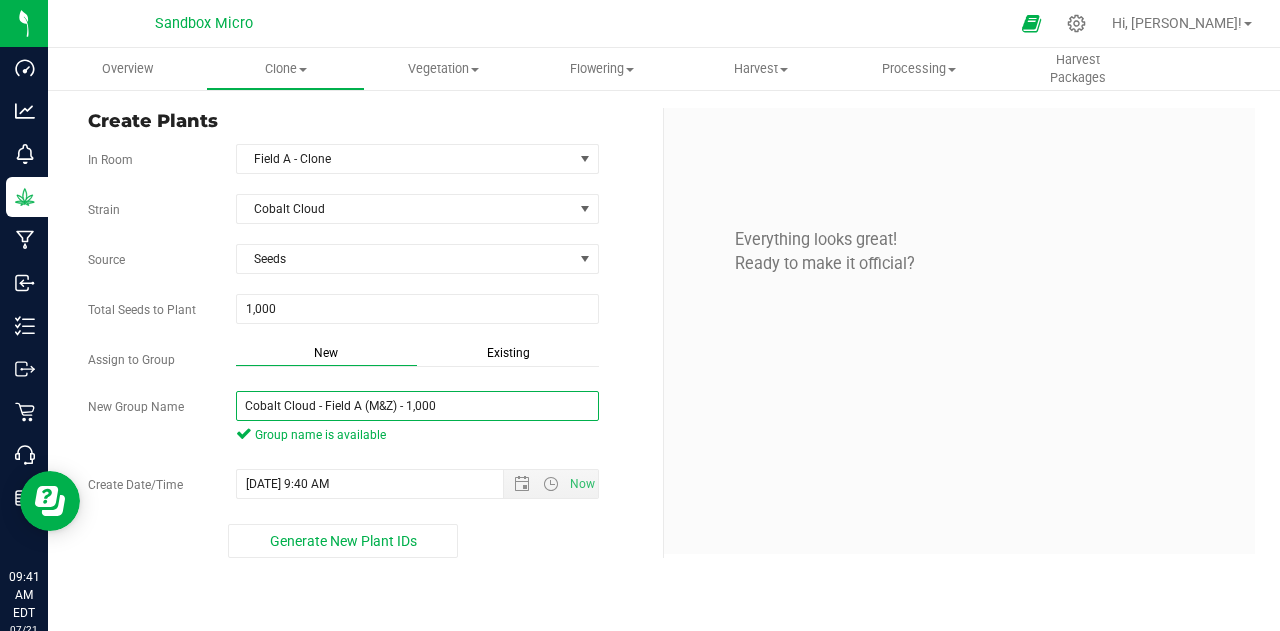 type on "Cobalt Cloud - Field A (M&Z) - 1,000" 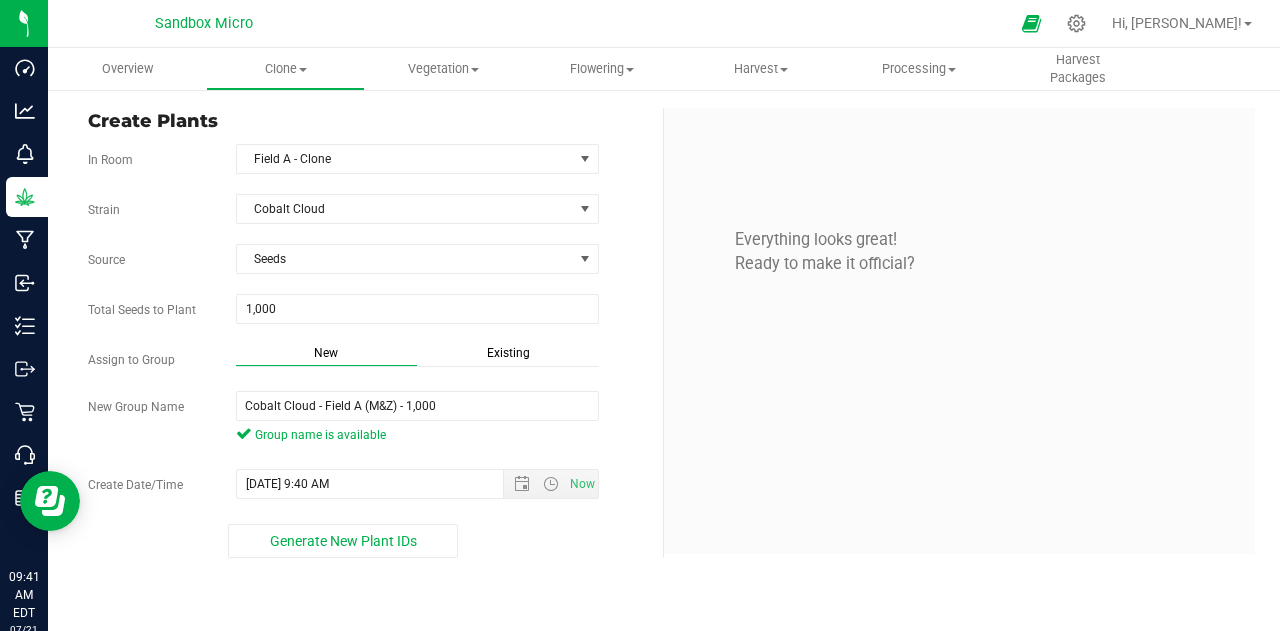 click on "Create Plants
In Room
Field A - Clone Select room Field A - Clone
[GEOGRAPHIC_DATA]
Cobalt Cloud
Source
Seeds
Total Seeds to Plant
1,000 1000
Assign to Group" at bounding box center [664, 333] 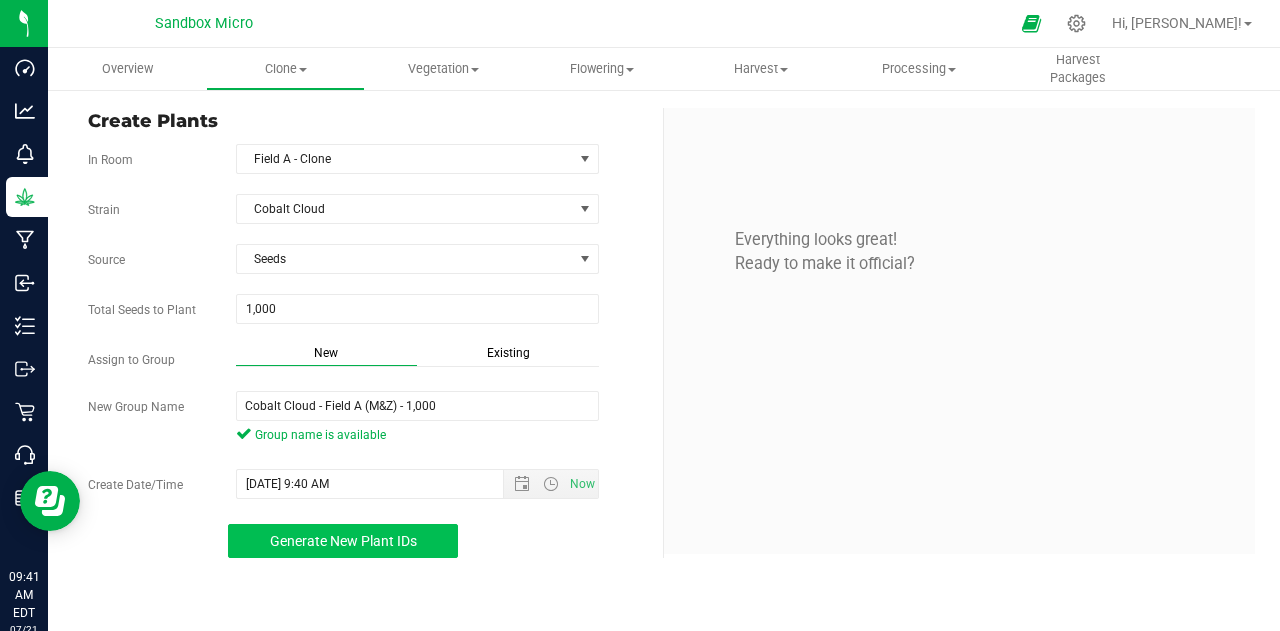 click on "Generate New Plant IDs" at bounding box center [343, 541] 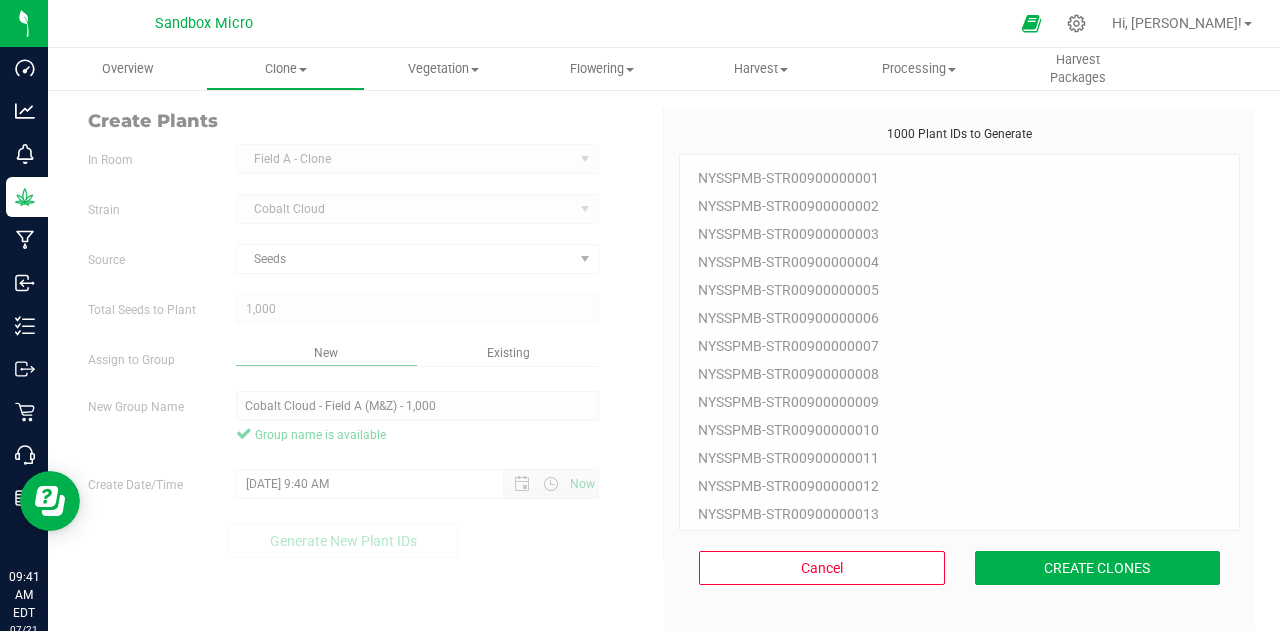 scroll, scrollTop: 60, scrollLeft: 0, axis: vertical 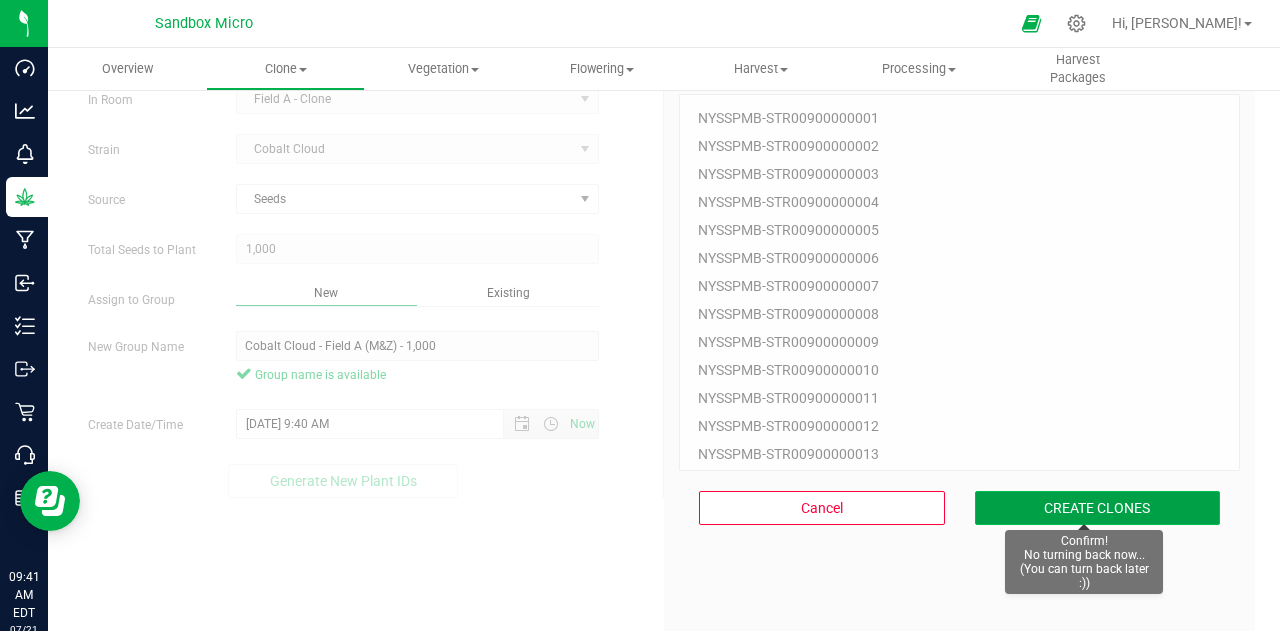 click on "CREATE CLONES" at bounding box center (1098, 508) 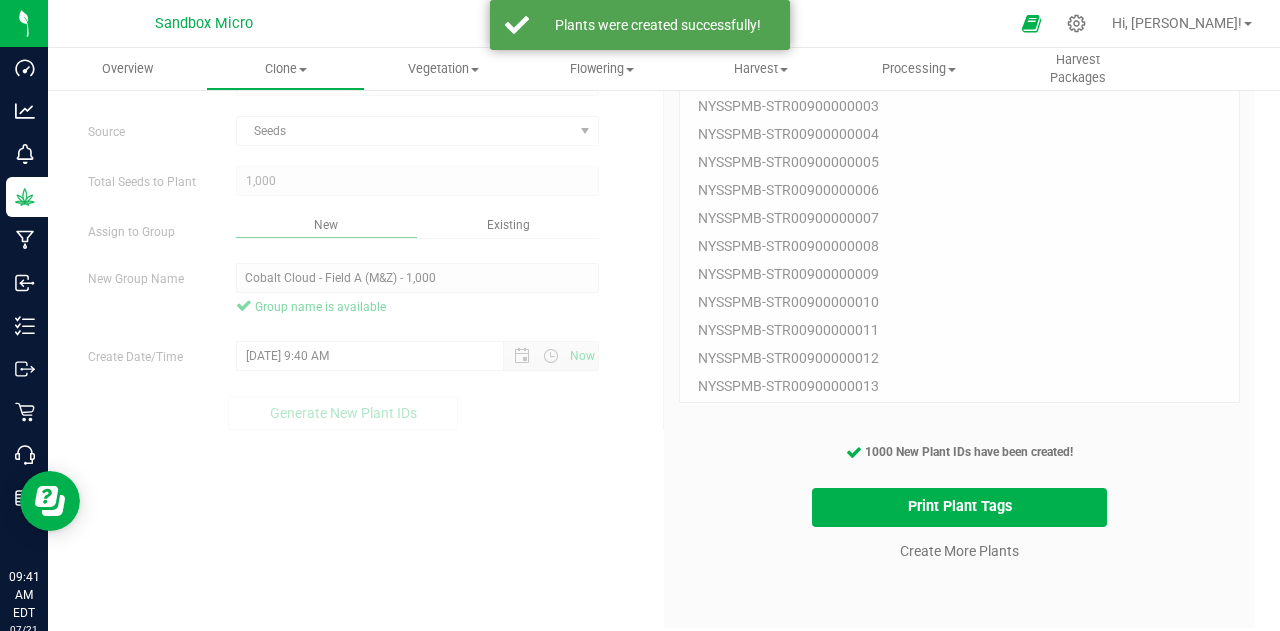 scroll, scrollTop: 144, scrollLeft: 0, axis: vertical 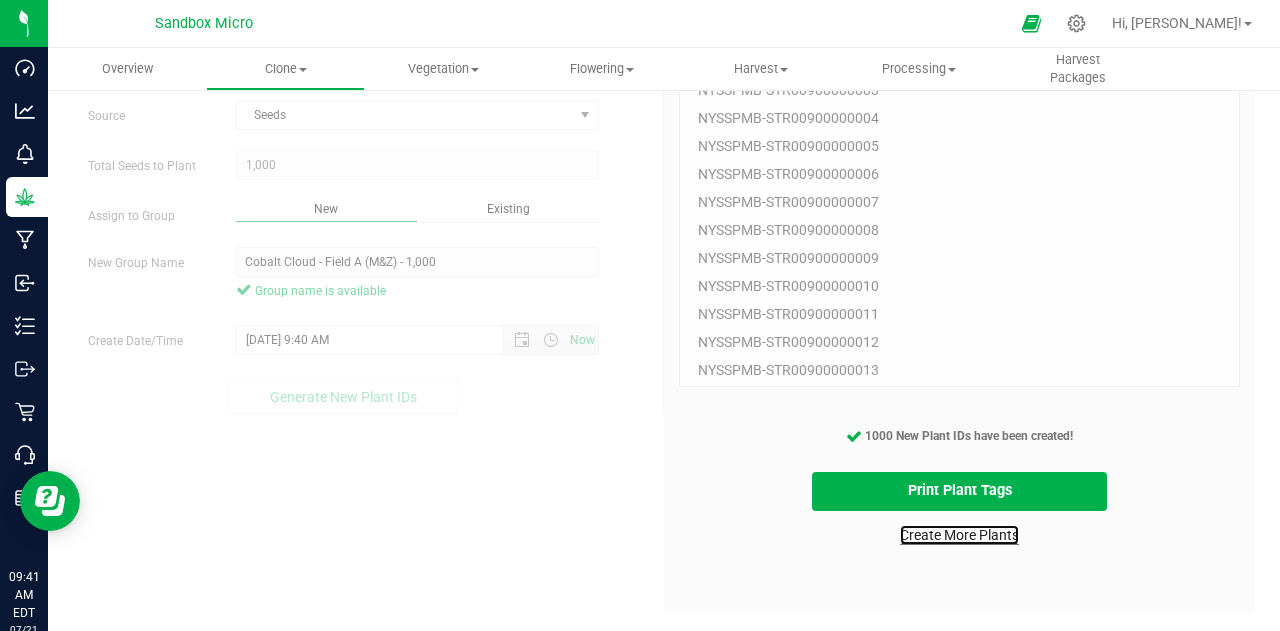 click on "Create More Plants" at bounding box center [959, 535] 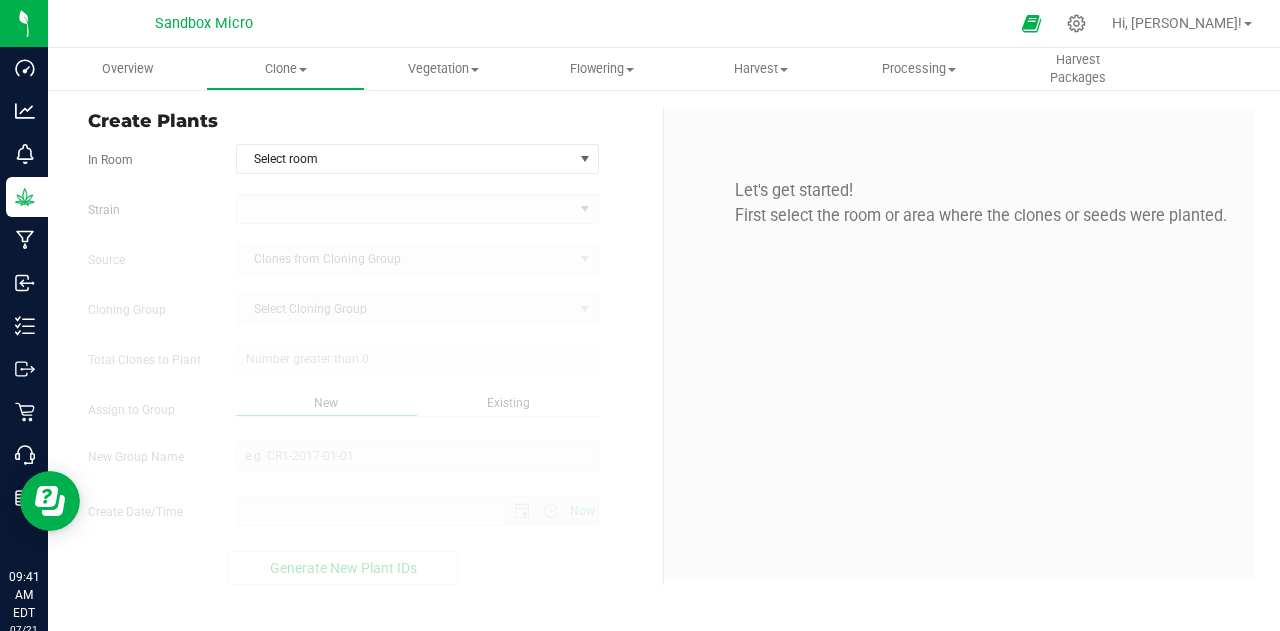 scroll, scrollTop: 0, scrollLeft: 0, axis: both 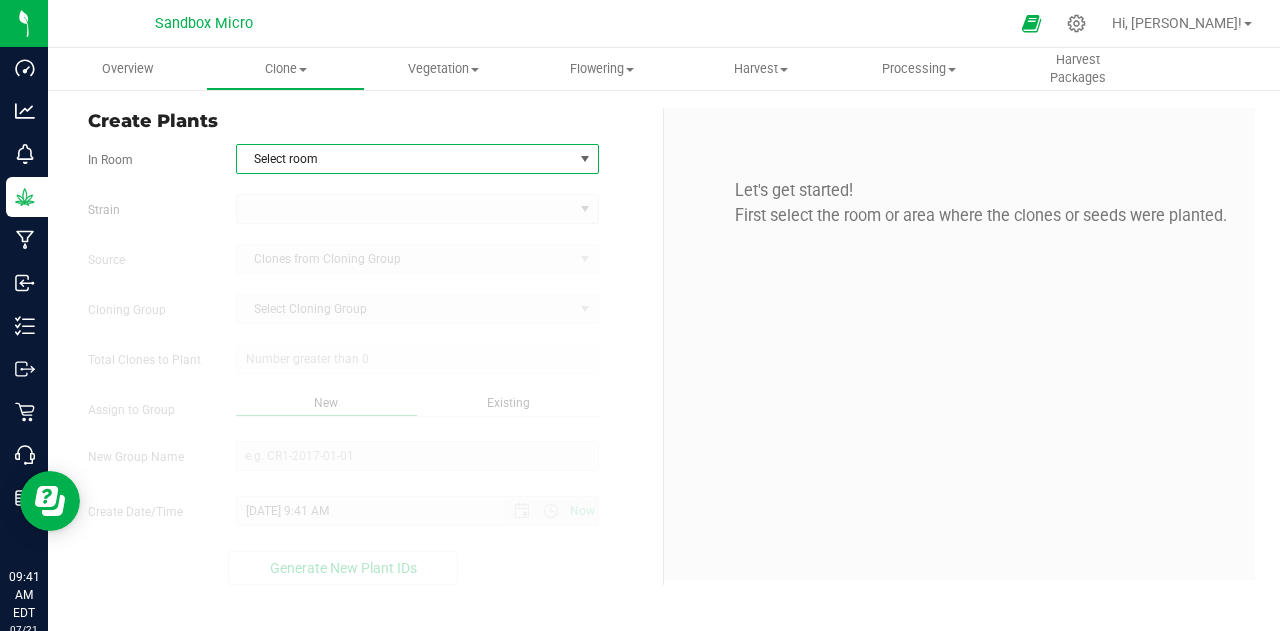 click on "Select room" at bounding box center (405, 159) 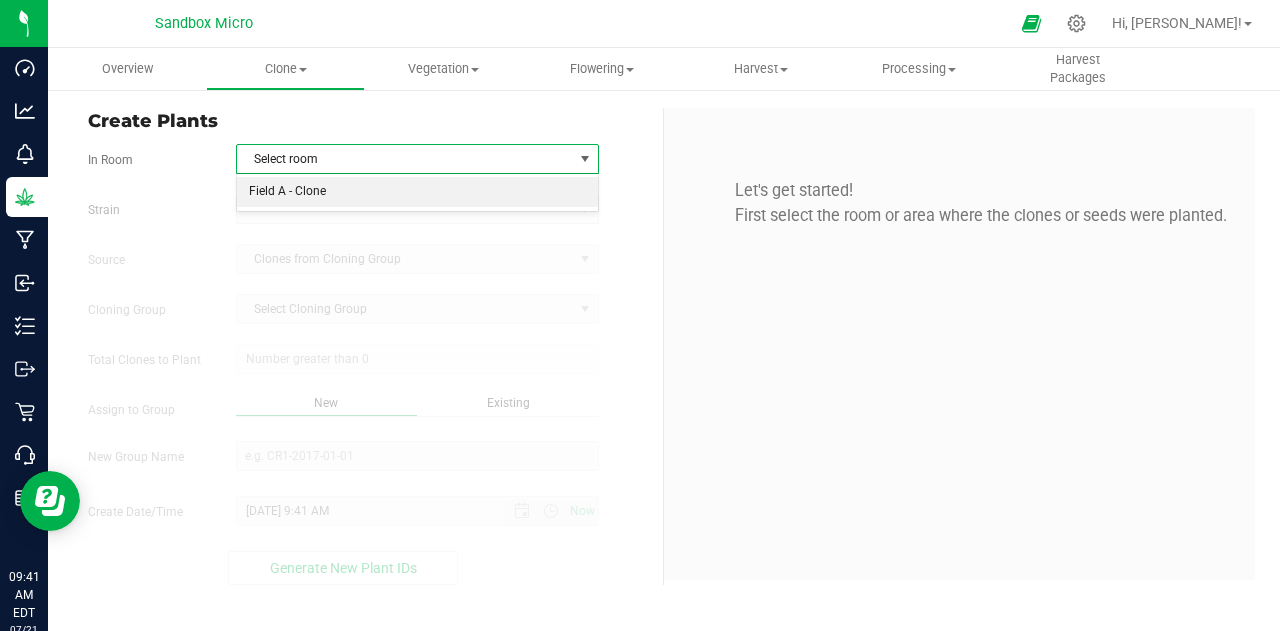 click on "Field A - Clone" at bounding box center (418, 192) 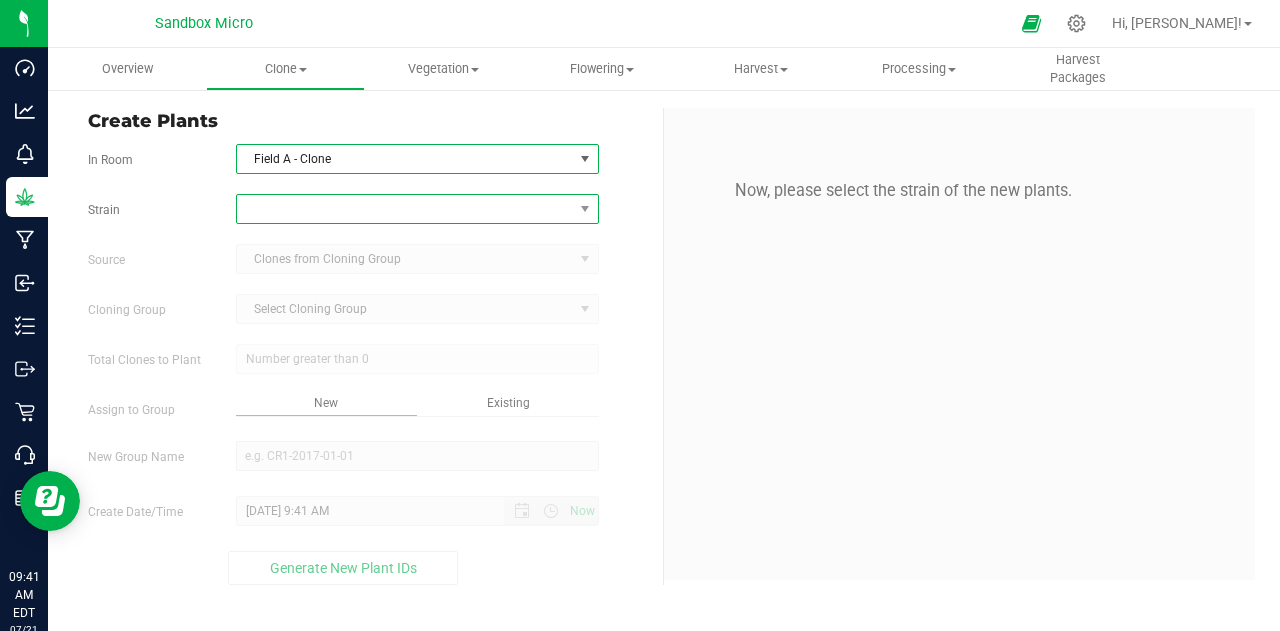 click at bounding box center (405, 209) 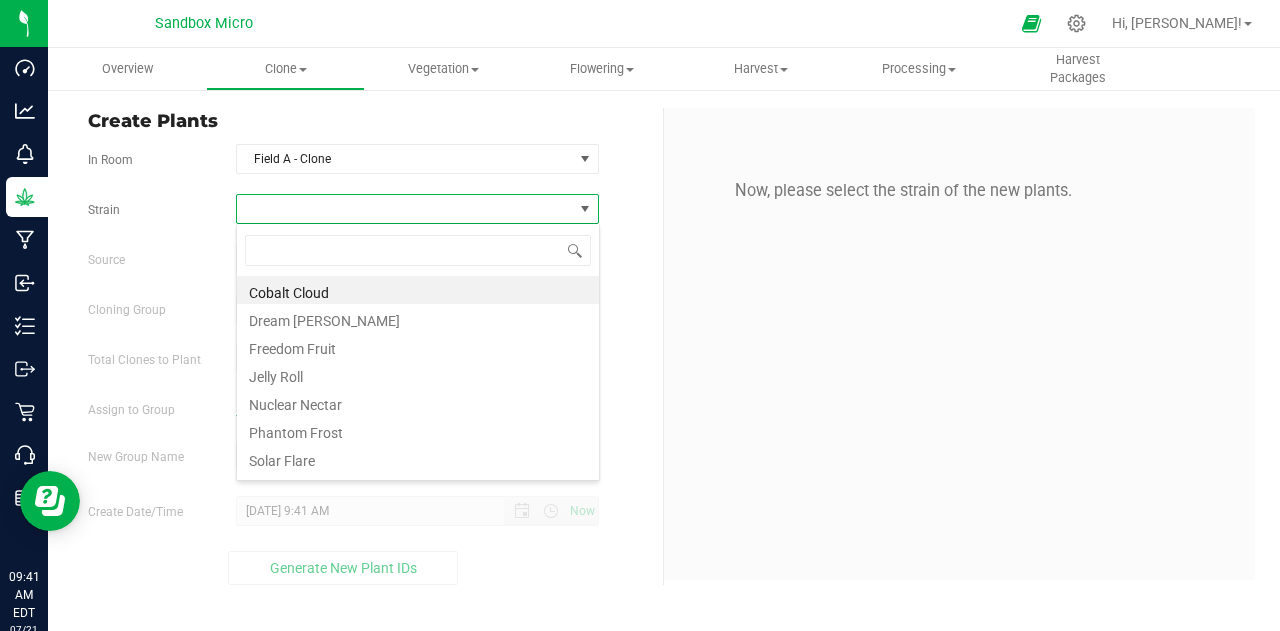 scroll, scrollTop: 99970, scrollLeft: 99636, axis: both 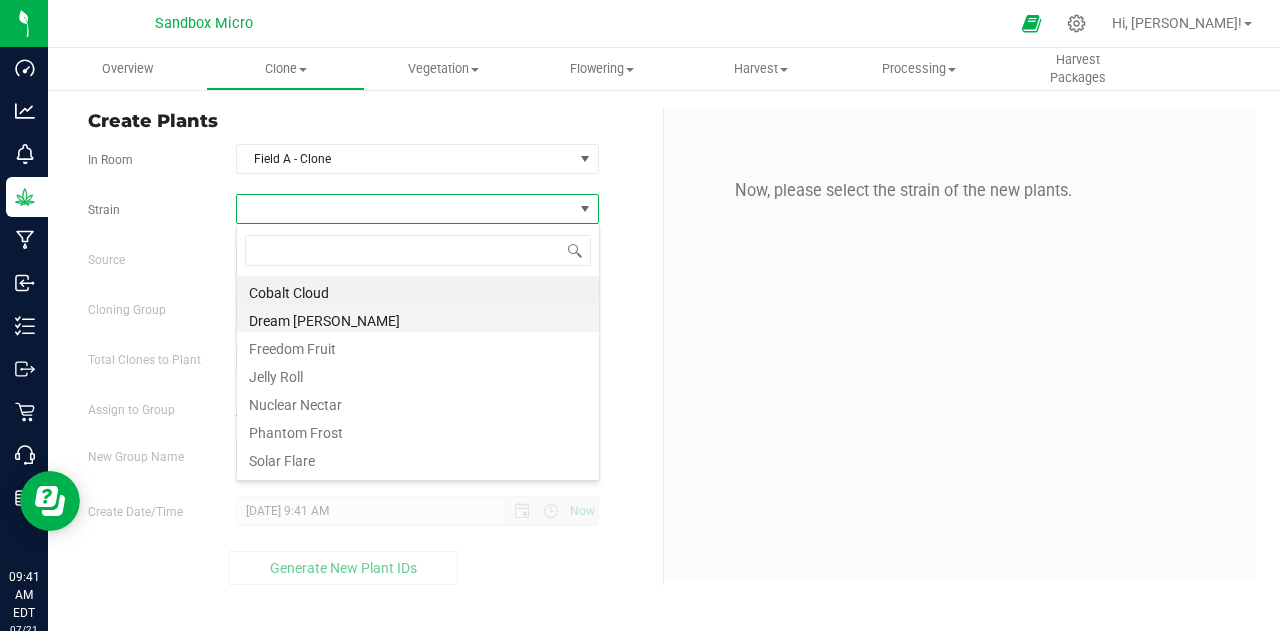 click on "Dream [PERSON_NAME]" at bounding box center [418, 318] 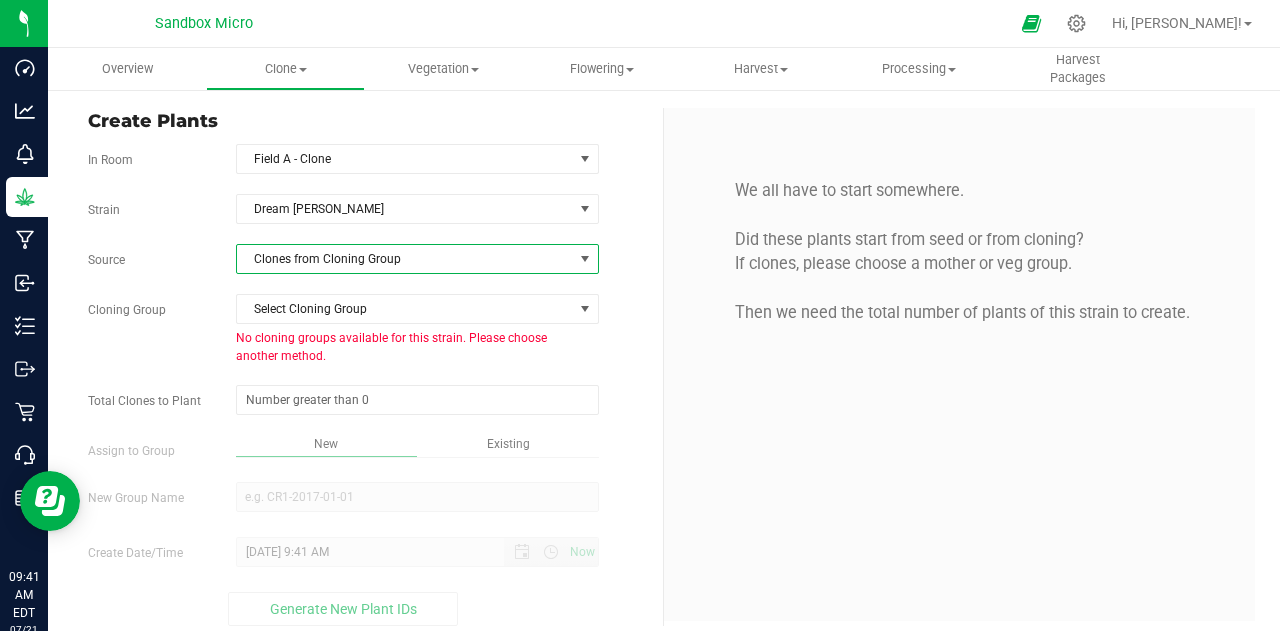 click on "Clones from Cloning Group" at bounding box center (405, 259) 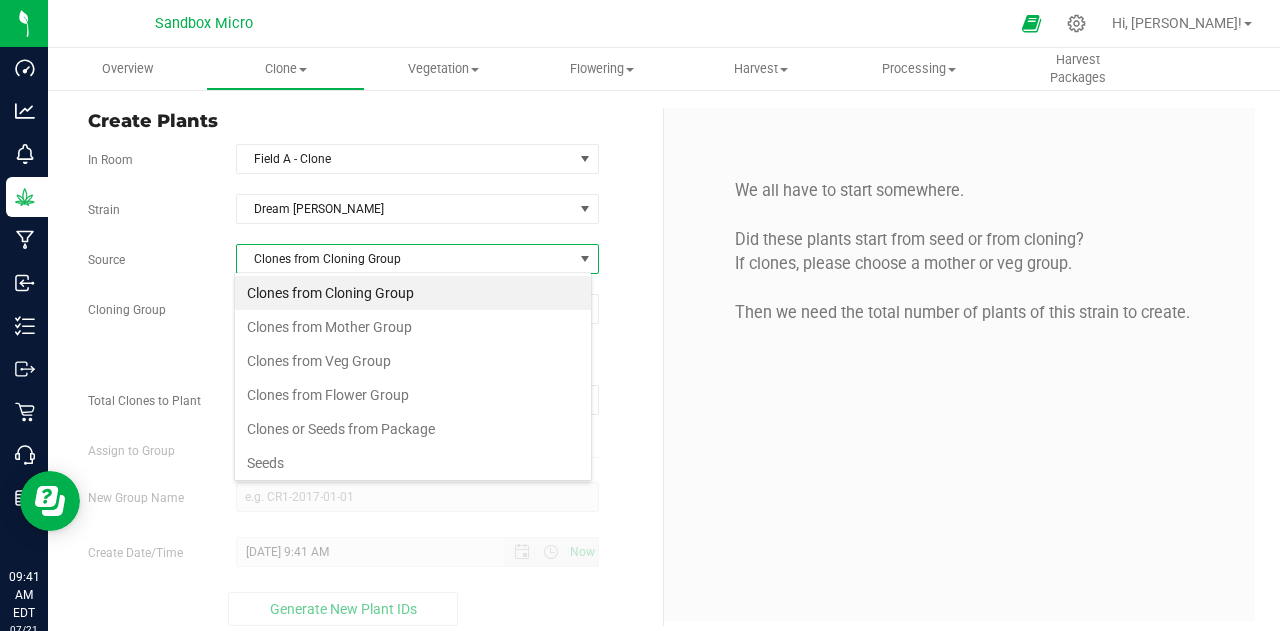 scroll, scrollTop: 99970, scrollLeft: 99641, axis: both 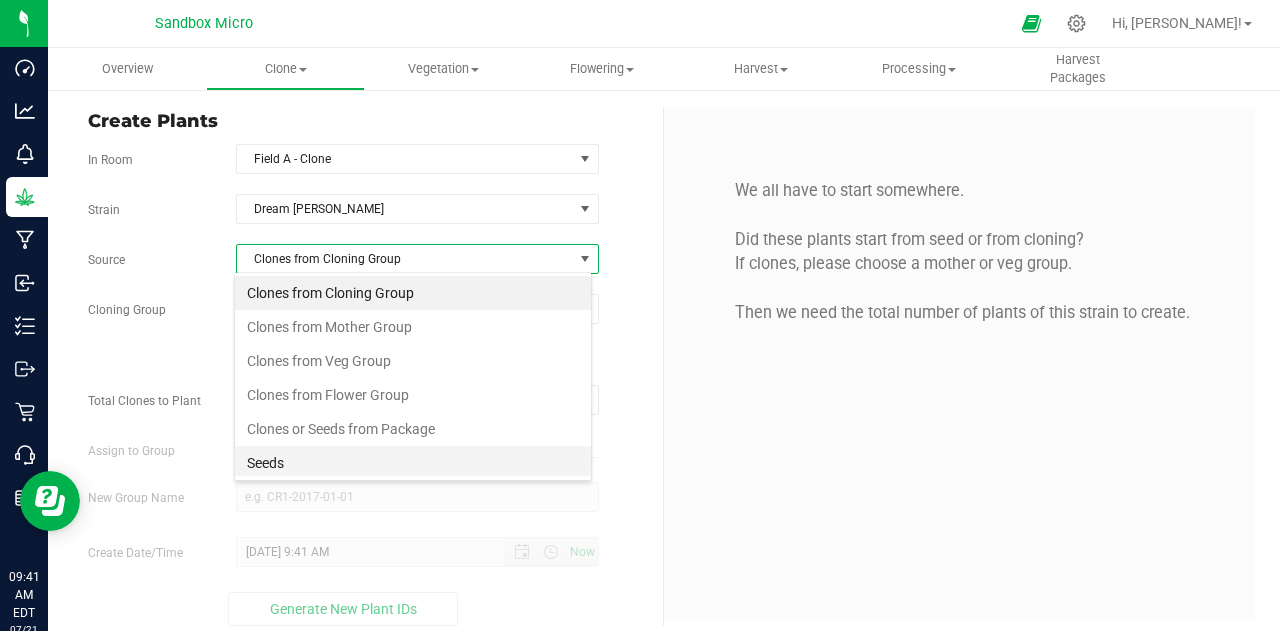 click on "Seeds" at bounding box center [413, 463] 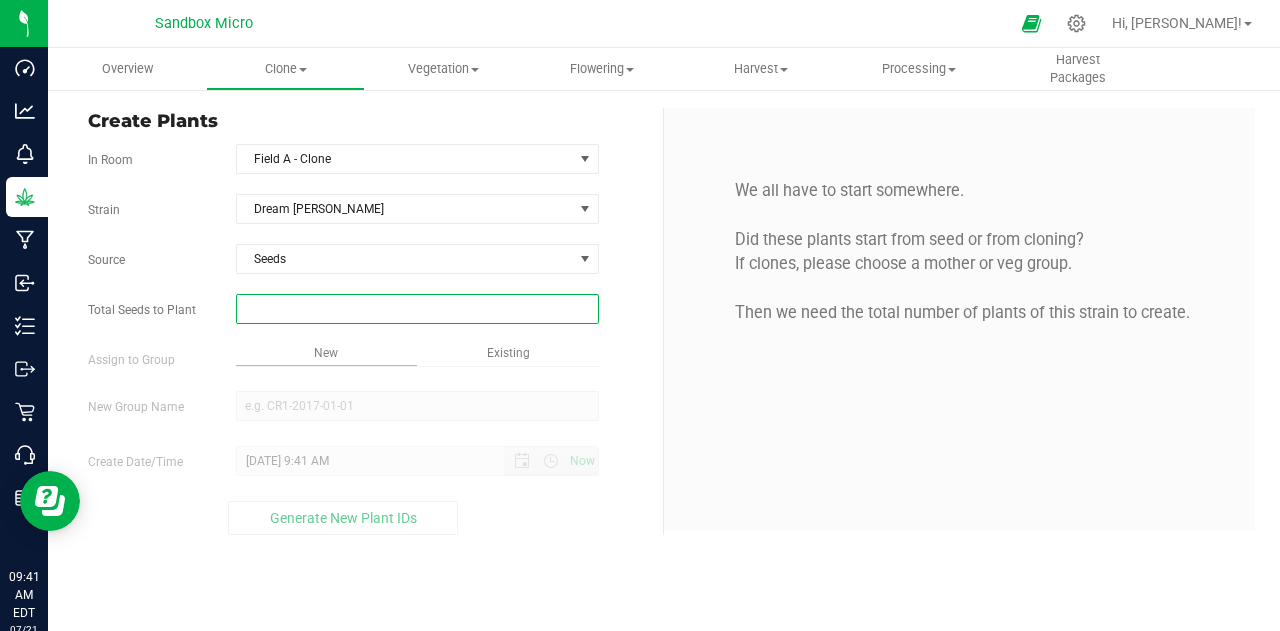 click at bounding box center (417, 309) 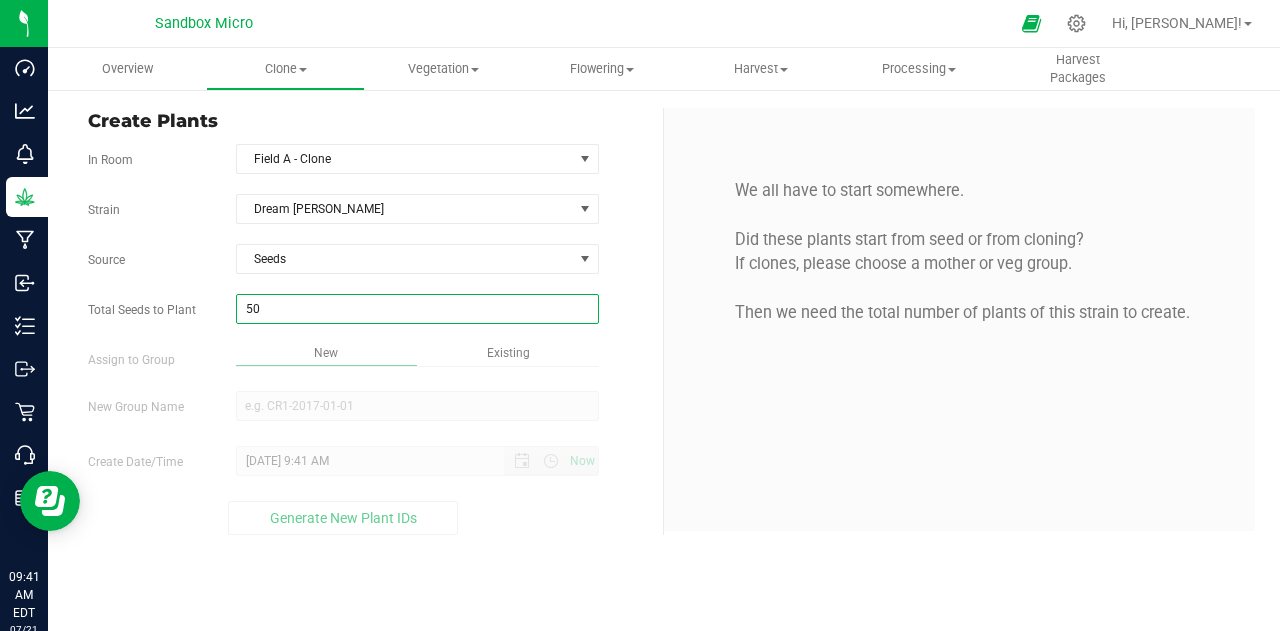 type on "5" 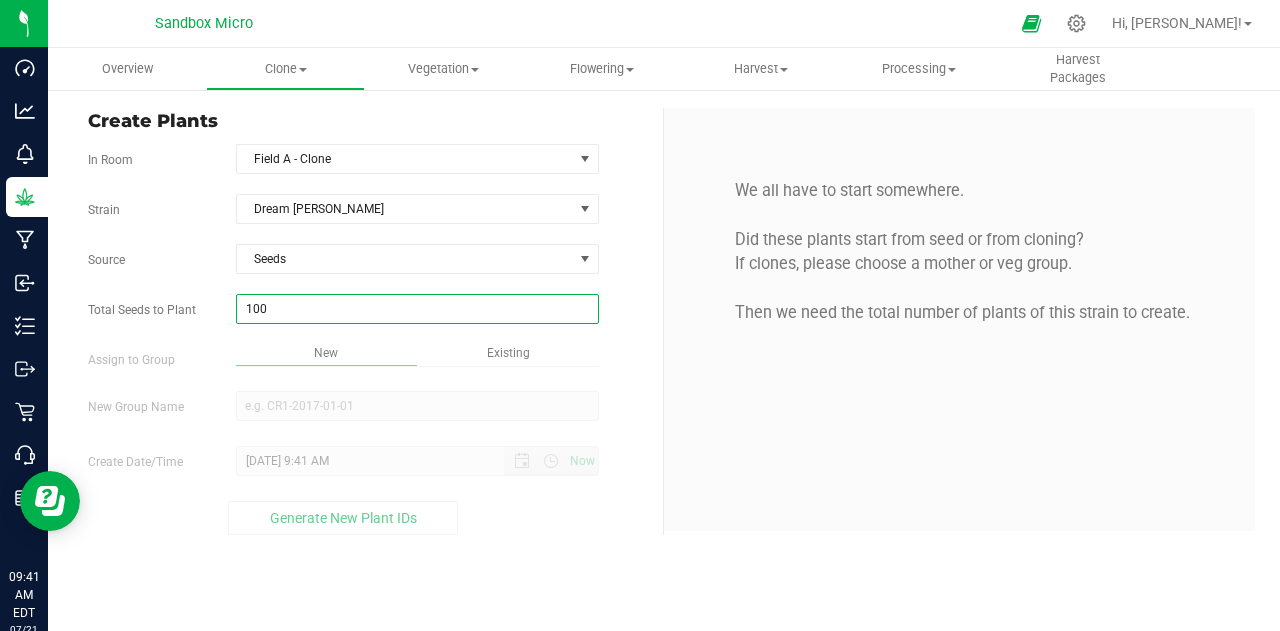 type on "1000" 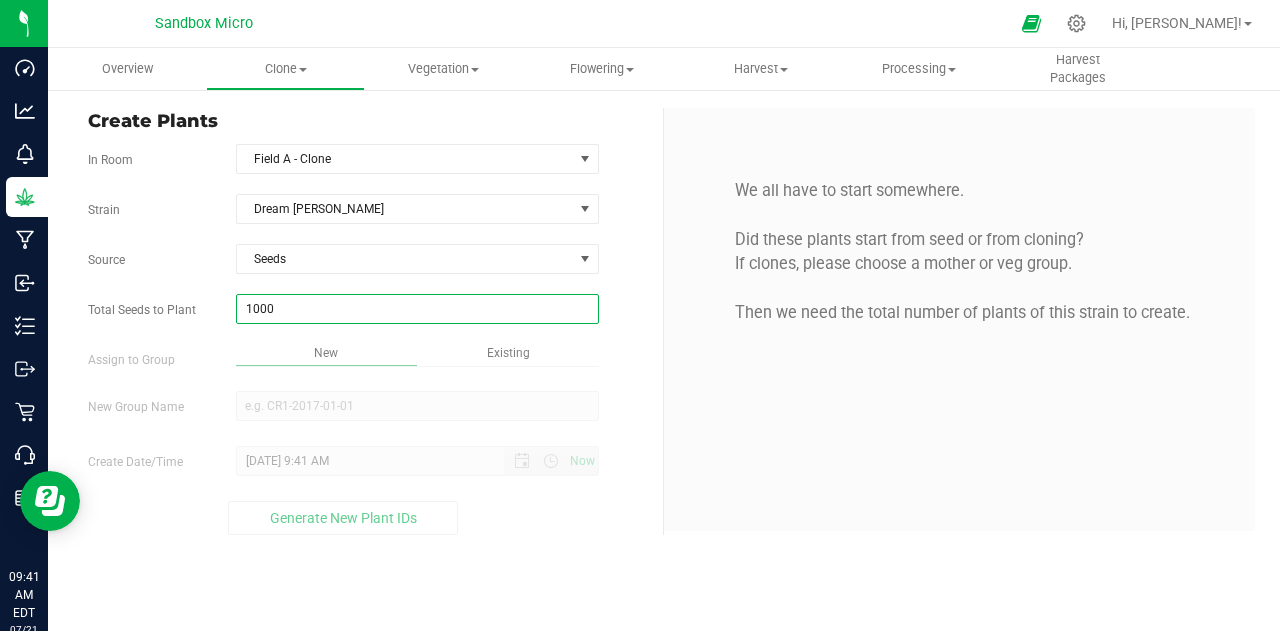 type on "1,000" 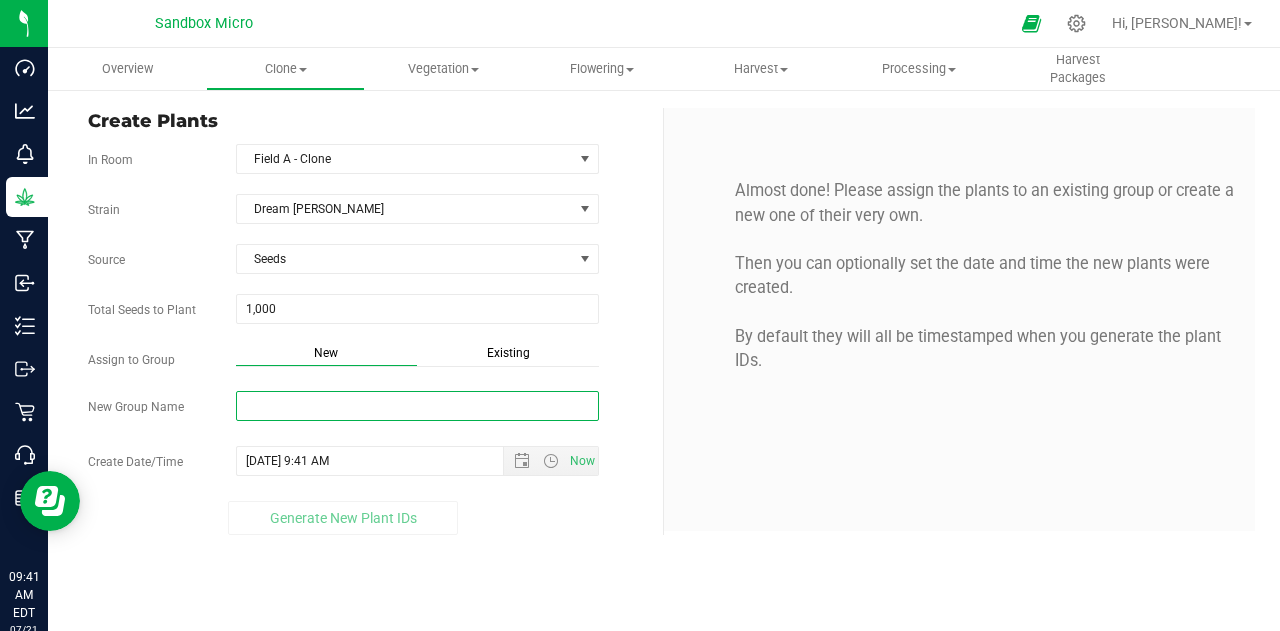 click on "New Group Name" at bounding box center [417, 406] 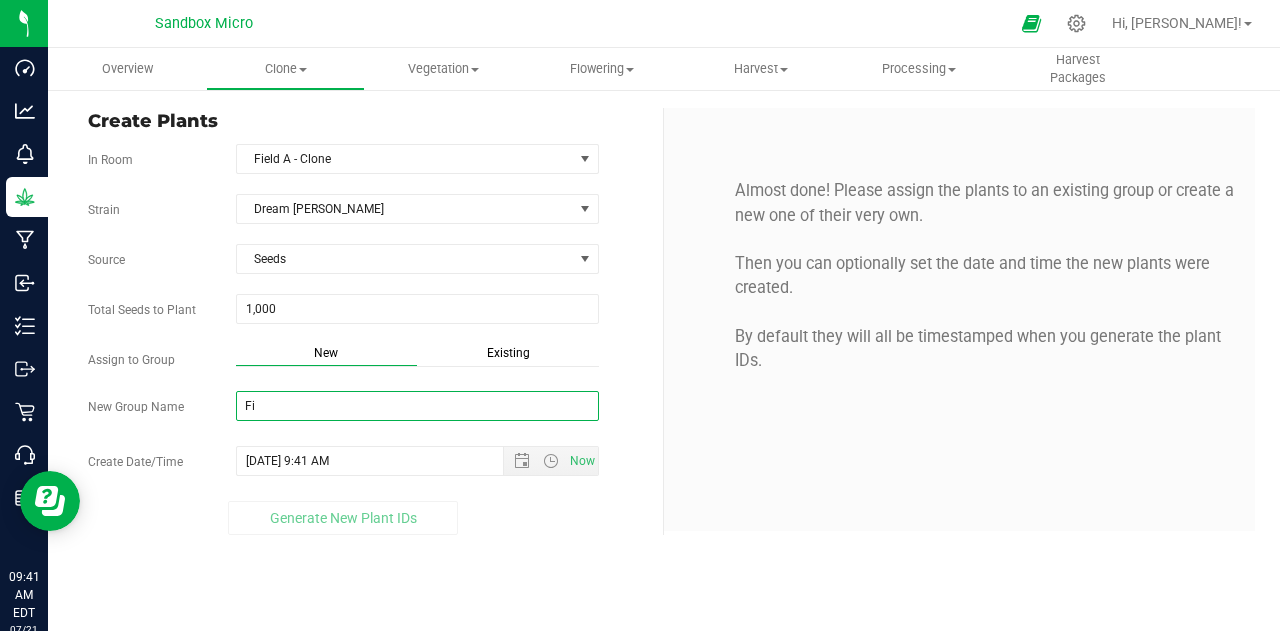 type on "F" 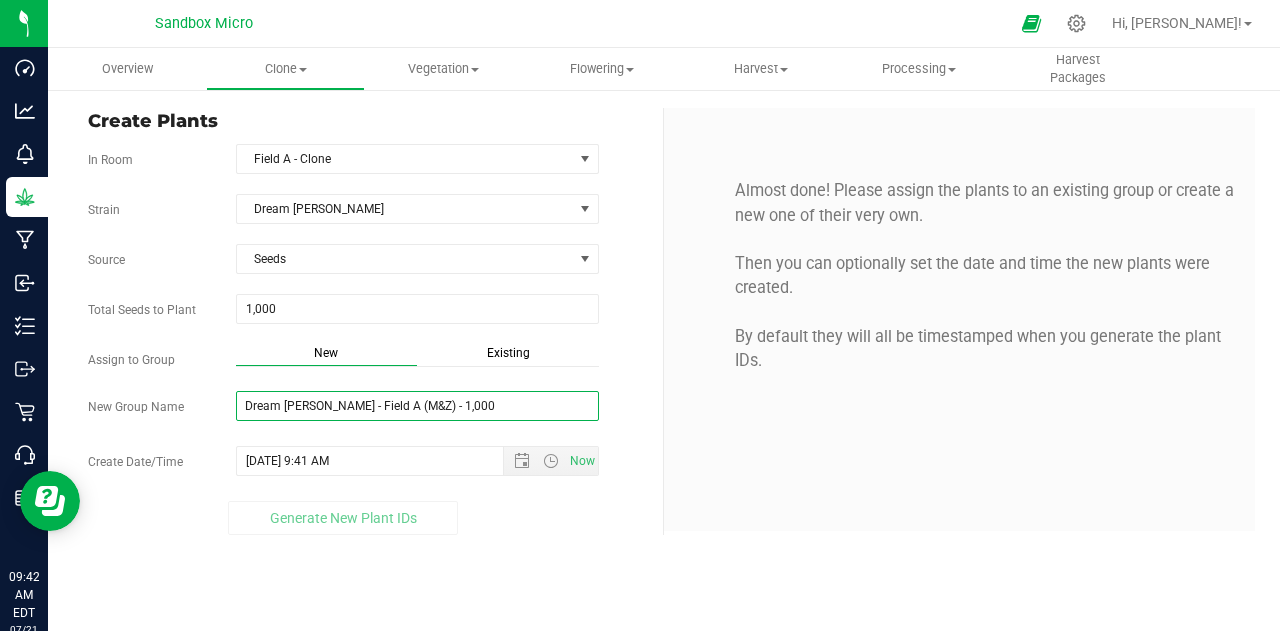 type on "Dream [PERSON_NAME] - Field A (M&Z) - 1,000" 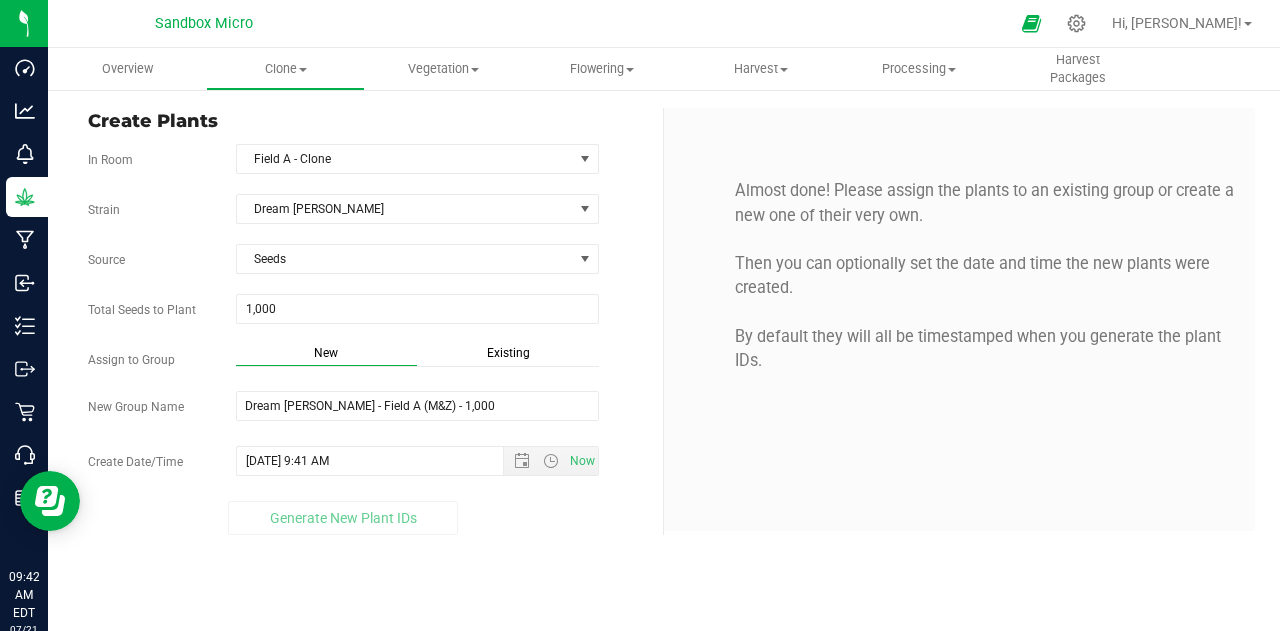 click on "Create Plants
In Room
Field A - Clone Select room Field A - Clone
[GEOGRAPHIC_DATA]
Dream [PERSON_NAME]
Source
Seeds
Total Seeds to Plant
1,000 1000
Assign to Group" at bounding box center (664, 321) 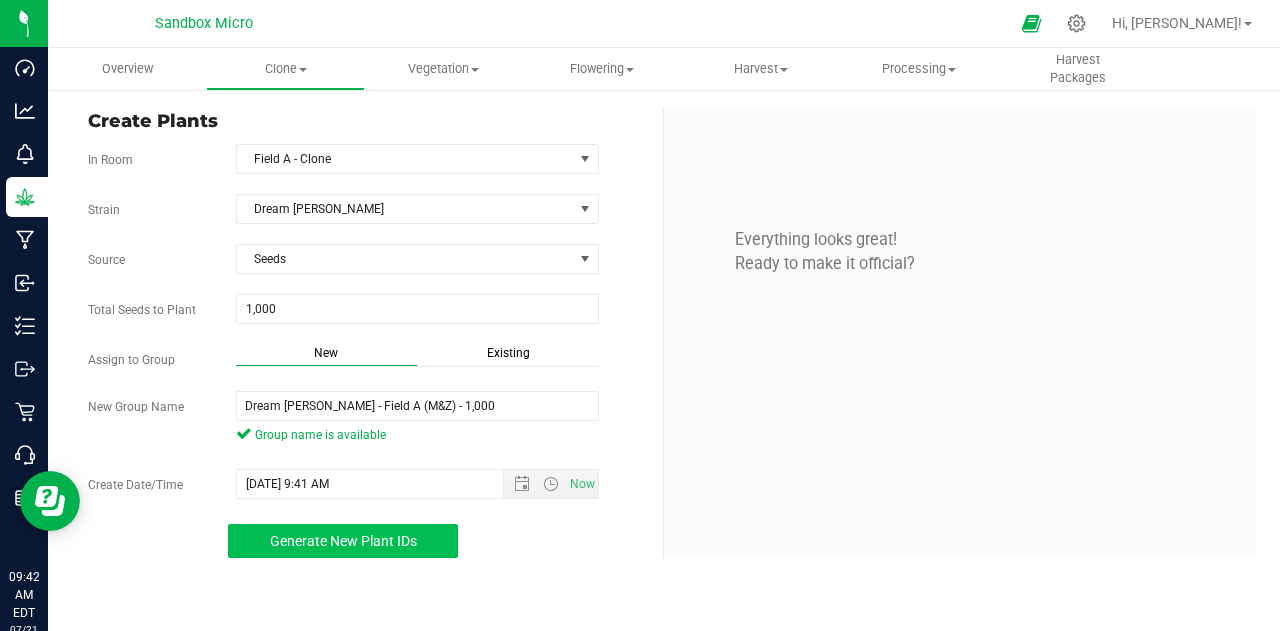 click on "Generate New Plant IDs" at bounding box center (343, 541) 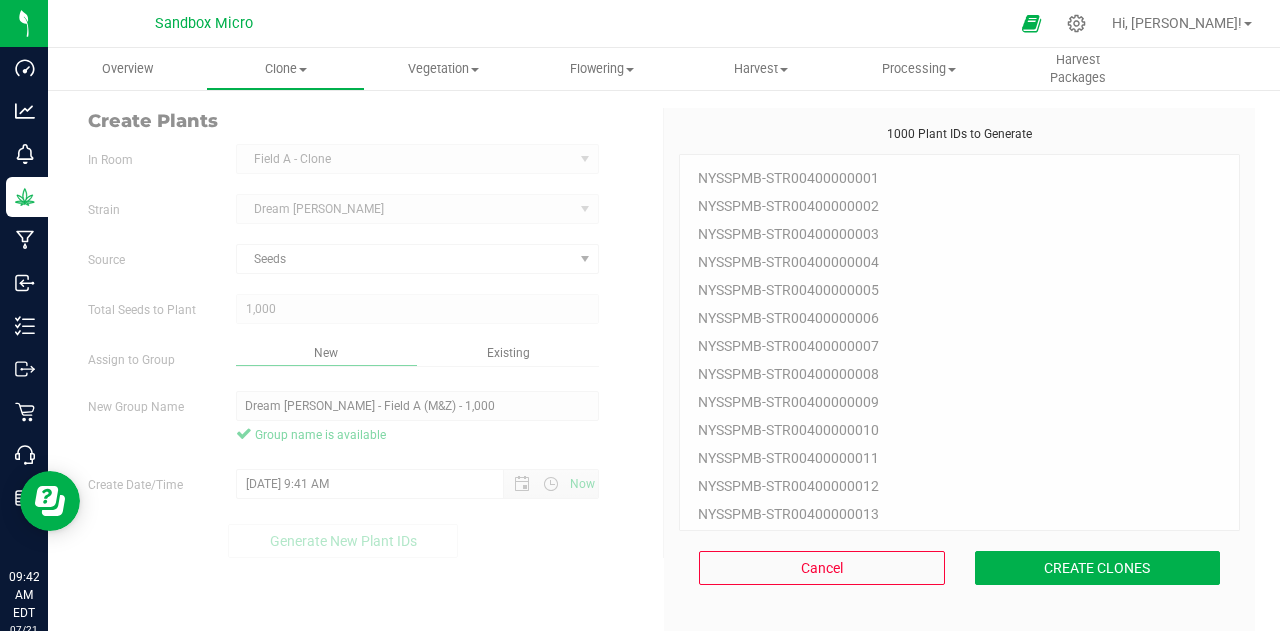 scroll, scrollTop: 60, scrollLeft: 0, axis: vertical 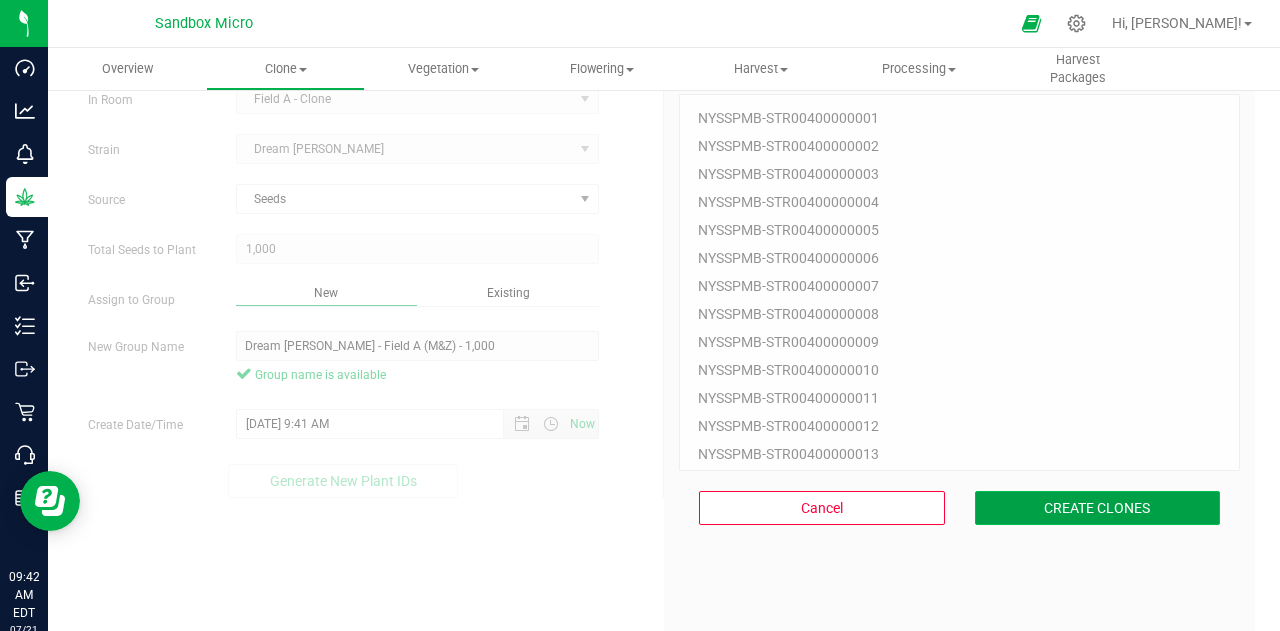click on "CREATE CLONES" at bounding box center (1098, 508) 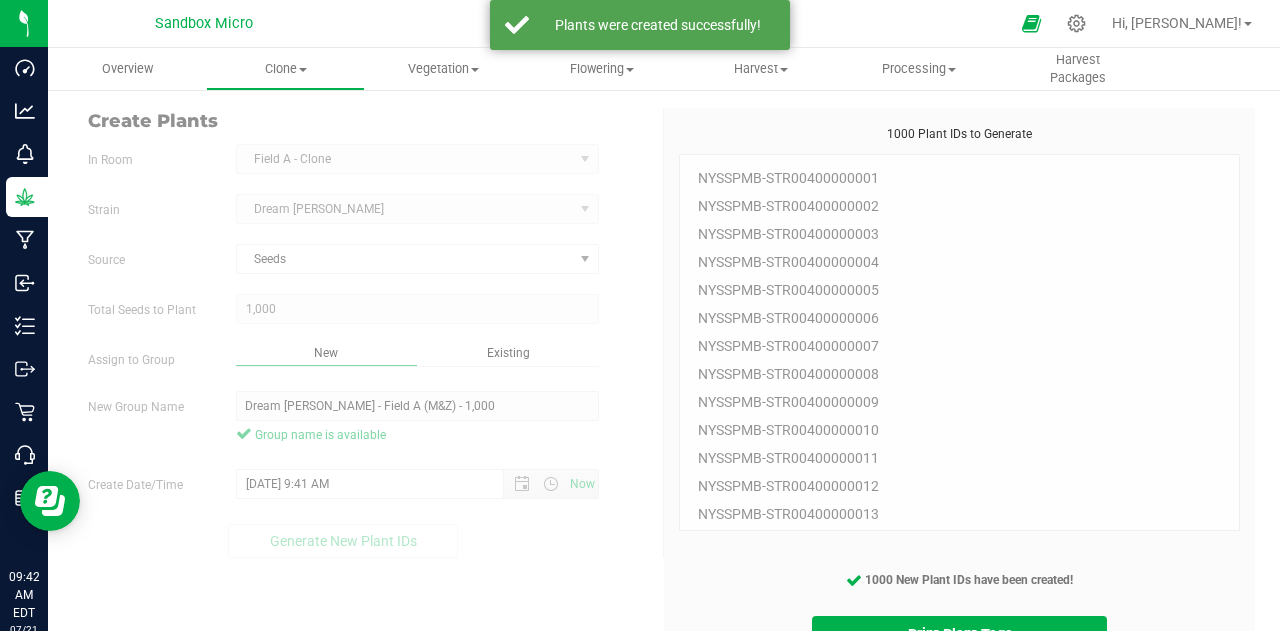 scroll, scrollTop: 144, scrollLeft: 0, axis: vertical 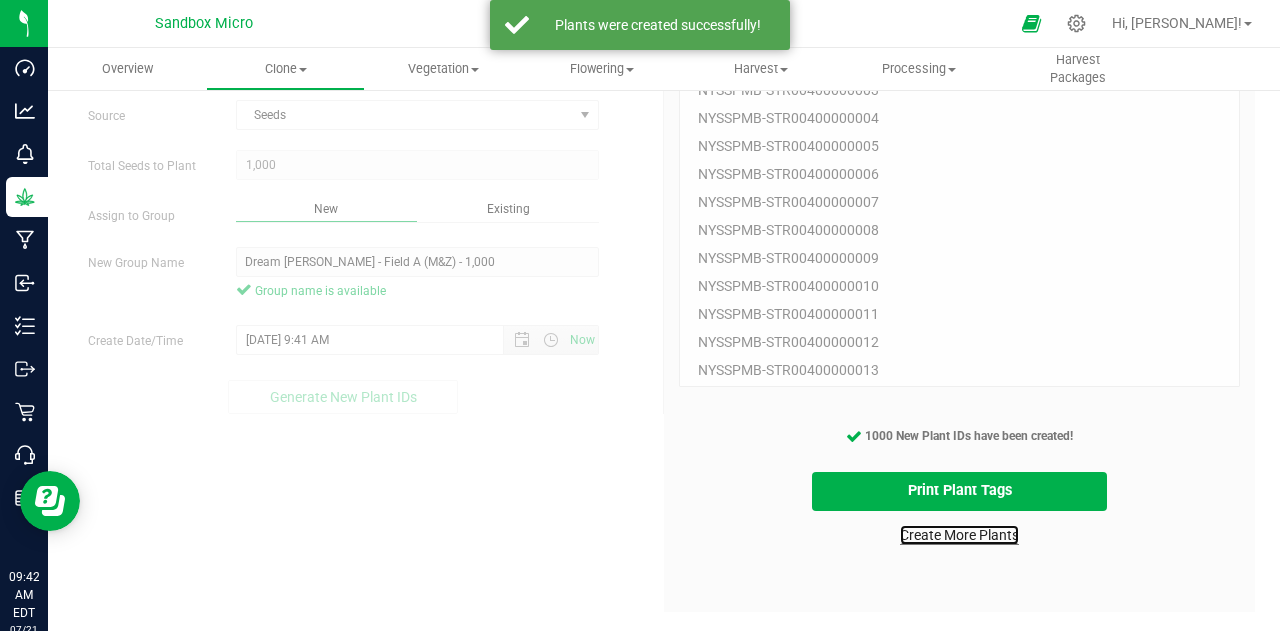 click on "Create More Plants" at bounding box center (959, 535) 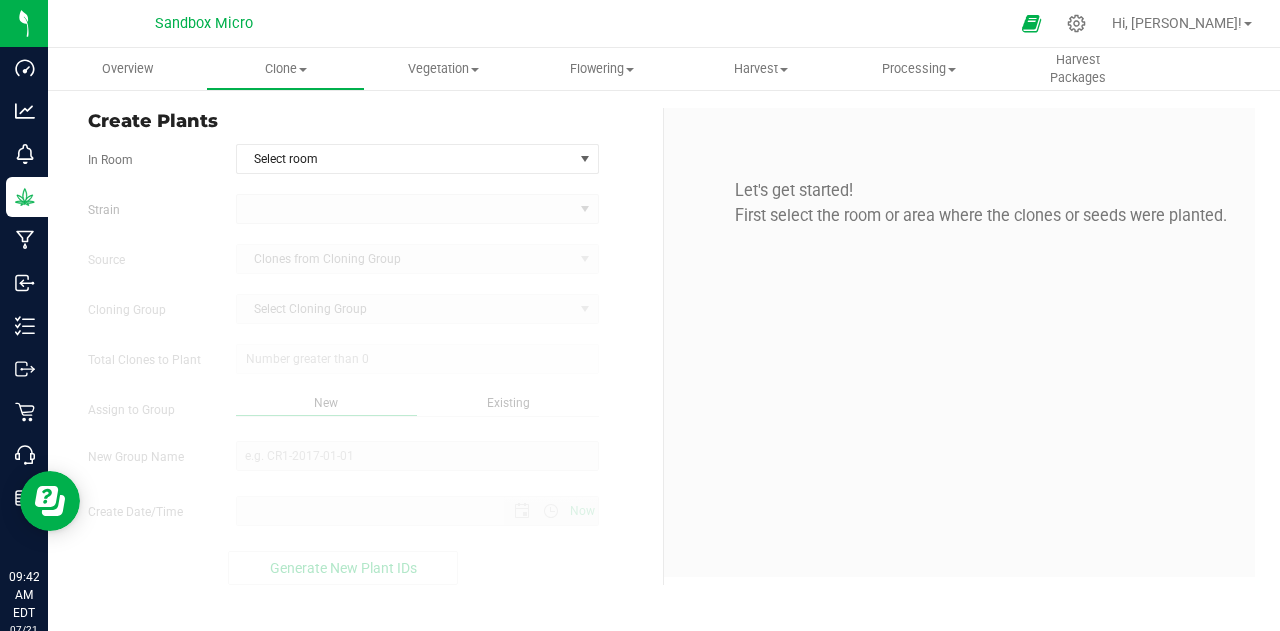 scroll, scrollTop: 0, scrollLeft: 0, axis: both 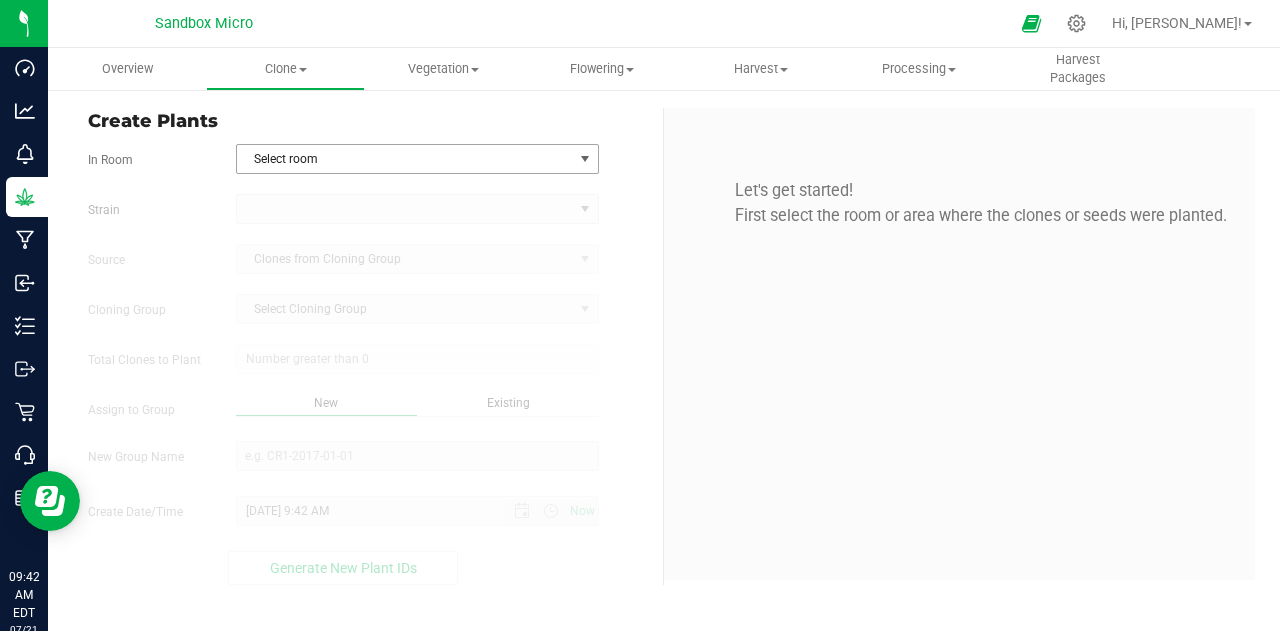 click on "Select room" at bounding box center (405, 159) 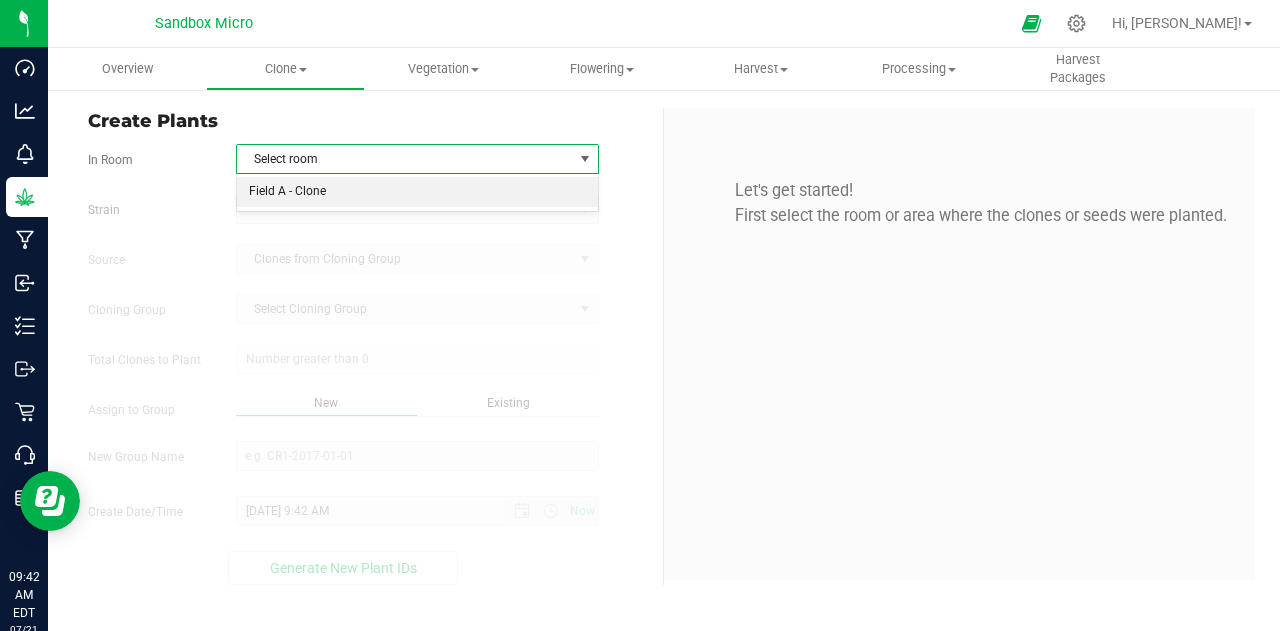 click on "Field A - Clone" at bounding box center [418, 192] 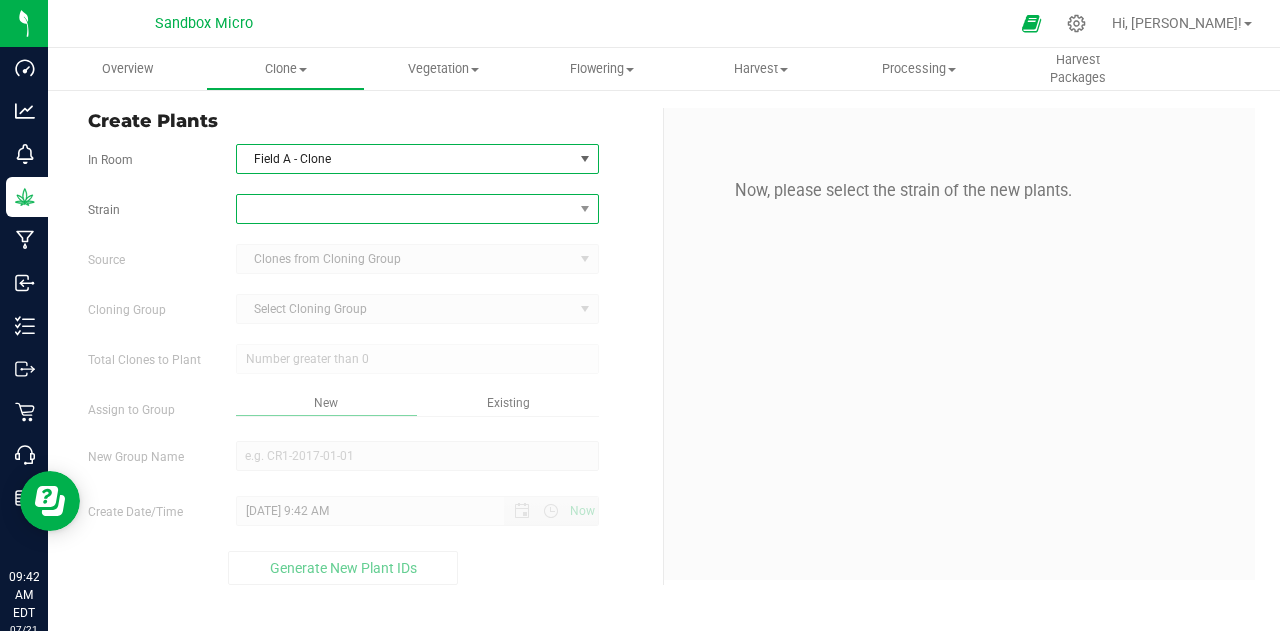 click at bounding box center [405, 209] 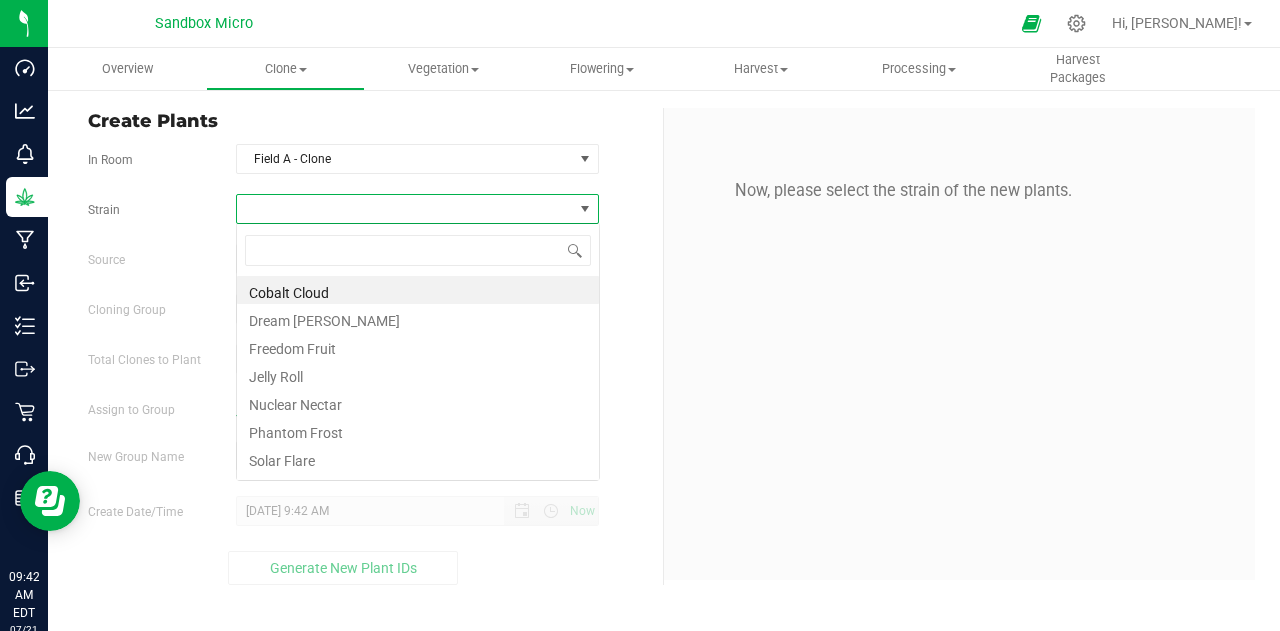 scroll, scrollTop: 99970, scrollLeft: 99636, axis: both 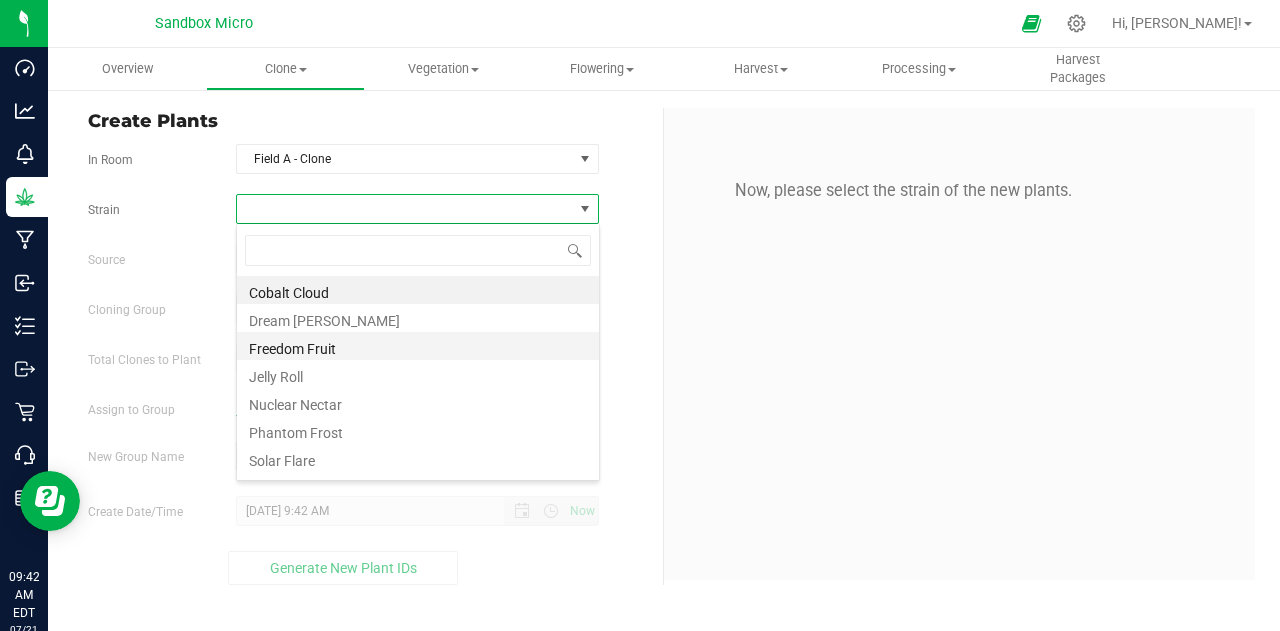 click on "Freedom Fruit" at bounding box center (418, 346) 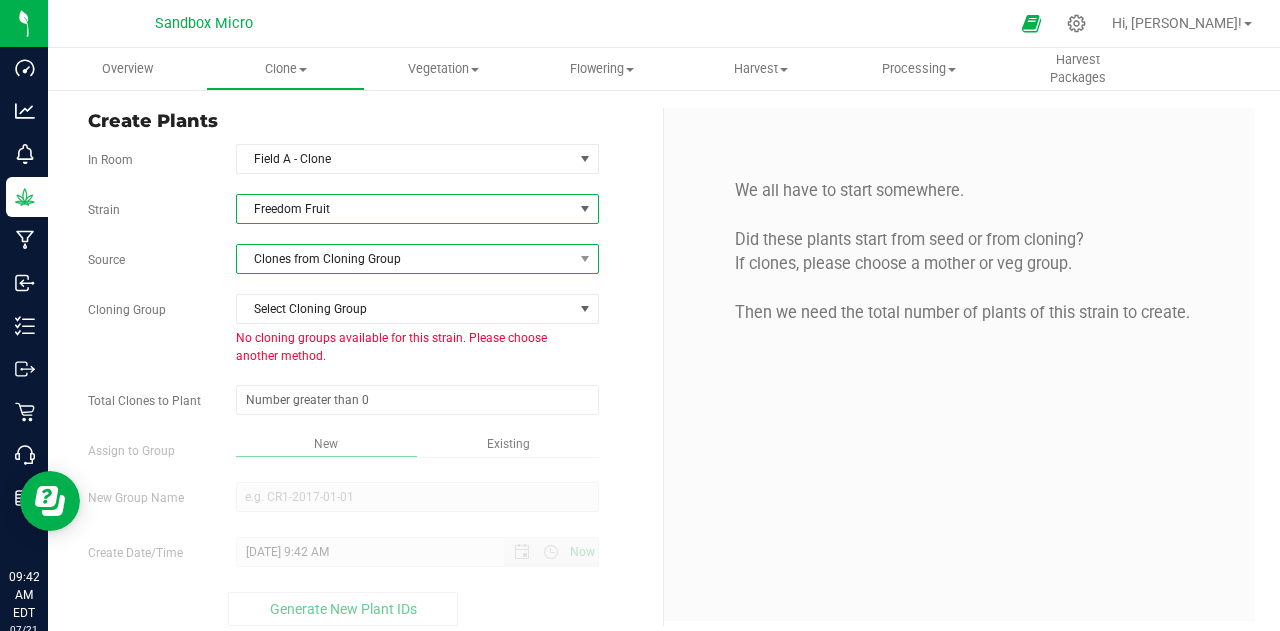 click on "Clones from Cloning Group" at bounding box center [405, 259] 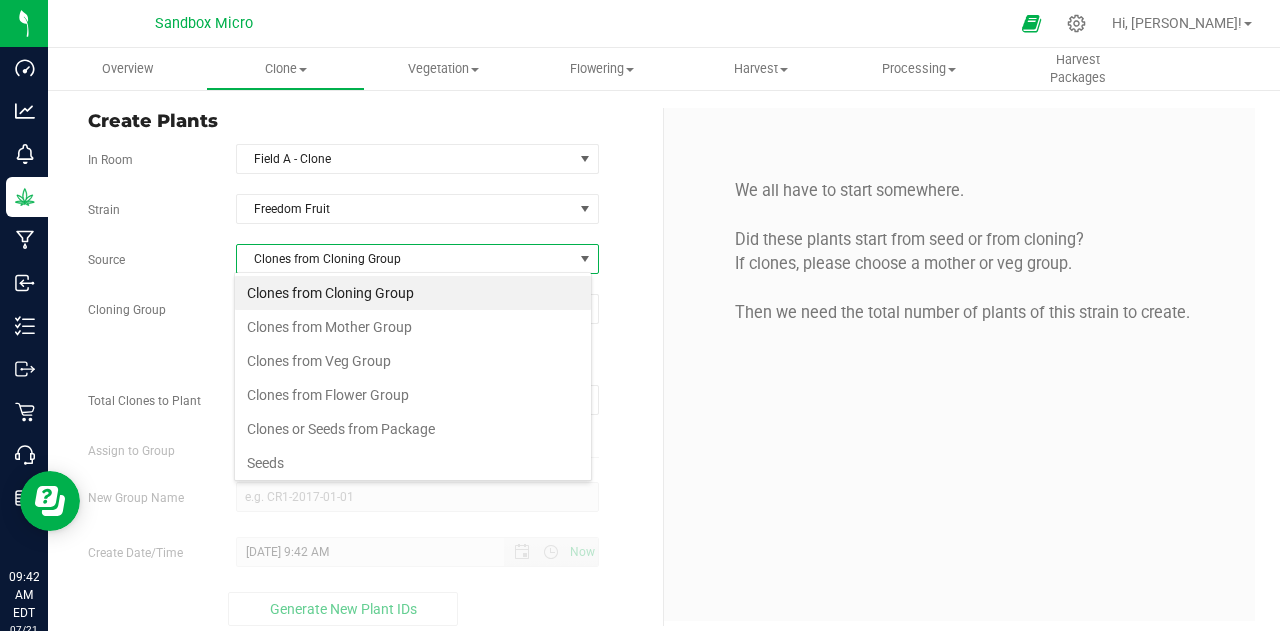 scroll, scrollTop: 99970, scrollLeft: 99641, axis: both 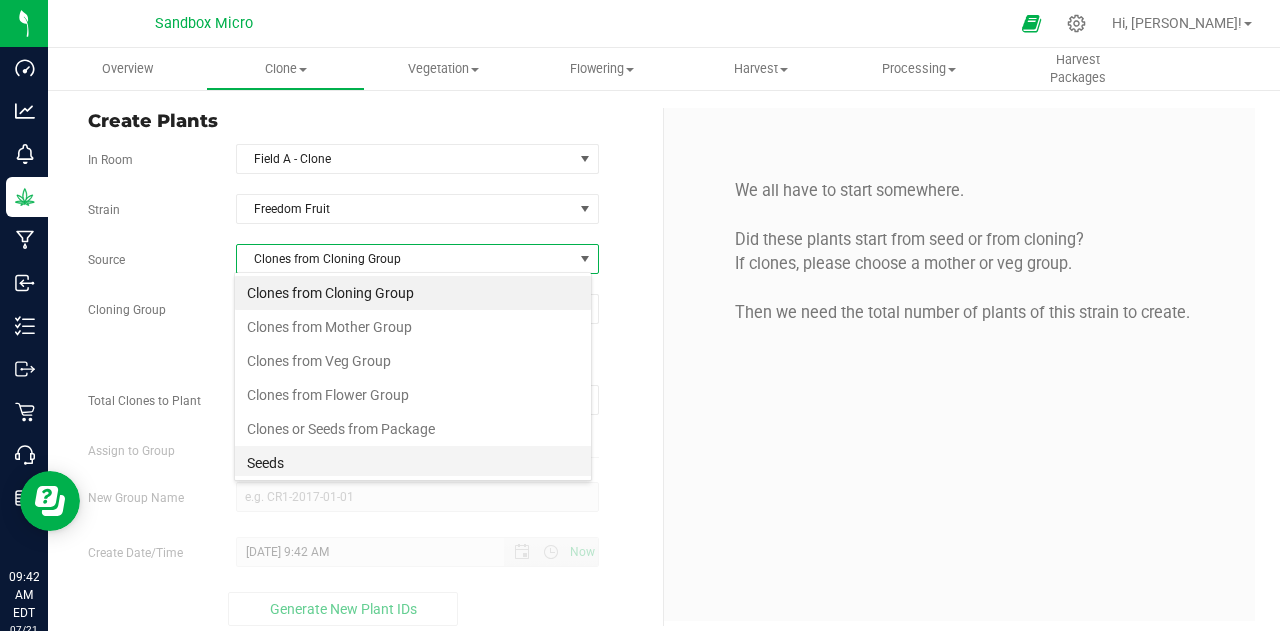 click on "Seeds" at bounding box center (413, 463) 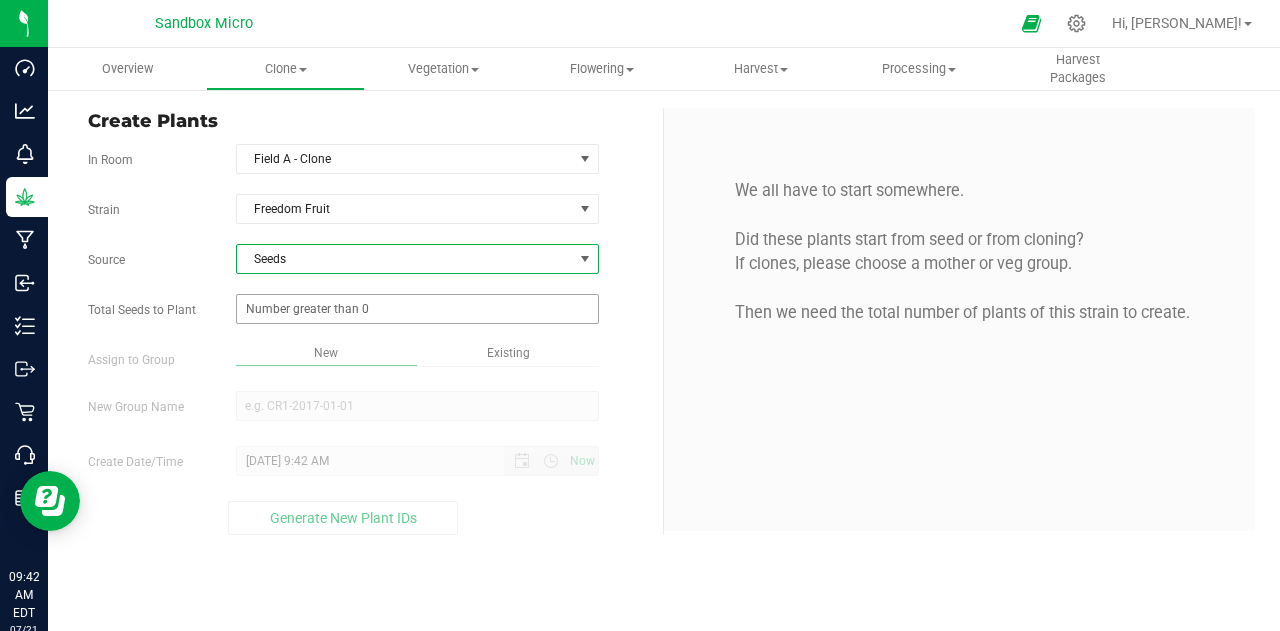 click at bounding box center [417, 309] 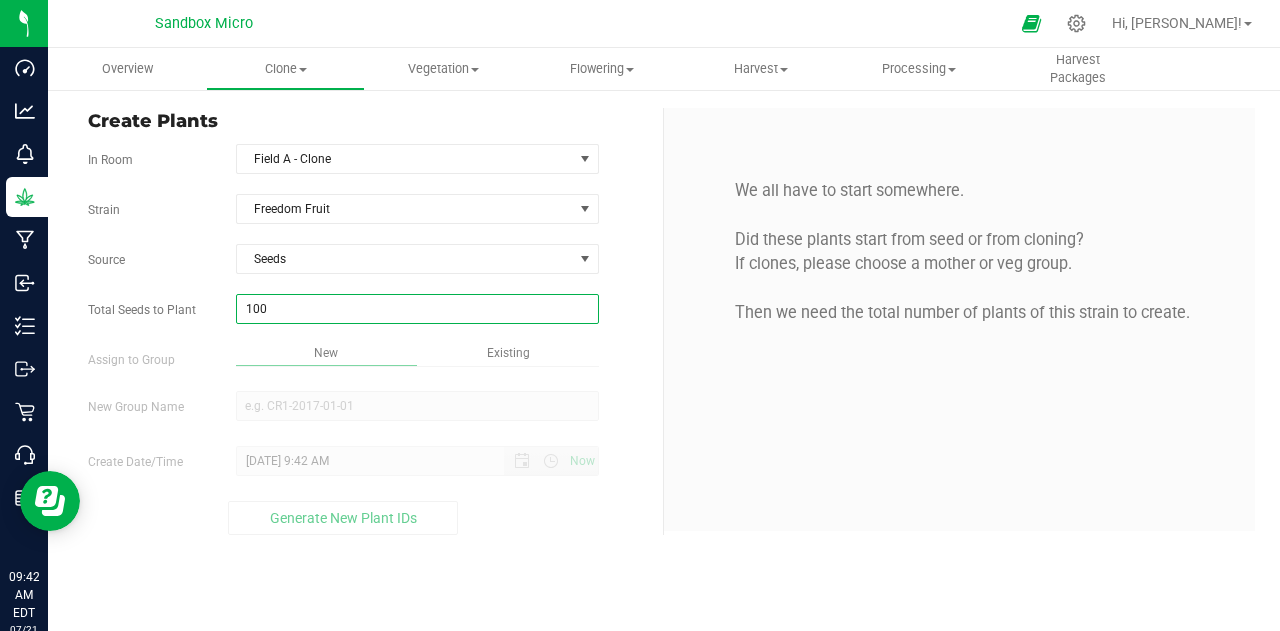 type on "1000" 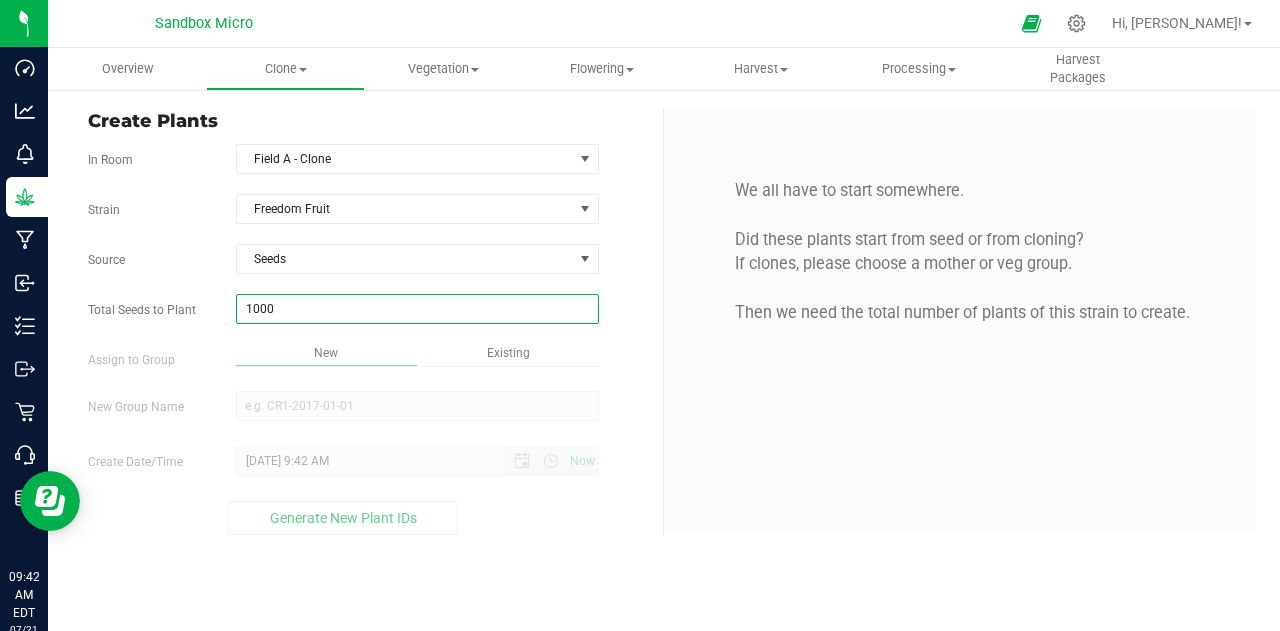 type on "1,000" 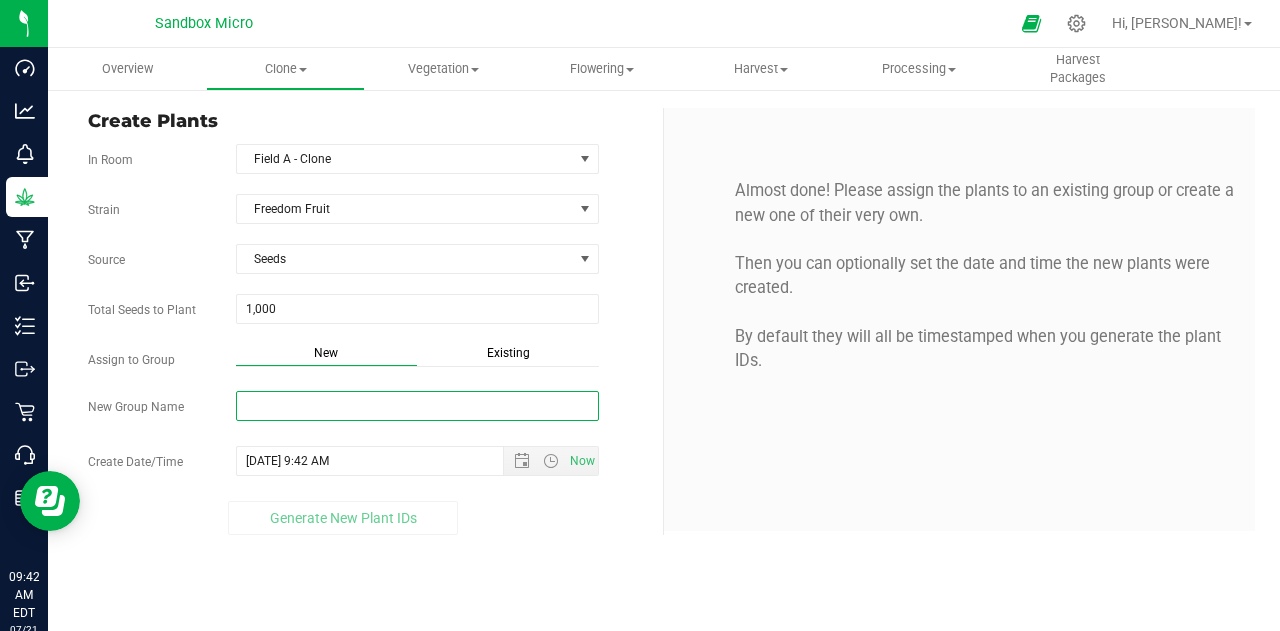 click on "New Group Name" at bounding box center (417, 406) 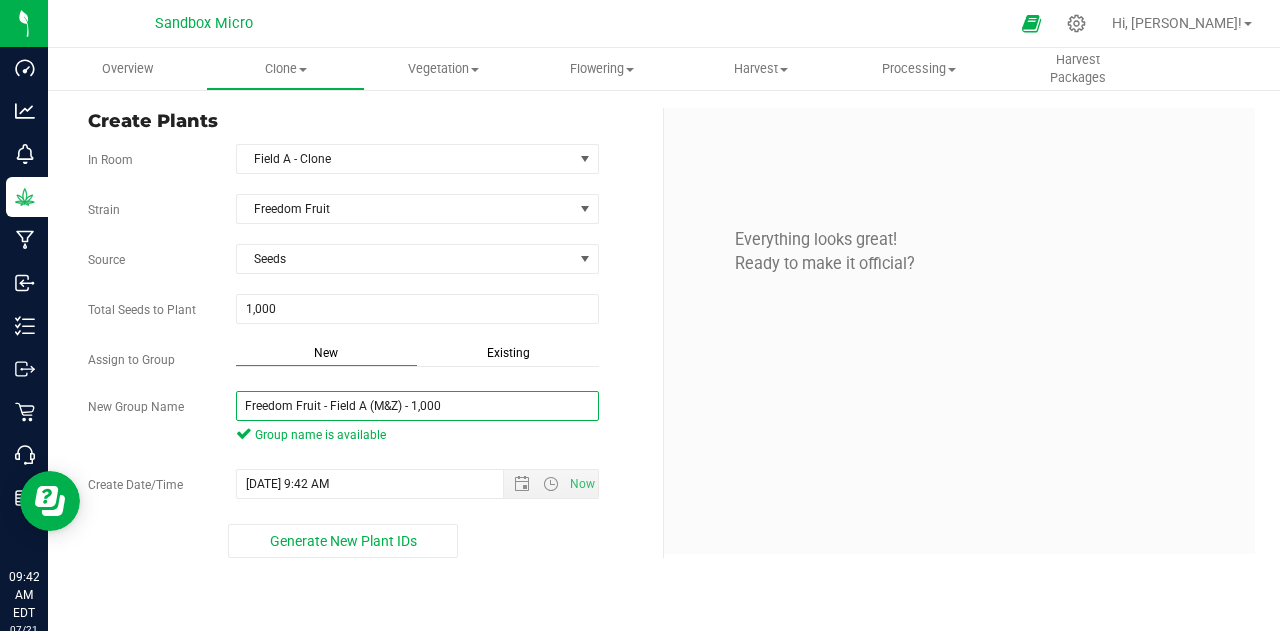 type on "Freedom Fruit - Field A (M&Z) - 1,000" 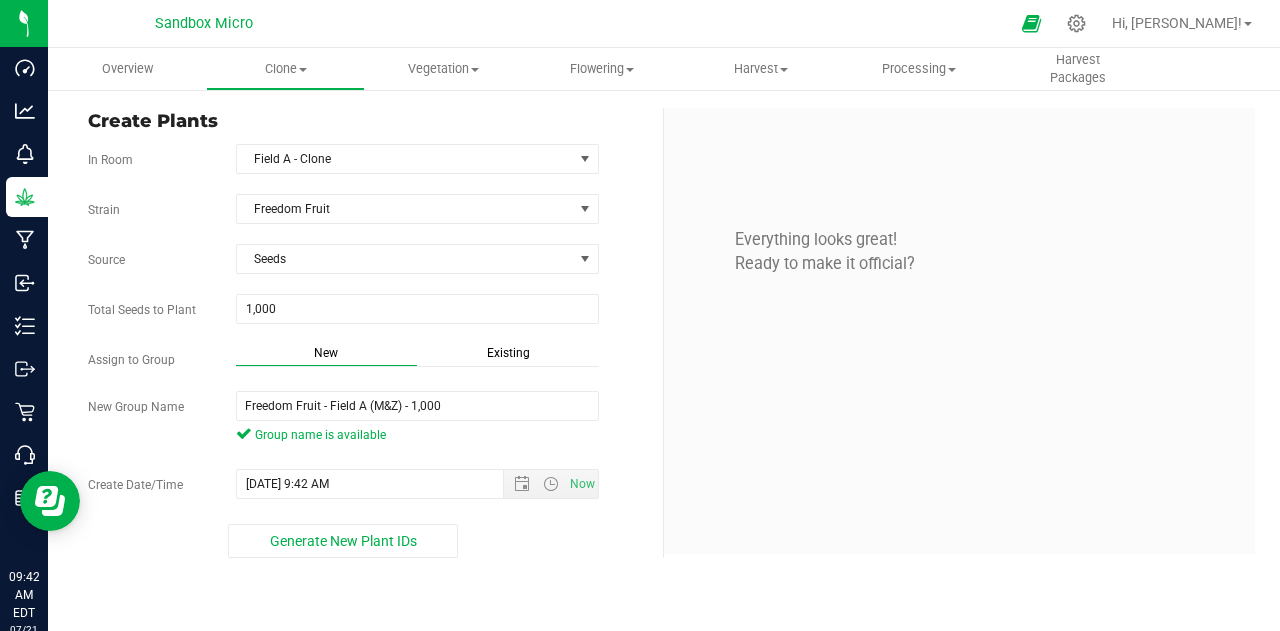 click on "Create Plants
In Room
Field A - Clone Select room Field A - Clone
[GEOGRAPHIC_DATA]
Freedom Fruit
Source
Seeds
Total Seeds to Plant
1,000 1000
Assign to Group" at bounding box center [664, 333] 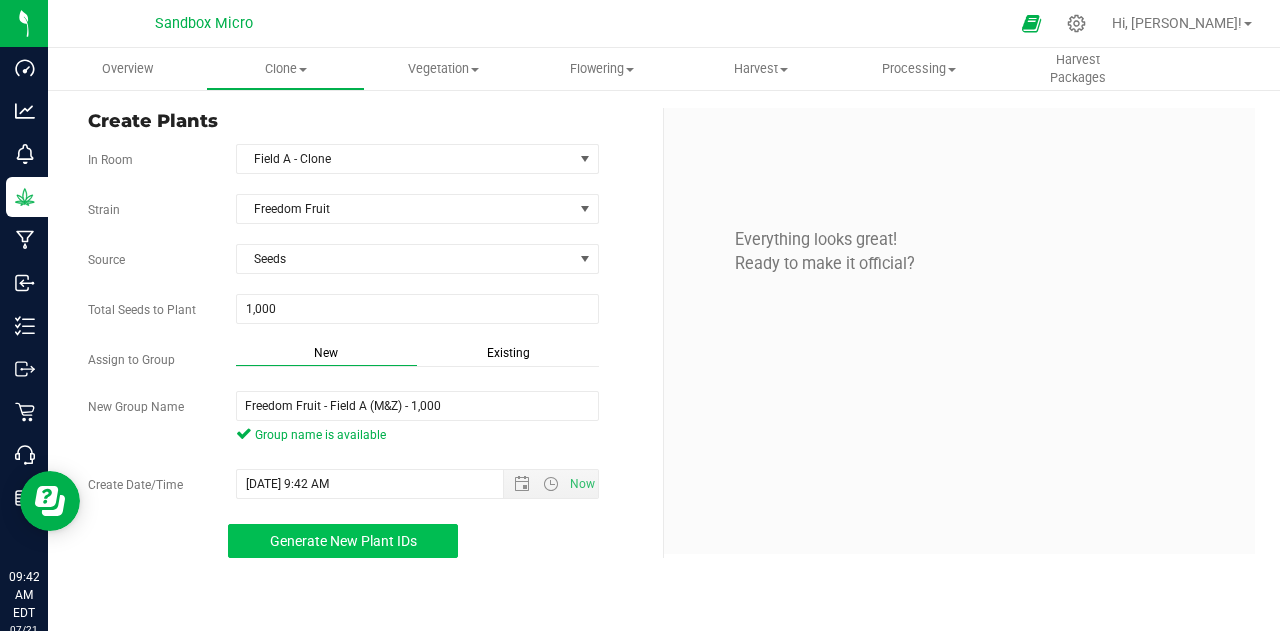 click on "Generate New Plant IDs" at bounding box center [343, 541] 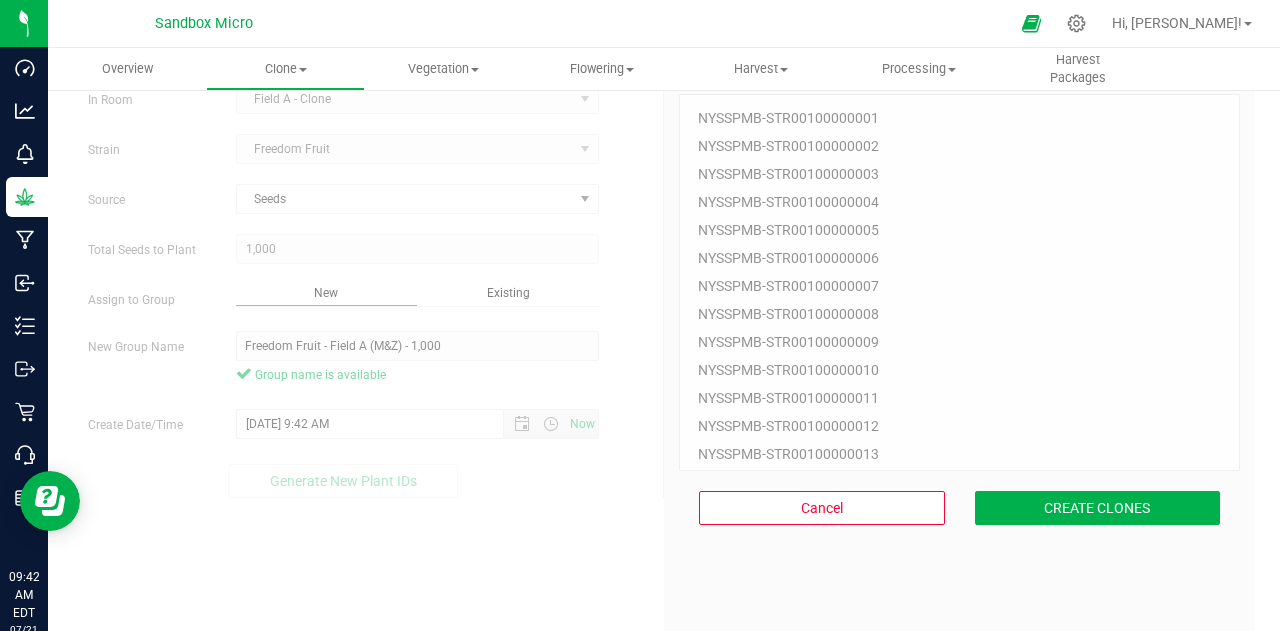 scroll, scrollTop: 144, scrollLeft: 0, axis: vertical 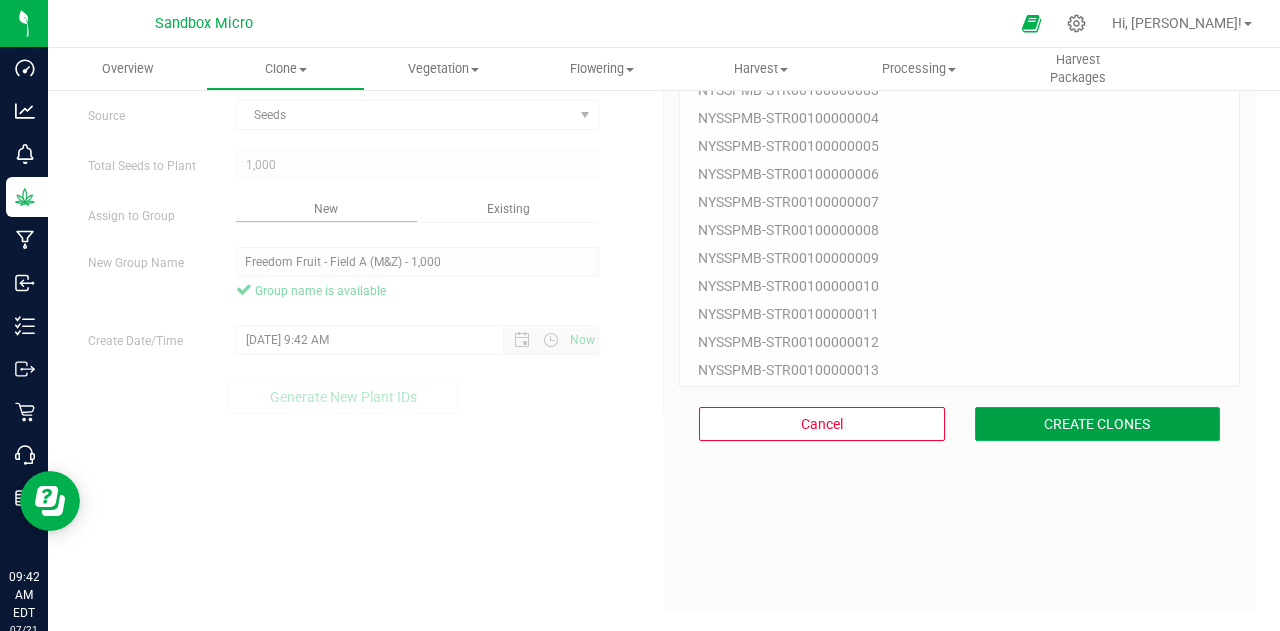 click on "CREATE CLONES" at bounding box center (1098, 424) 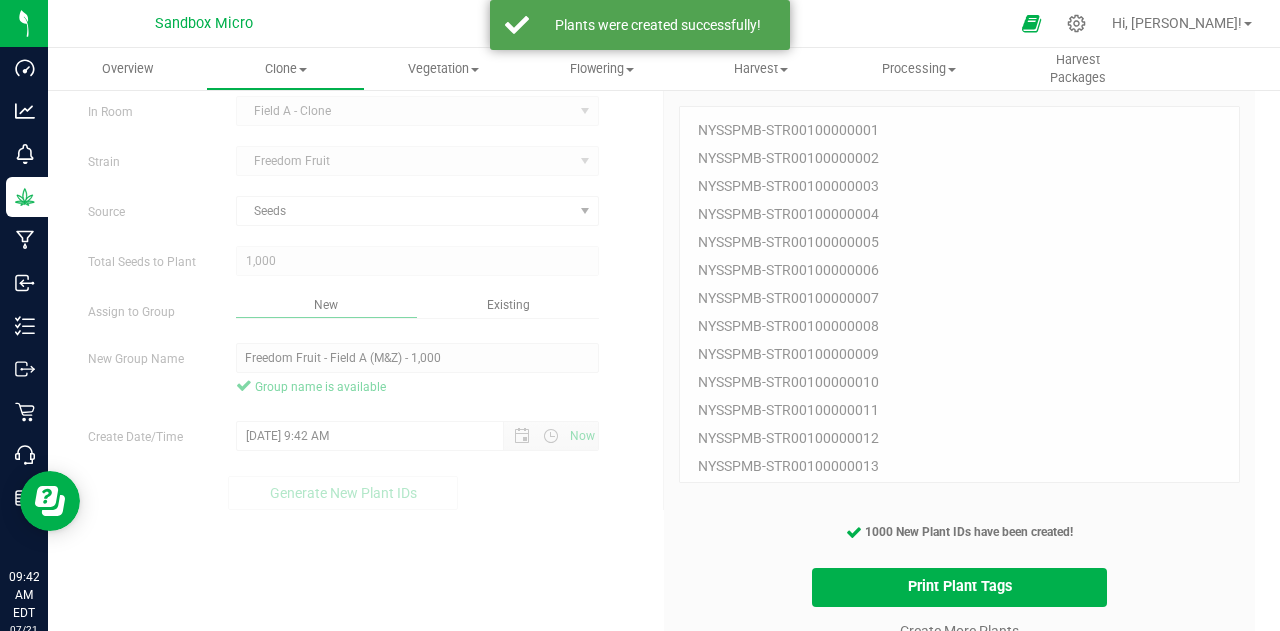 scroll, scrollTop: 0, scrollLeft: 0, axis: both 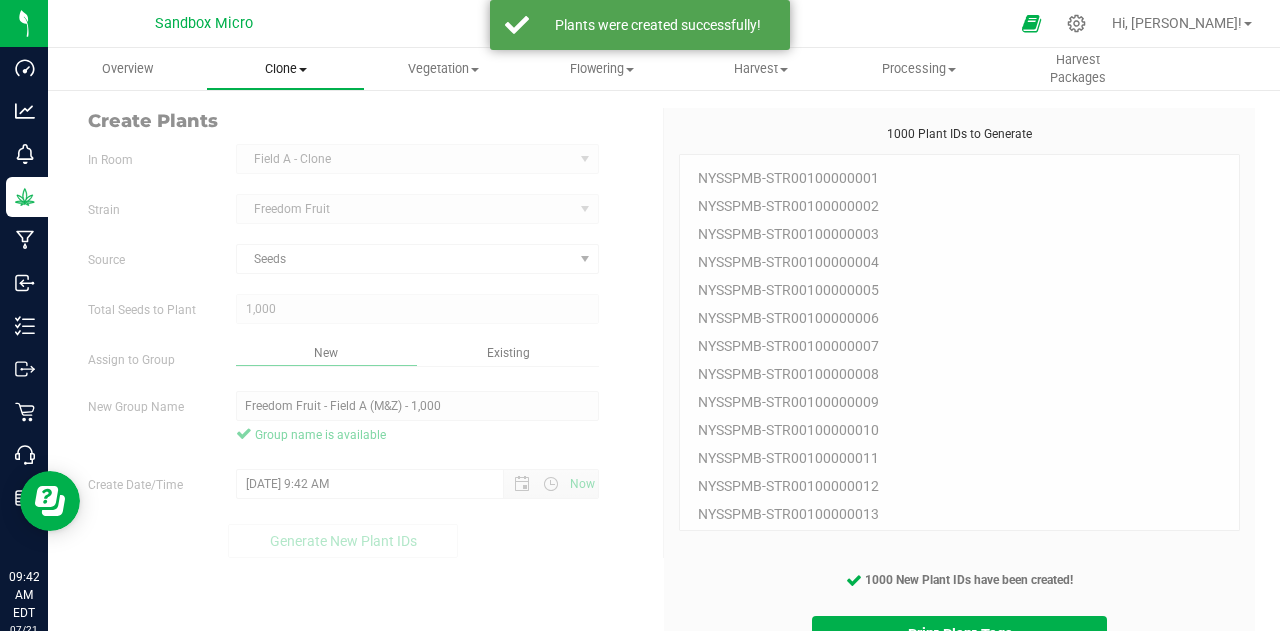 click on "Clone" at bounding box center (285, 69) 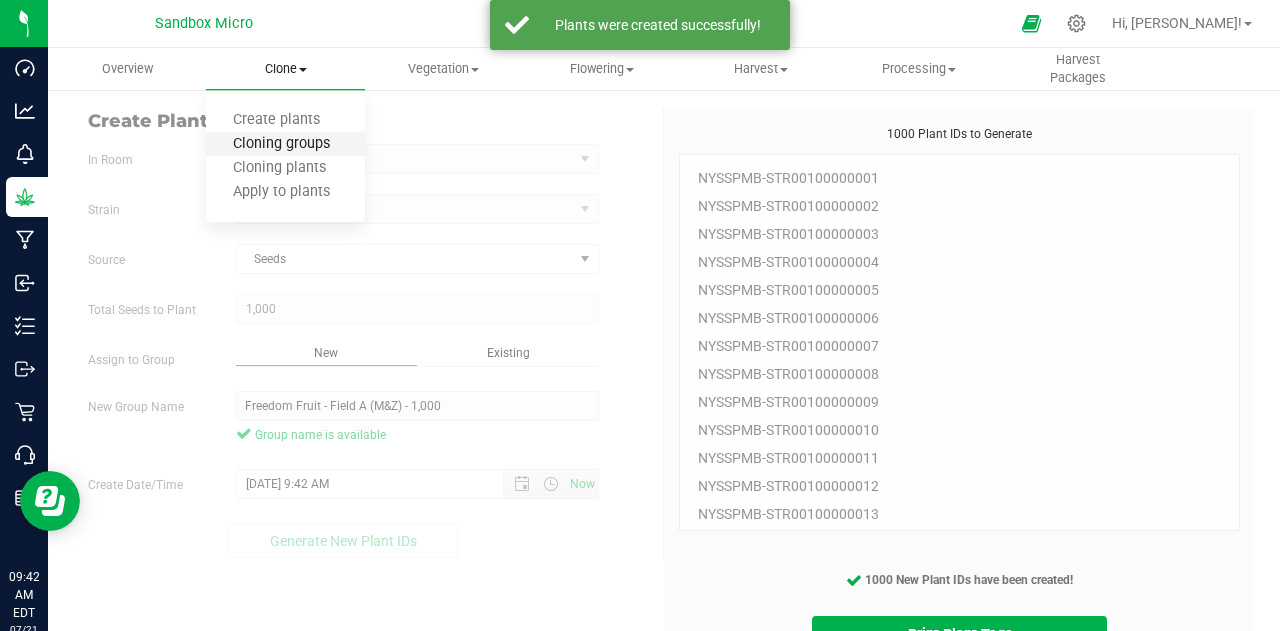 click on "Cloning groups" at bounding box center [281, 144] 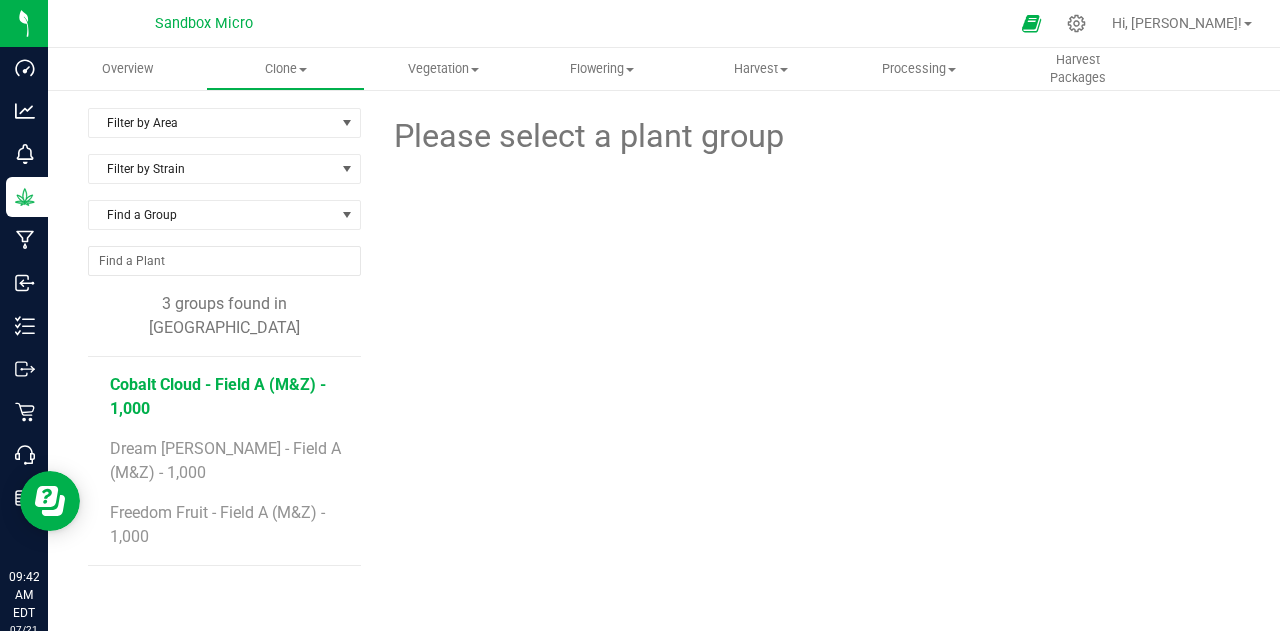 click on "Cobalt Cloud - Field A (M&Z) - 1,000" at bounding box center (218, 396) 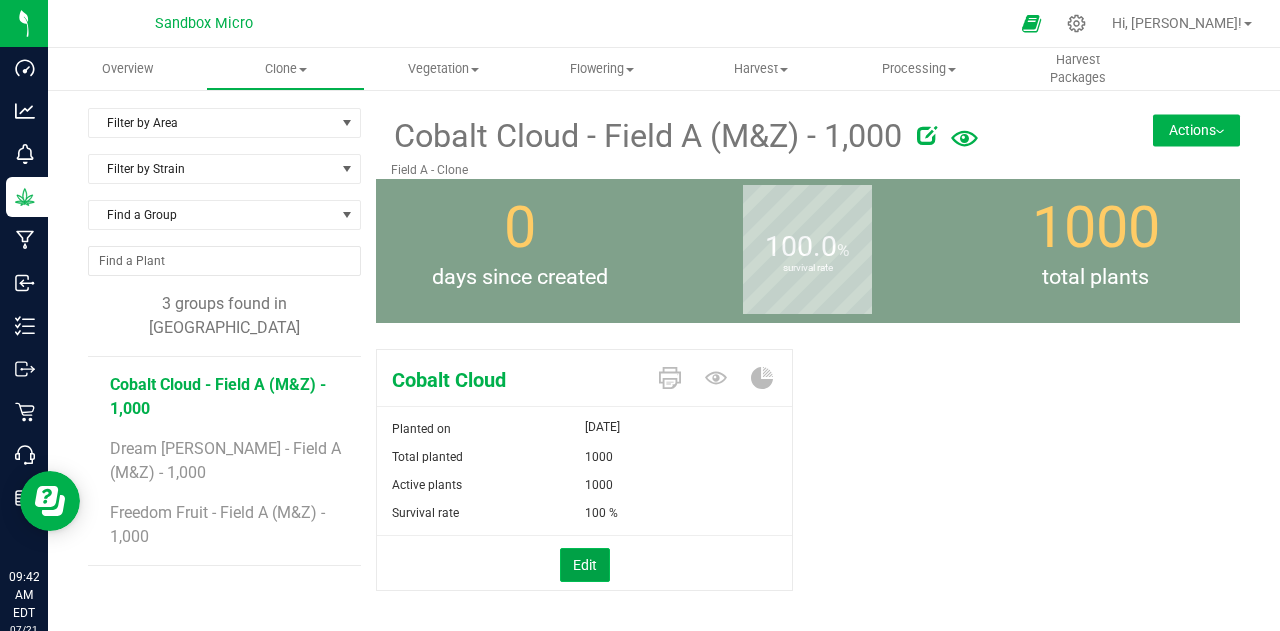 click on "Edit" at bounding box center [585, 565] 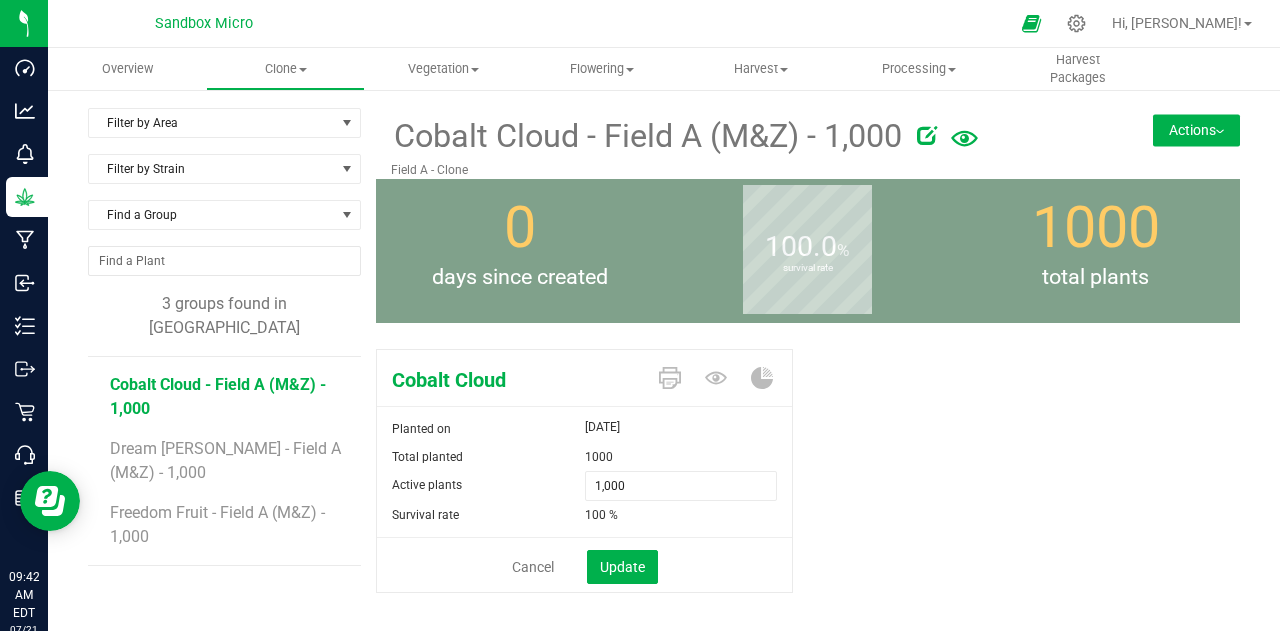 click on "Actions" at bounding box center (1196, 130) 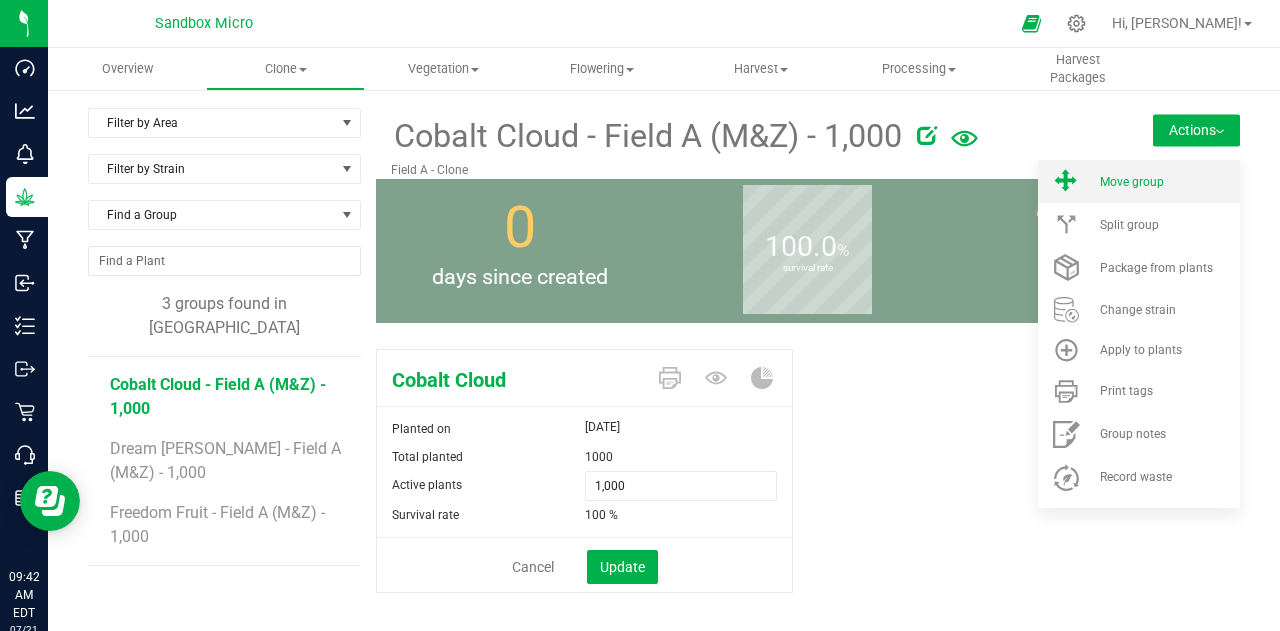 click on "Move group" at bounding box center (1132, 182) 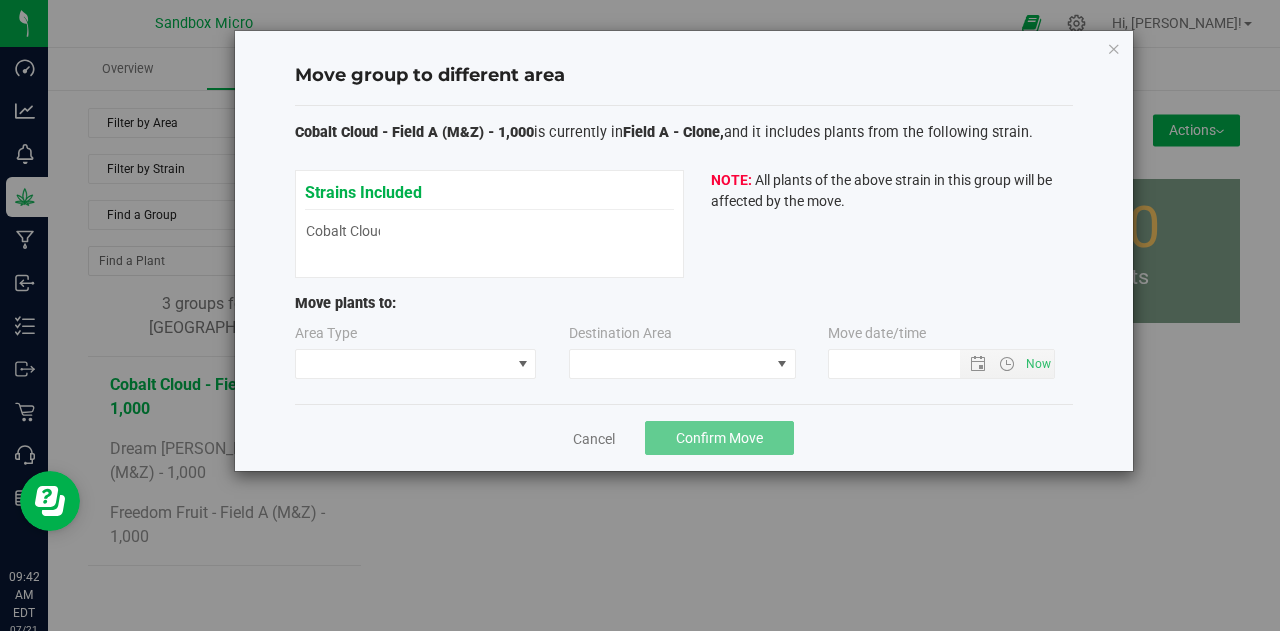 type on "[DATE] 9:42 AM" 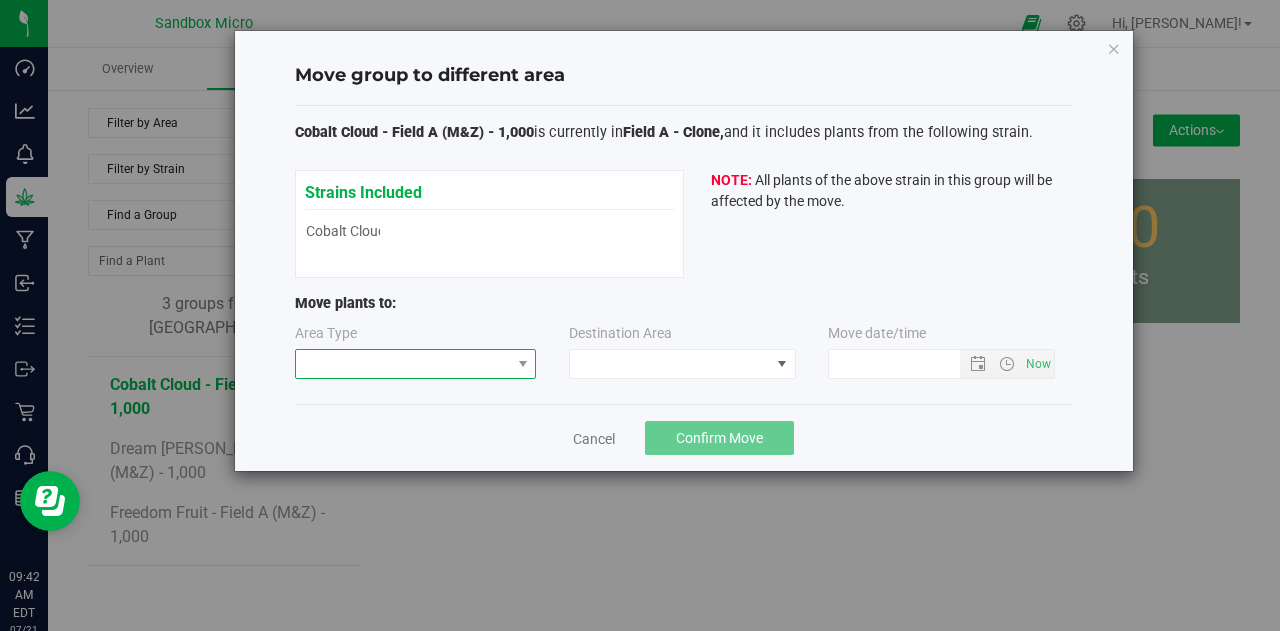 click at bounding box center [403, 364] 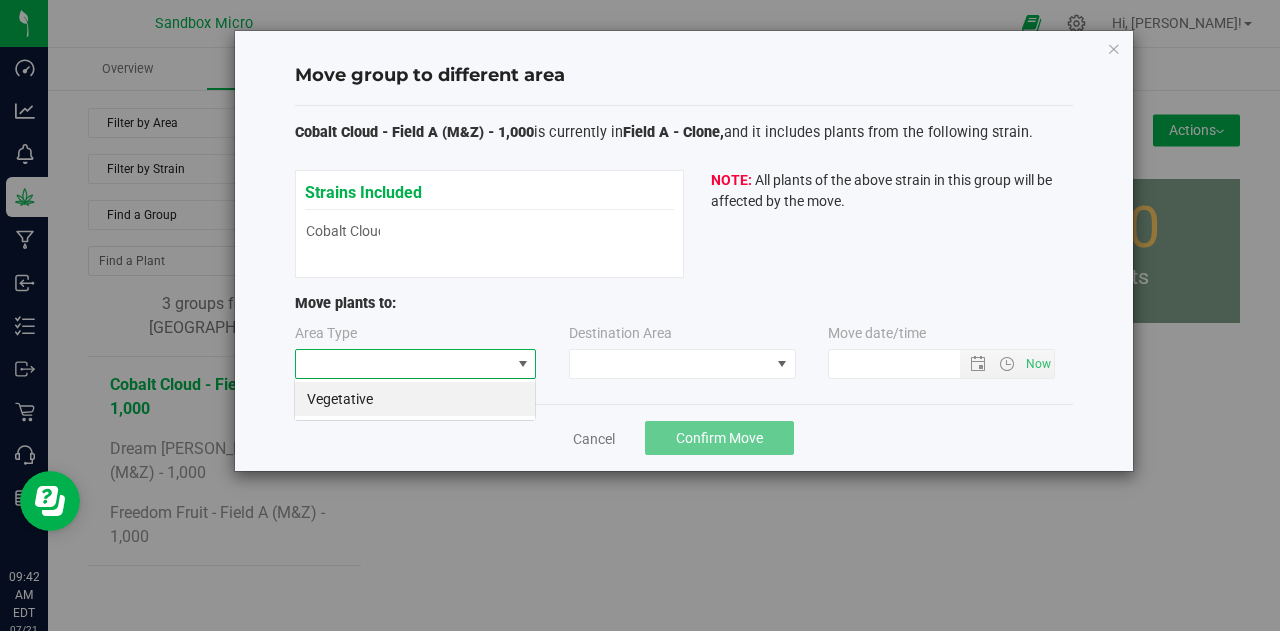 scroll, scrollTop: 99970, scrollLeft: 99758, axis: both 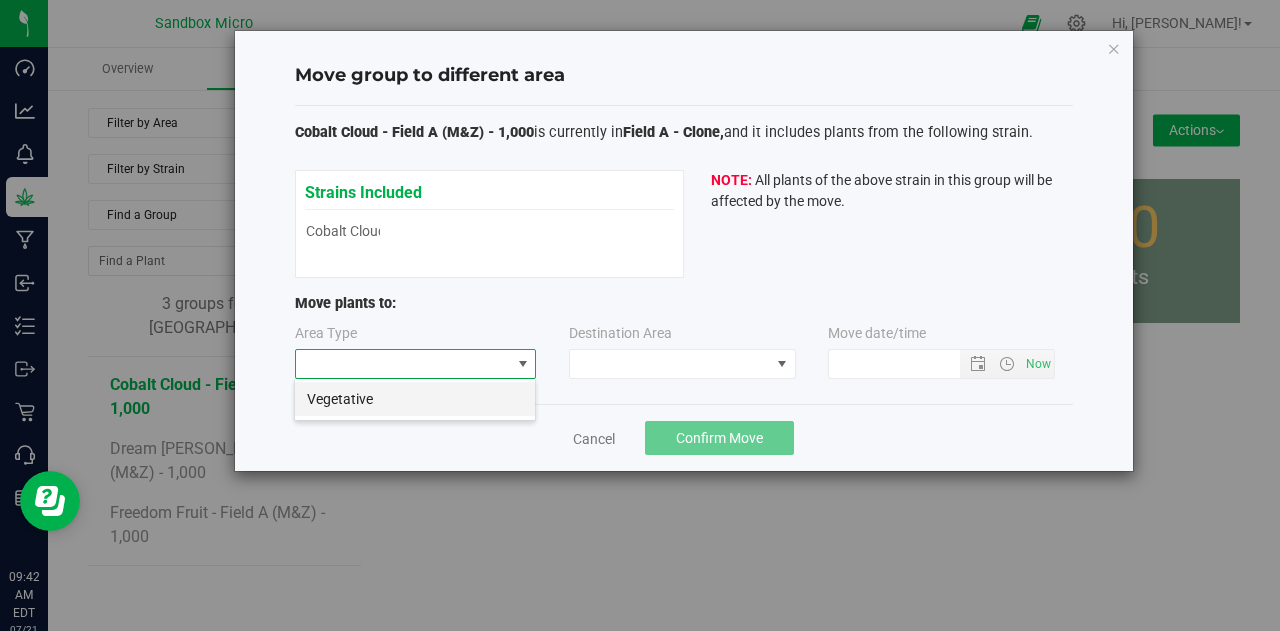 click on "Vegetative" at bounding box center [415, 399] 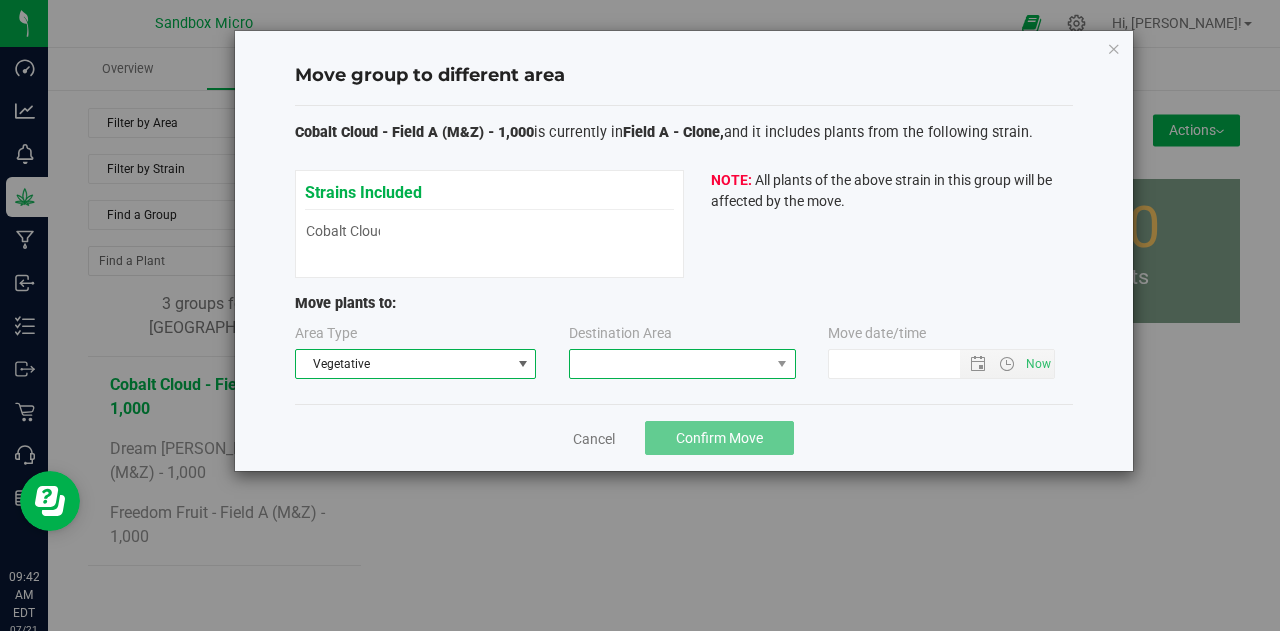 click at bounding box center (670, 364) 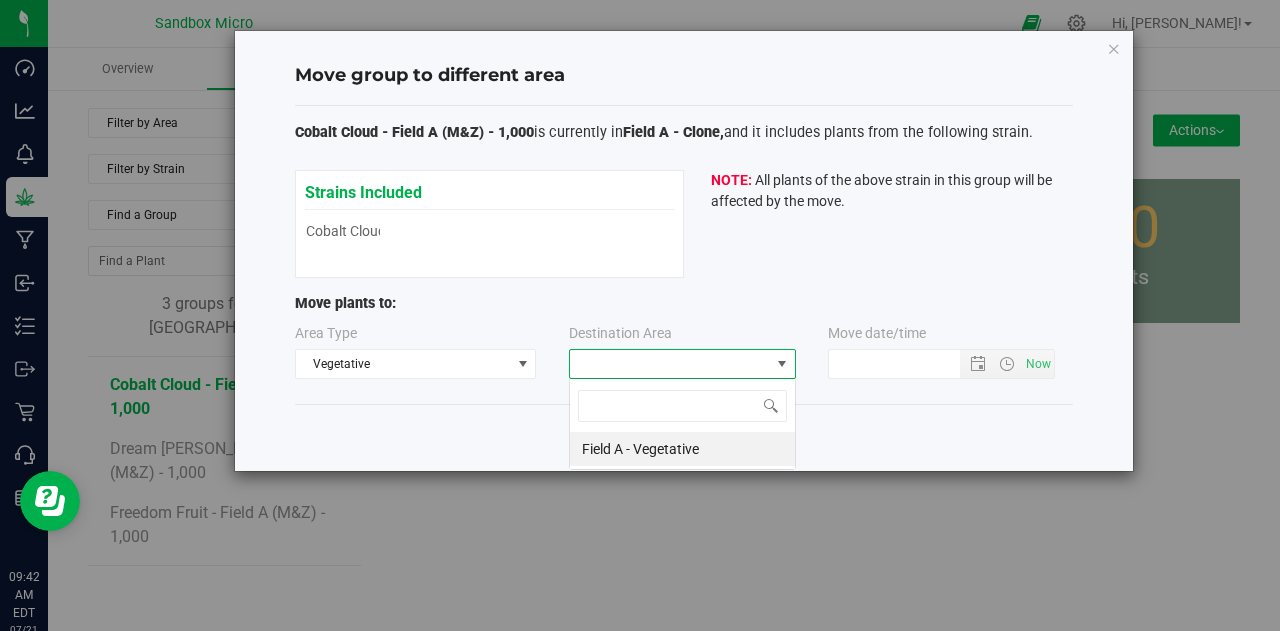 scroll, scrollTop: 99970, scrollLeft: 99772, axis: both 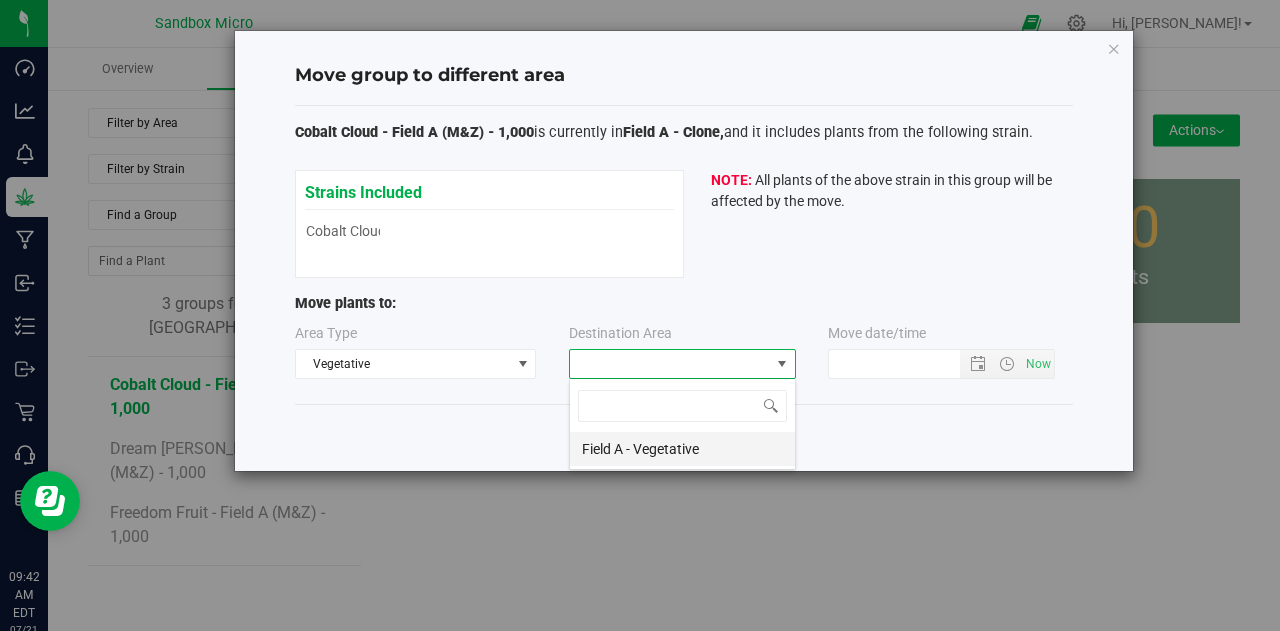 click on "Field A - Vegetative" at bounding box center (682, 449) 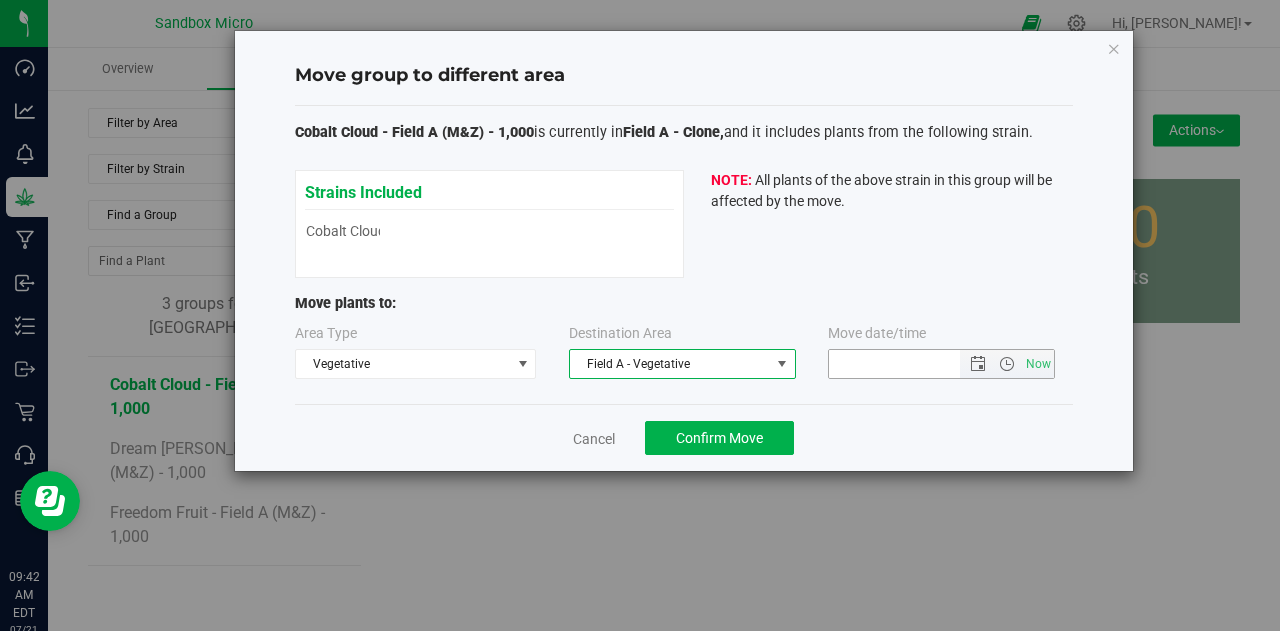 click on "Now" at bounding box center [941, 364] 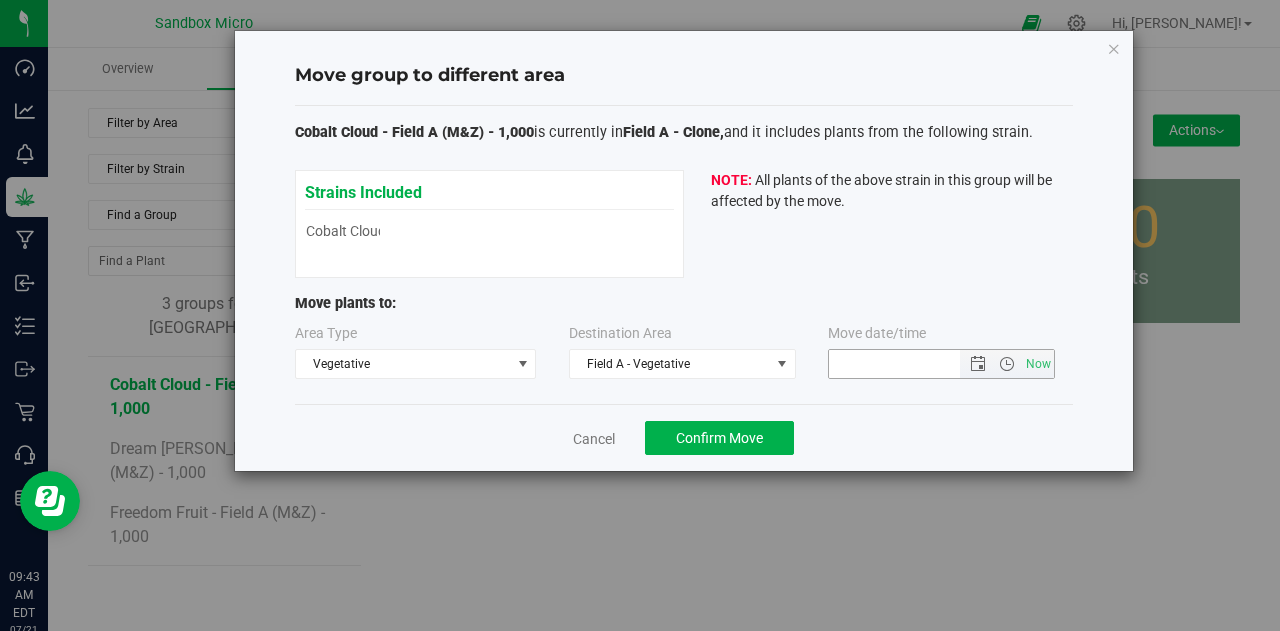 click at bounding box center (911, 364) 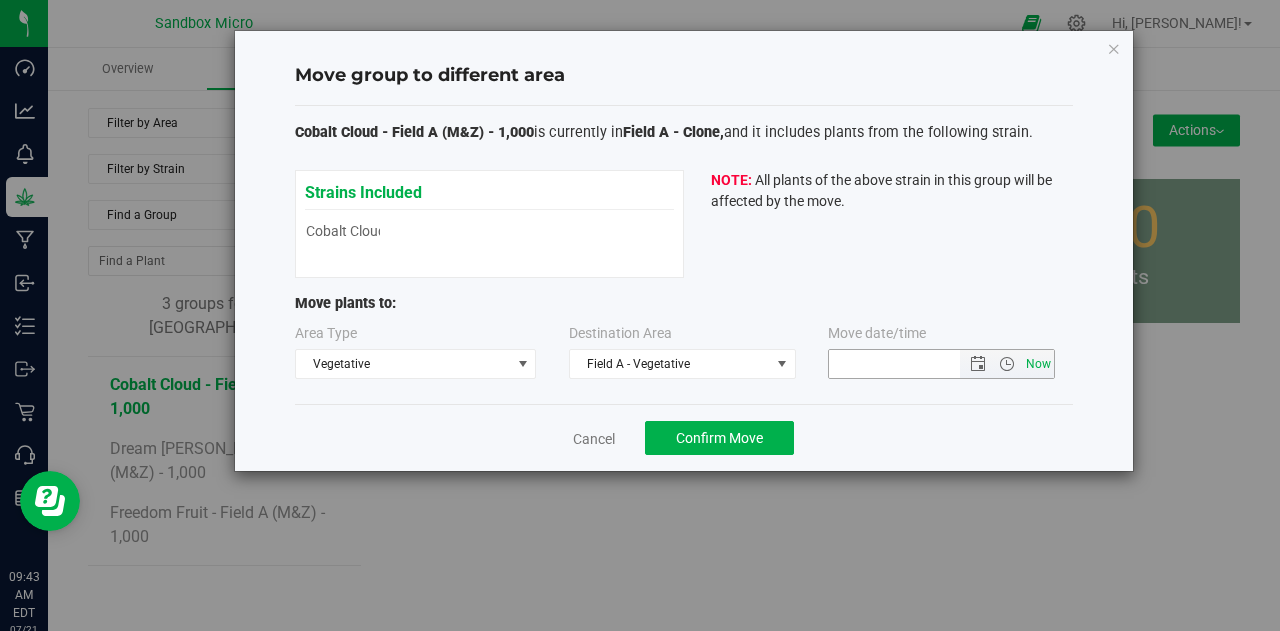 click on "Now" at bounding box center [1039, 364] 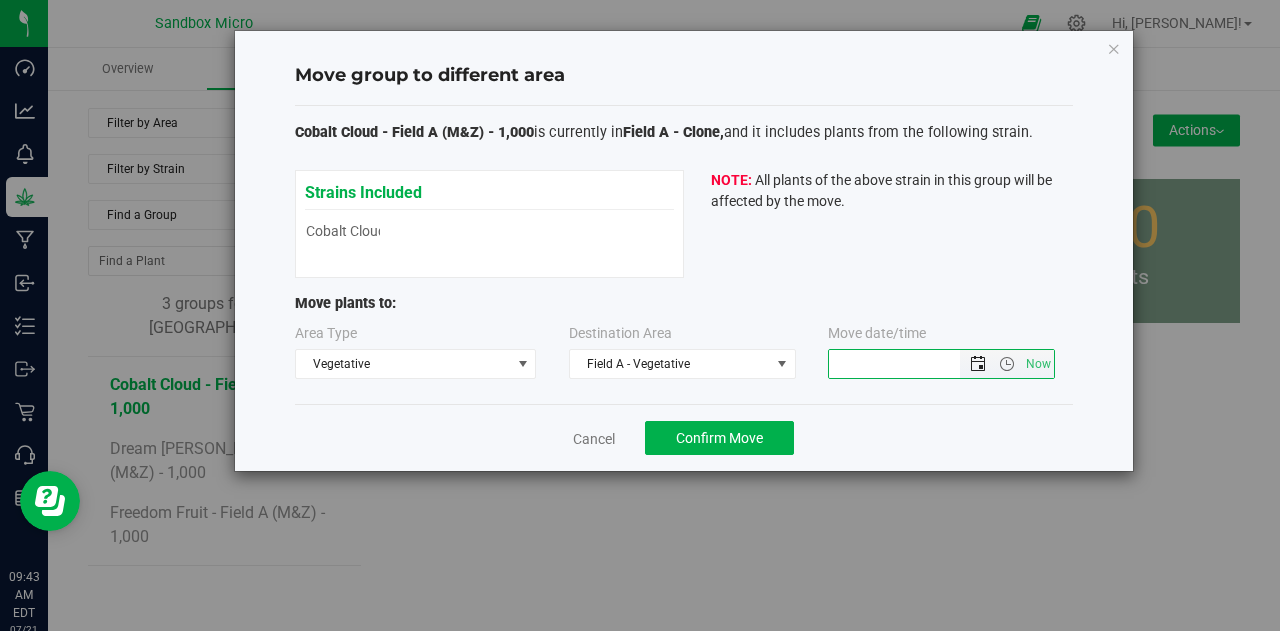 click at bounding box center [978, 364] 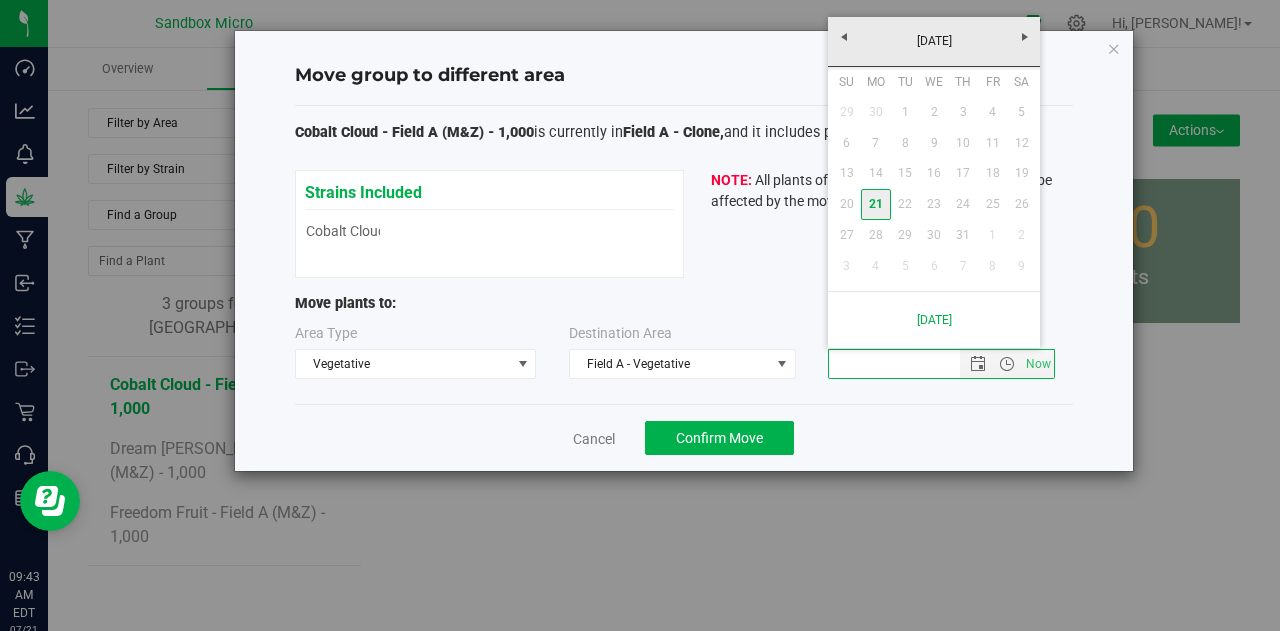 click on "21" at bounding box center [875, 204] 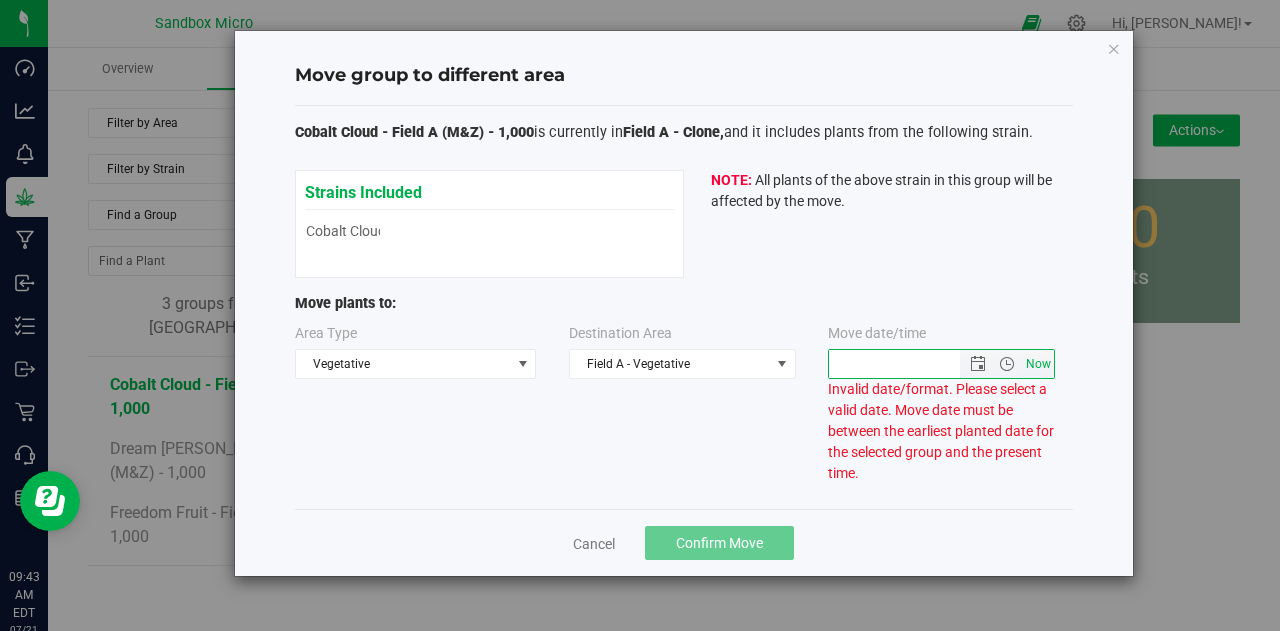 click on "Now" at bounding box center [1039, 364] 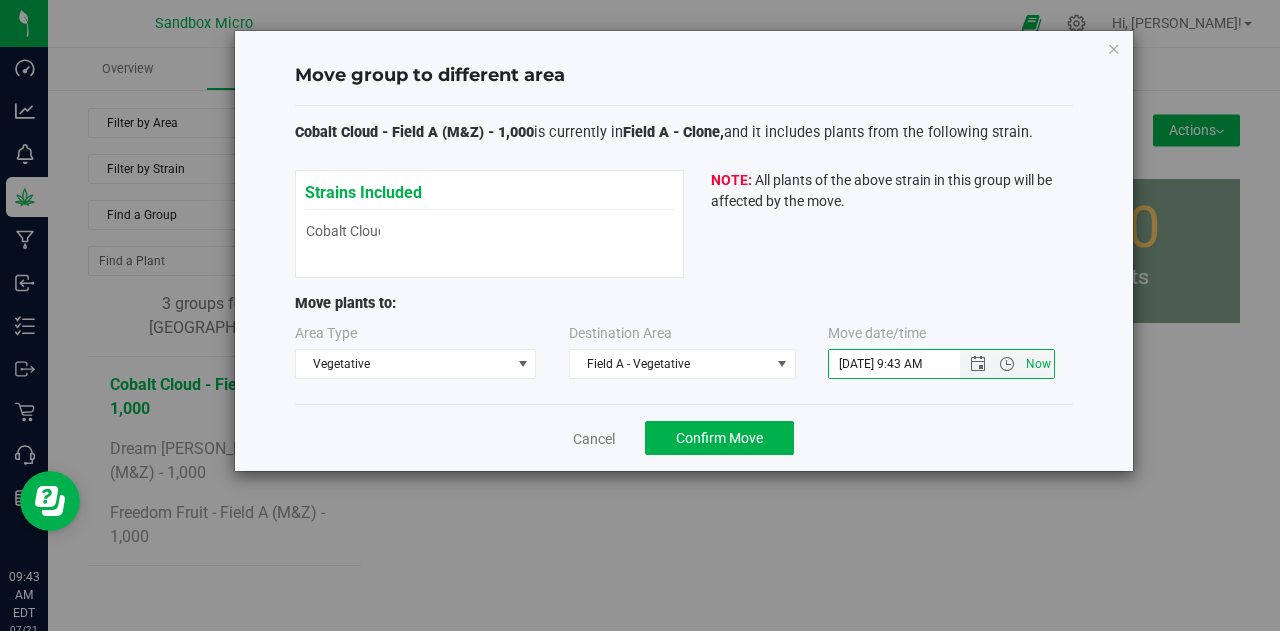 type 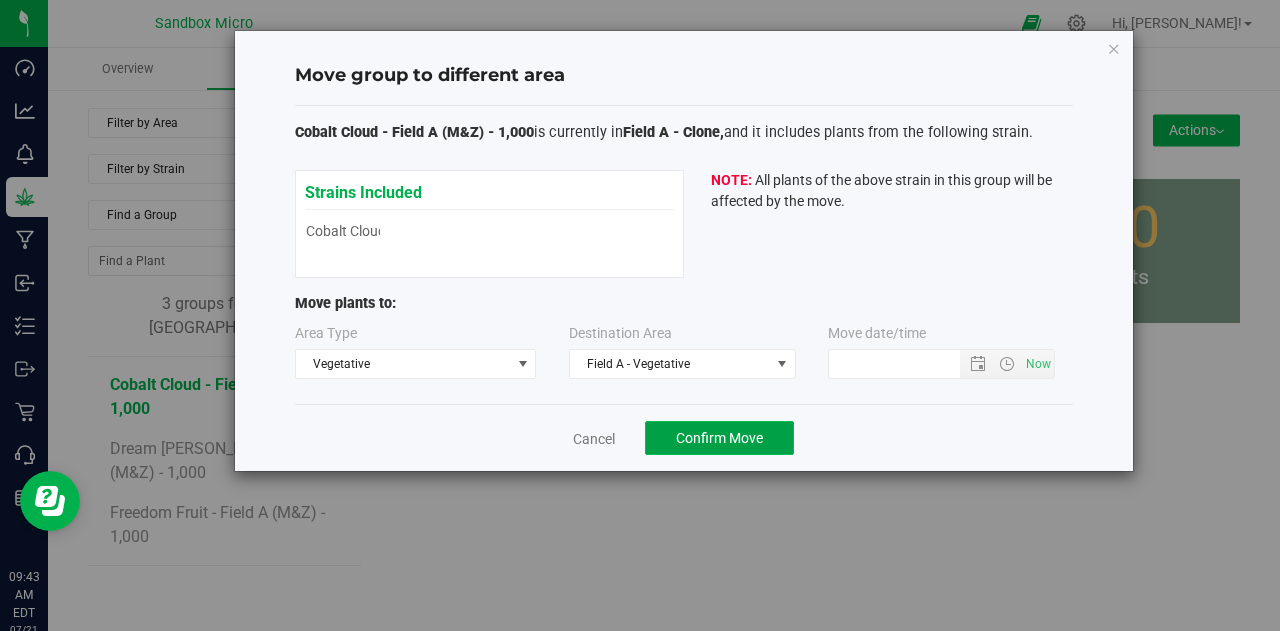 click on "Confirm Move" 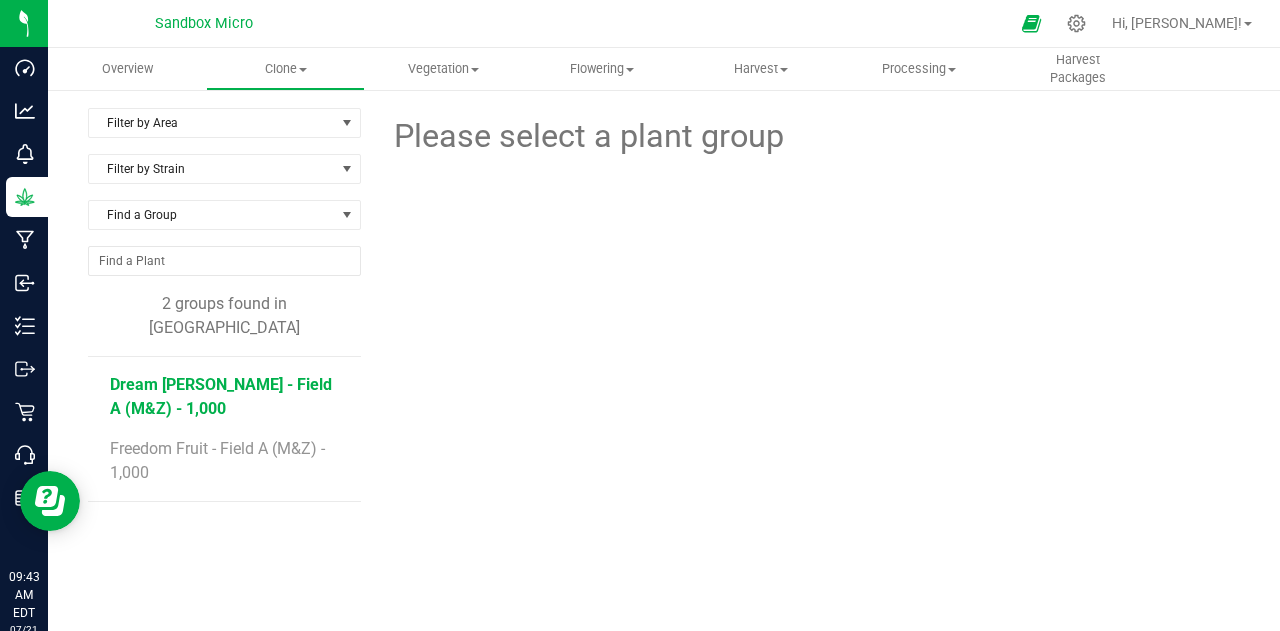 click on "Dream [PERSON_NAME] - Field A (M&Z) - 1,000" at bounding box center (221, 396) 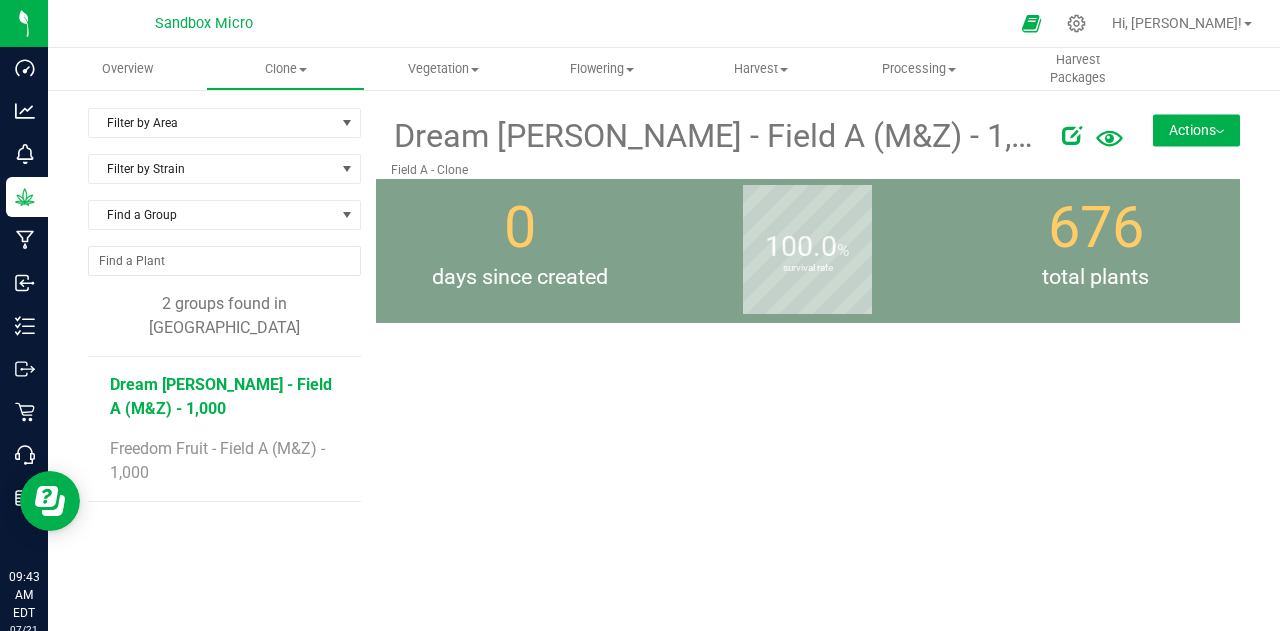 click on "Actions" at bounding box center [1196, 130] 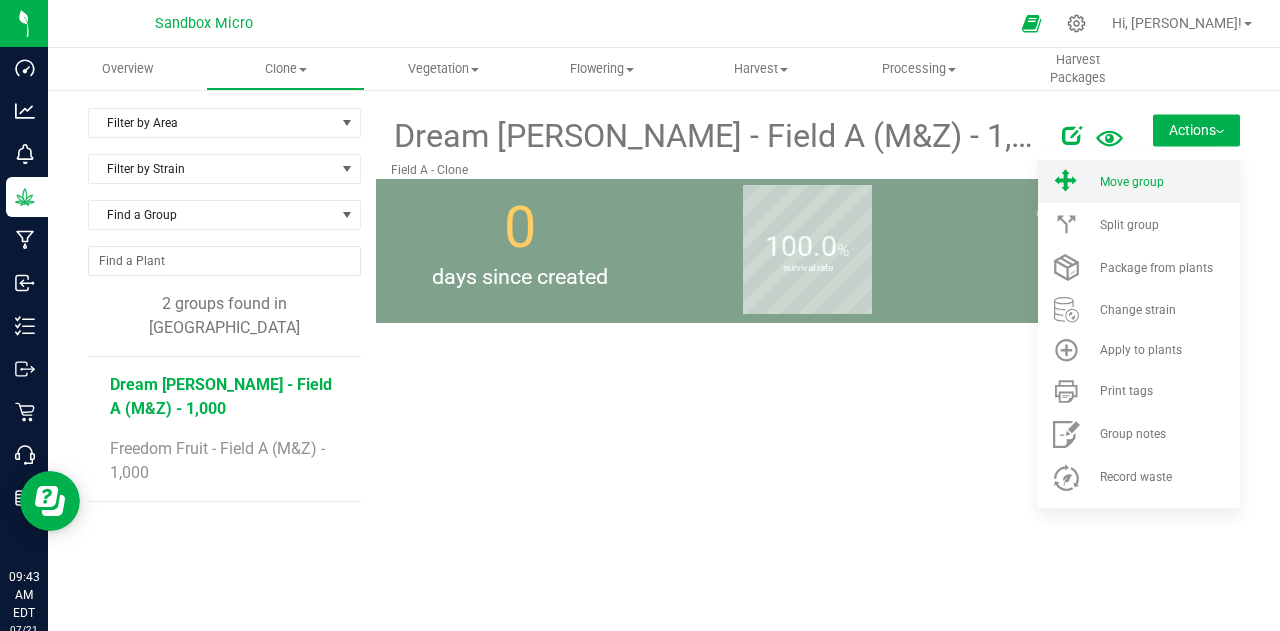 click on "Move group" at bounding box center [1132, 182] 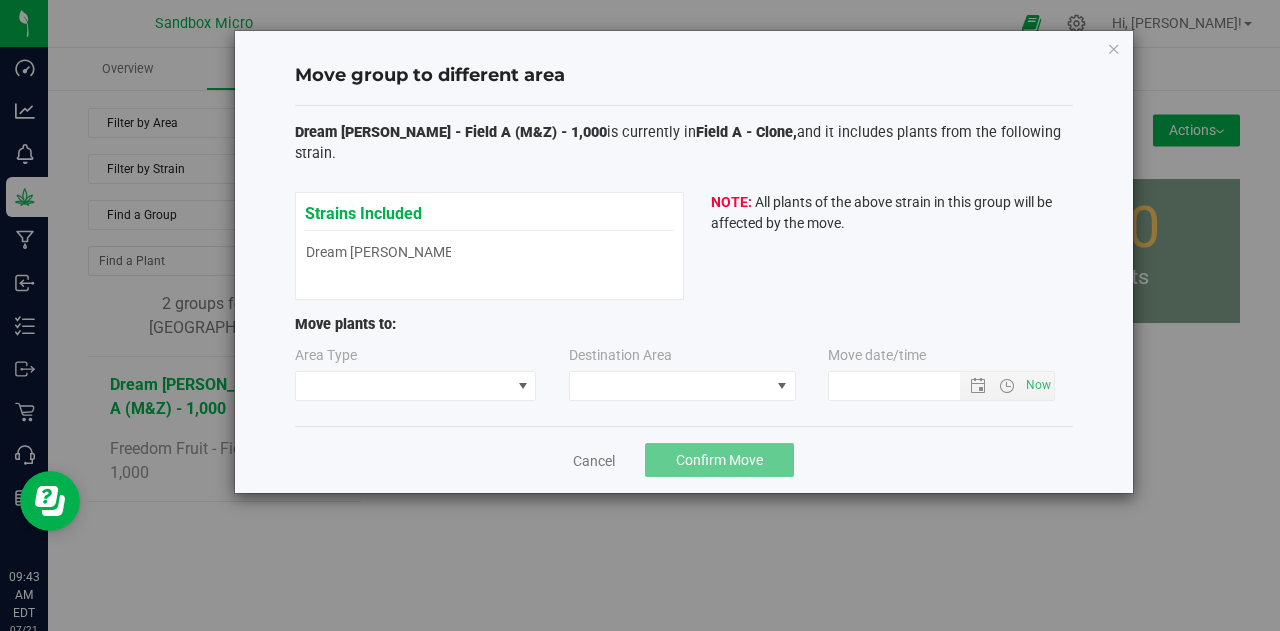 type on "[DATE] 9:43 AM" 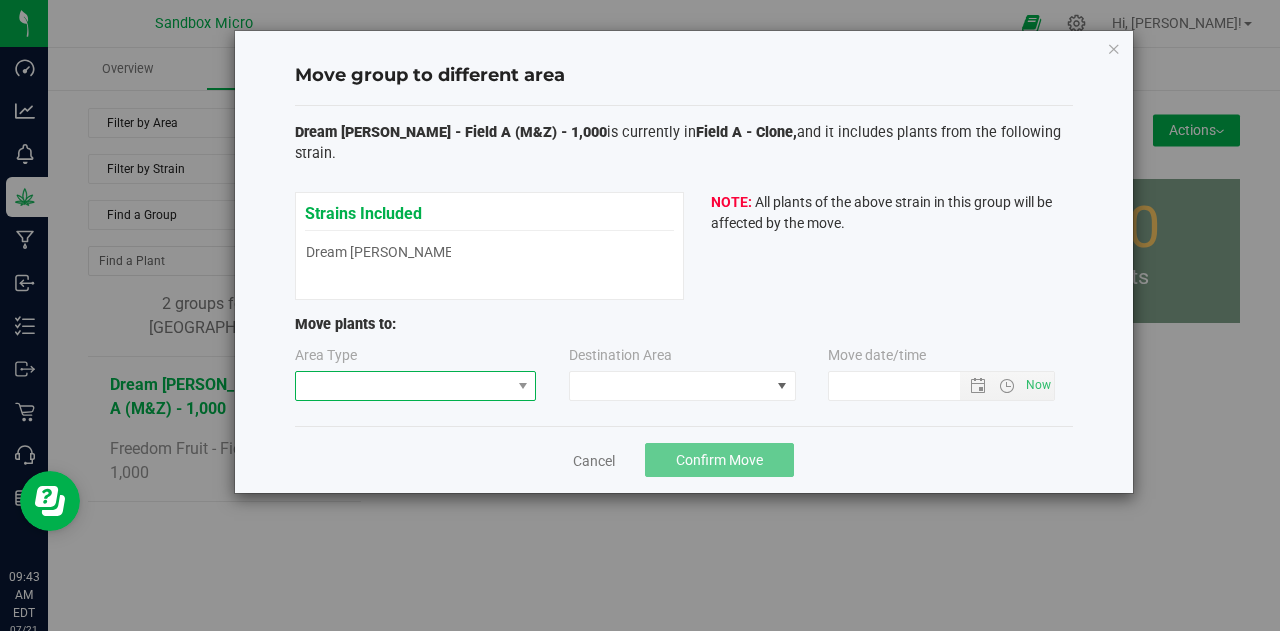 click at bounding box center (403, 386) 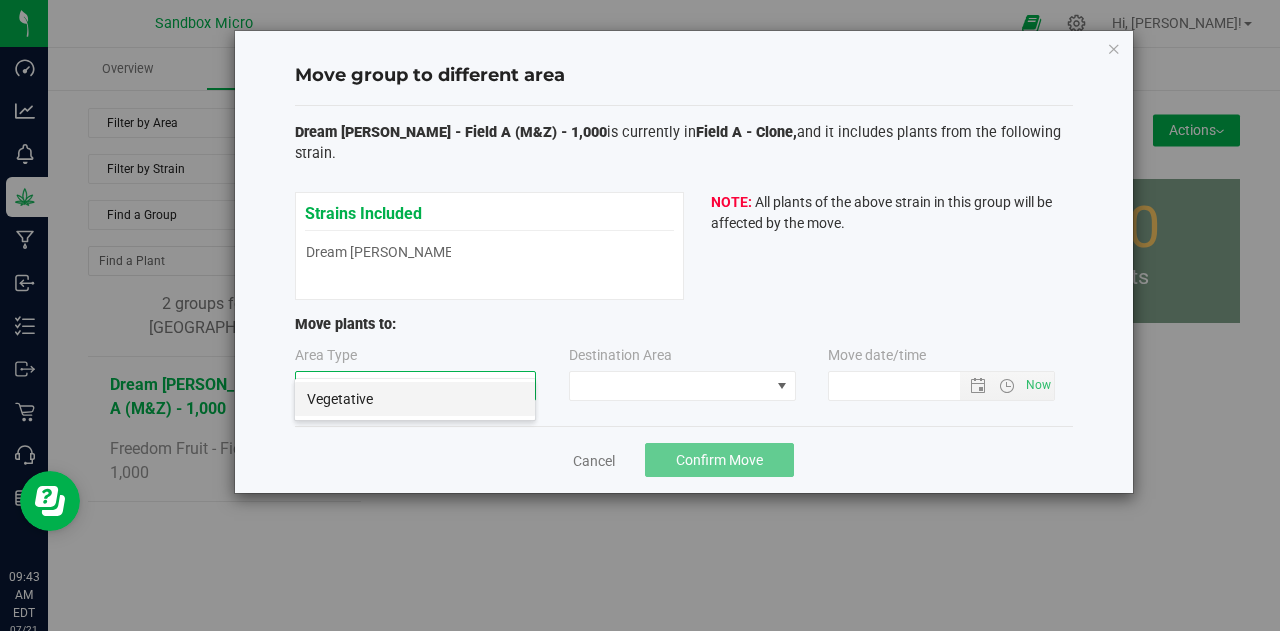 scroll, scrollTop: 99970, scrollLeft: 99758, axis: both 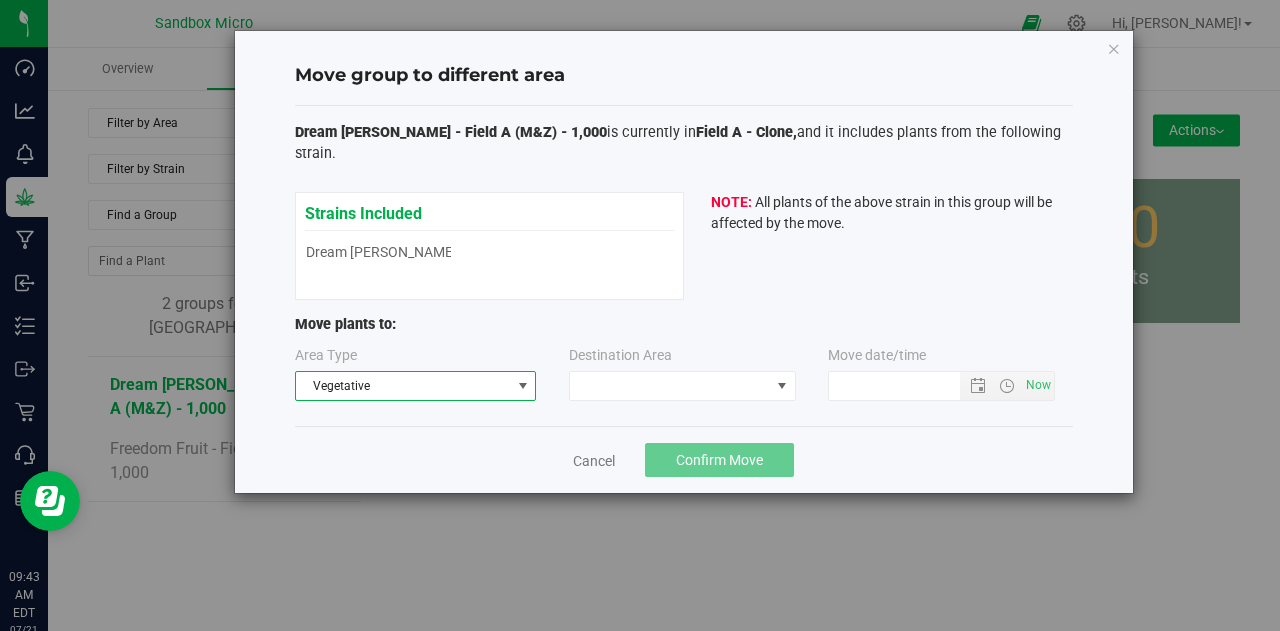 click on "Area Type
Vegetative
Destination Area
Move date/time" at bounding box center [684, 377] 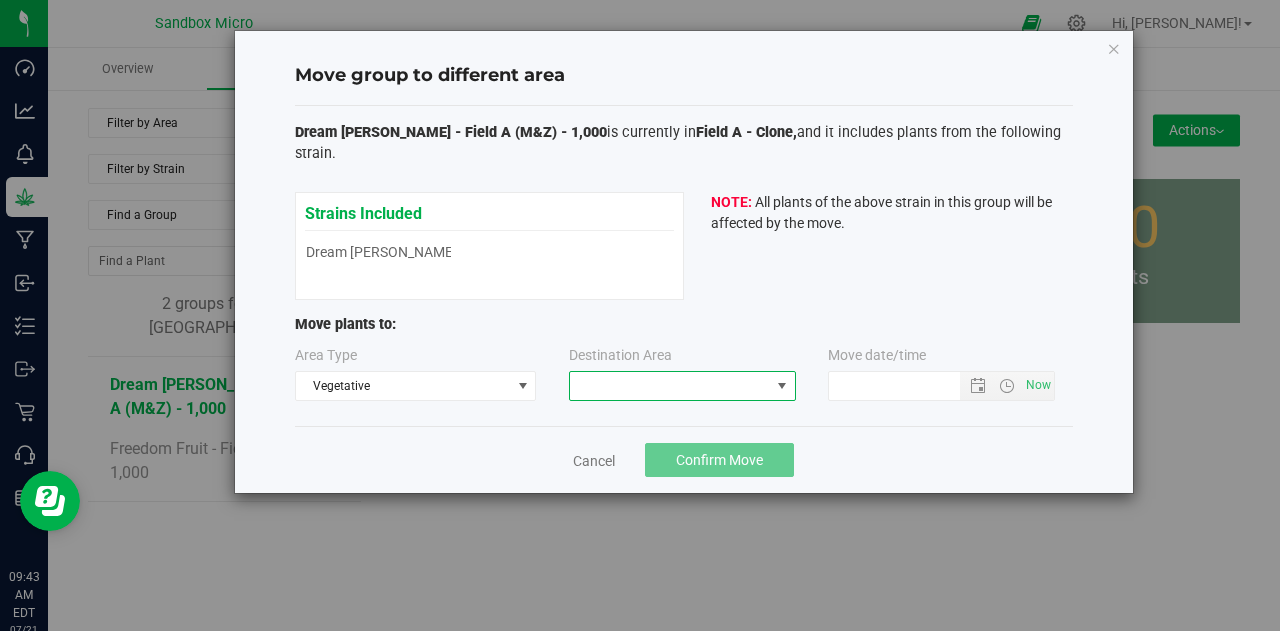 click at bounding box center [670, 386] 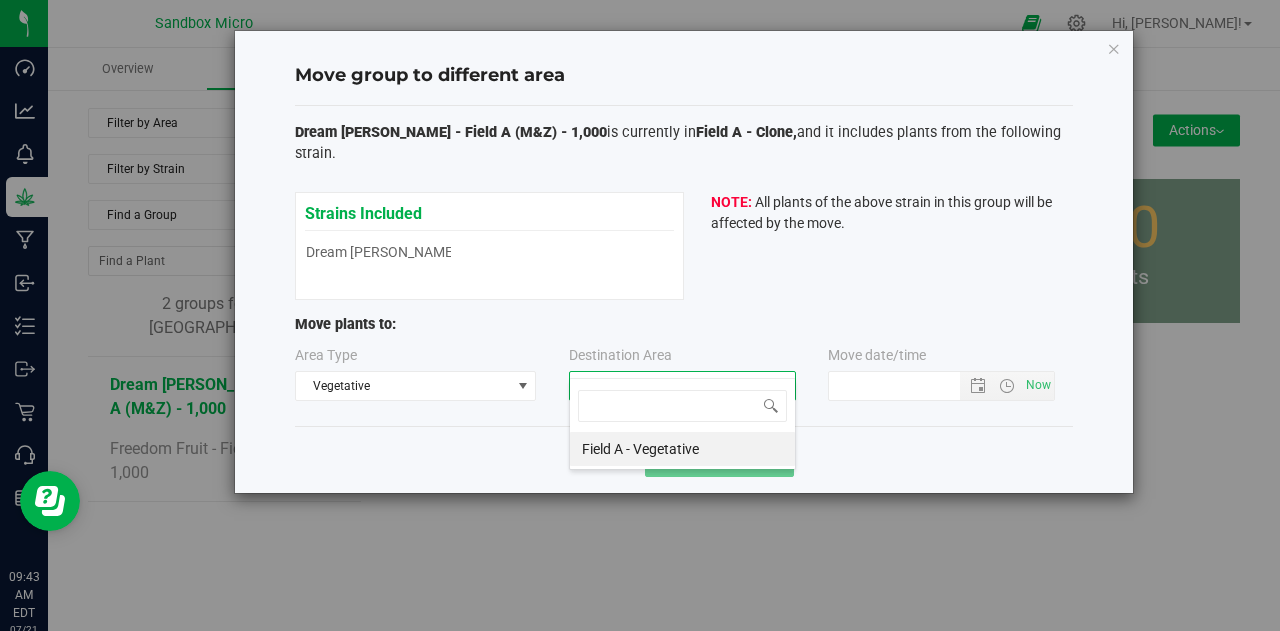 scroll, scrollTop: 99970, scrollLeft: 99772, axis: both 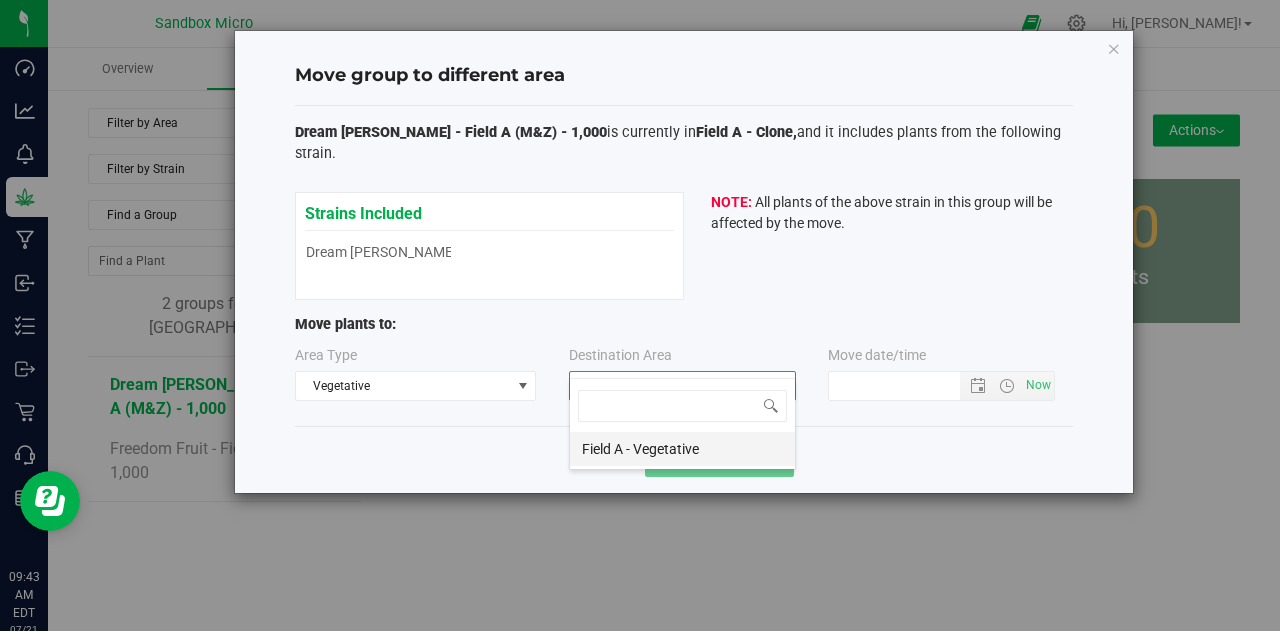 click on "Field A - Vegetative" at bounding box center [682, 449] 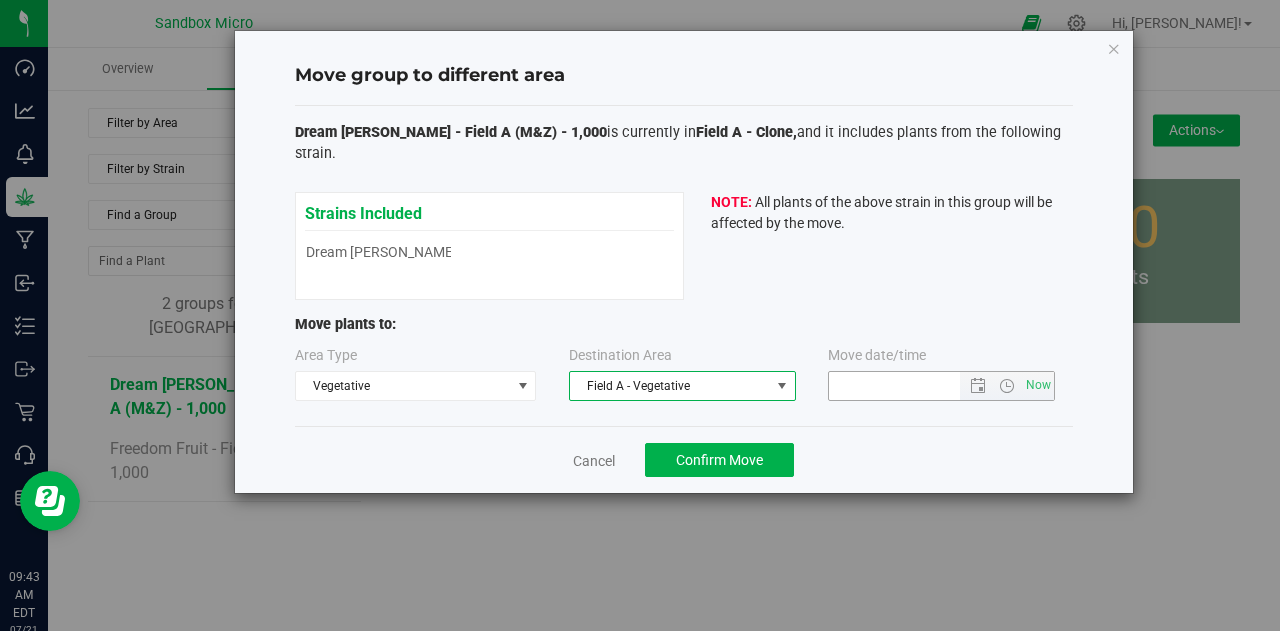 click at bounding box center [911, 386] 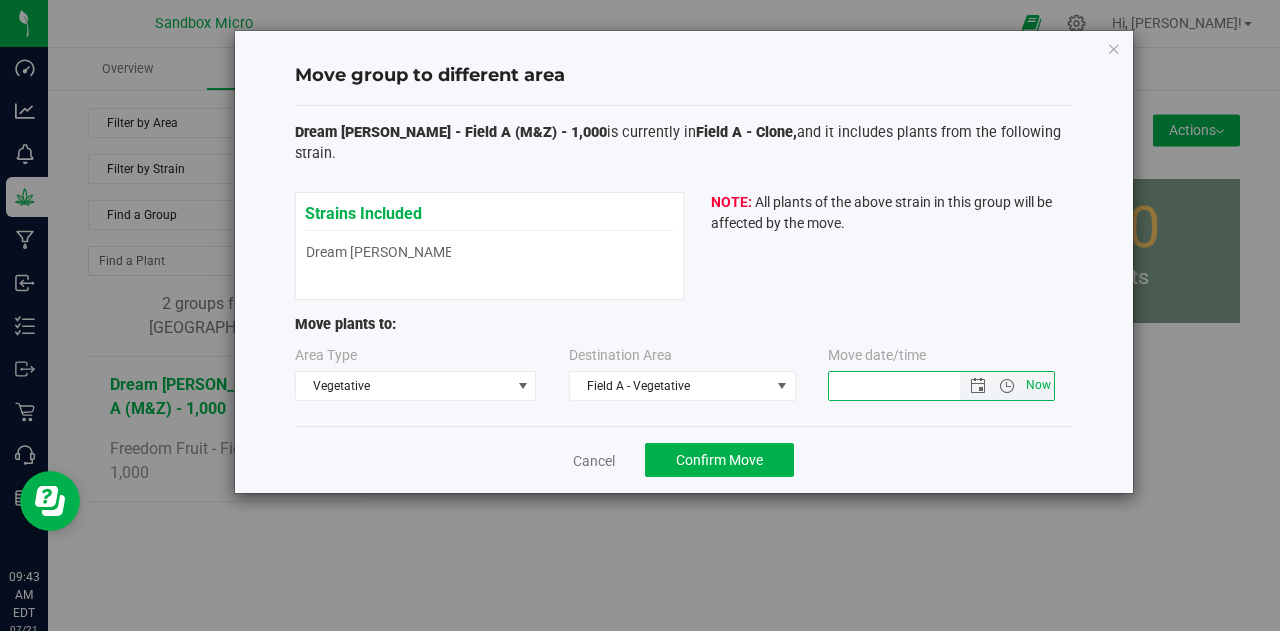 click on "Now" at bounding box center [1039, 385] 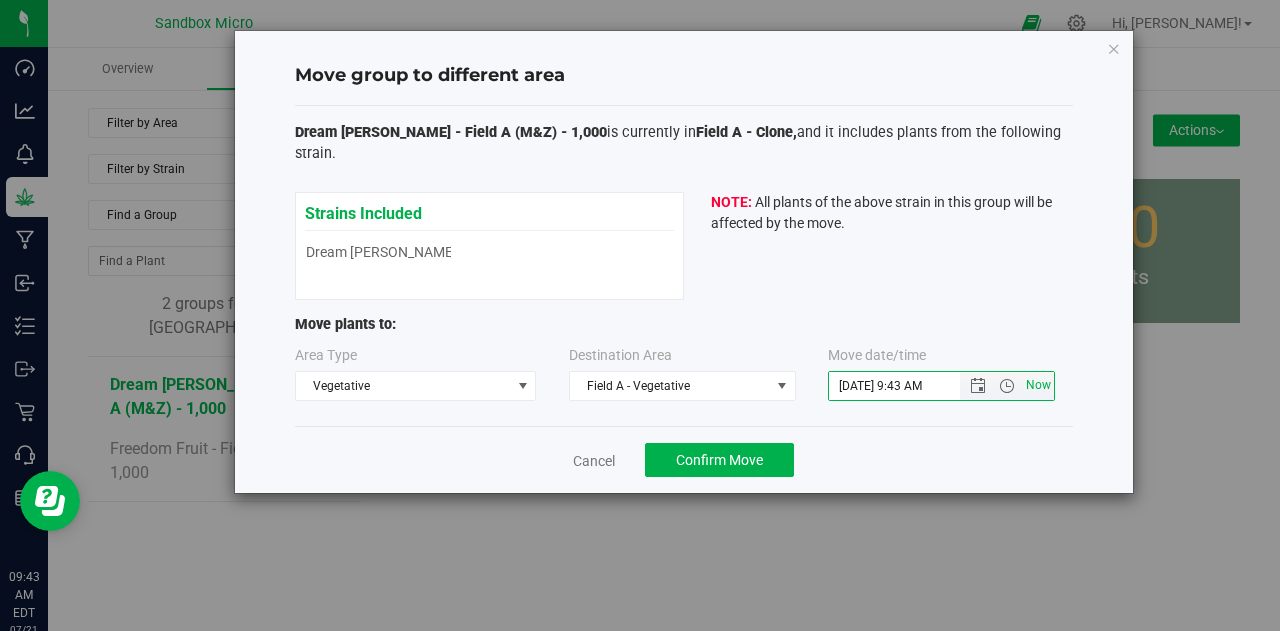 type 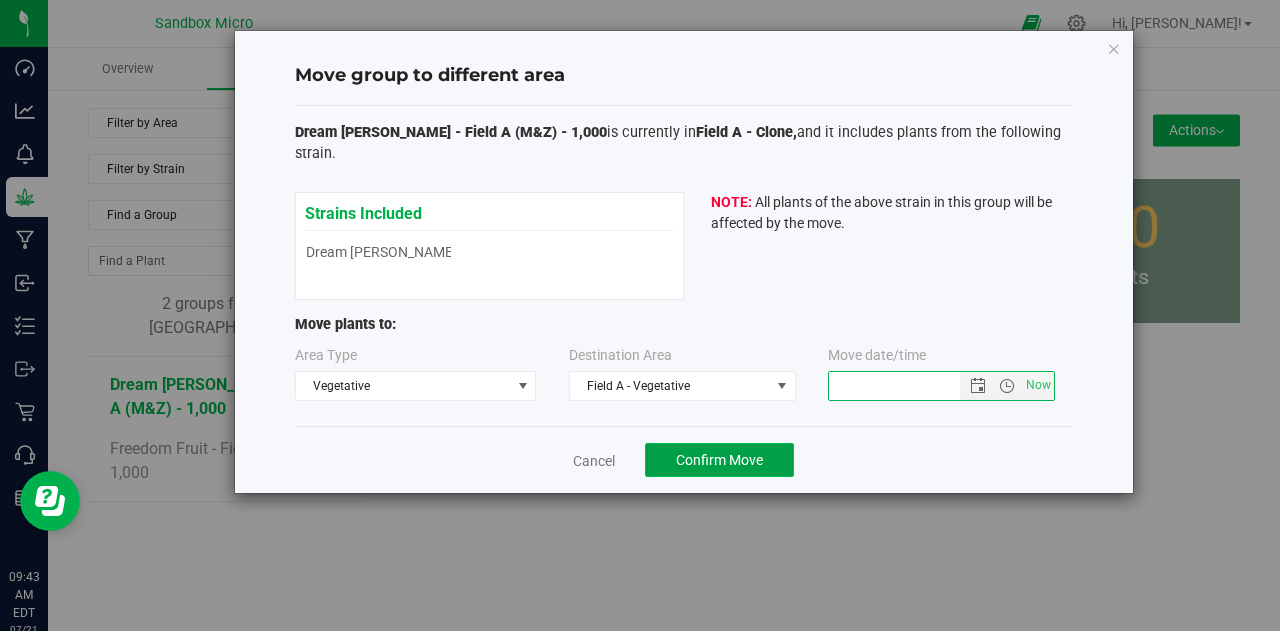 click on "Confirm Move" 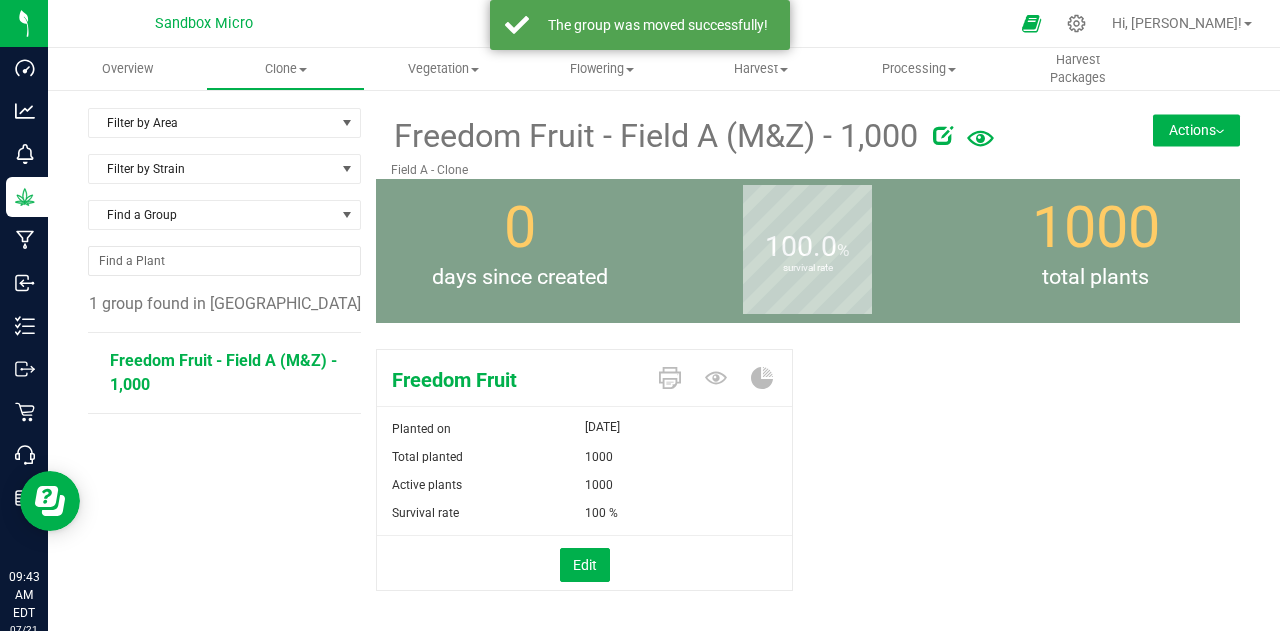 click on "Freedom Fruit - Field A (M&Z) - 1,000" at bounding box center [223, 372] 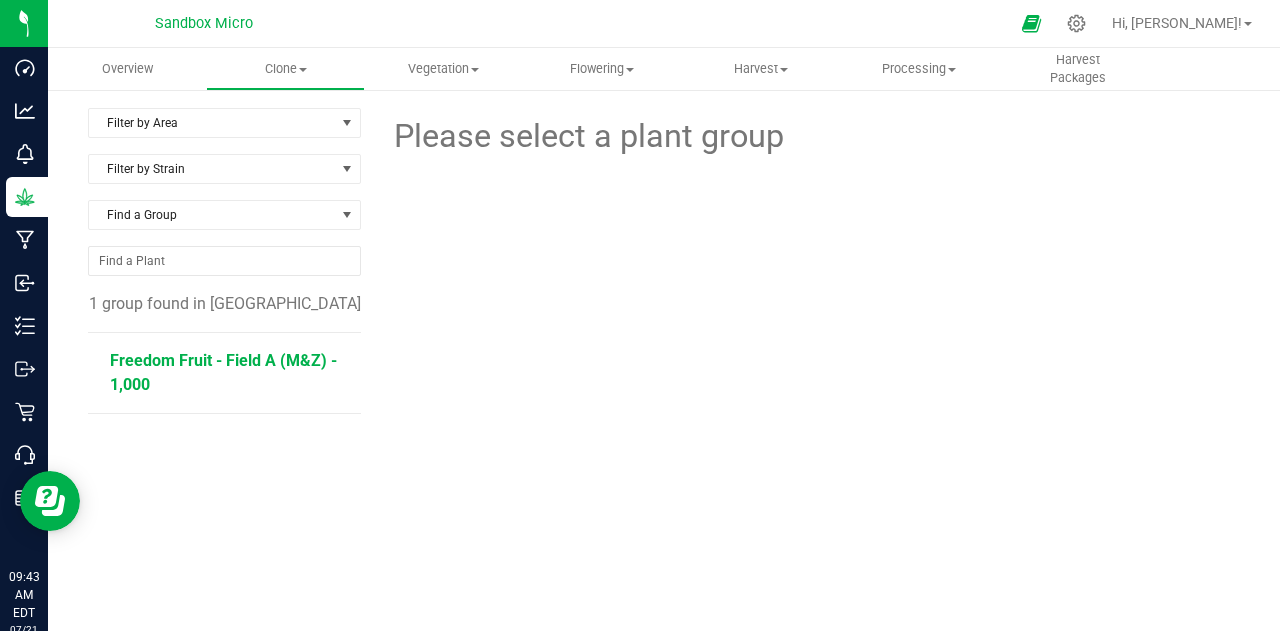 click on "Freedom Fruit - Field A (M&Z) - 1,000" at bounding box center (223, 372) 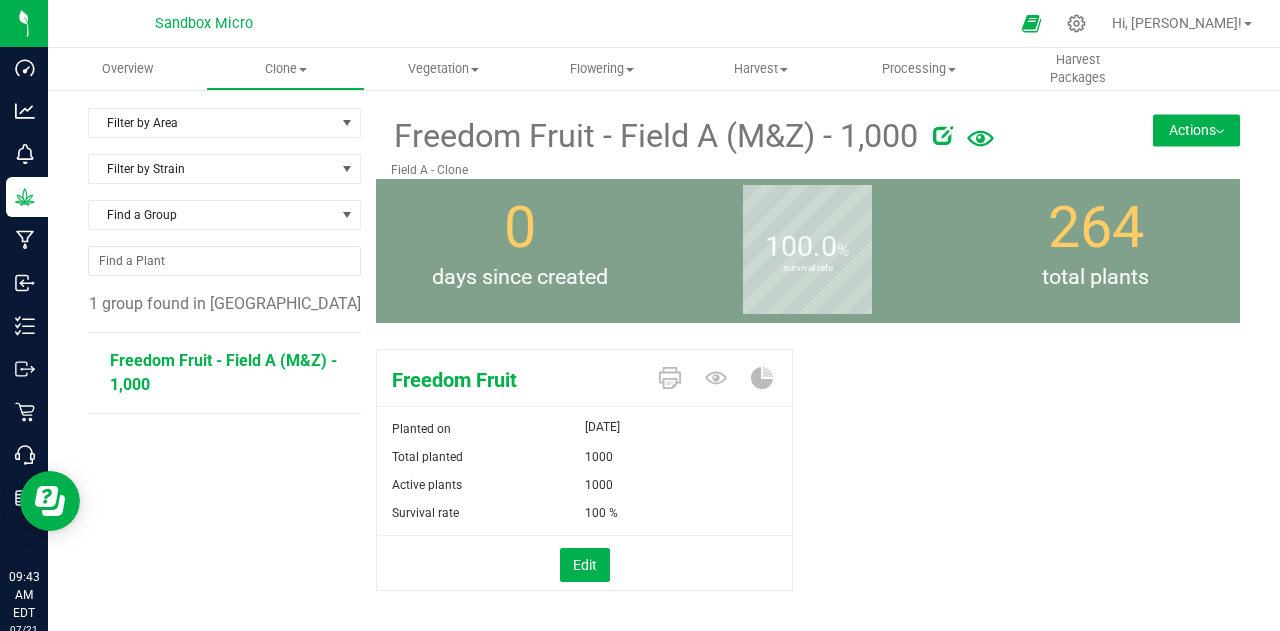 click on "Actions" at bounding box center (1196, 130) 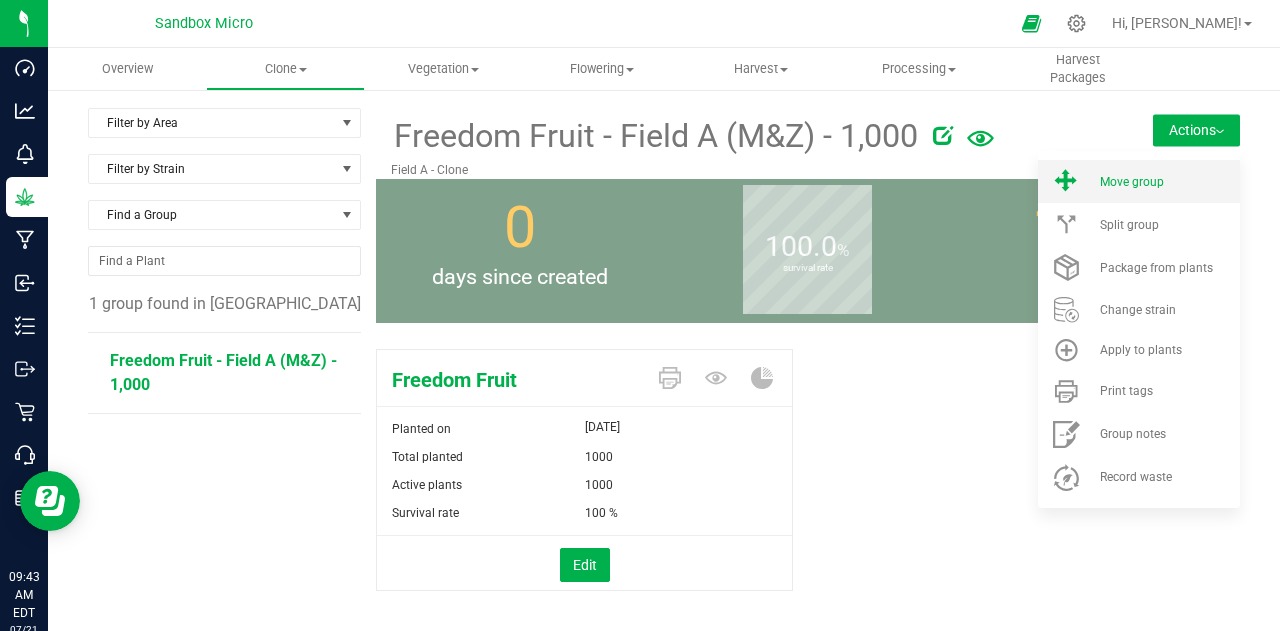 click on "Move group" at bounding box center [1132, 182] 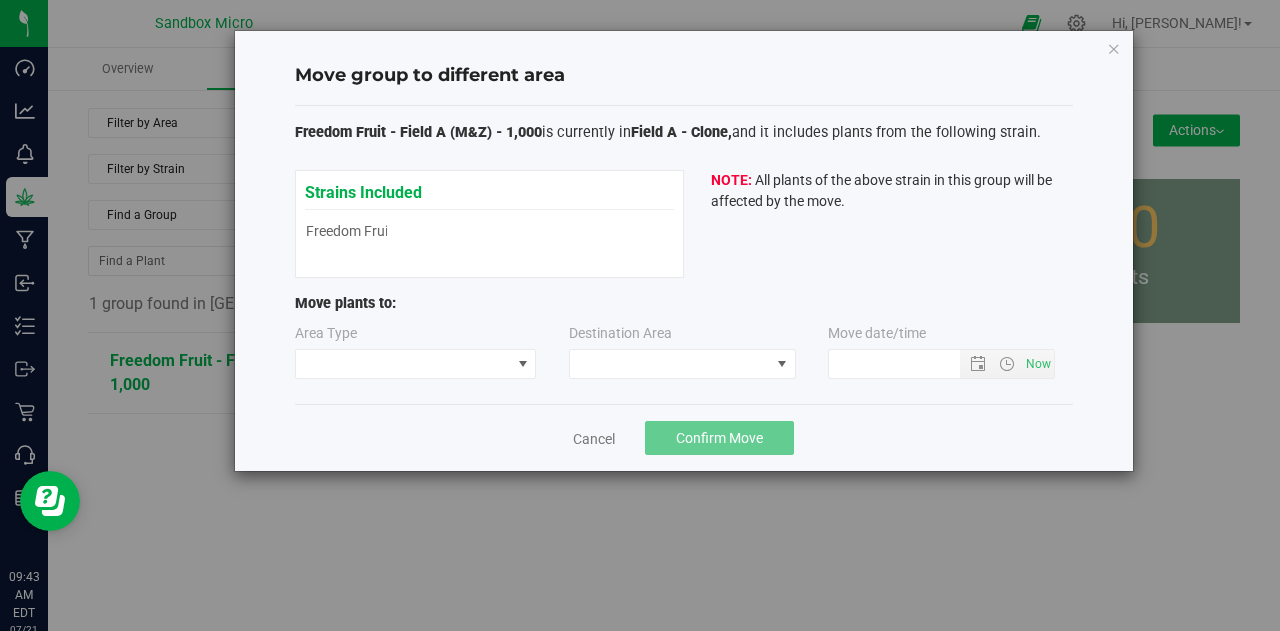 type on "[DATE] 9:43 AM" 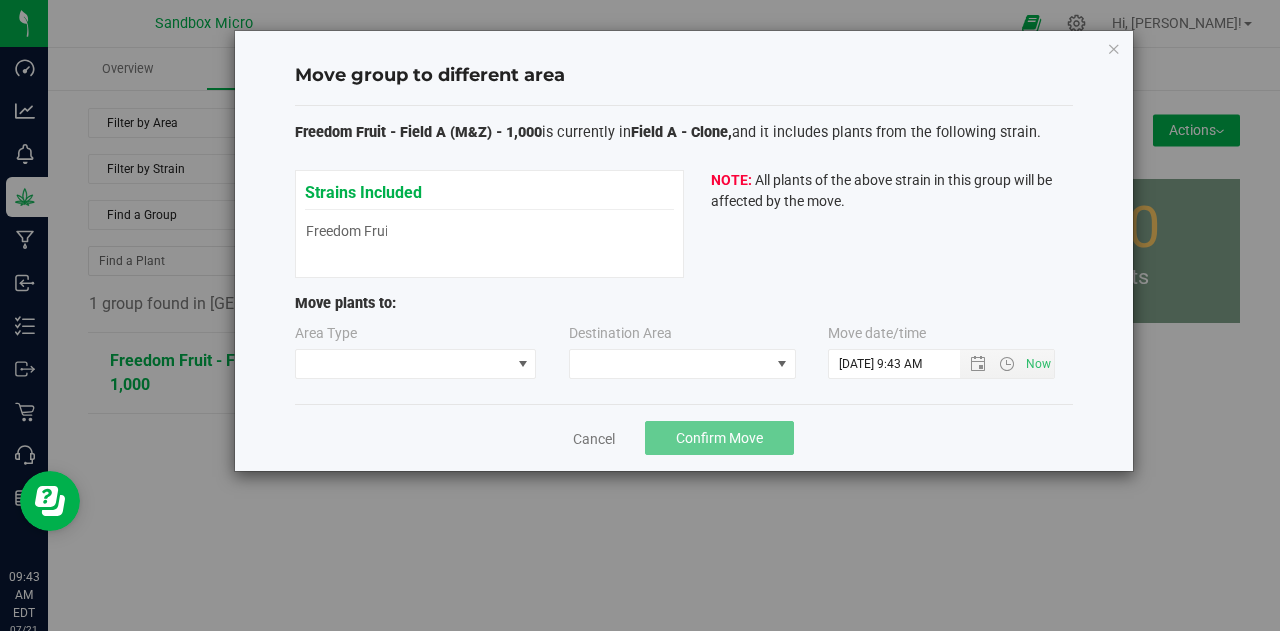 type 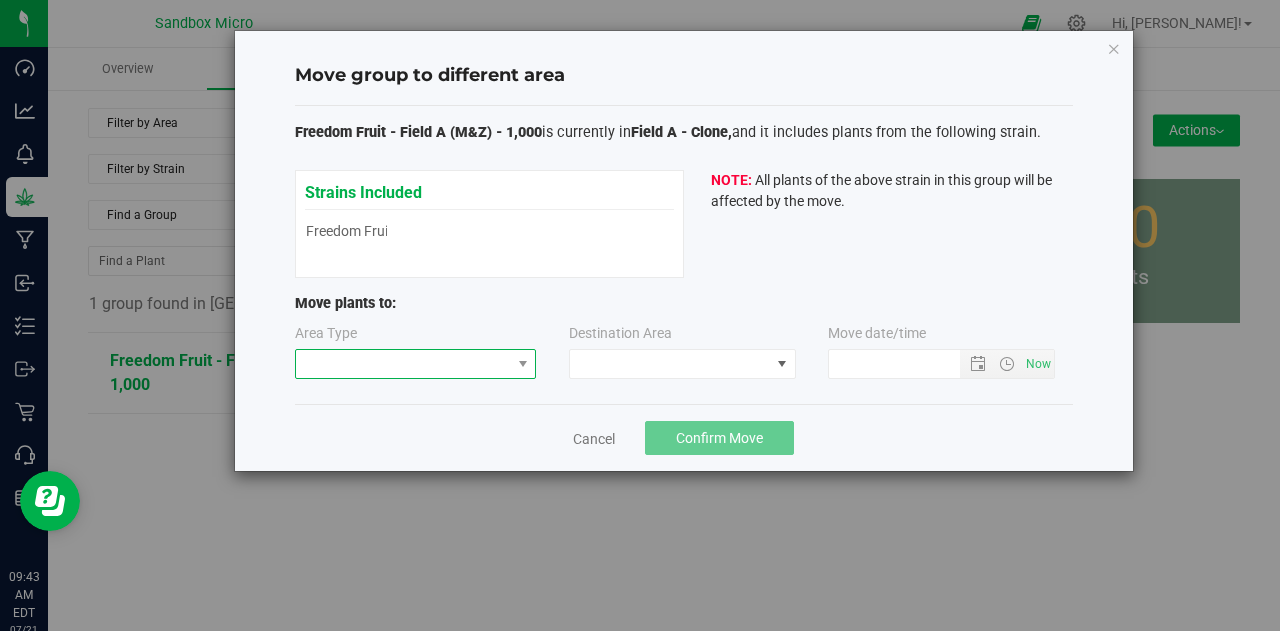 click at bounding box center (403, 364) 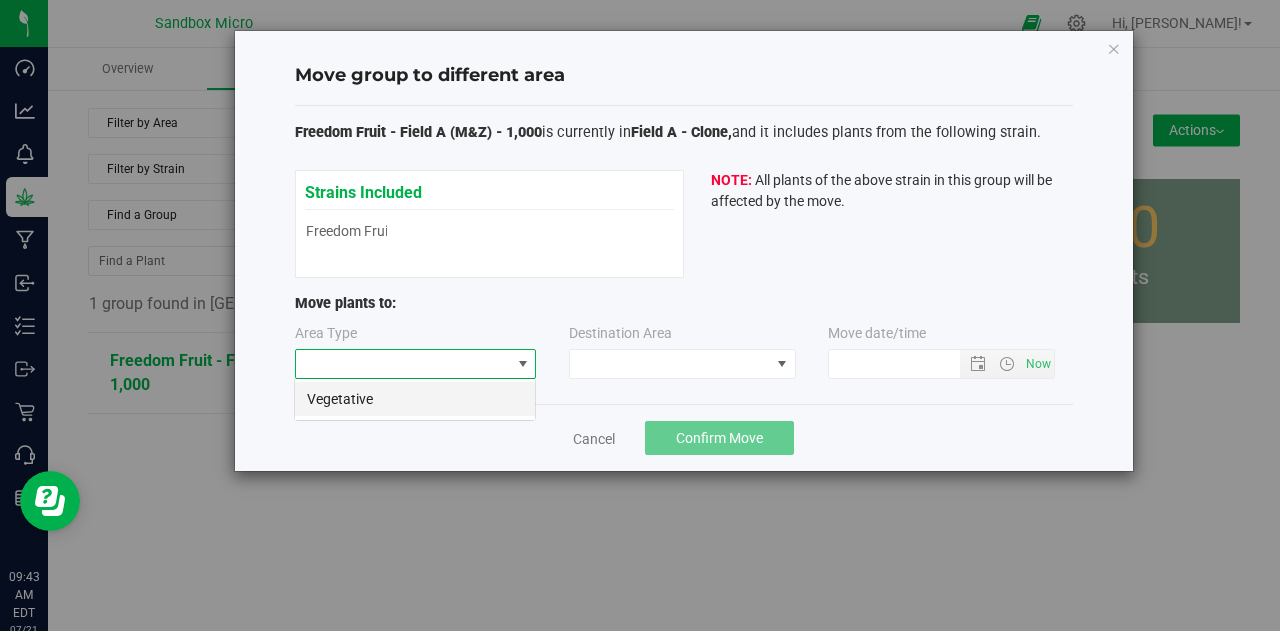 scroll, scrollTop: 99970, scrollLeft: 99758, axis: both 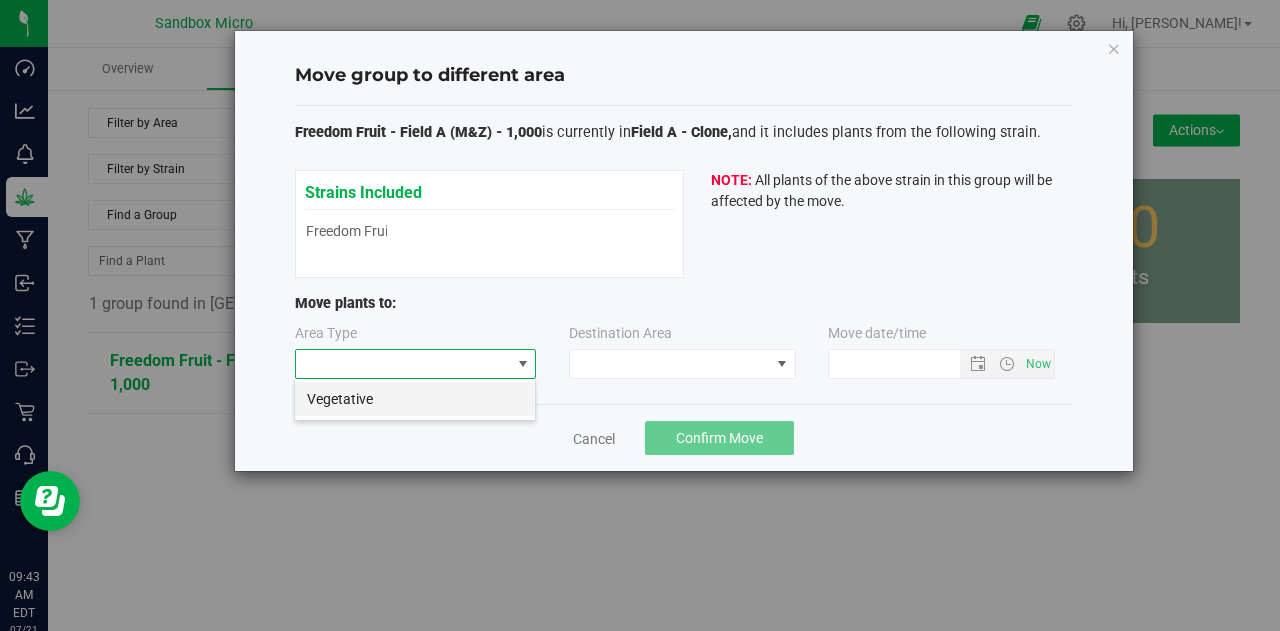 click on "Vegetative" at bounding box center (415, 399) 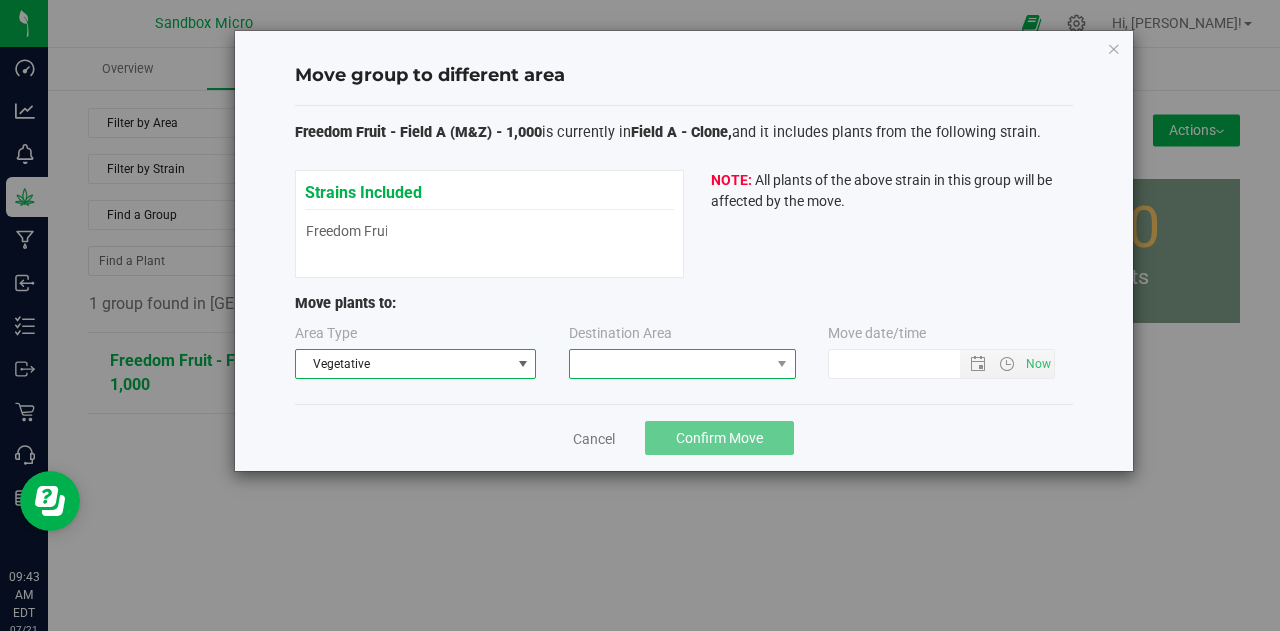 click at bounding box center [670, 364] 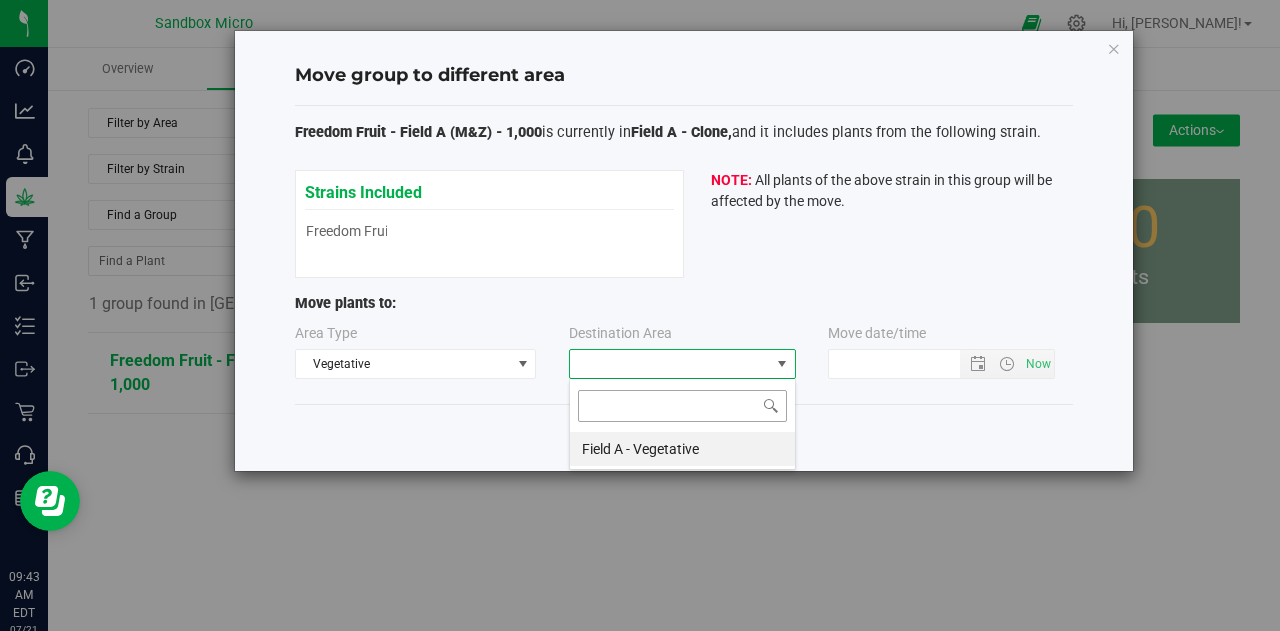 scroll, scrollTop: 99970, scrollLeft: 99772, axis: both 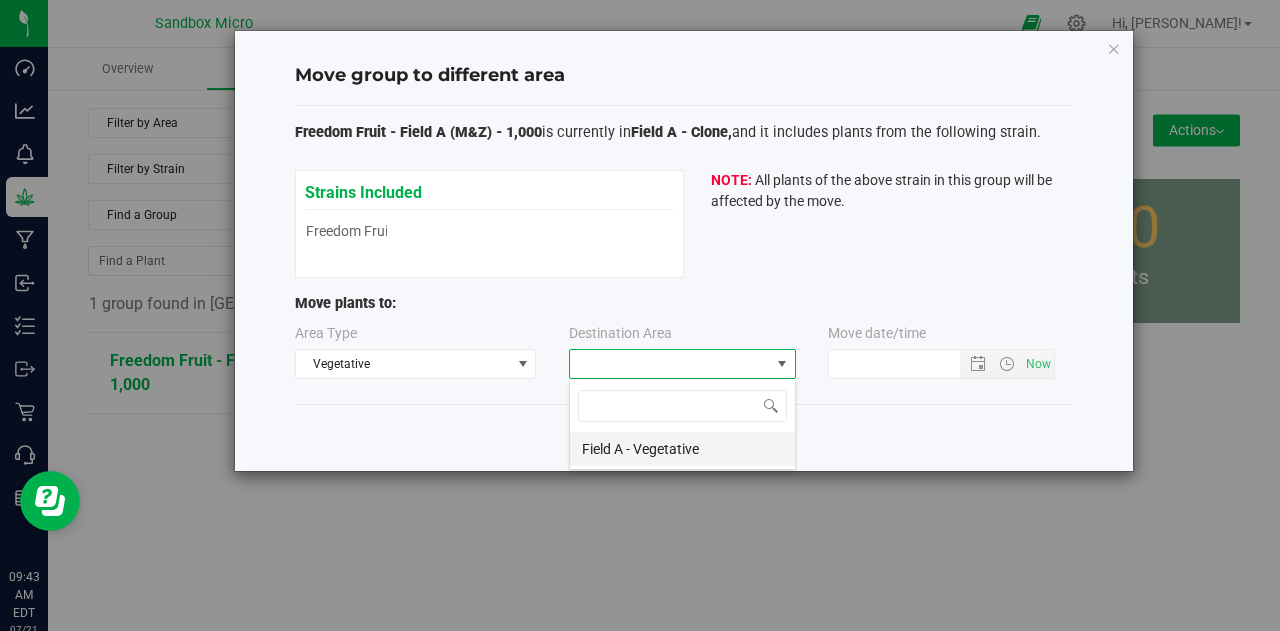 click on "Field A - Vegetative" at bounding box center [682, 449] 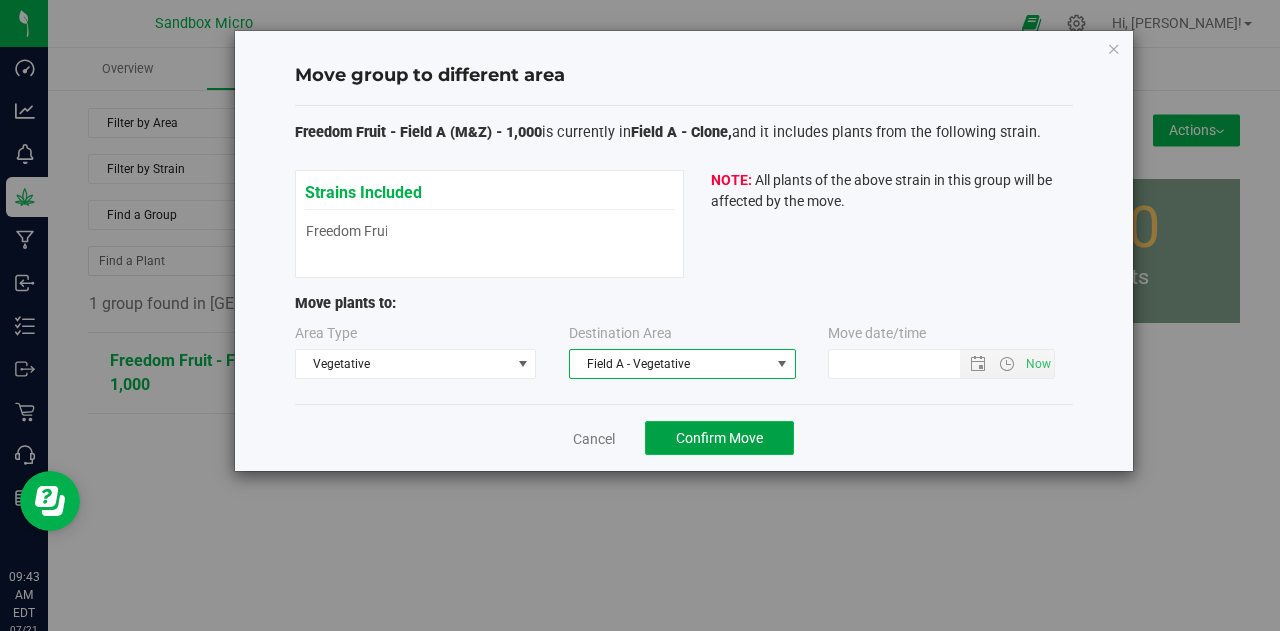click on "Confirm Move" 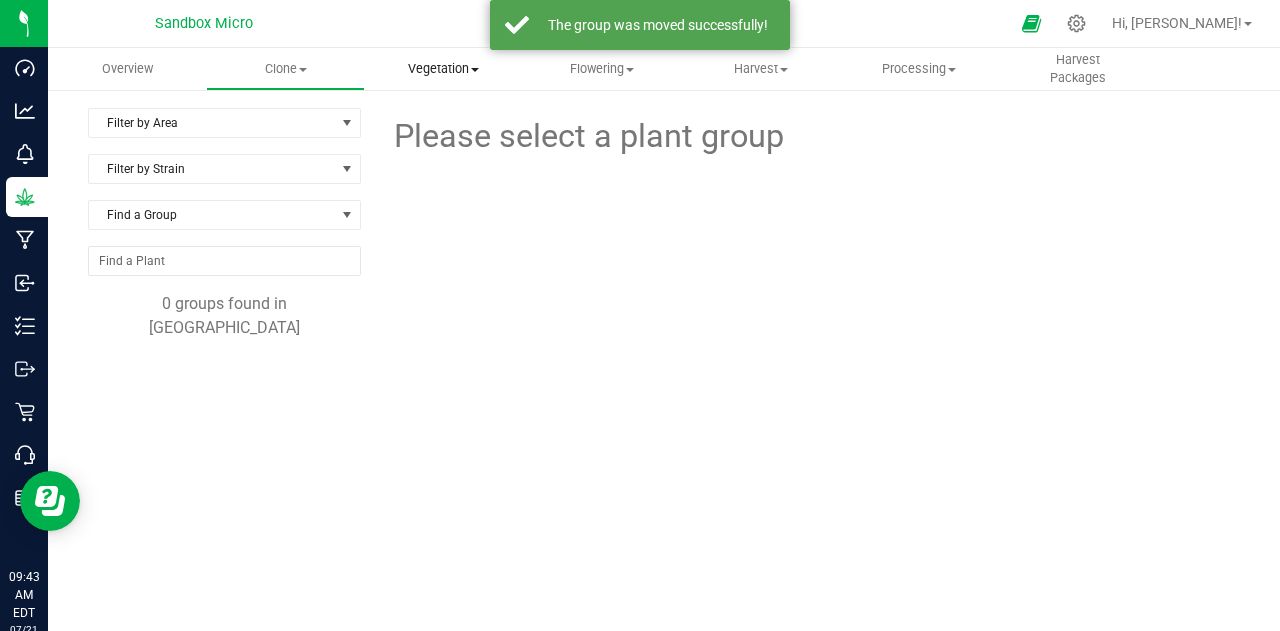 click on "Vegetation" at bounding box center [444, 69] 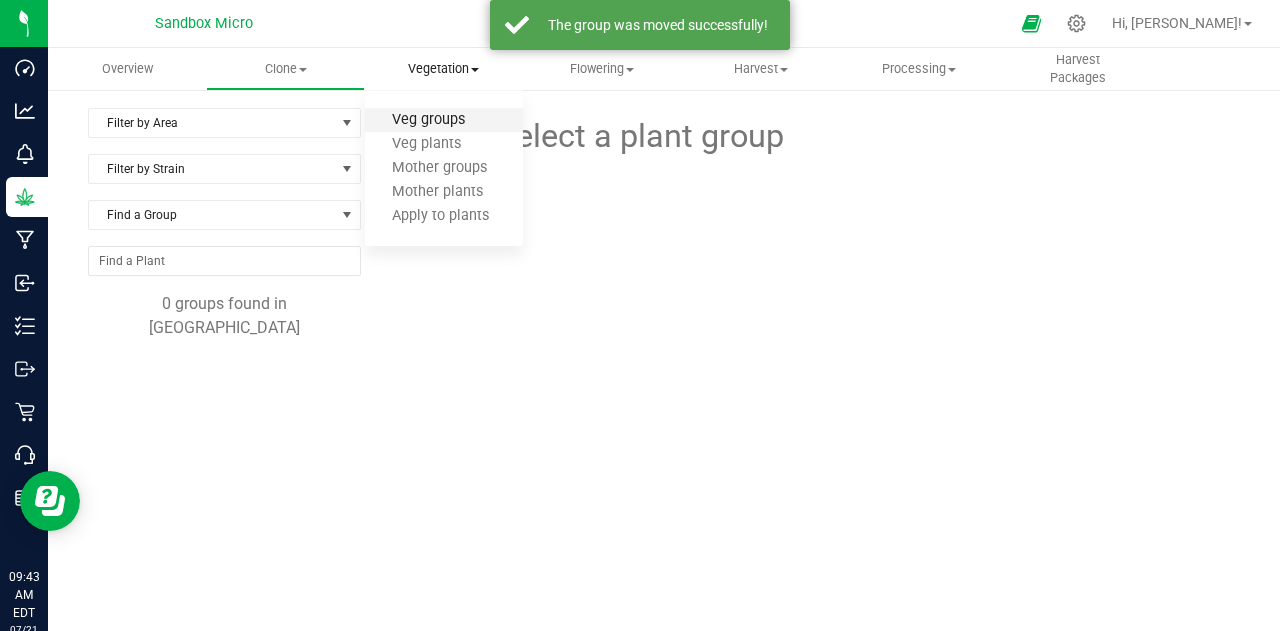 click on "Veg groups" at bounding box center [428, 120] 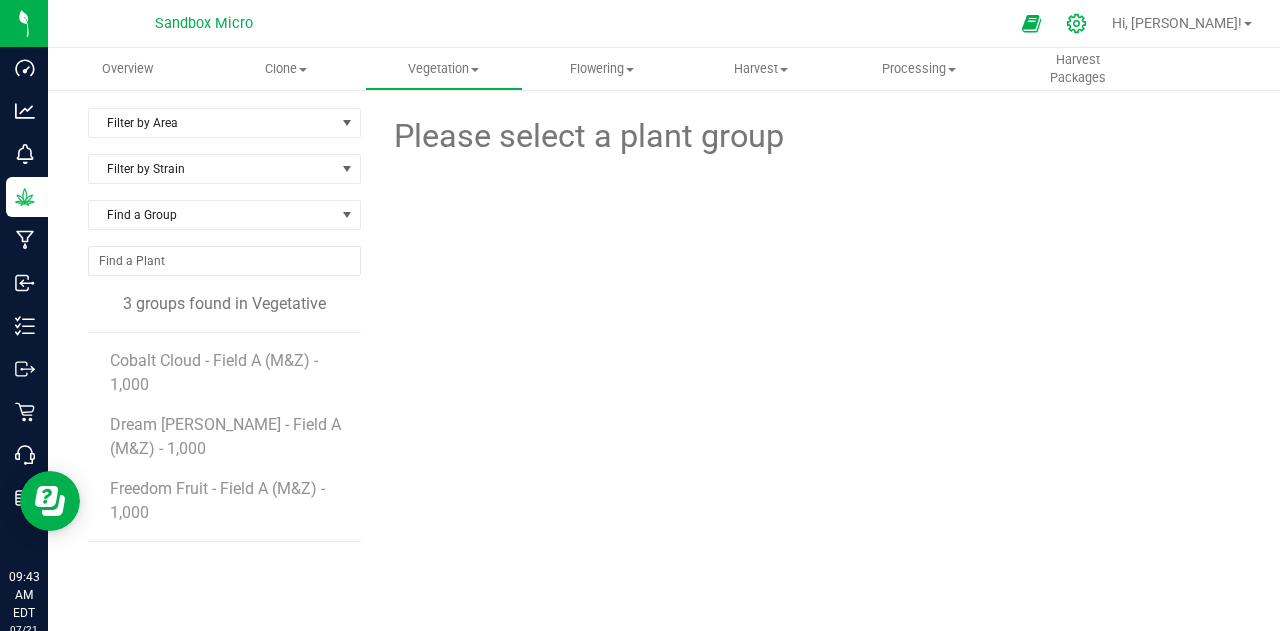 click 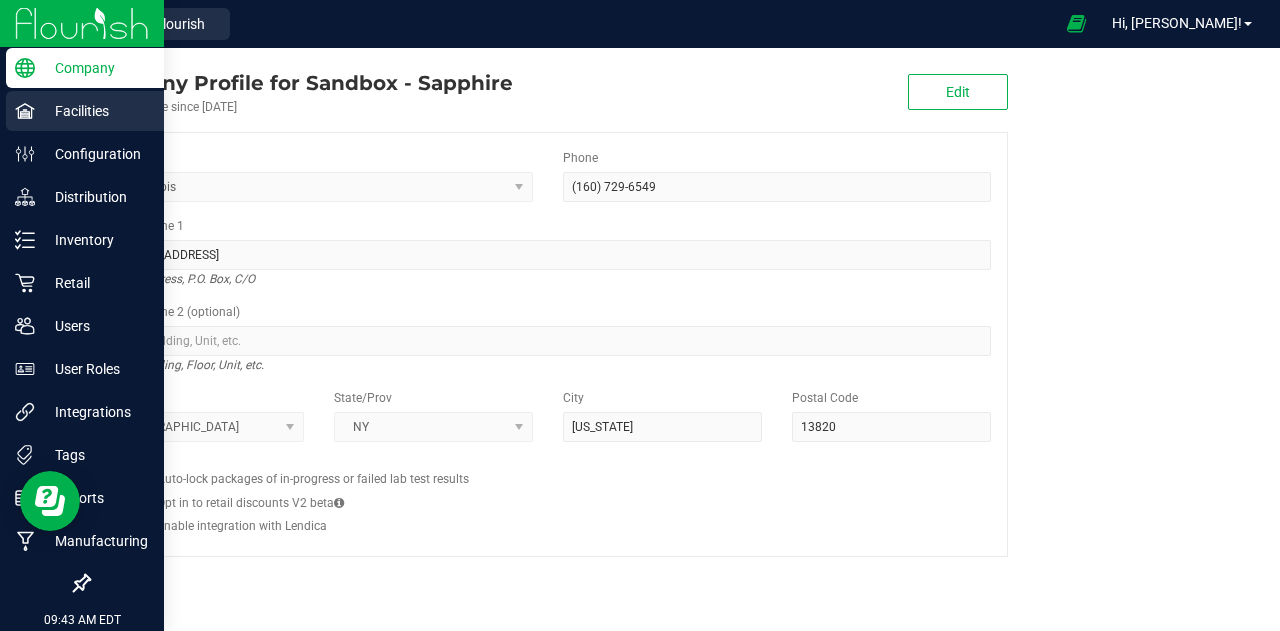 click on "Facilities" at bounding box center [95, 111] 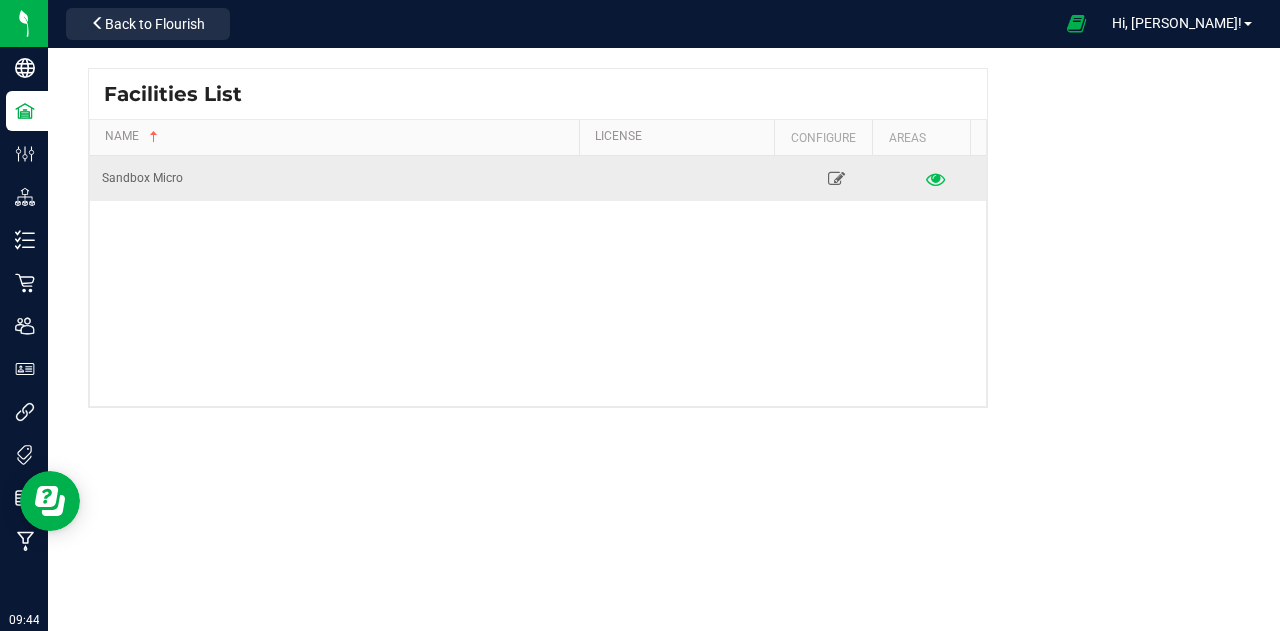 click at bounding box center (936, 178) 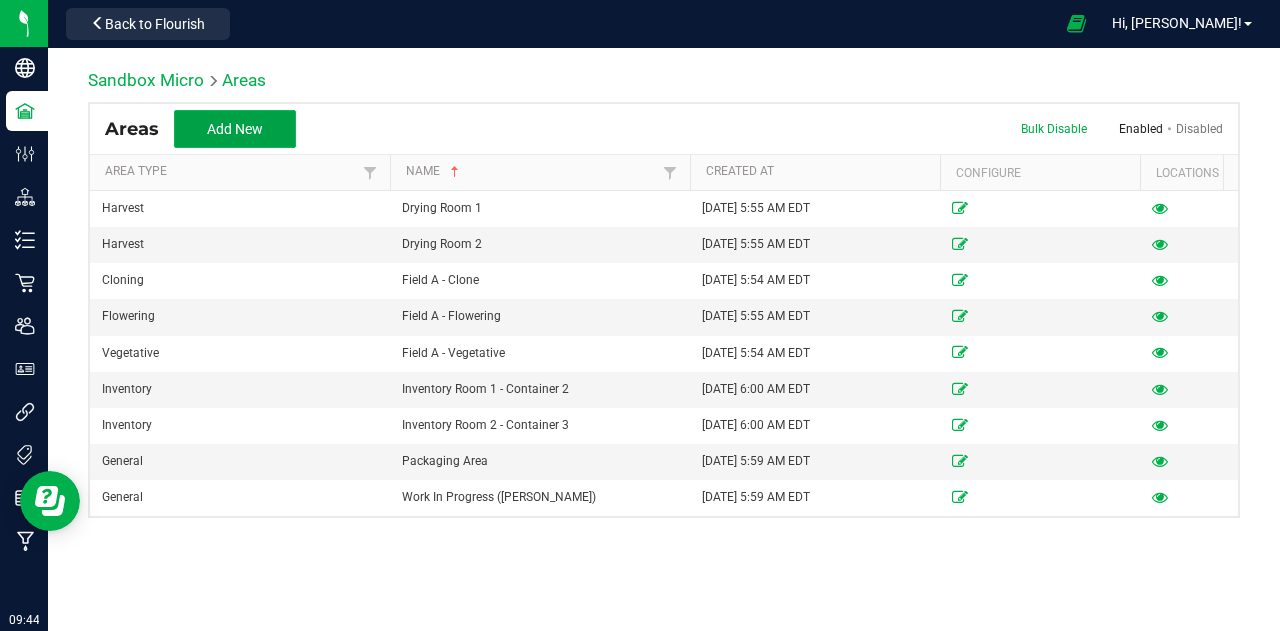 click on "Add New" at bounding box center [235, 129] 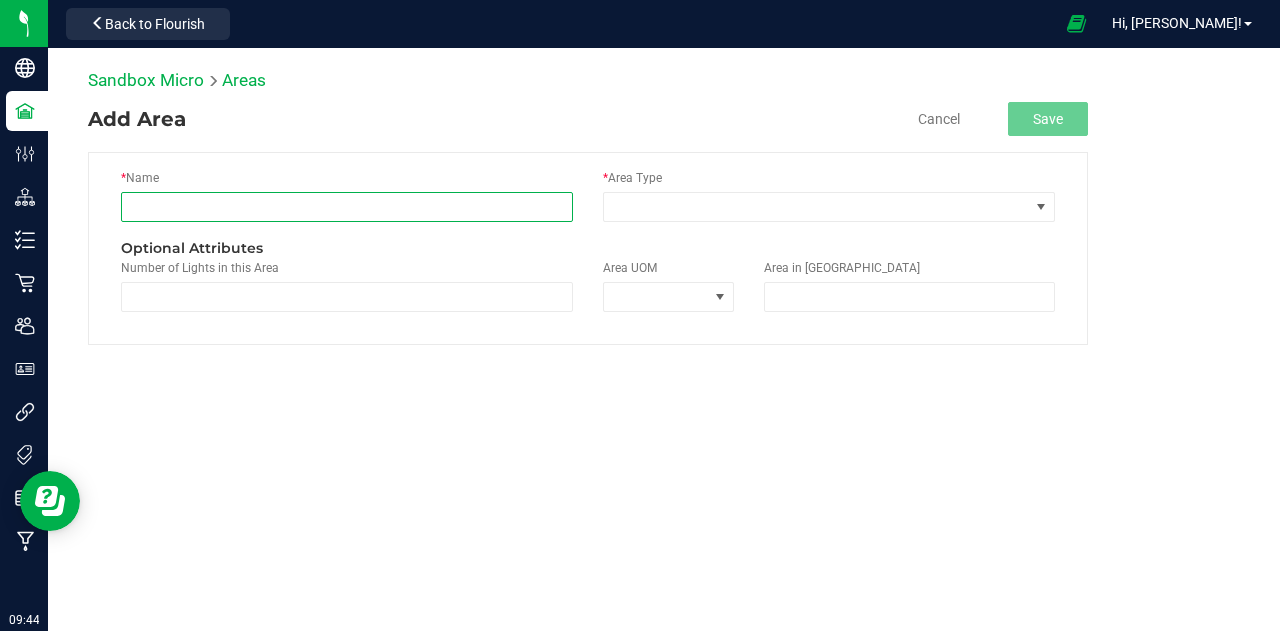click at bounding box center [347, 207] 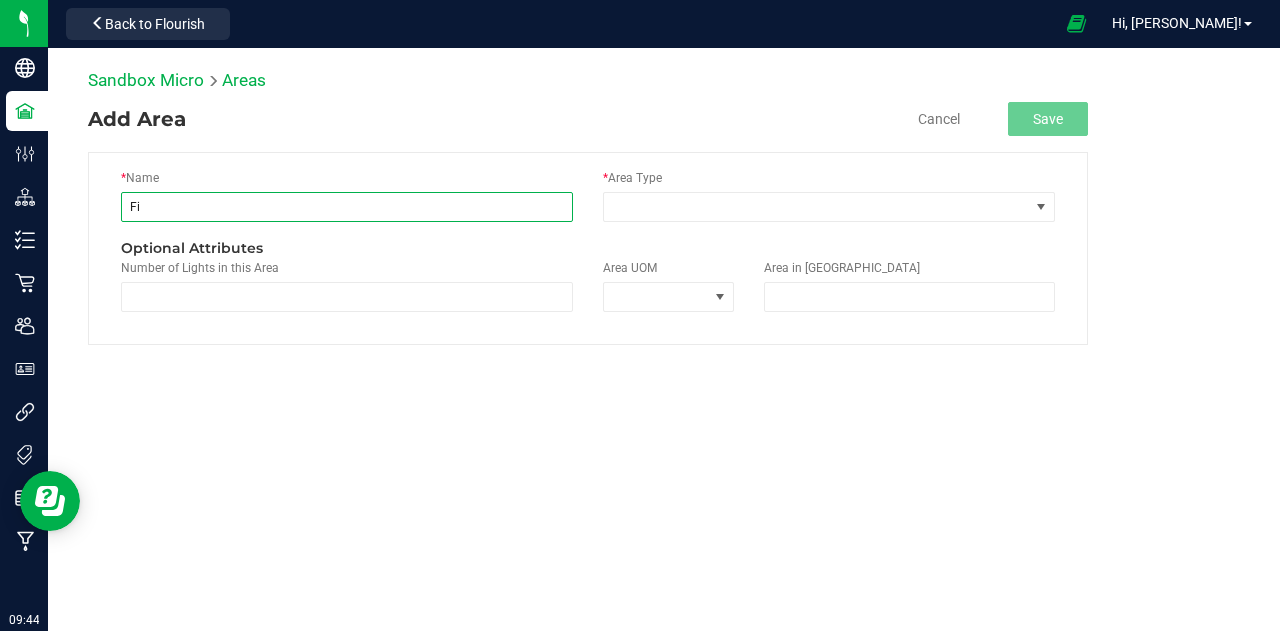type on "F" 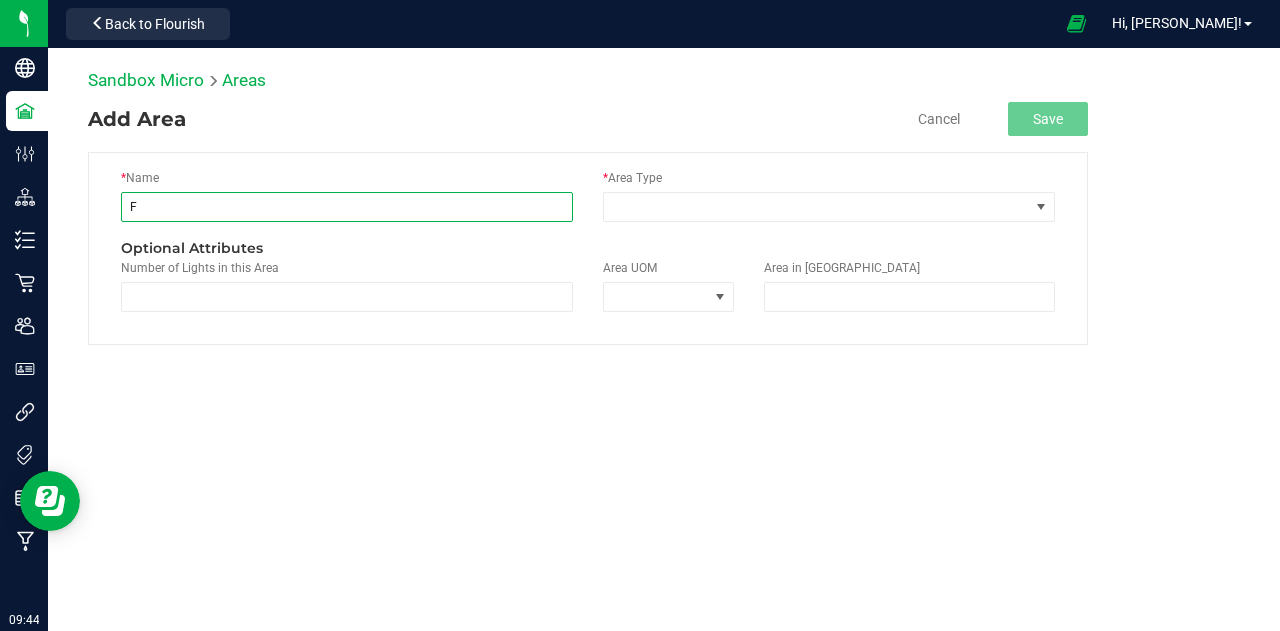 type 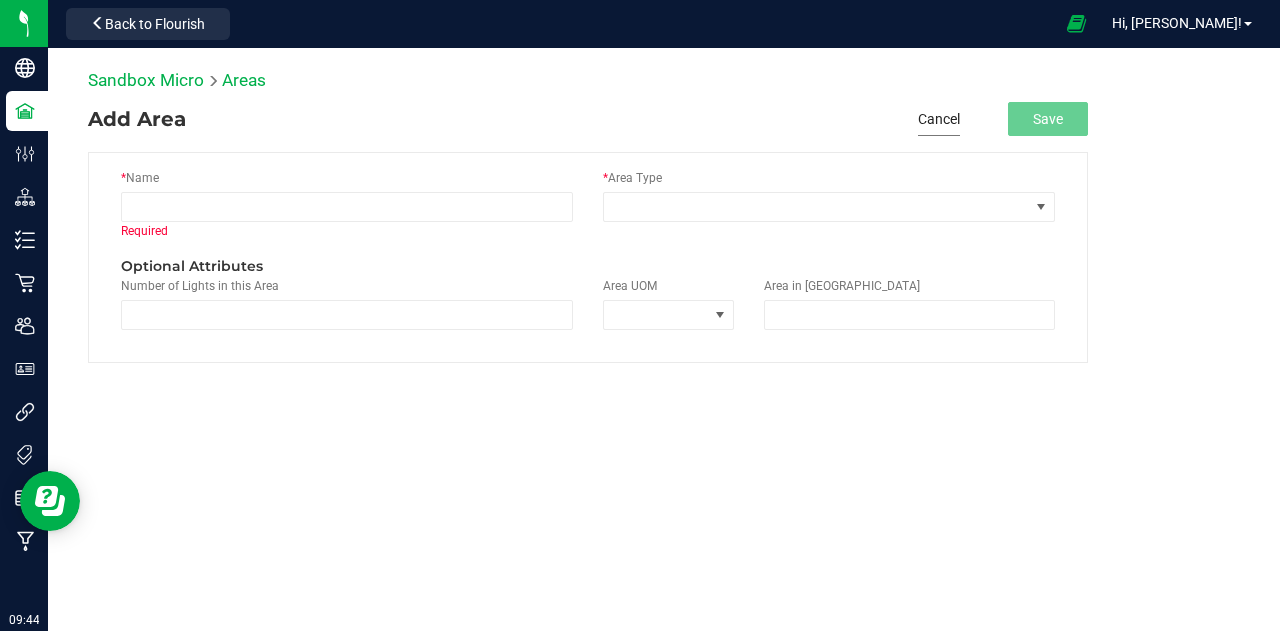 click on "Cancel" at bounding box center (939, 119) 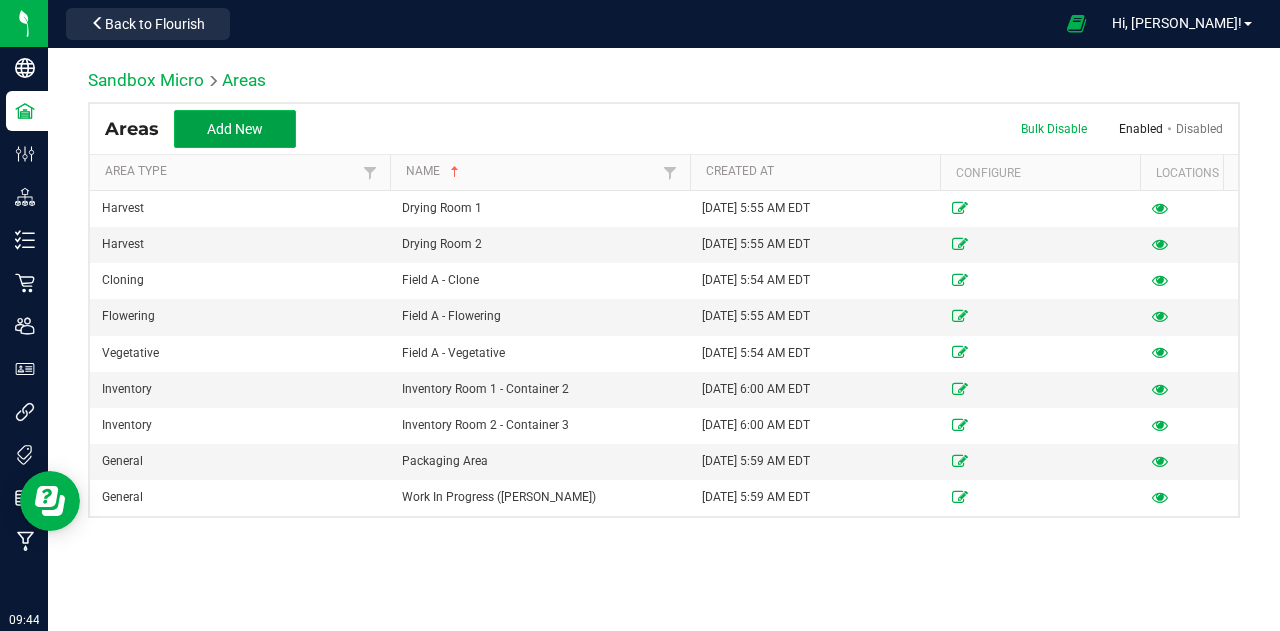 click on "Add New" at bounding box center [235, 129] 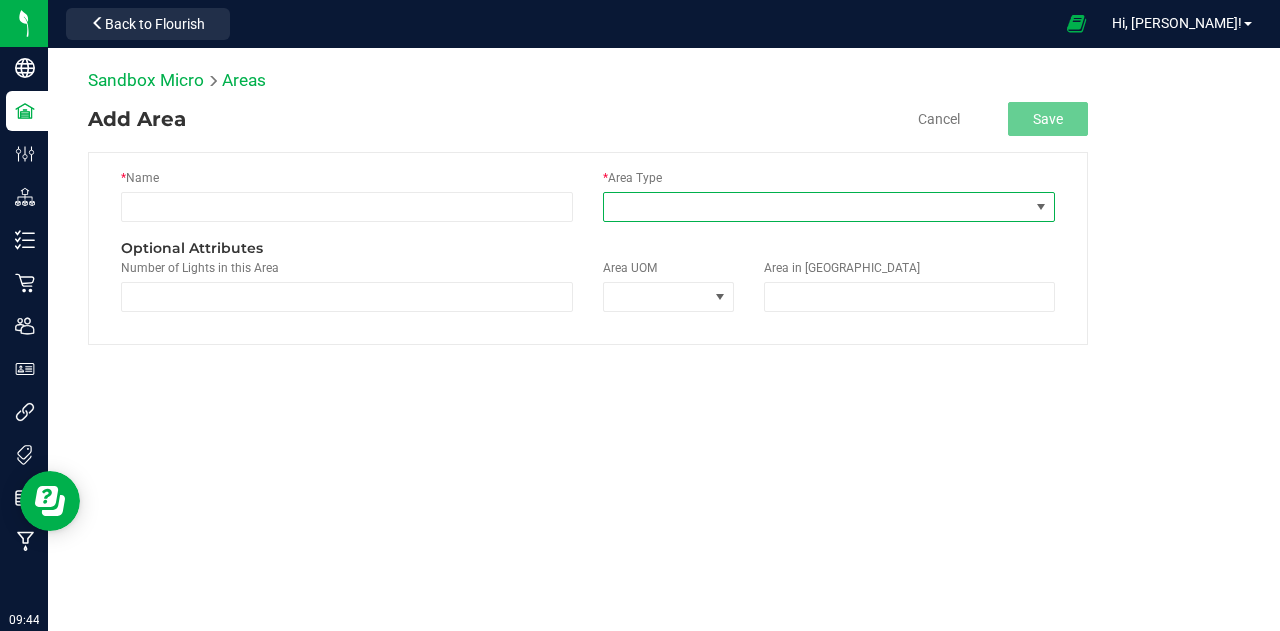 click at bounding box center [816, 207] 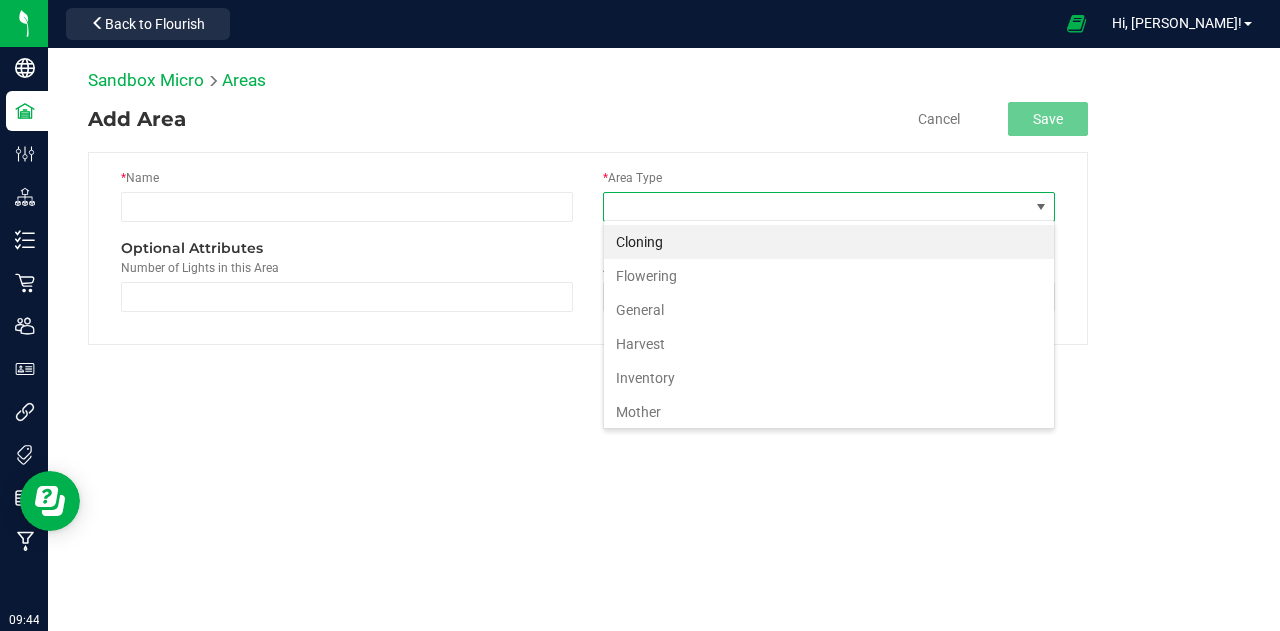 scroll, scrollTop: 99970, scrollLeft: 99547, axis: both 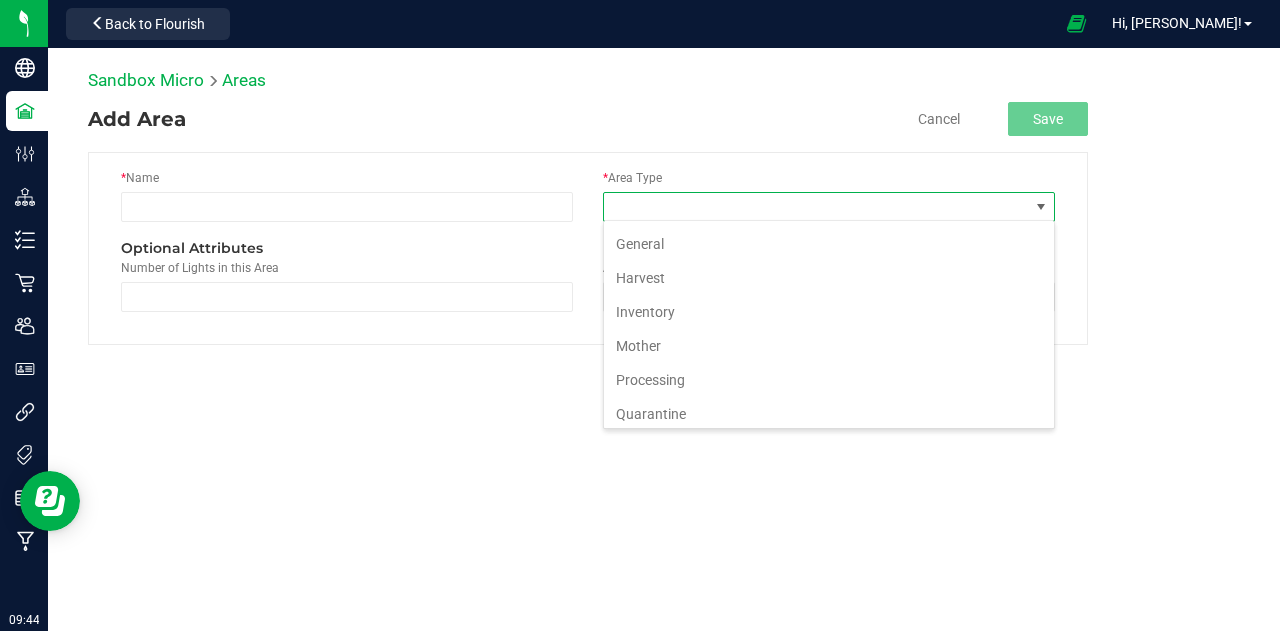 click on "Add Area
Cancel
Save" at bounding box center [588, 119] 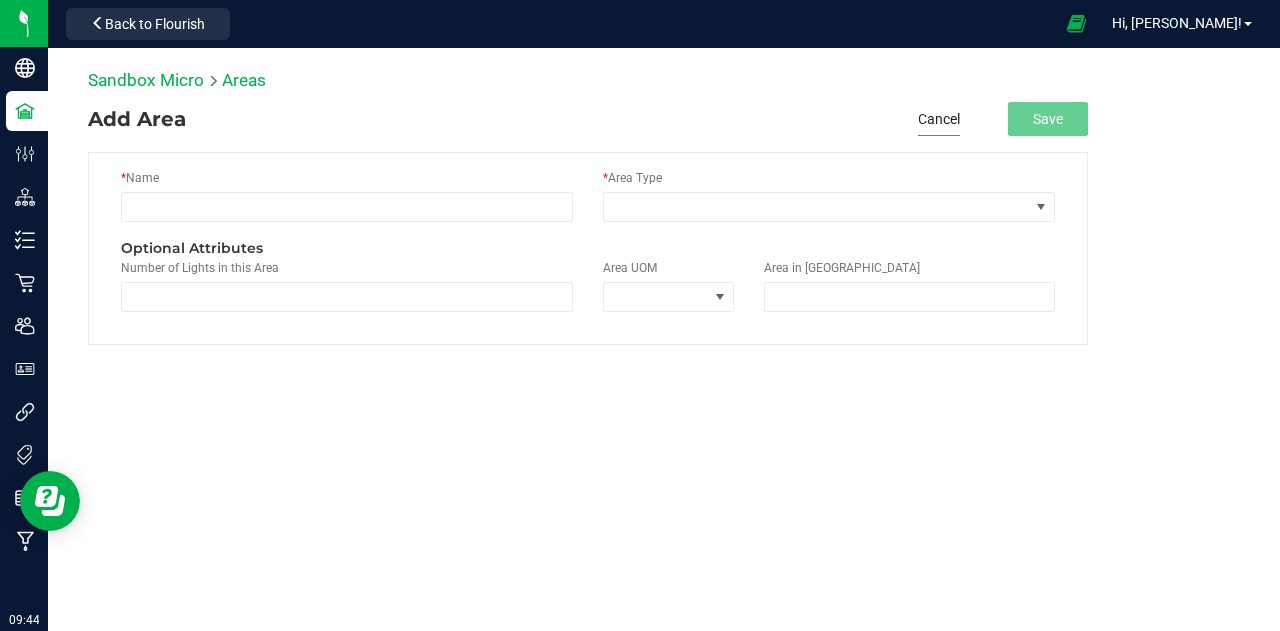 click on "Cancel" at bounding box center (939, 119) 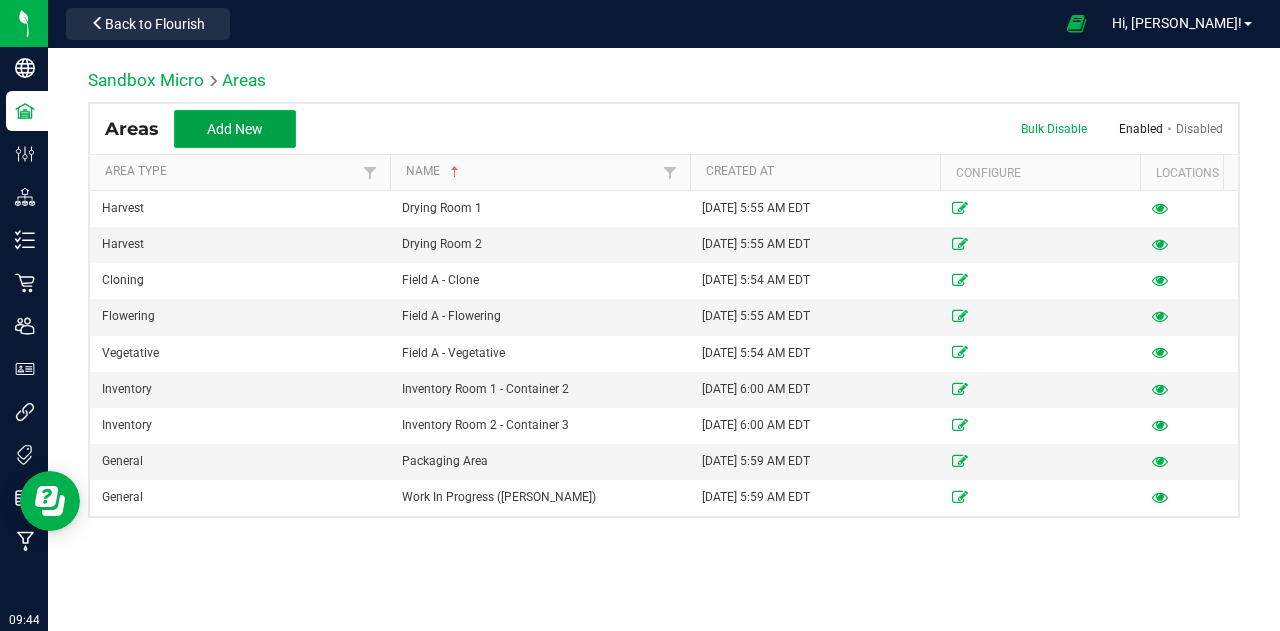 click on "Add New" at bounding box center (235, 129) 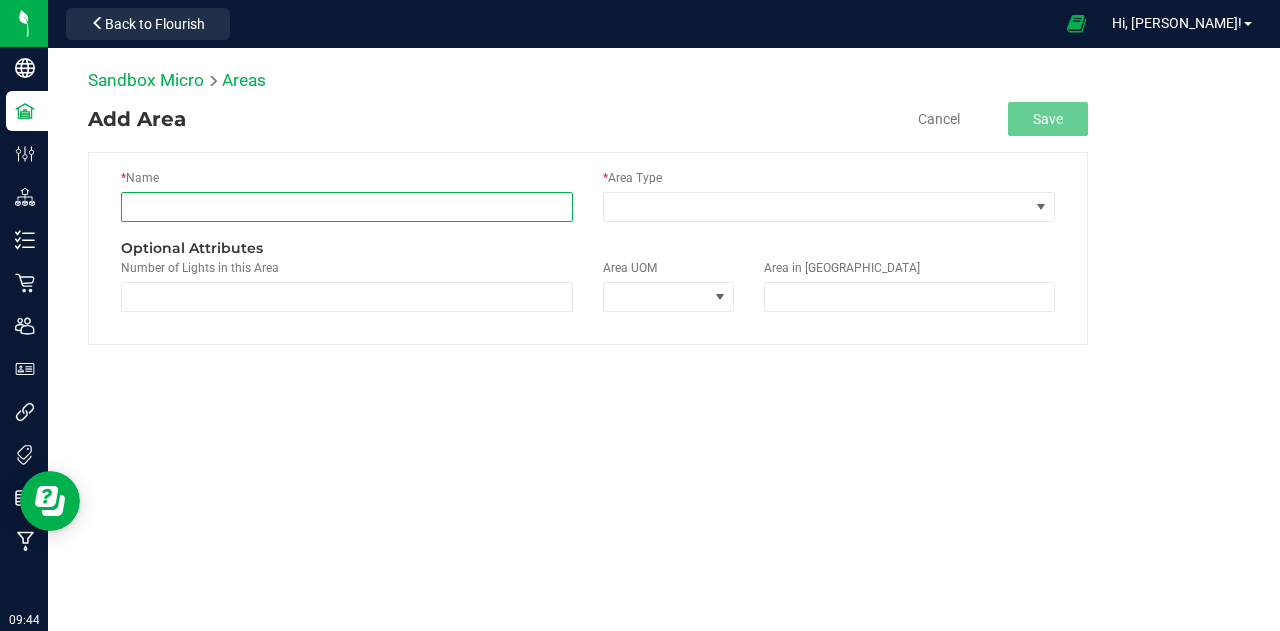 drag, startPoint x: 288, startPoint y: 210, endPoint x: 309, endPoint y: 192, distance: 27.658634 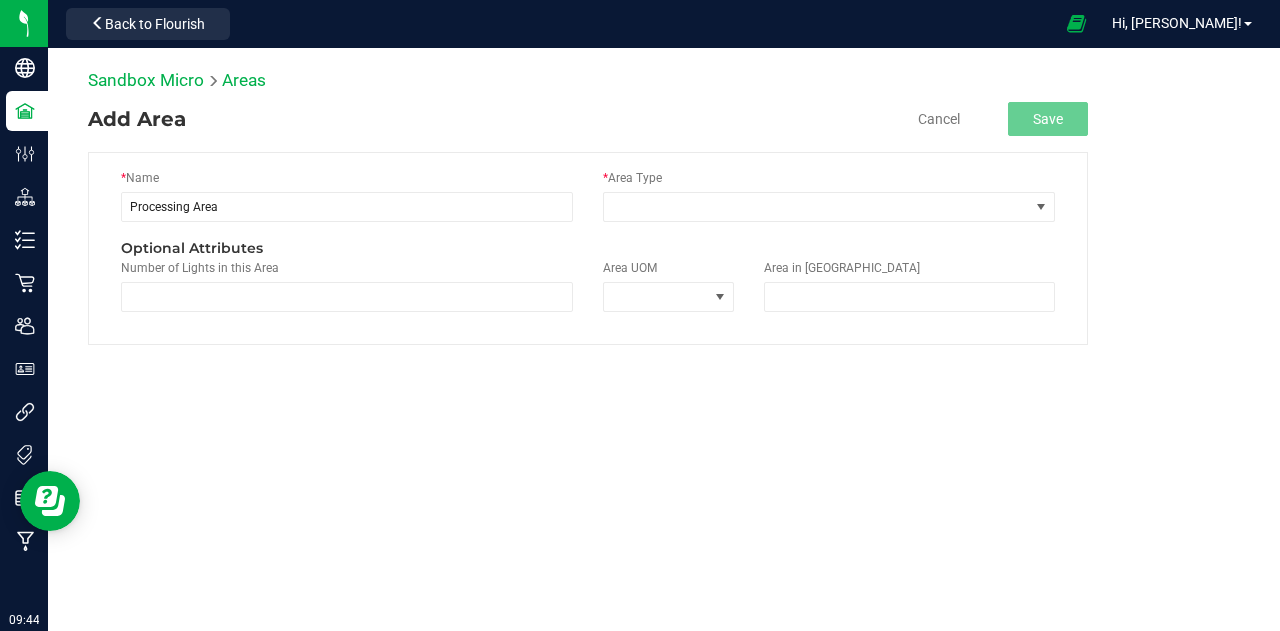 click on "*
Area Type" at bounding box center [829, 203] 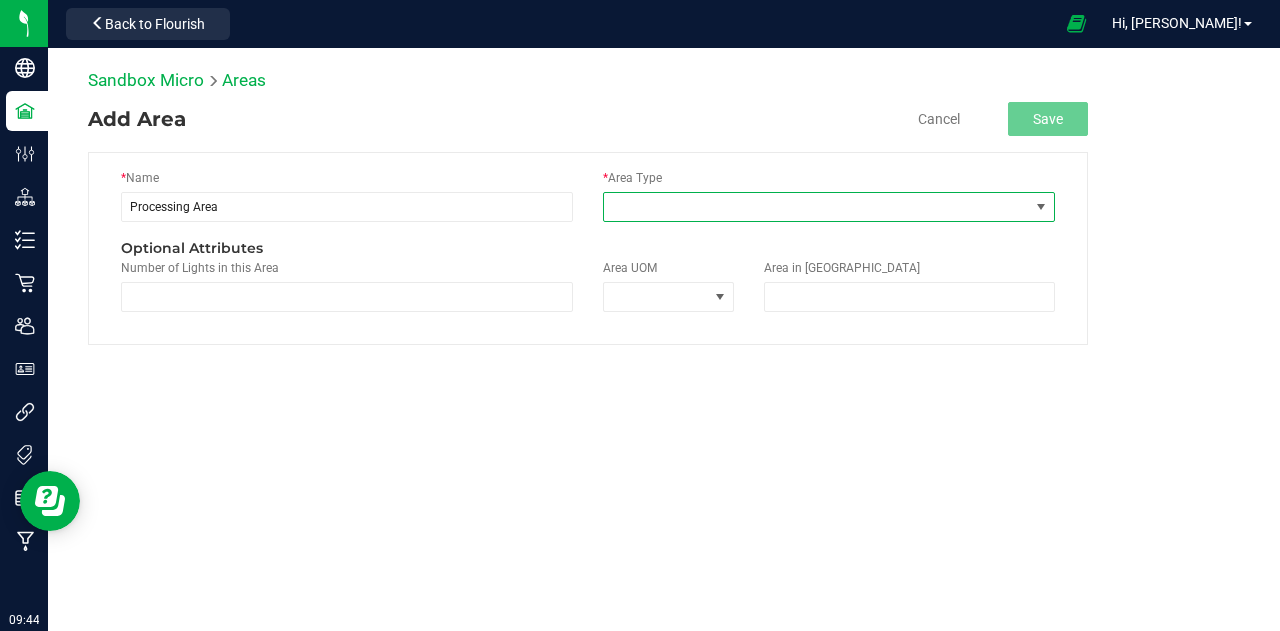 click at bounding box center [816, 207] 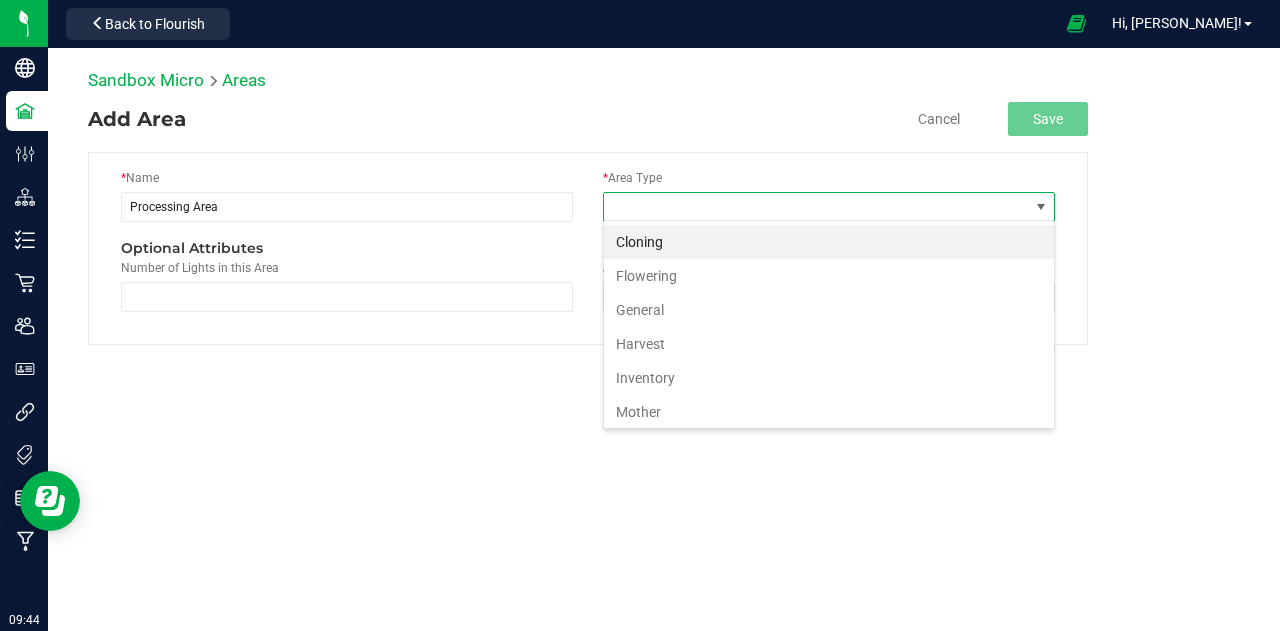 scroll, scrollTop: 99970, scrollLeft: 99547, axis: both 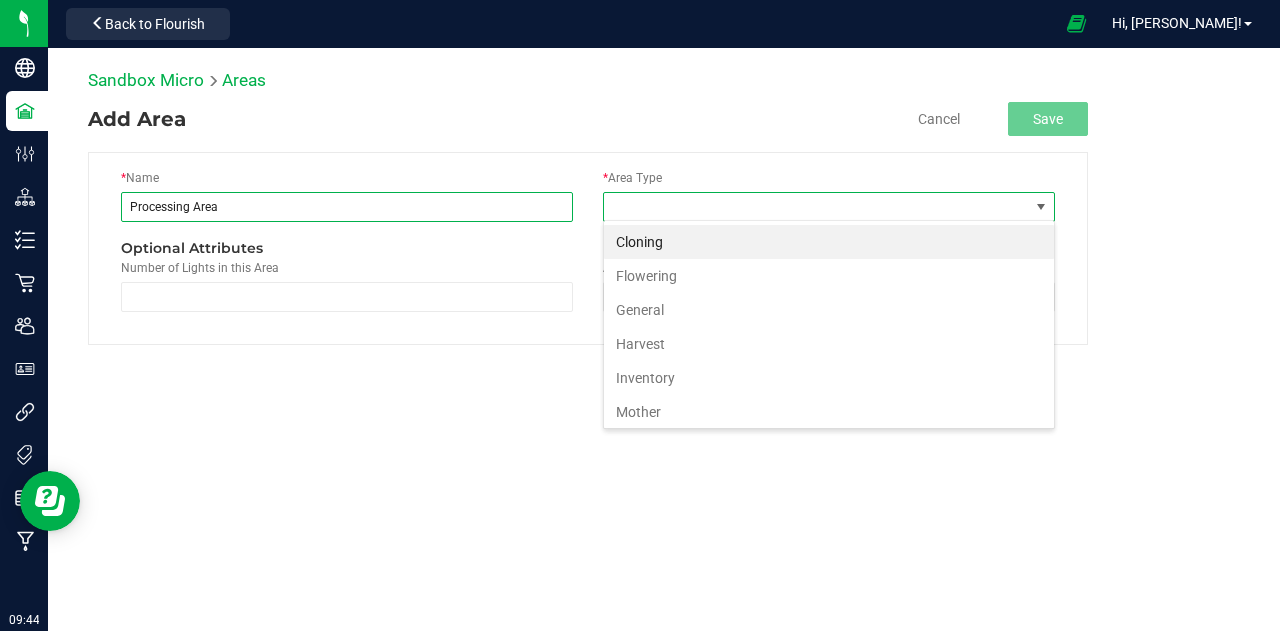 click on "Processing Area" at bounding box center [347, 207] 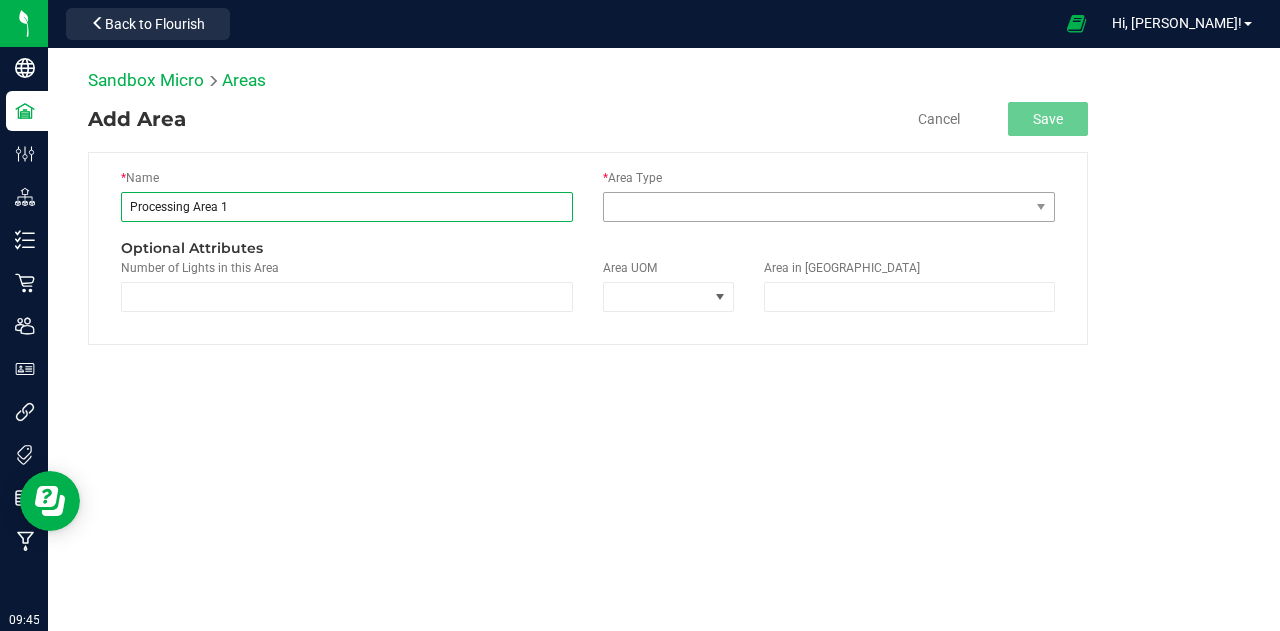type on "Processing Area 1" 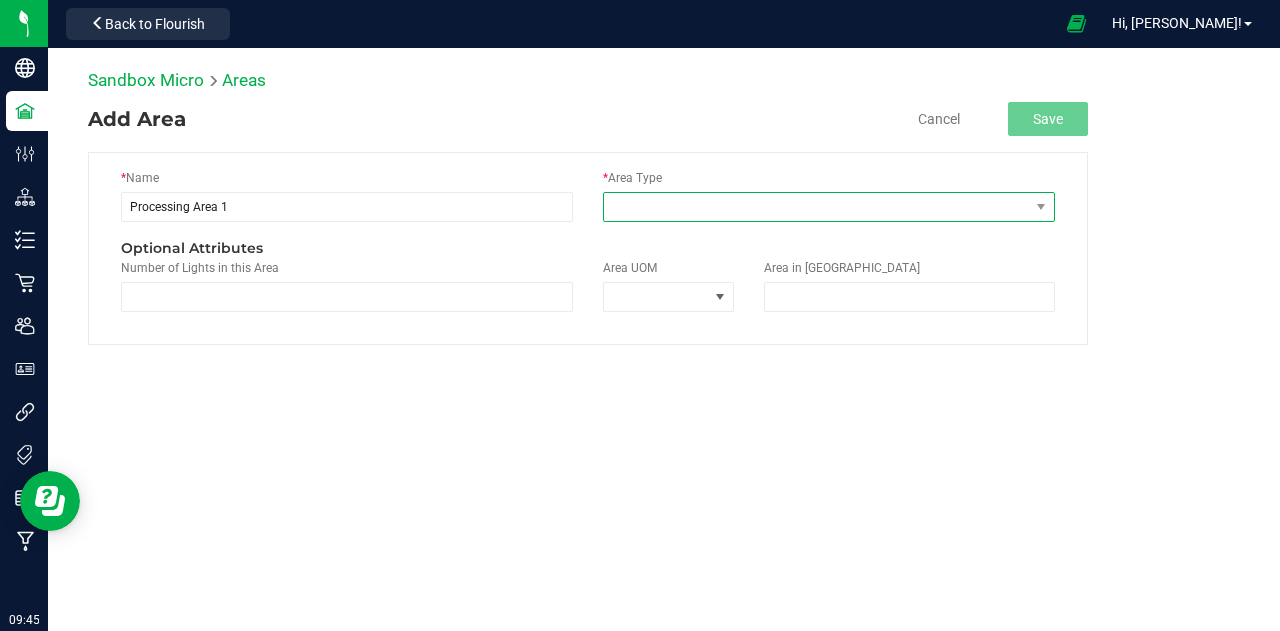 click at bounding box center [816, 207] 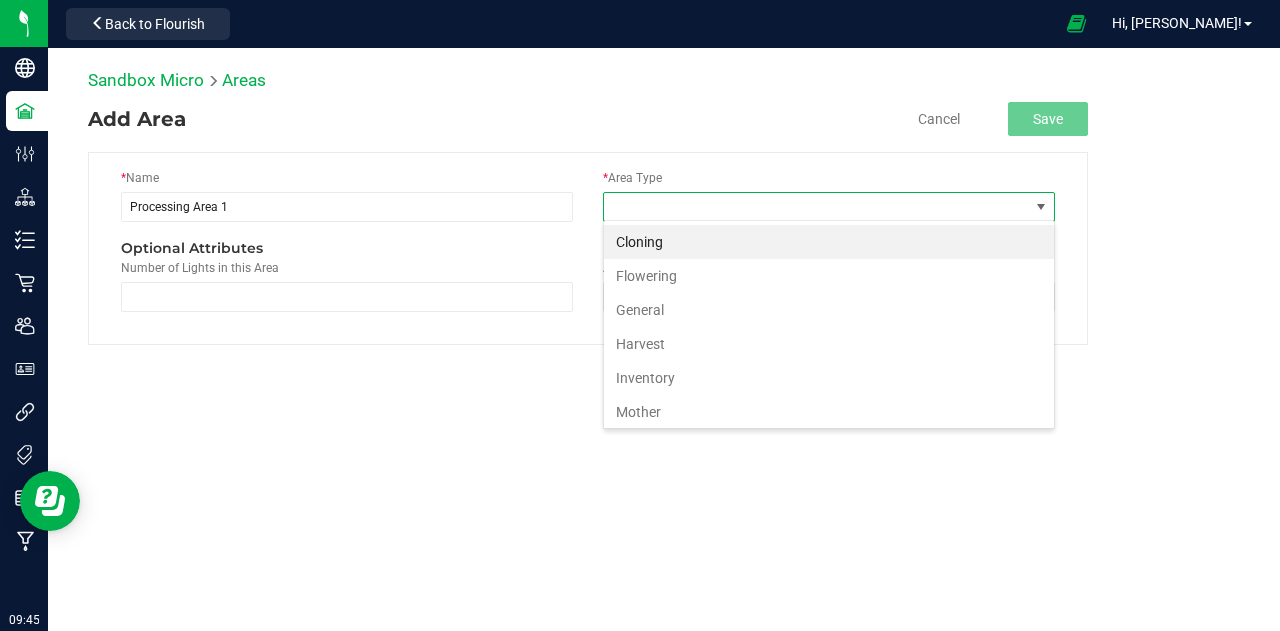 scroll, scrollTop: 99970, scrollLeft: 99547, axis: both 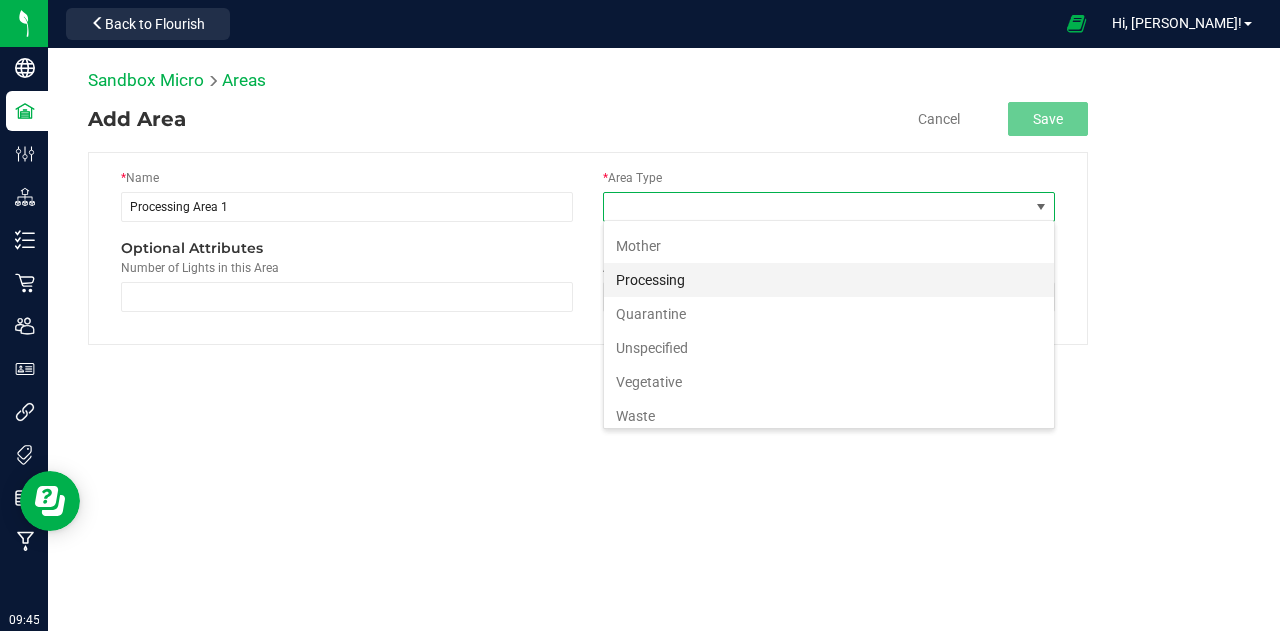 drag, startPoint x: 670, startPoint y: 305, endPoint x: 670, endPoint y: 274, distance: 31 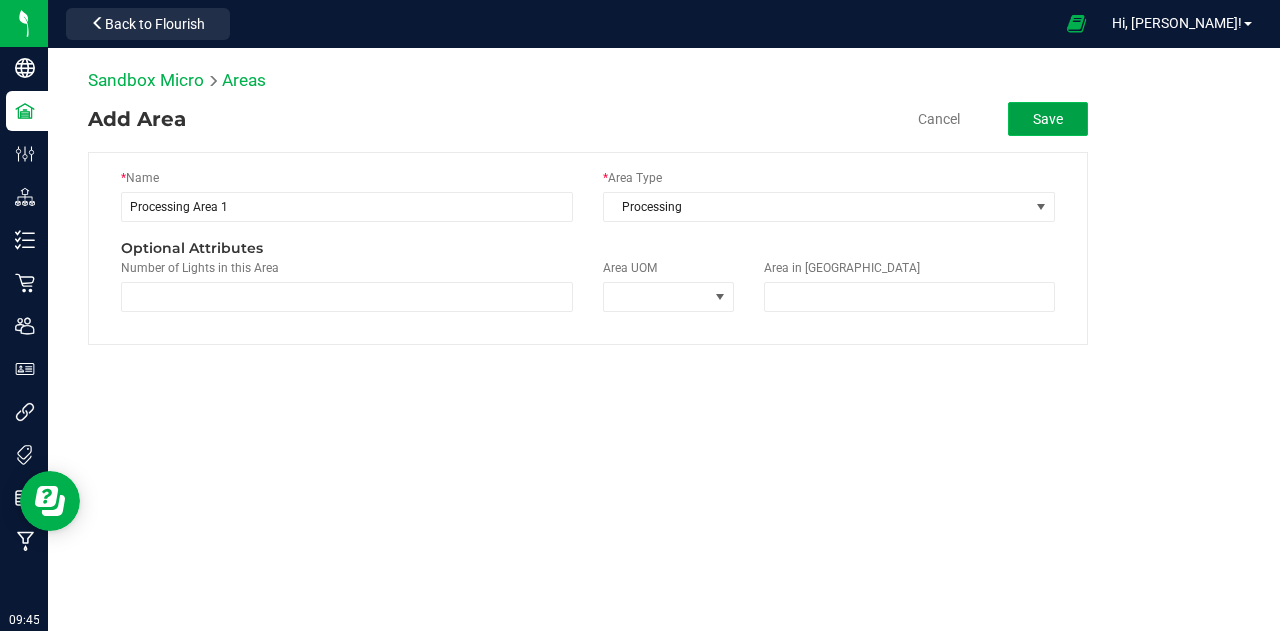 click on "Save" at bounding box center (1048, 119) 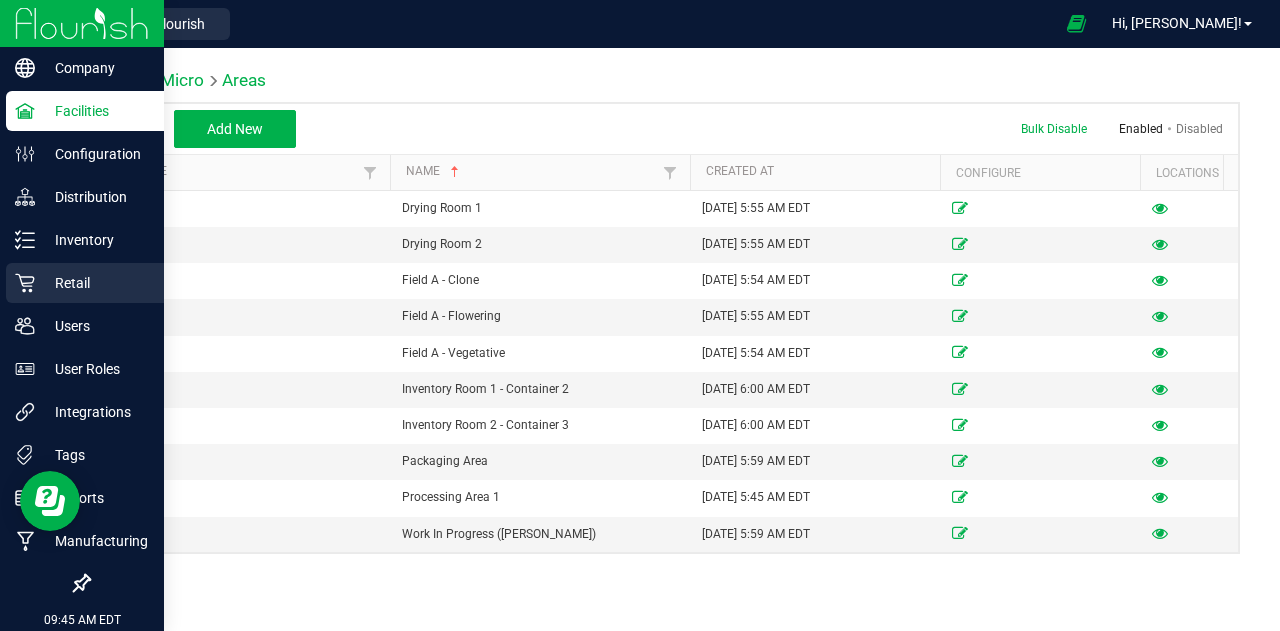 click on "Retail" at bounding box center [85, 283] 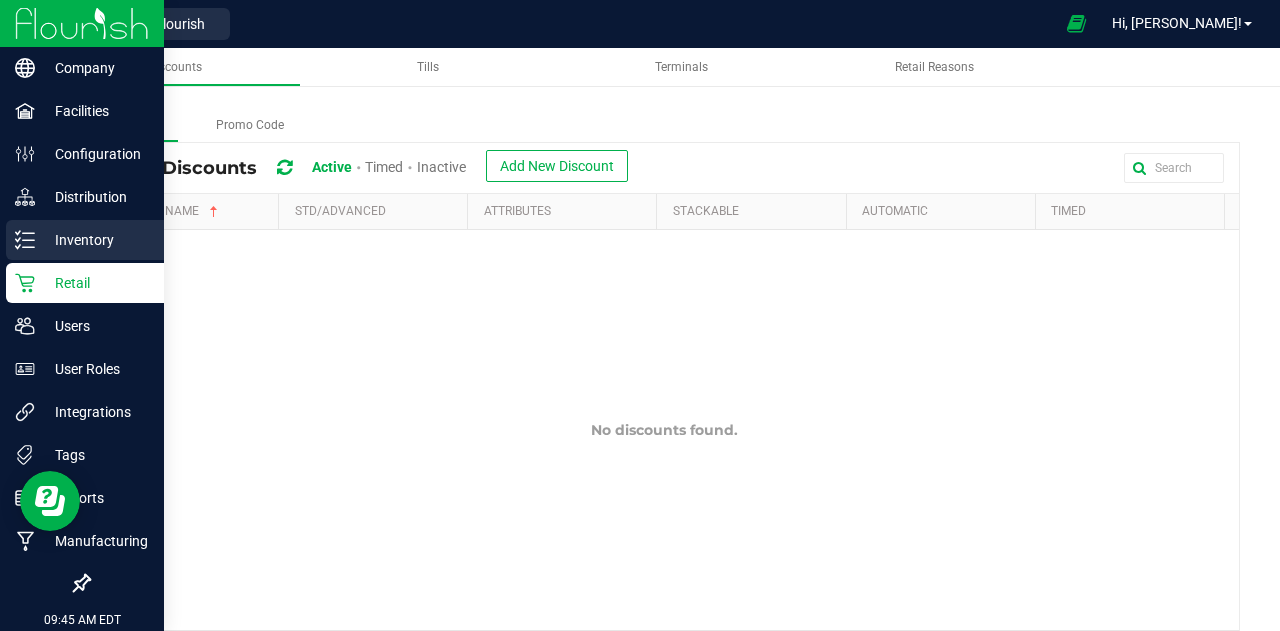 click on "Inventory" at bounding box center (95, 240) 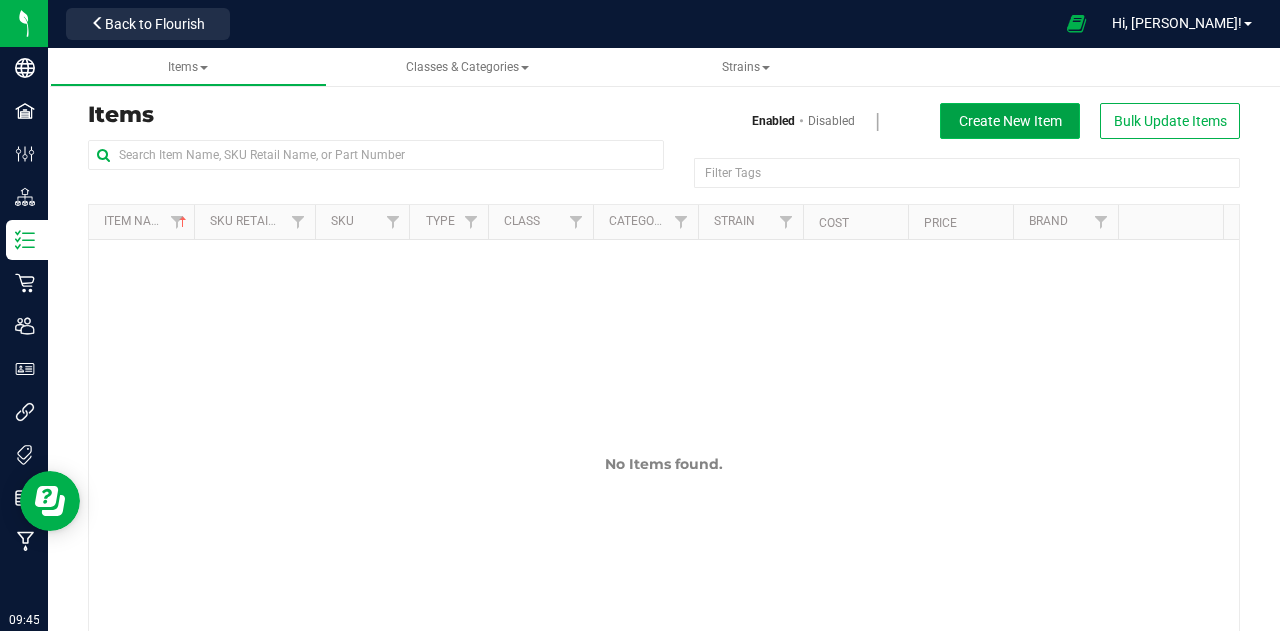 click on "Create New Item" at bounding box center [1010, 121] 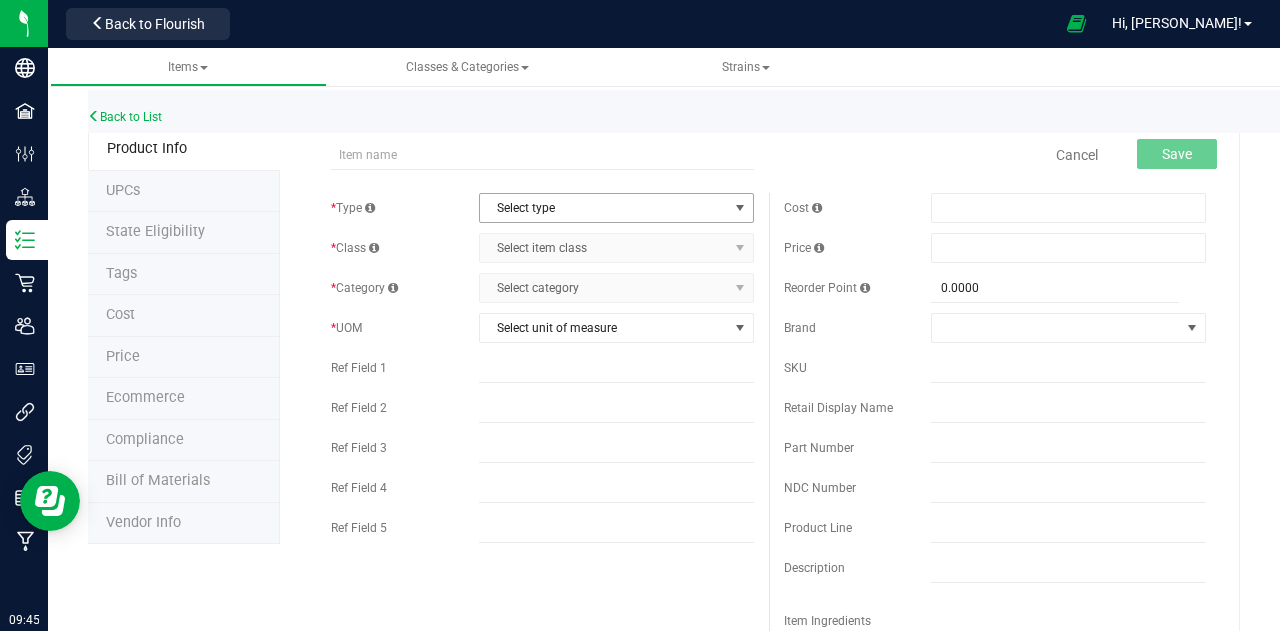 click on "Select type" at bounding box center (604, 208) 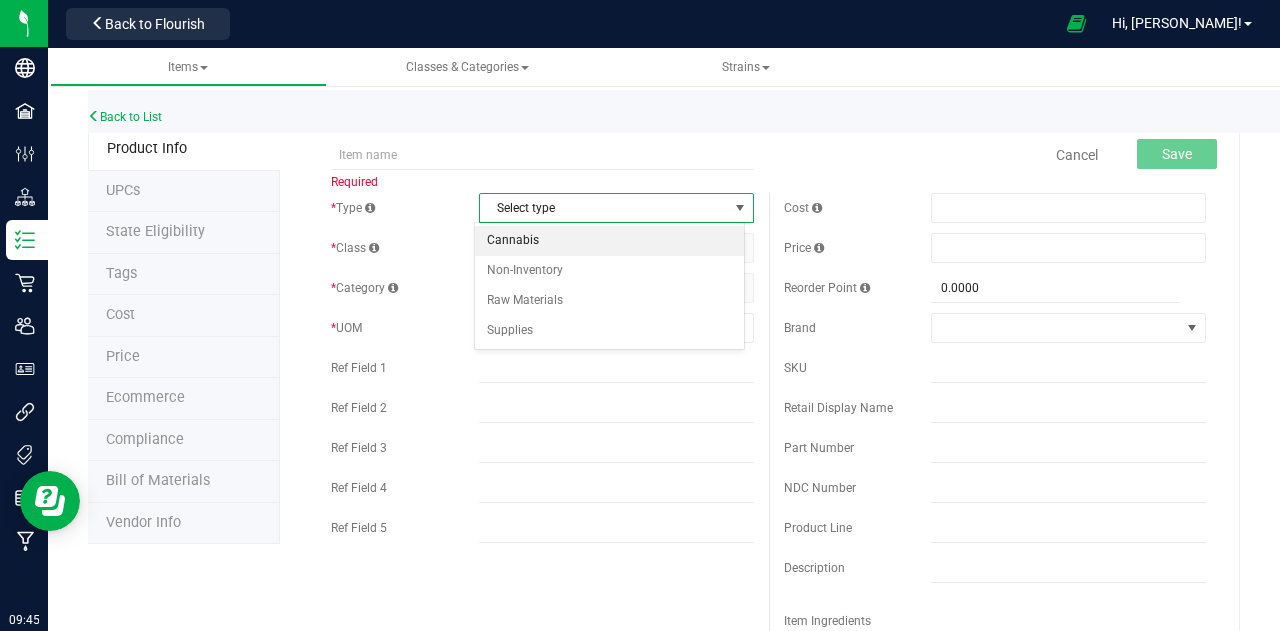 click on "Cannabis" at bounding box center (609, 241) 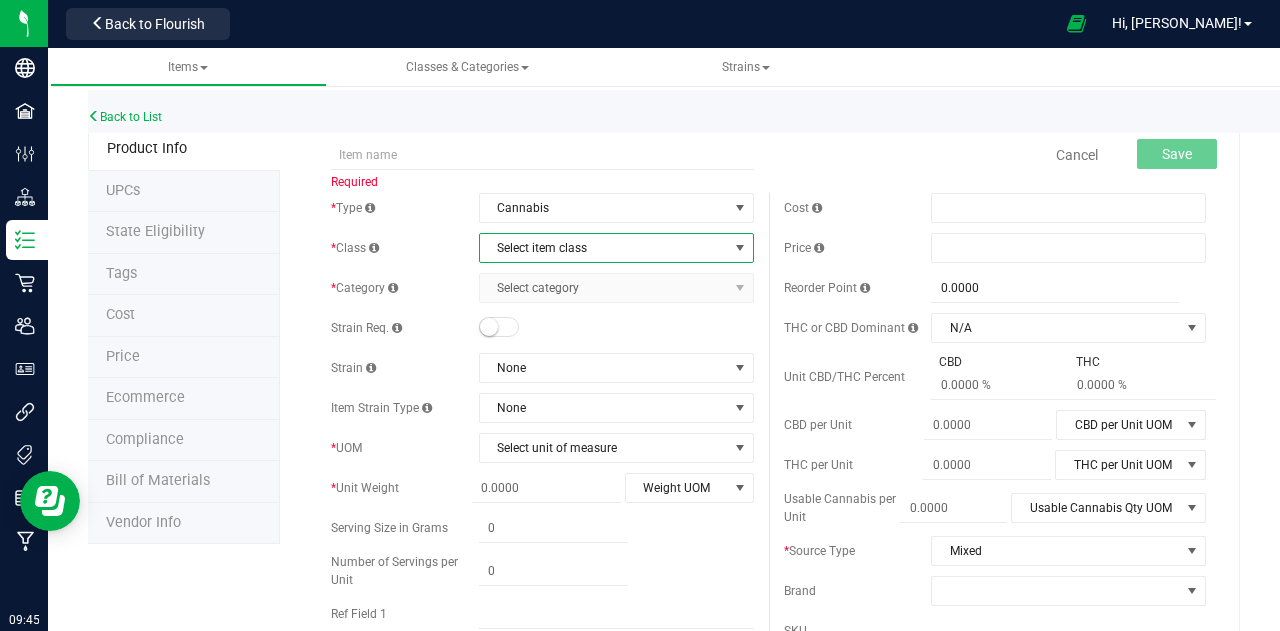 click on "Select item class" at bounding box center [604, 248] 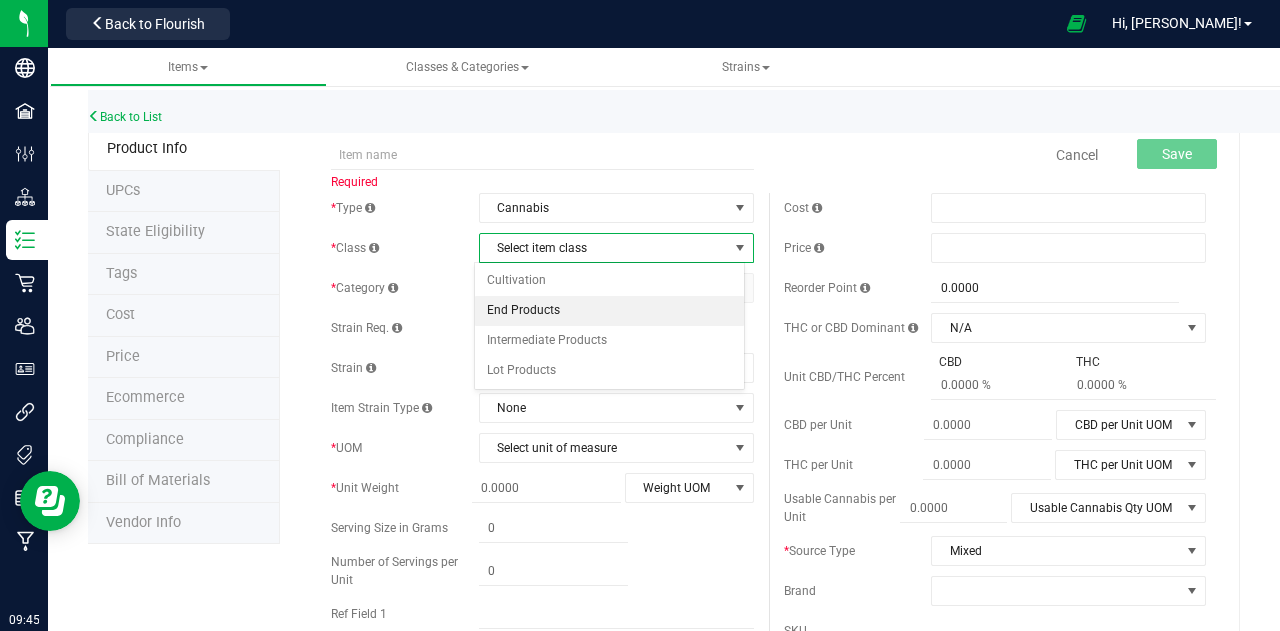 click on "End Products" at bounding box center (609, 311) 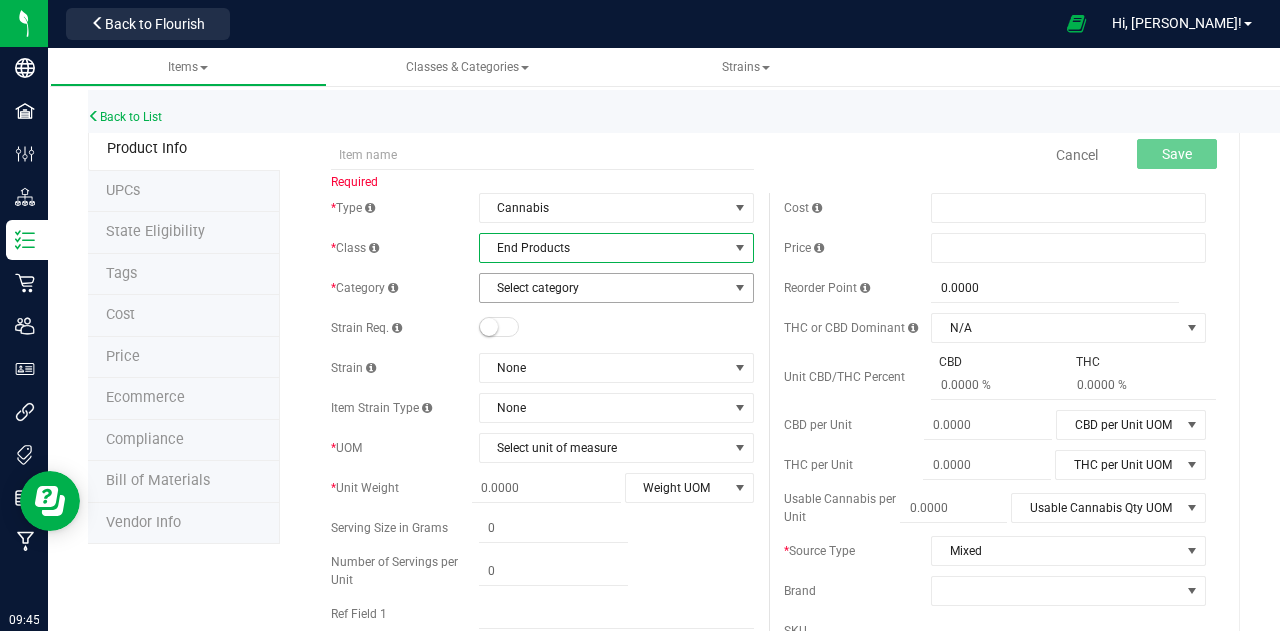 click on "Select category" at bounding box center (604, 288) 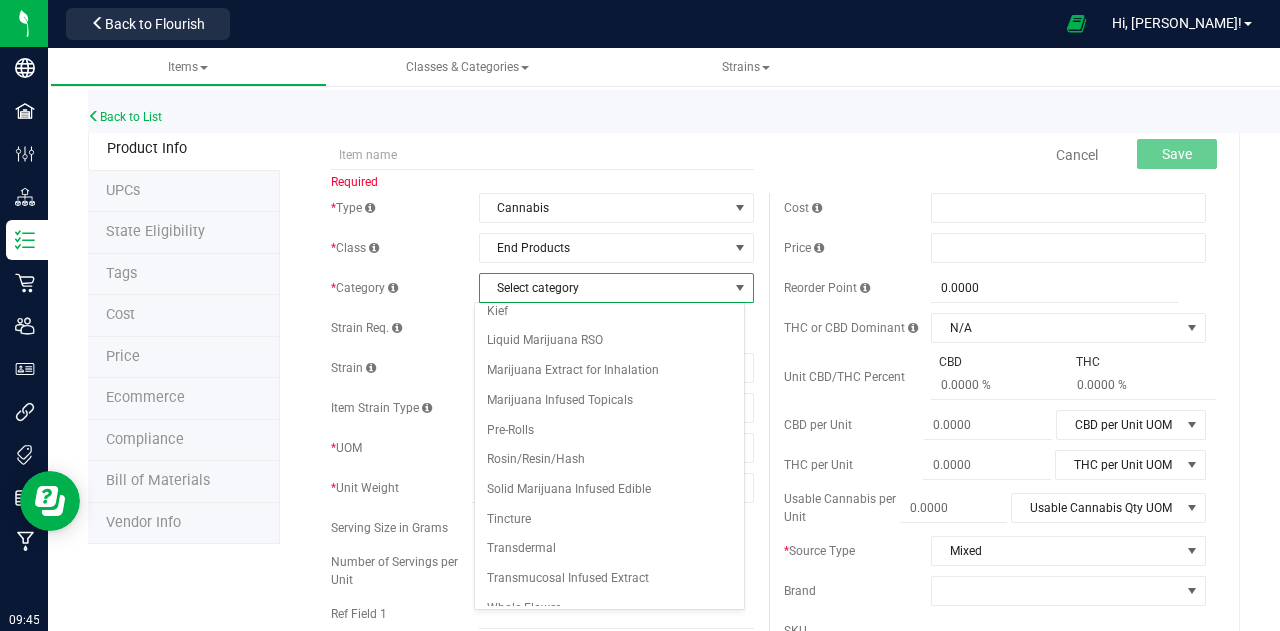 scroll, scrollTop: 194, scrollLeft: 0, axis: vertical 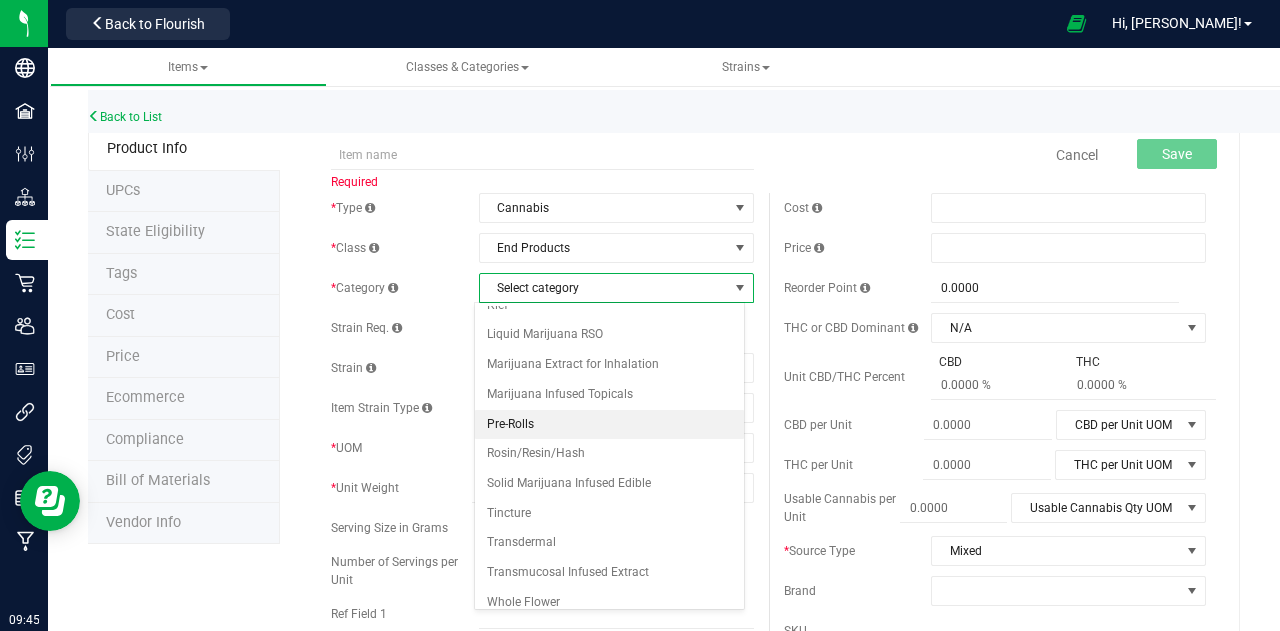 click on "Pre-Rolls" at bounding box center (609, 425) 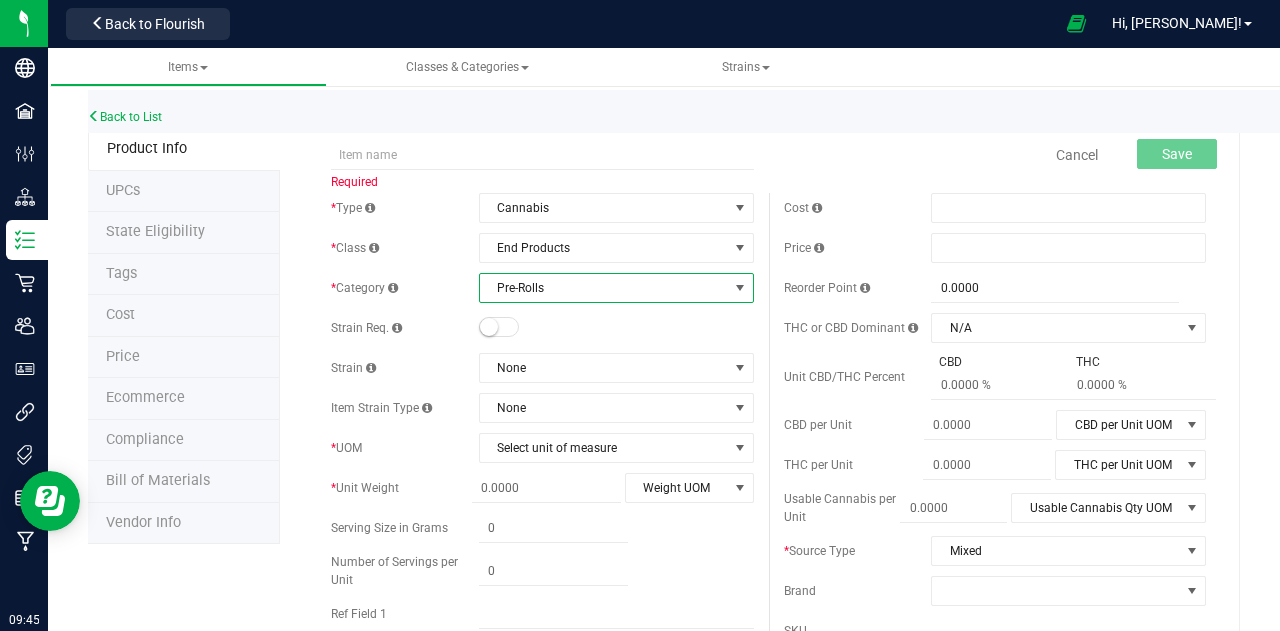 click at bounding box center (489, 327) 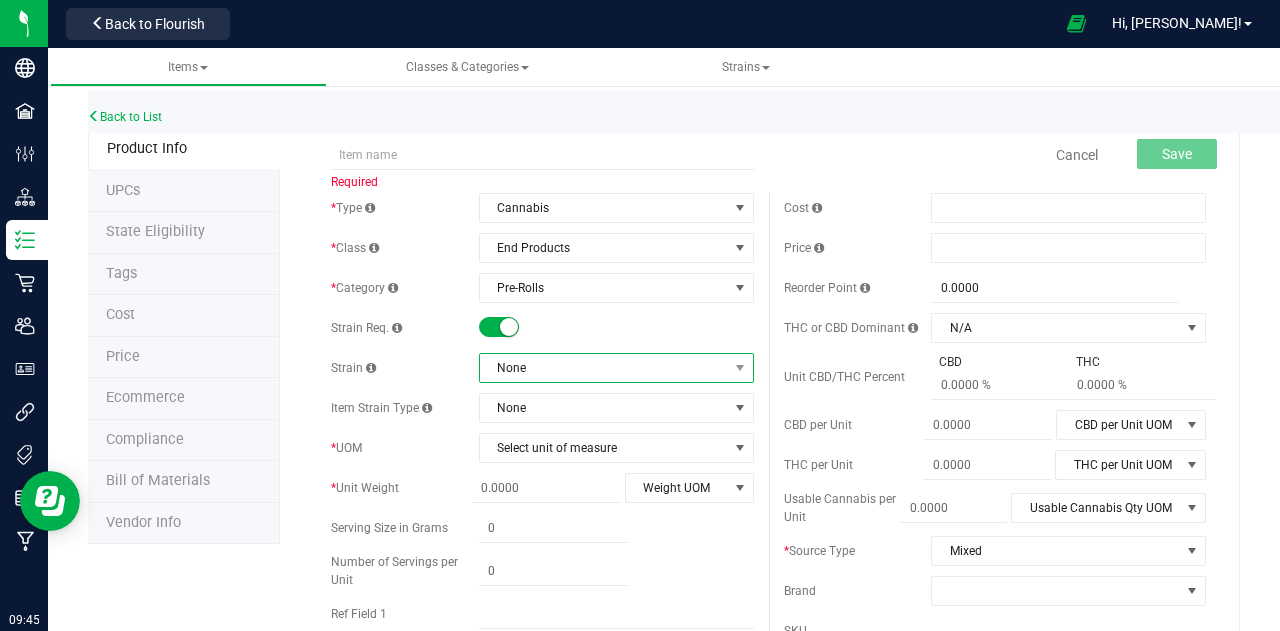 click on "None" at bounding box center (604, 368) 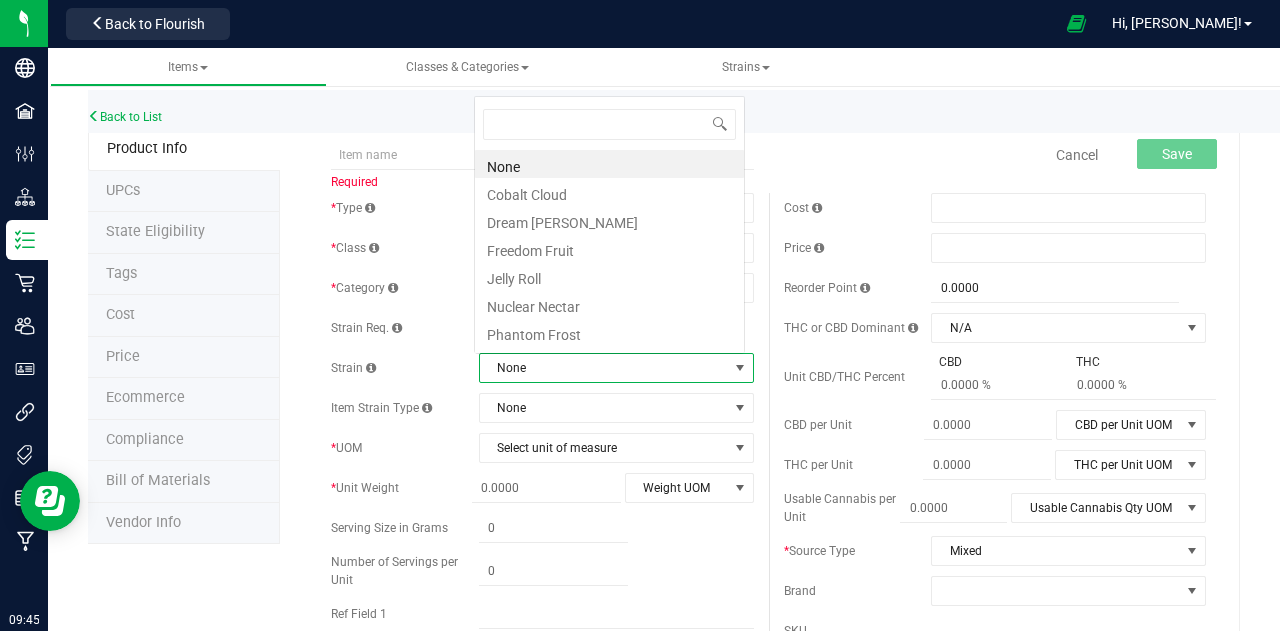scroll, scrollTop: 0, scrollLeft: 0, axis: both 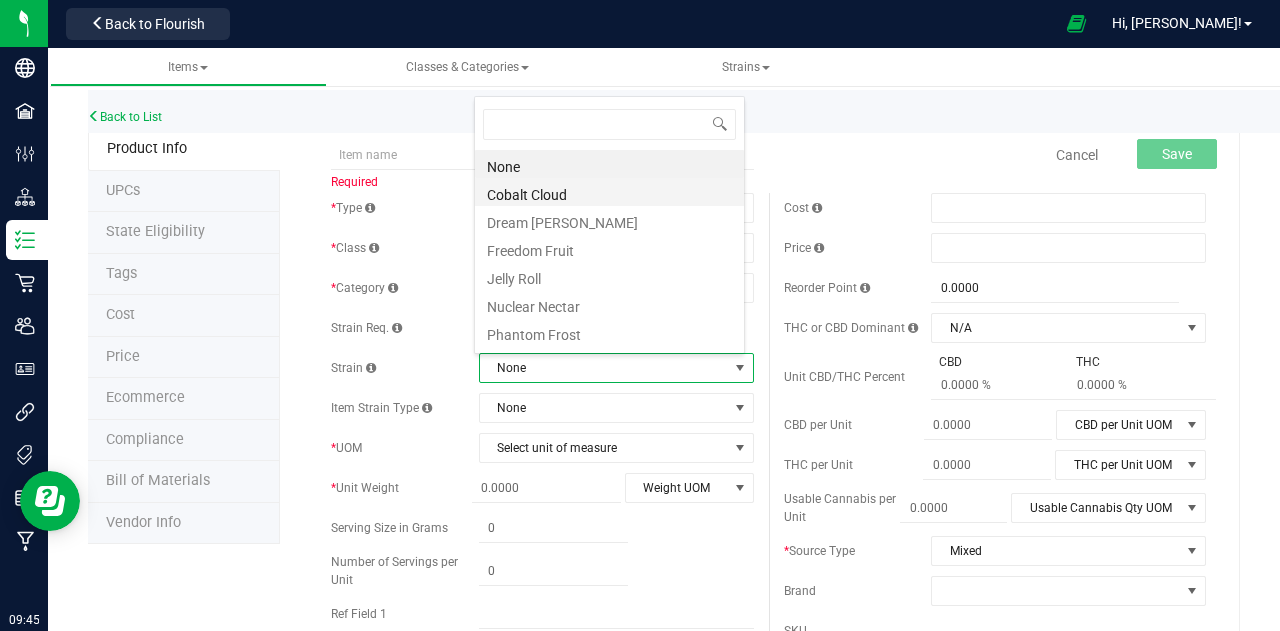 click on "Cobalt Cloud" at bounding box center [609, 192] 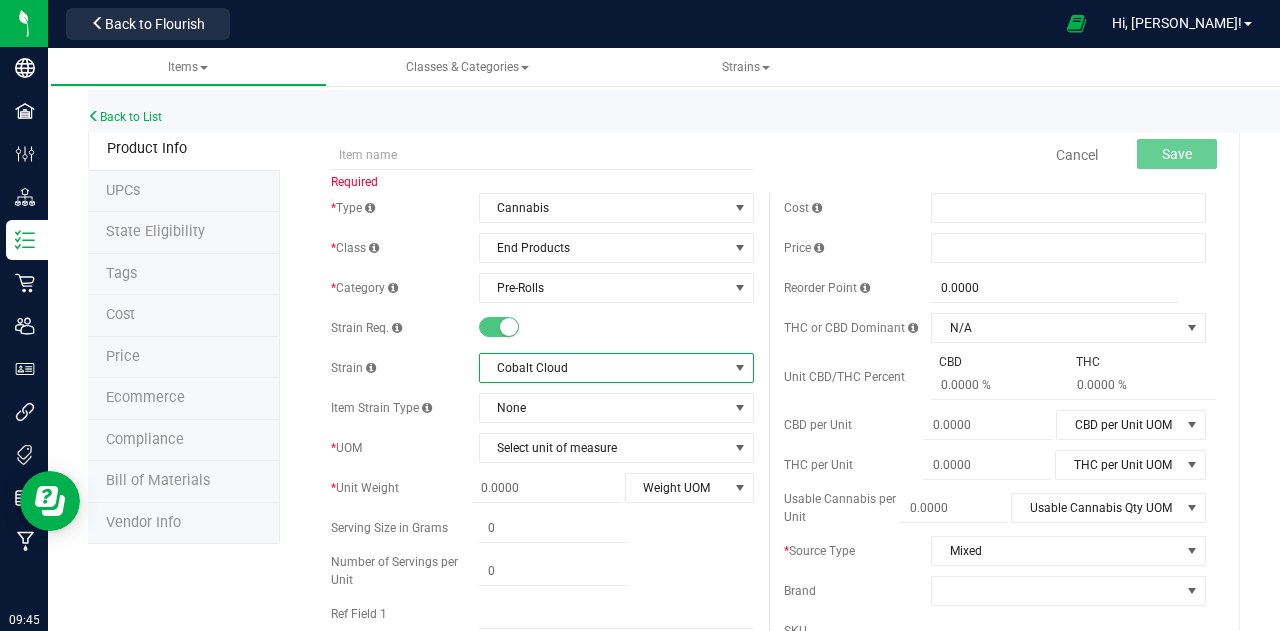 scroll, scrollTop: 100, scrollLeft: 0, axis: vertical 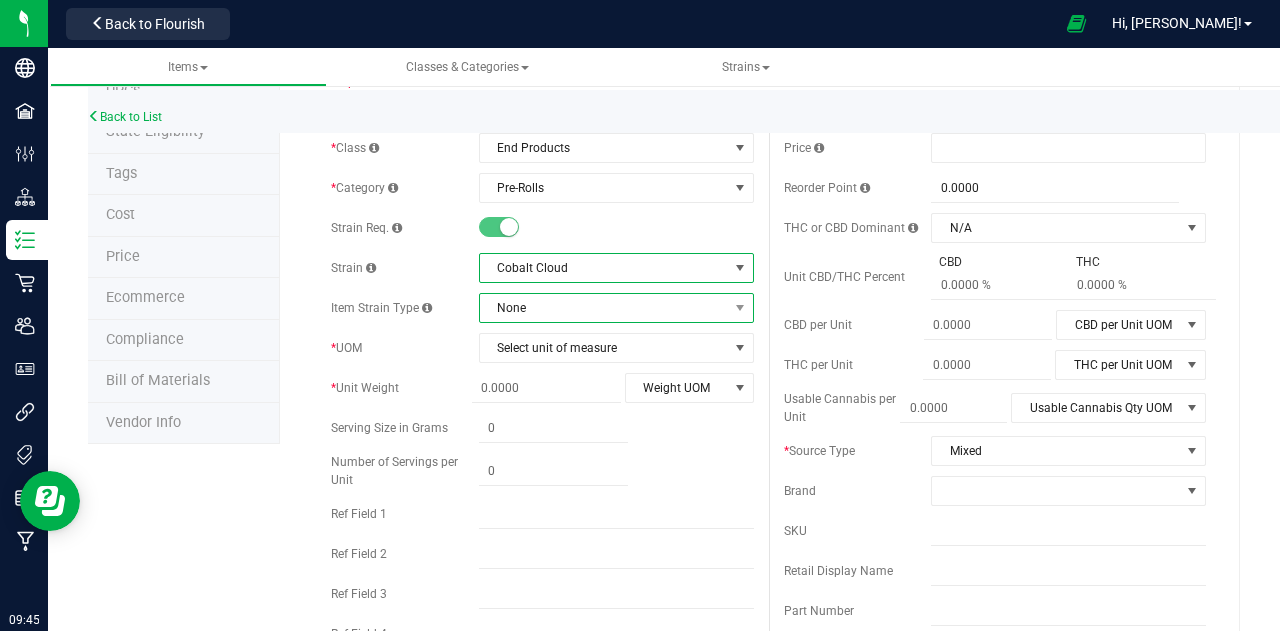 click on "None" at bounding box center [604, 308] 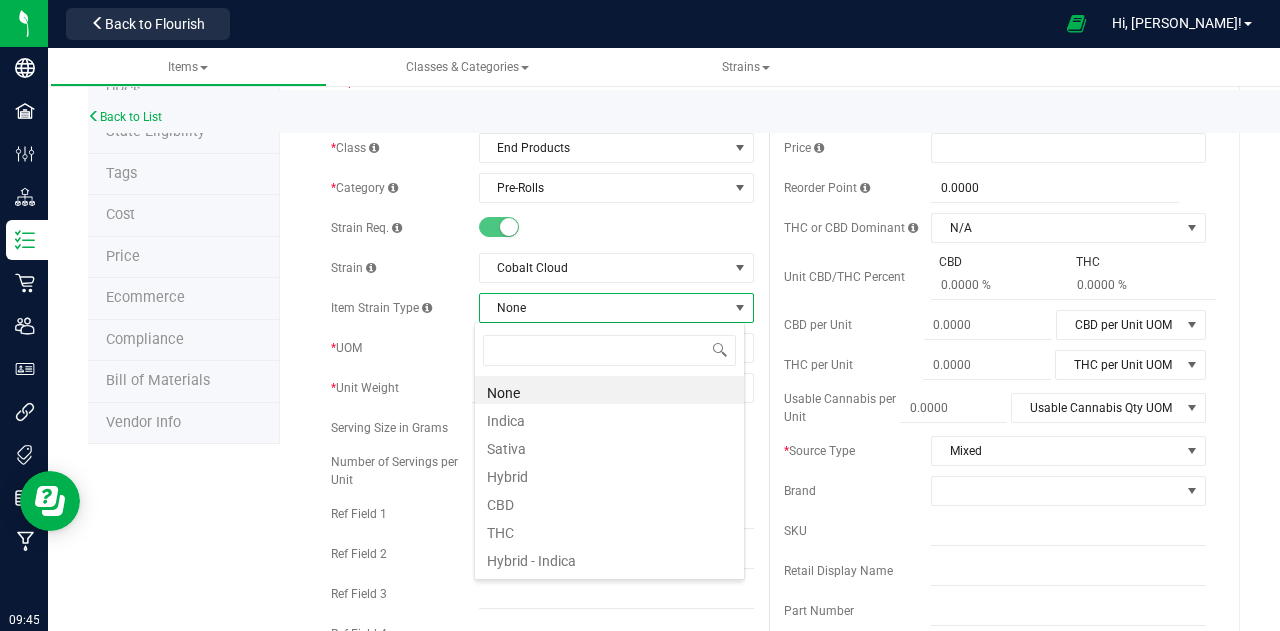 scroll, scrollTop: 99970, scrollLeft: 99729, axis: both 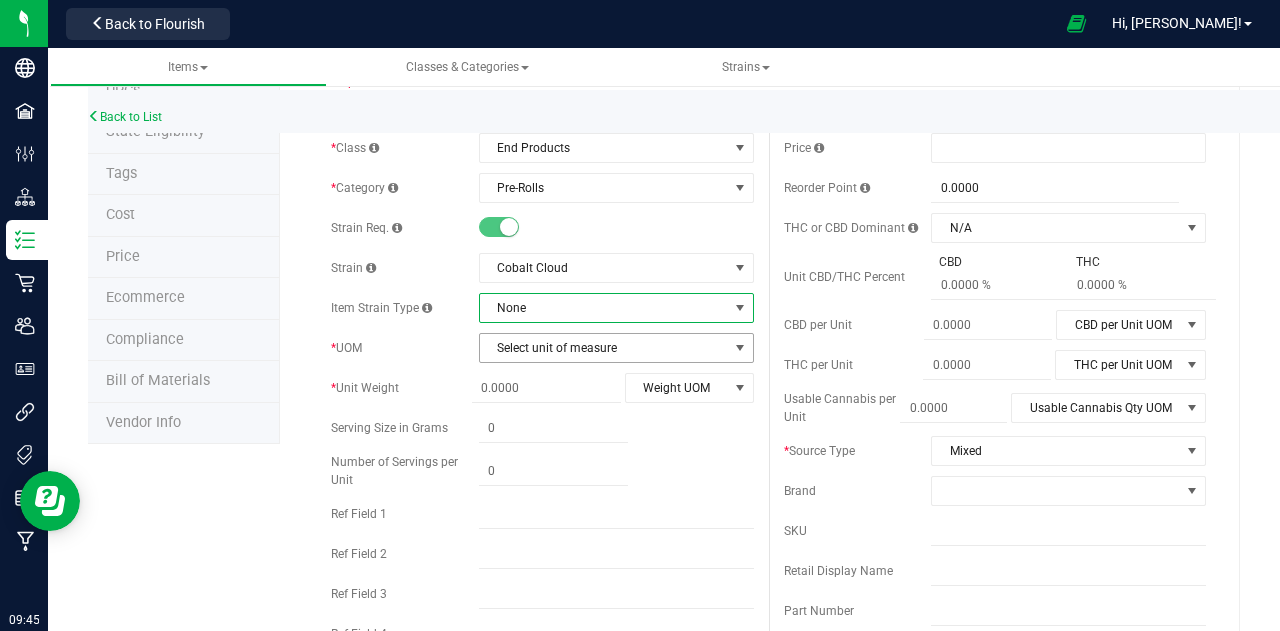 click on "Select unit of measure" at bounding box center [604, 348] 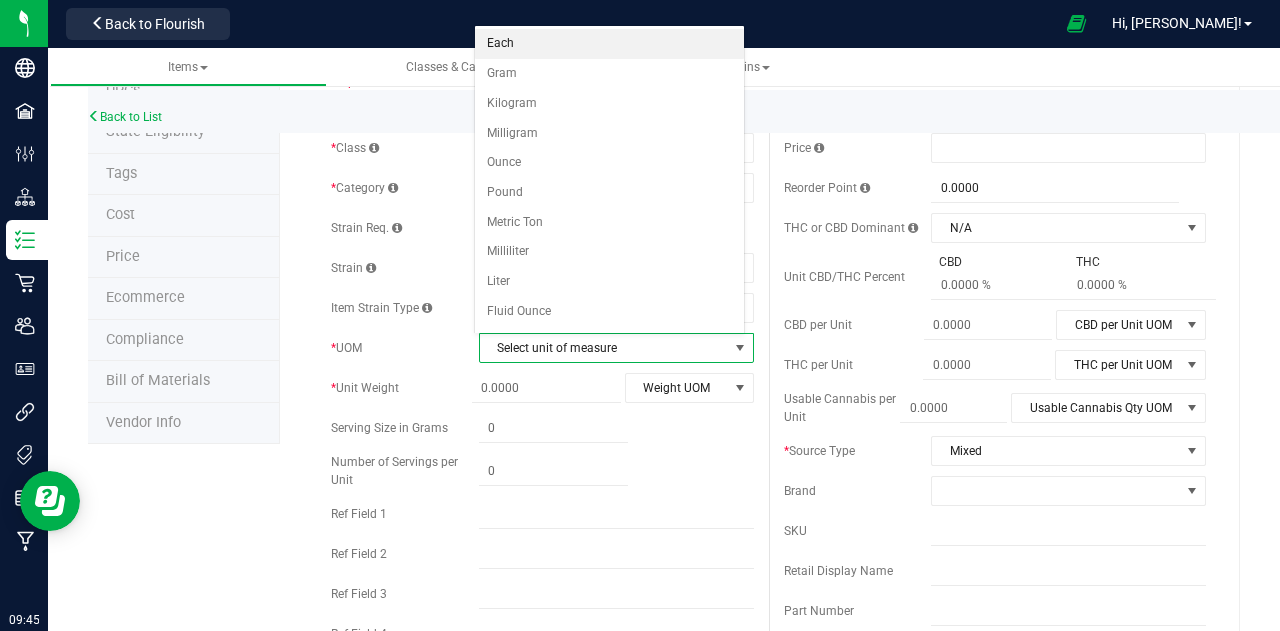 click on "Each" at bounding box center [609, 44] 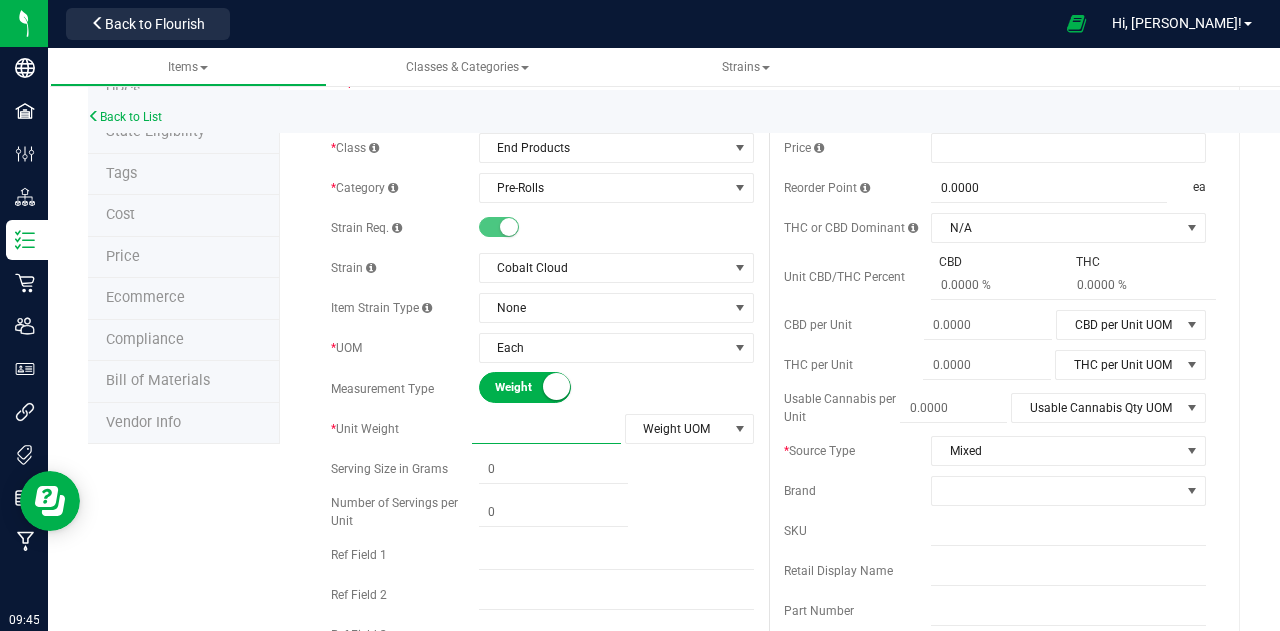 click at bounding box center (546, 429) 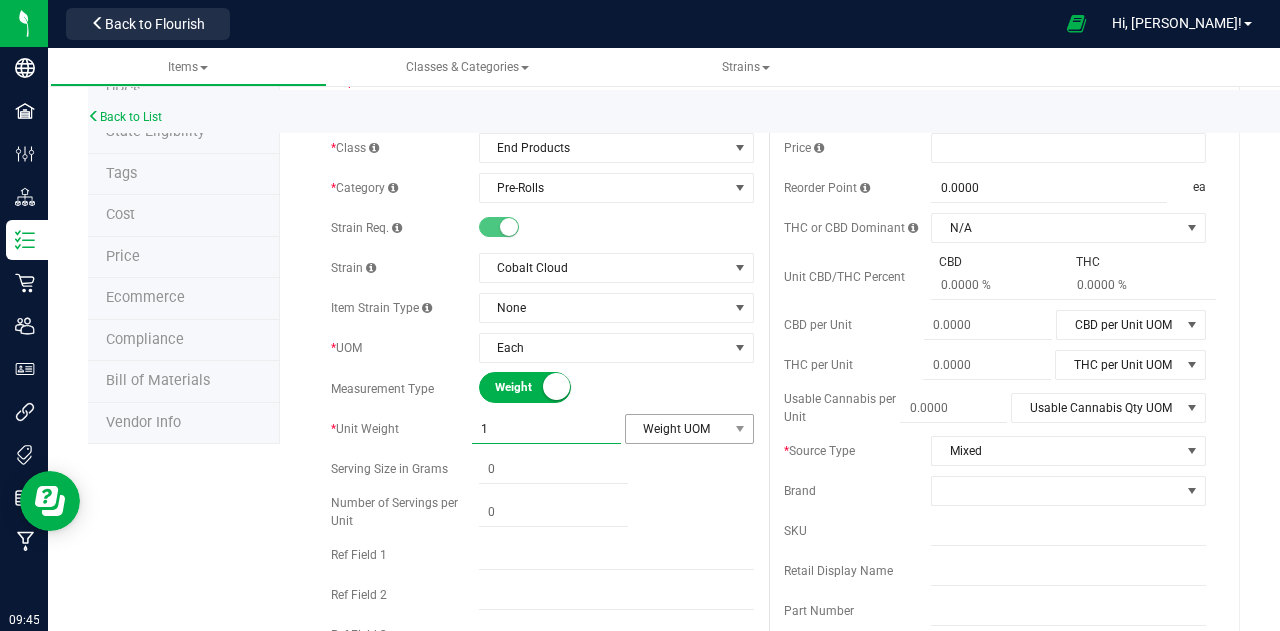 type on "1.0000" 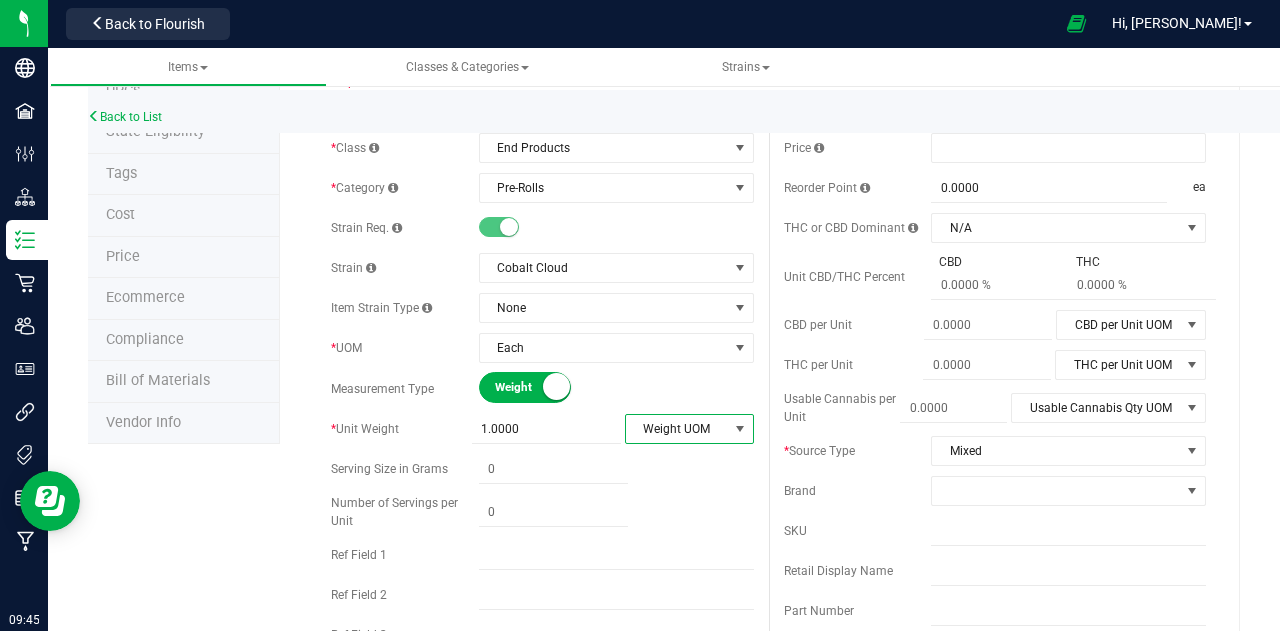 click on "Weight UOM" at bounding box center [677, 429] 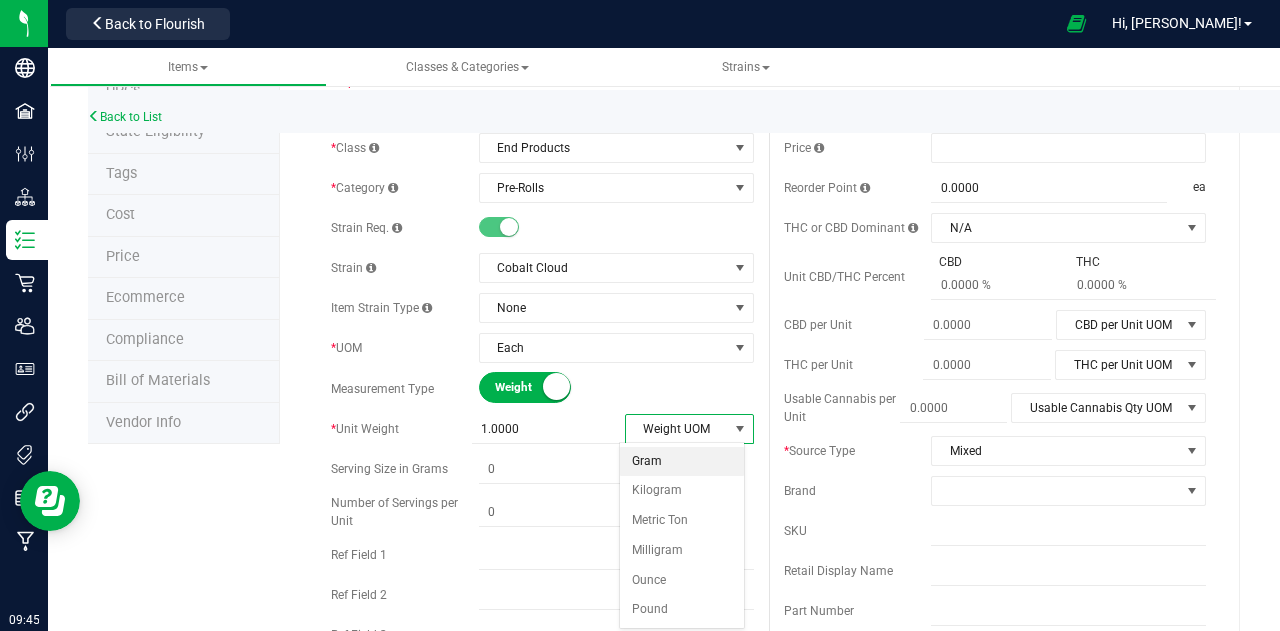 click on "Gram" at bounding box center [682, 462] 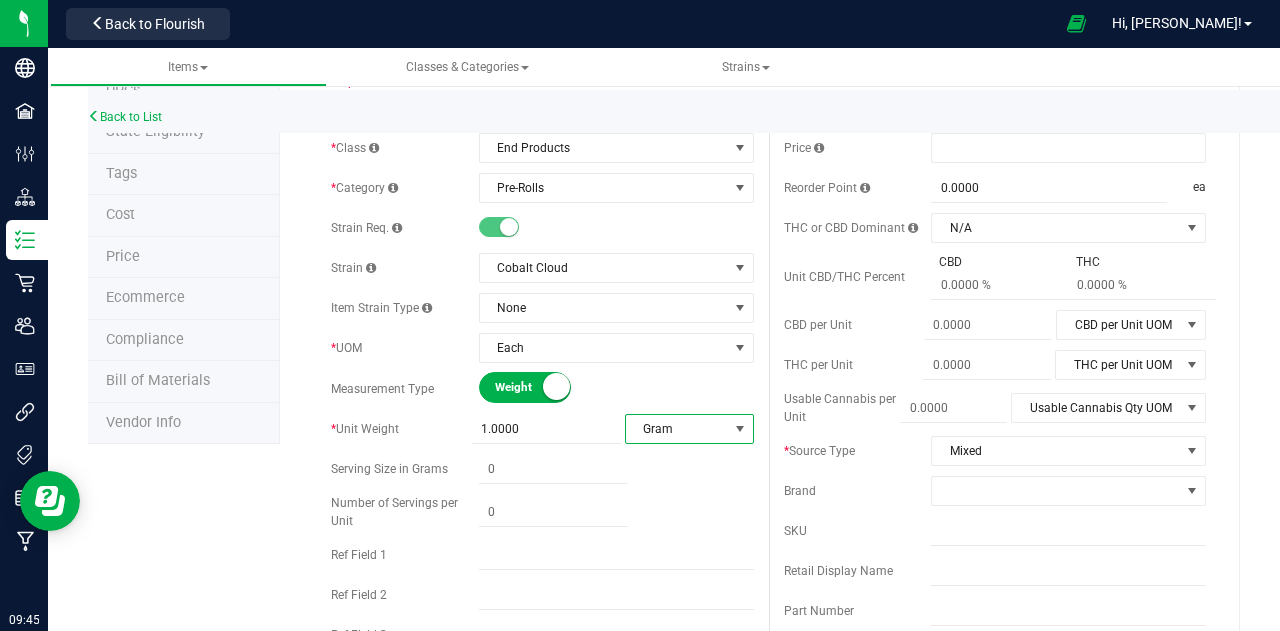 scroll, scrollTop: 0, scrollLeft: 0, axis: both 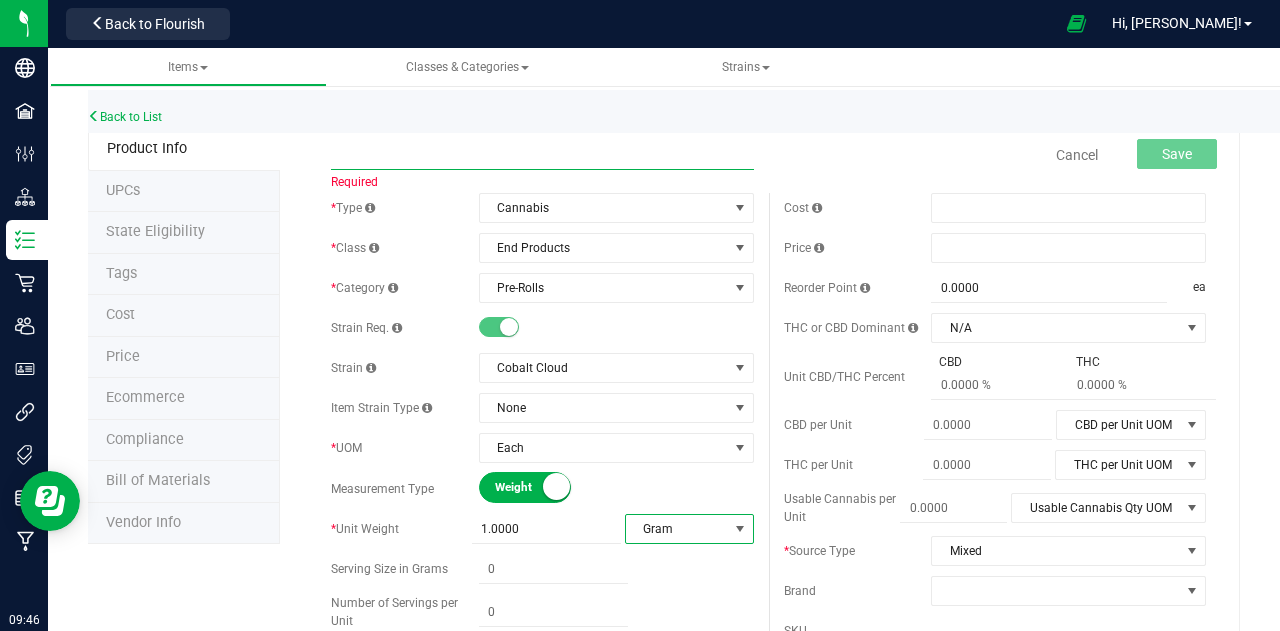click at bounding box center [542, 155] 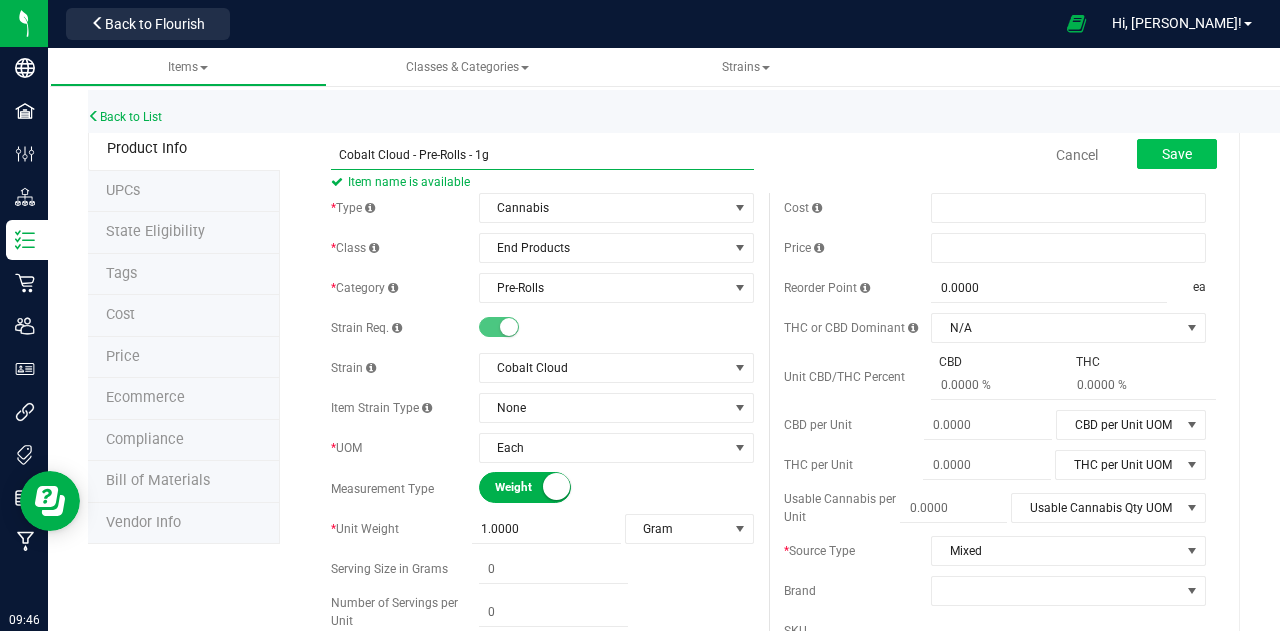 type on "Cobalt Cloud - Pre-Rolls - 1g" 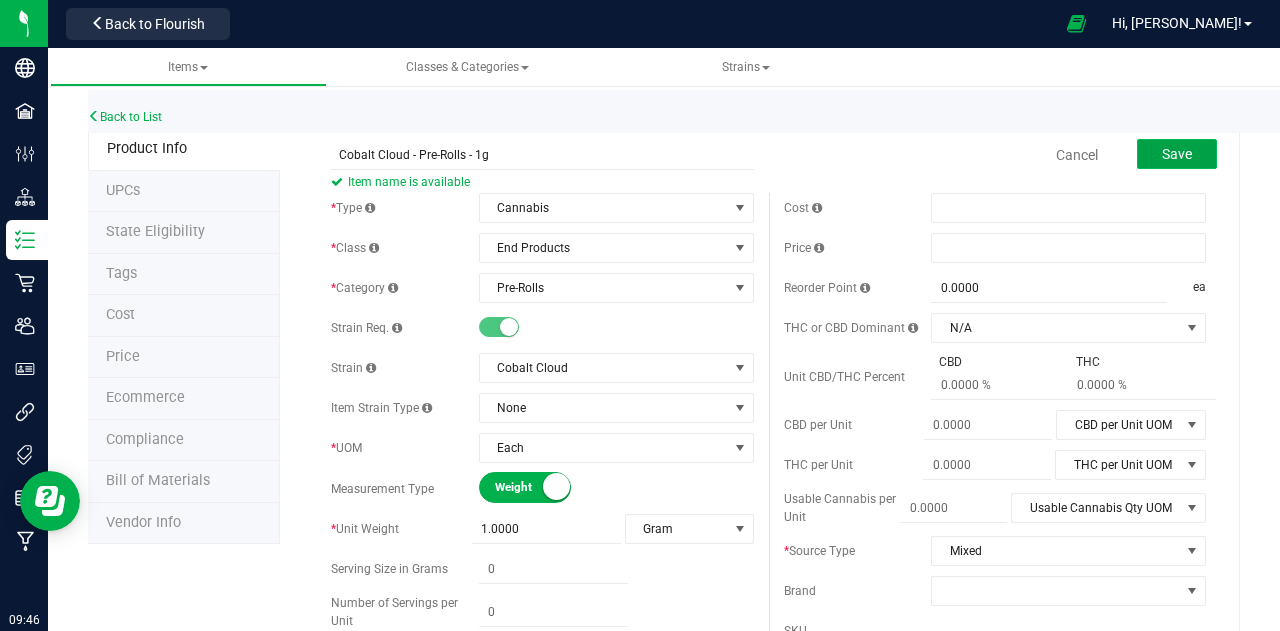 click on "Save" at bounding box center [1177, 154] 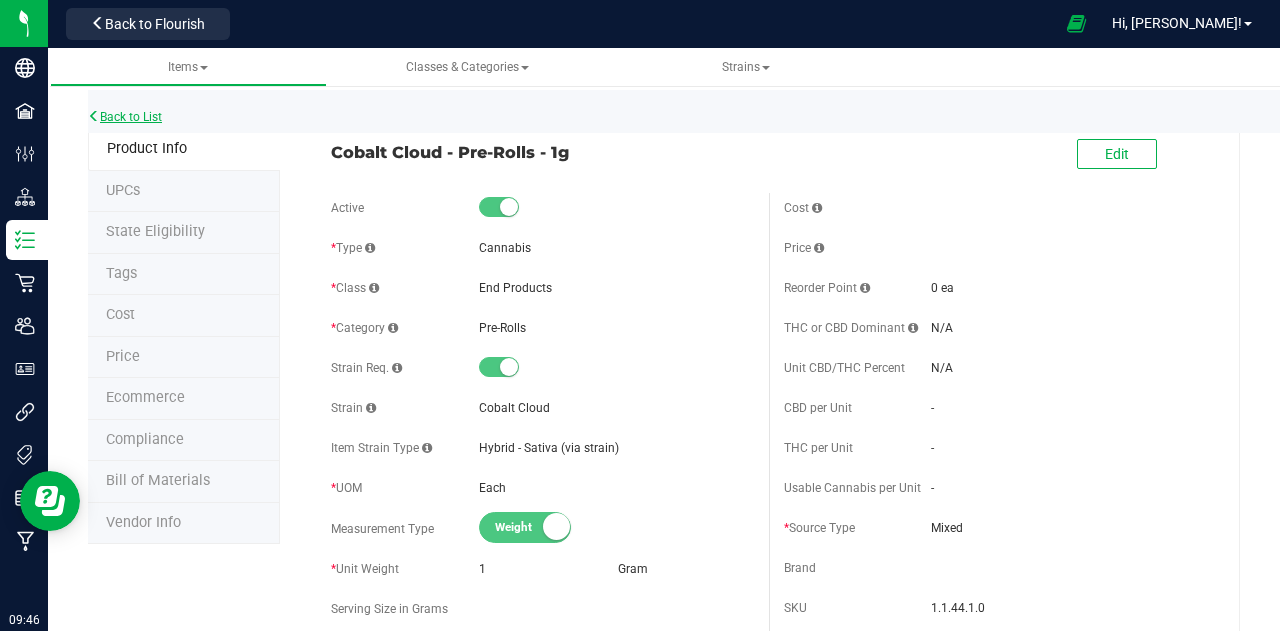 click on "Back to List" at bounding box center (125, 117) 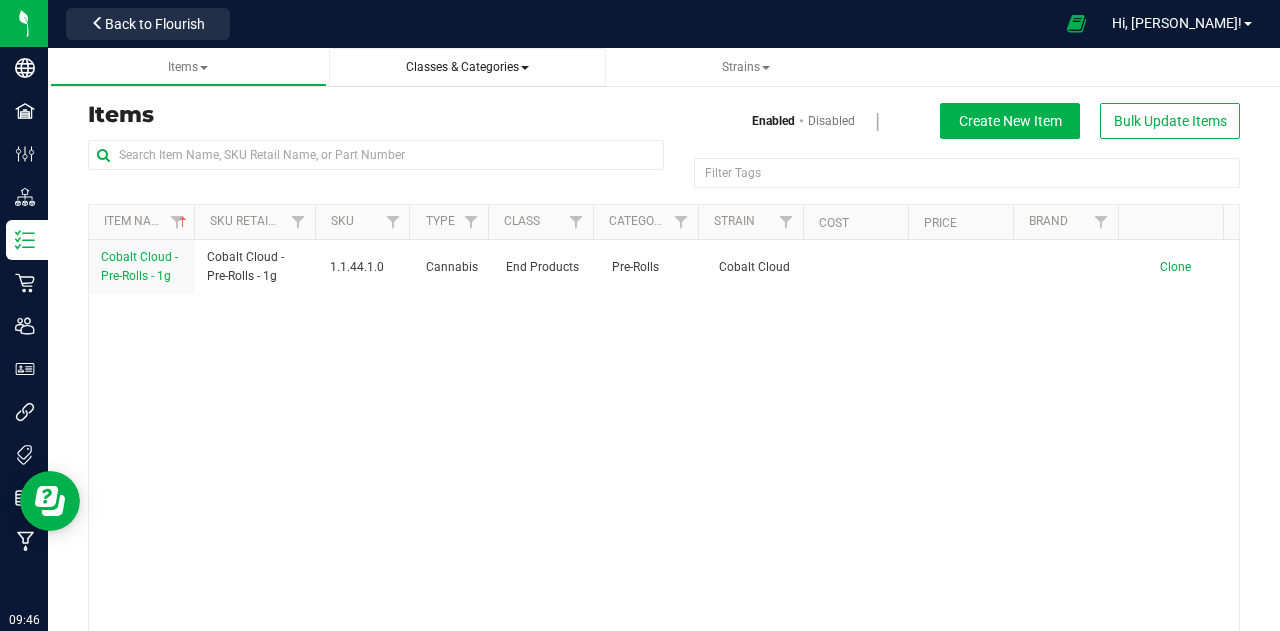 click on "Classes & Categories" at bounding box center (467, 67) 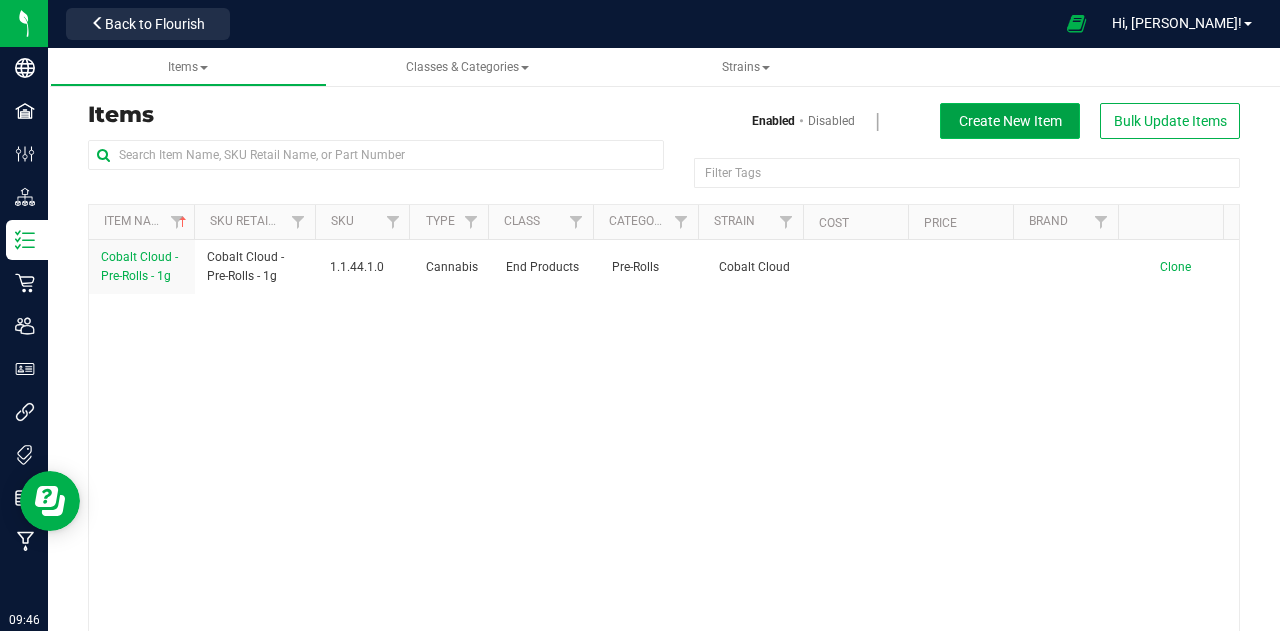 click on "Create New Item" at bounding box center [1010, 121] 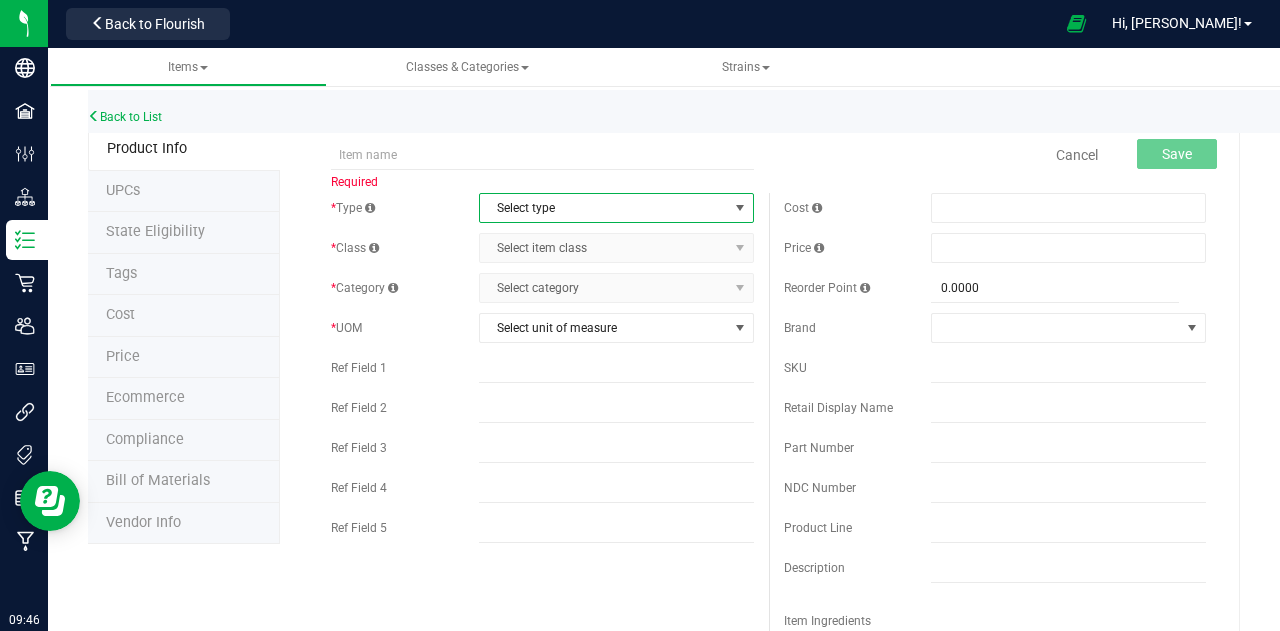 click on "Select type" at bounding box center (604, 208) 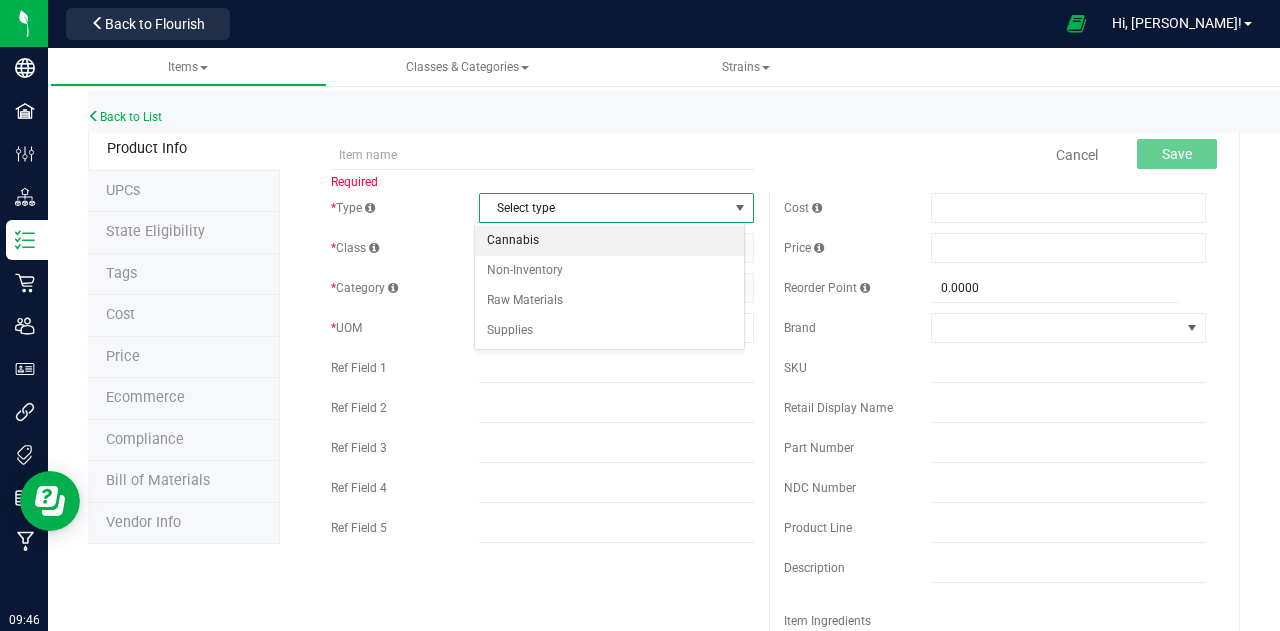 click on "Cannabis" at bounding box center (609, 241) 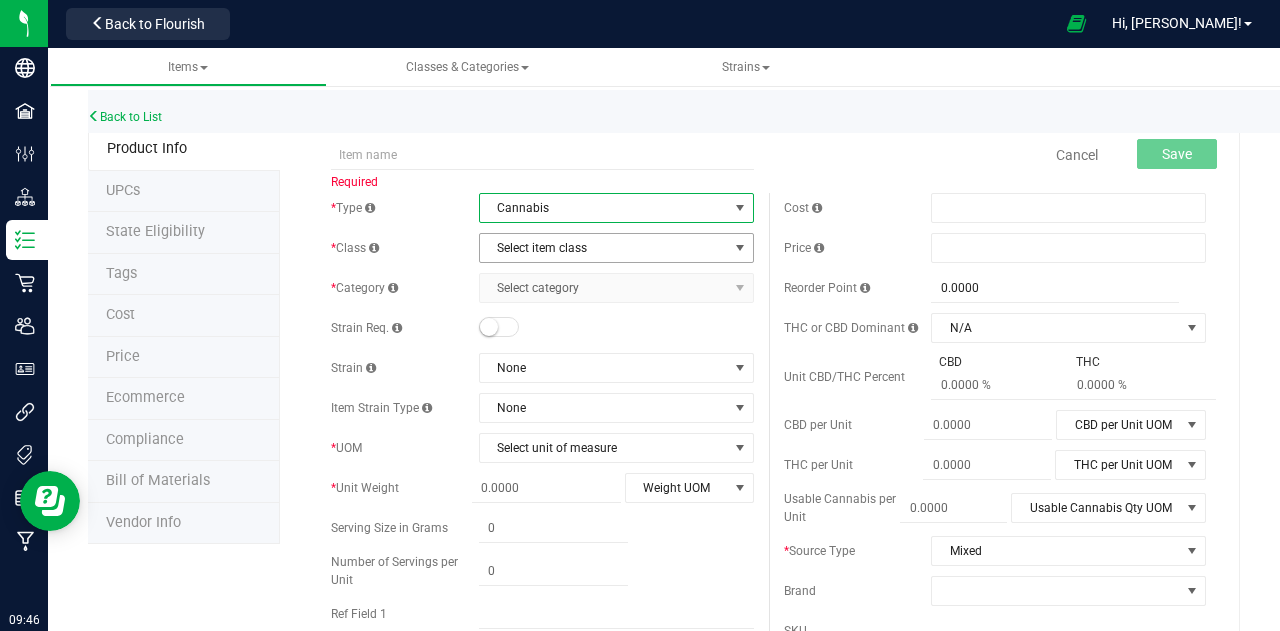 click on "Select item class" at bounding box center [604, 248] 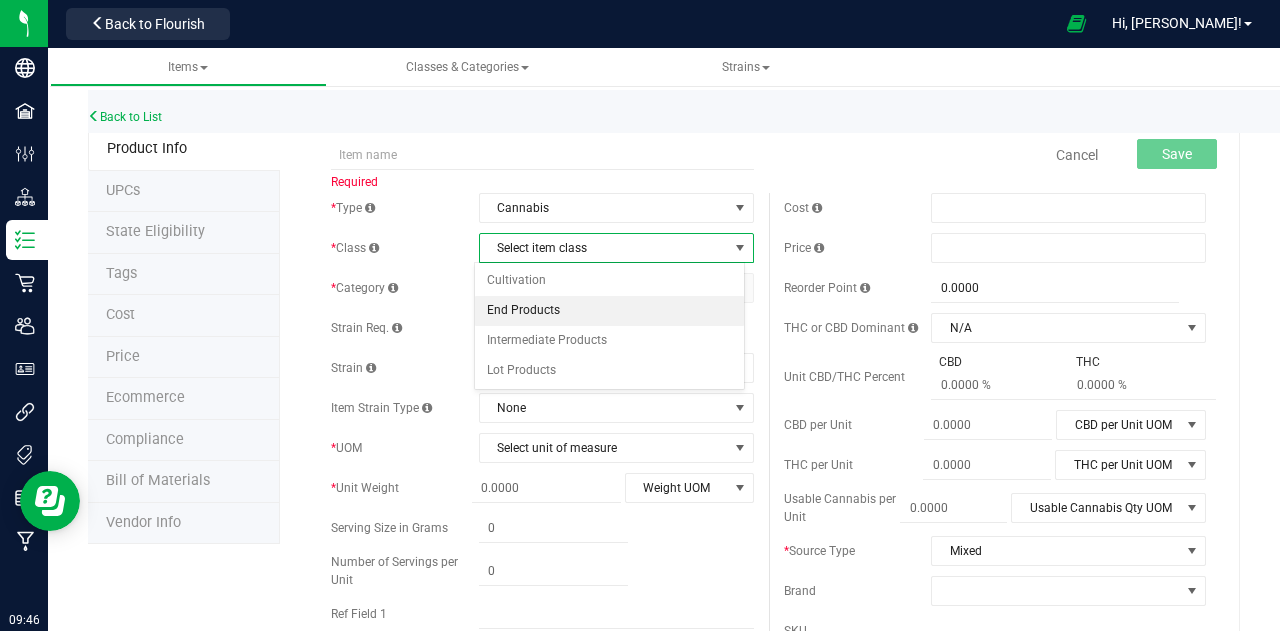 click on "End Products" at bounding box center (609, 311) 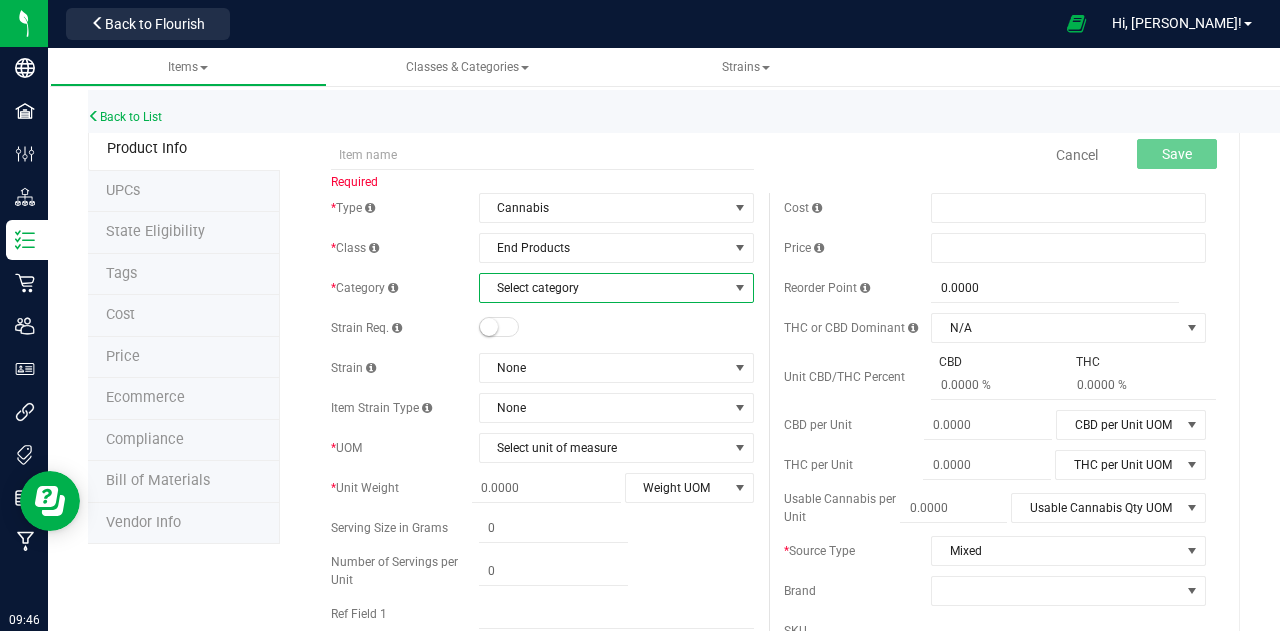 click on "Select category" at bounding box center (604, 288) 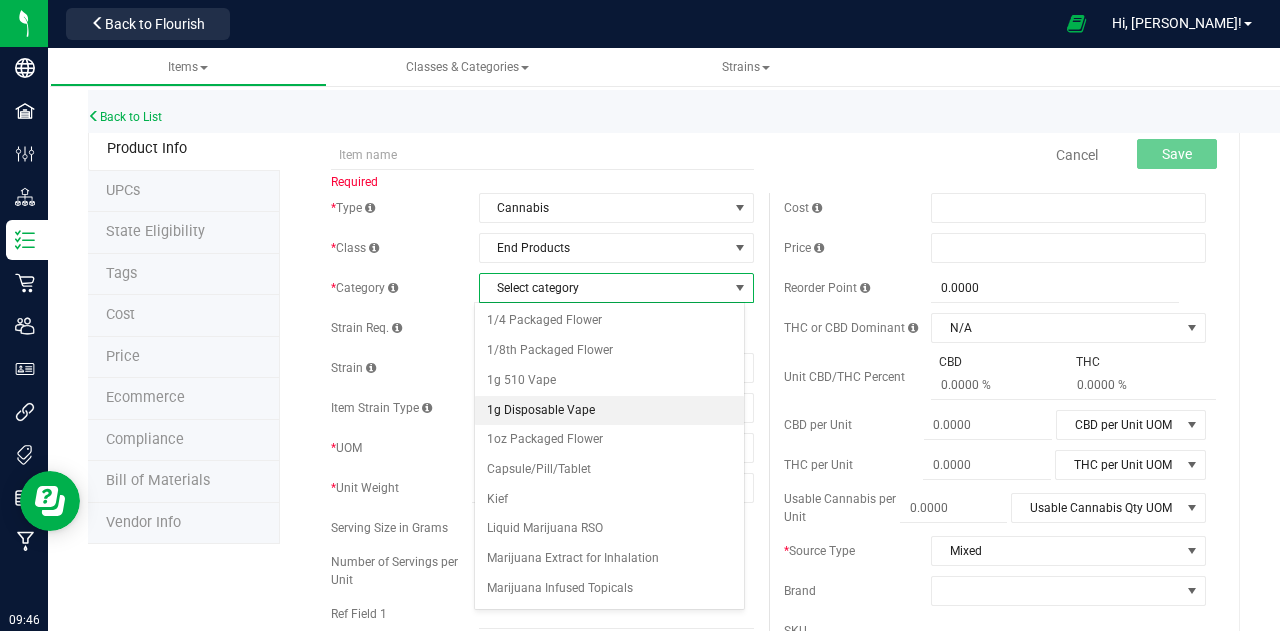 click on "1g Disposable Vape" at bounding box center [609, 411] 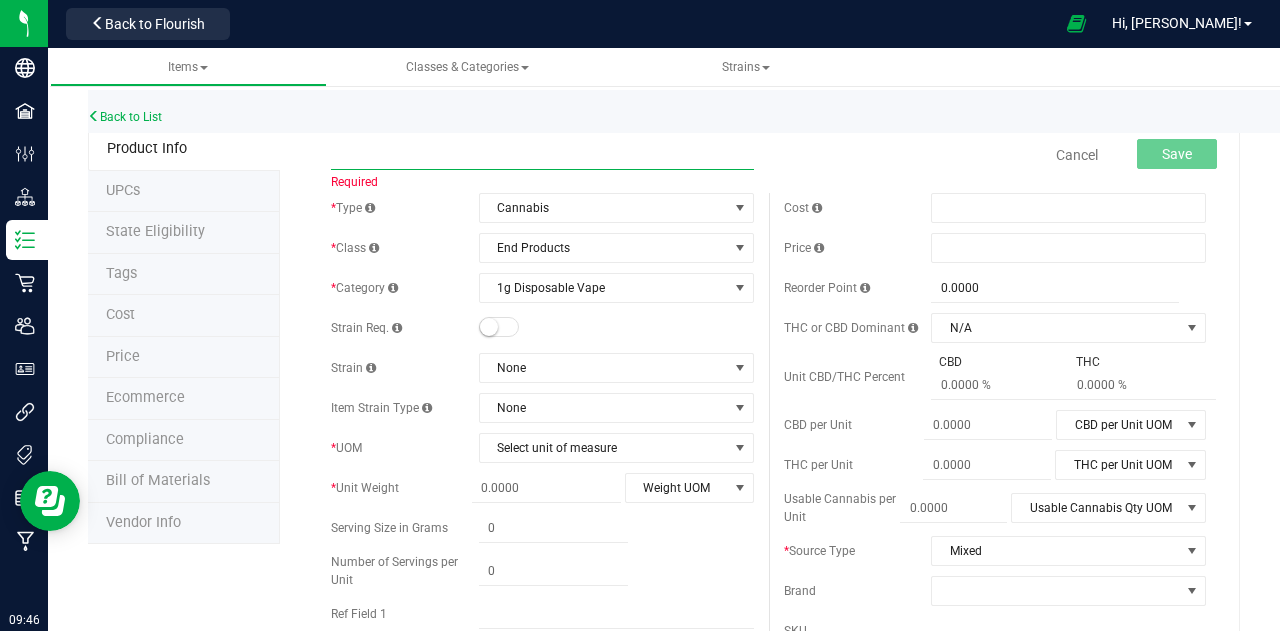click at bounding box center [542, 155] 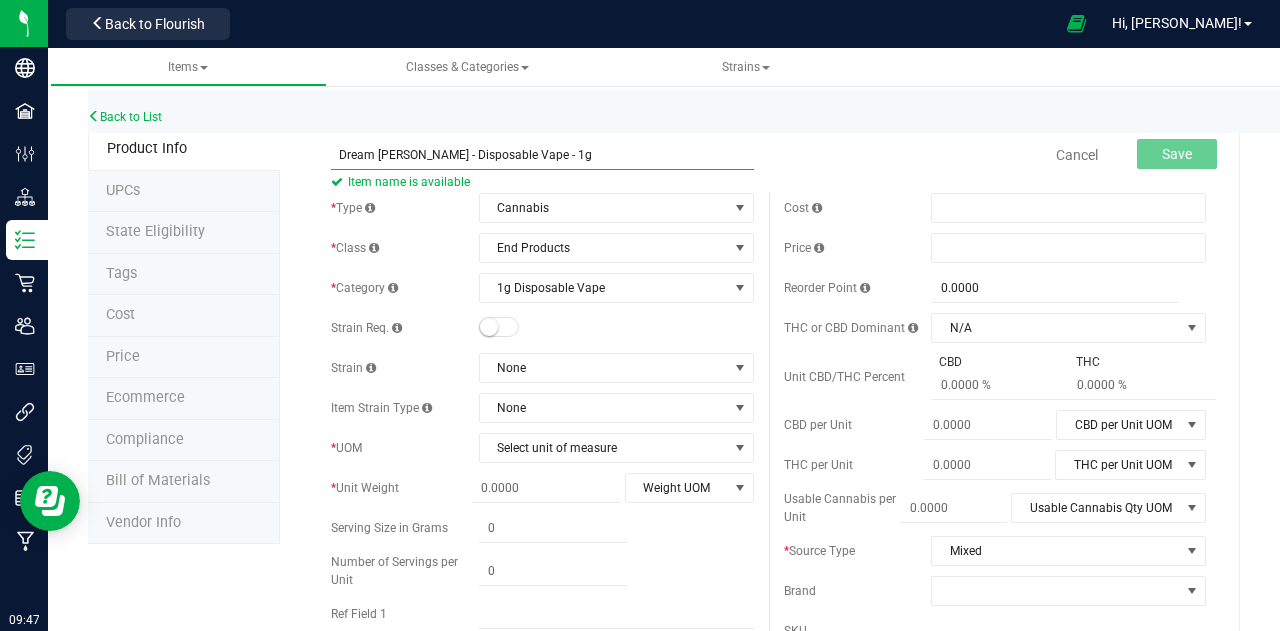 type on "Dream [PERSON_NAME] - Disposable Vape - 1g" 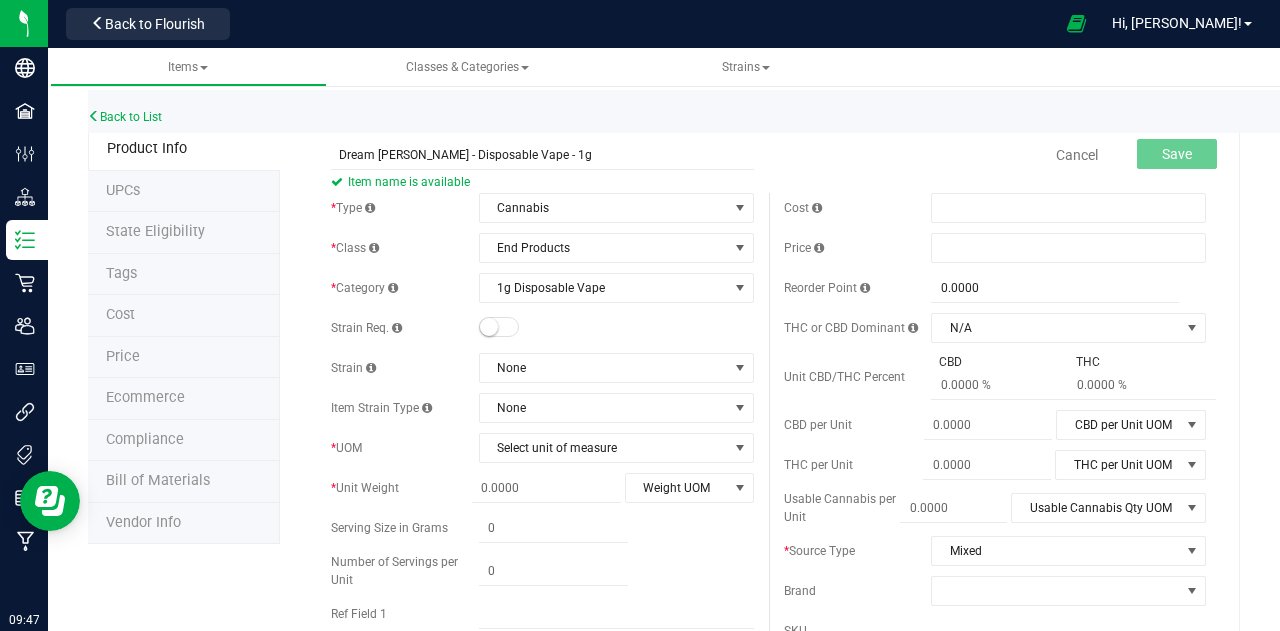 click at bounding box center (489, 327) 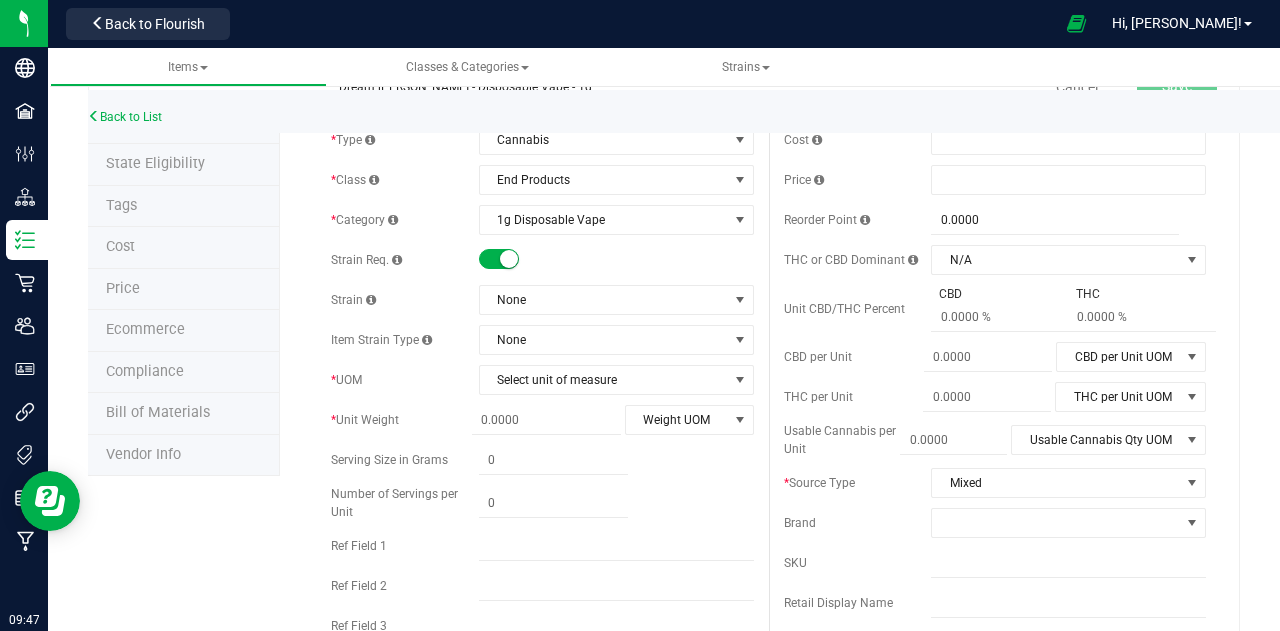 scroll, scrollTop: 100, scrollLeft: 0, axis: vertical 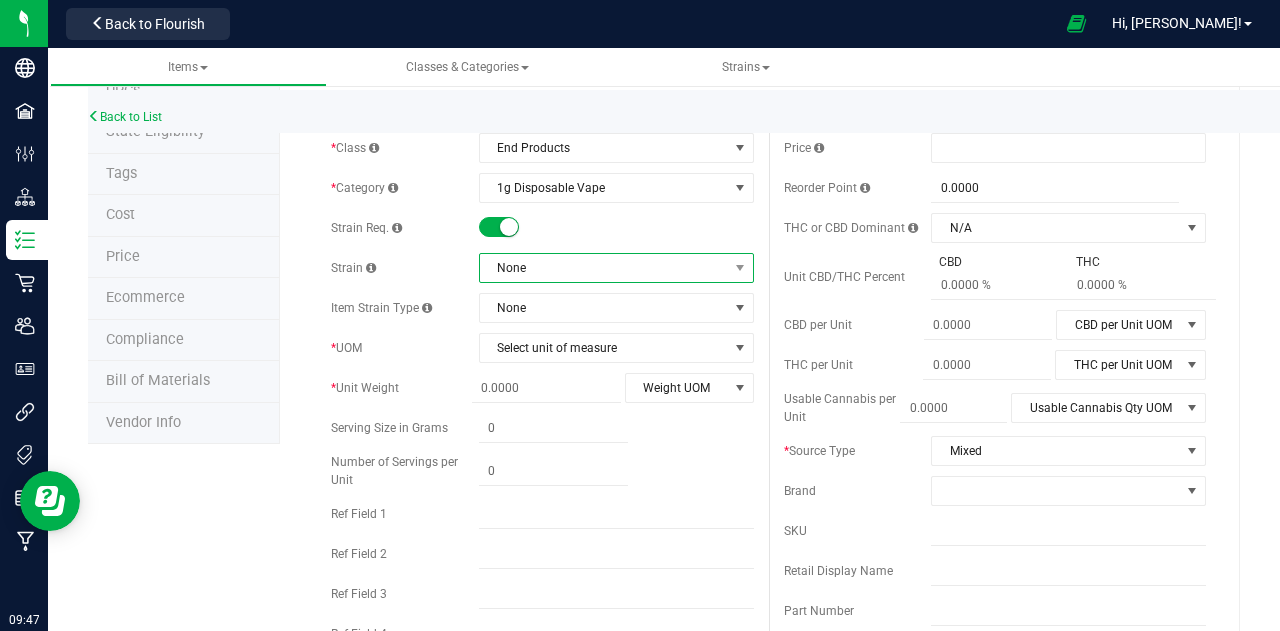 click on "None" at bounding box center (604, 268) 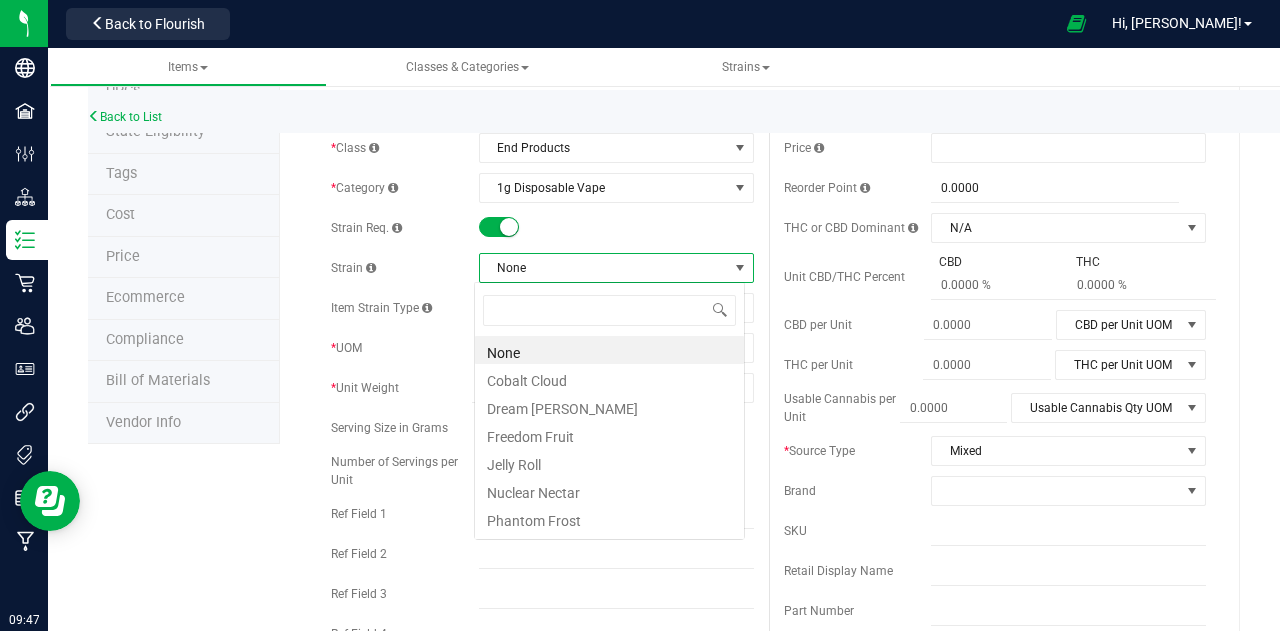 scroll, scrollTop: 99970, scrollLeft: 99729, axis: both 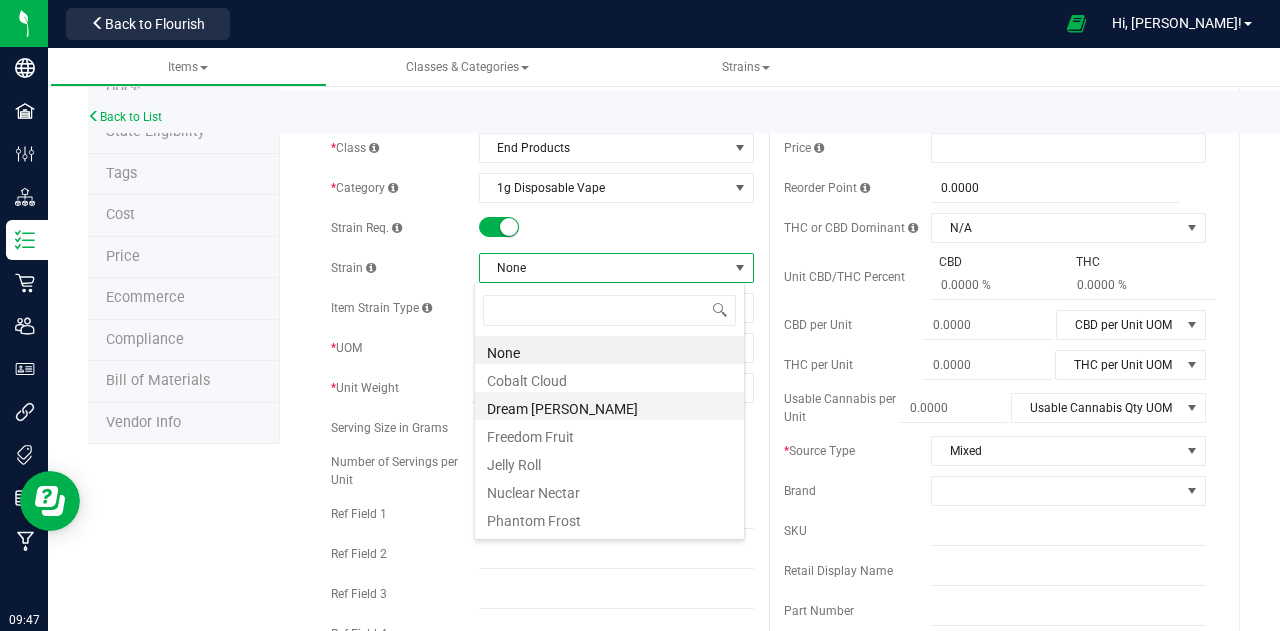 click on "Dream [PERSON_NAME]" at bounding box center [609, 406] 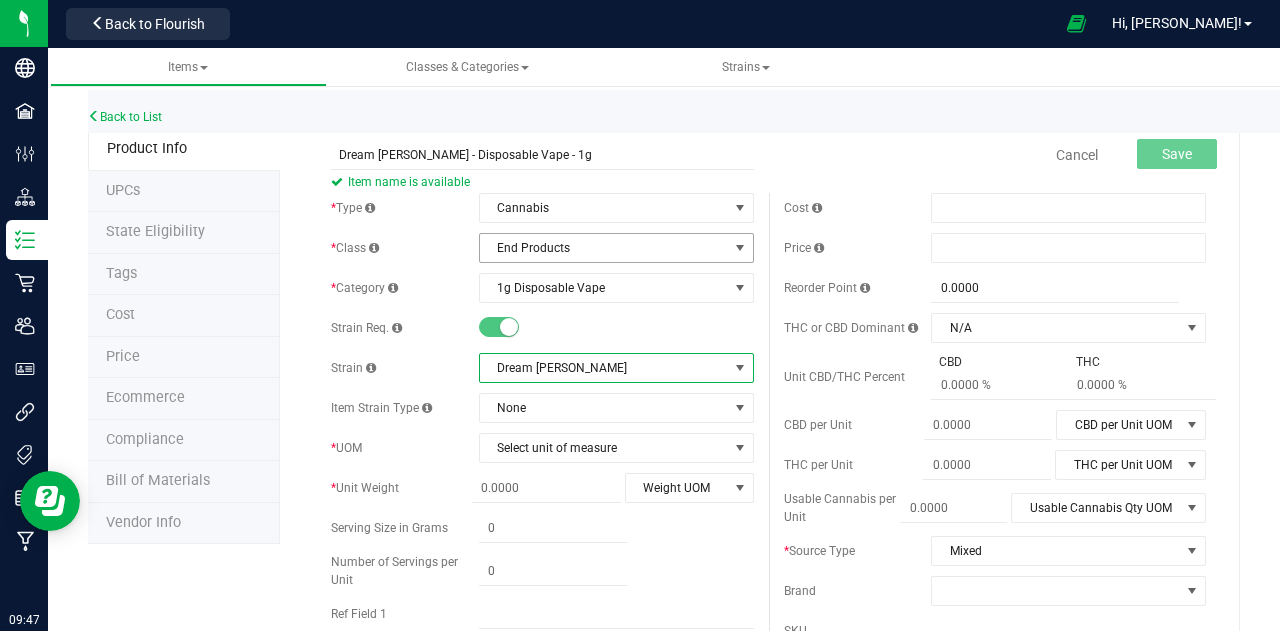 scroll, scrollTop: 100, scrollLeft: 0, axis: vertical 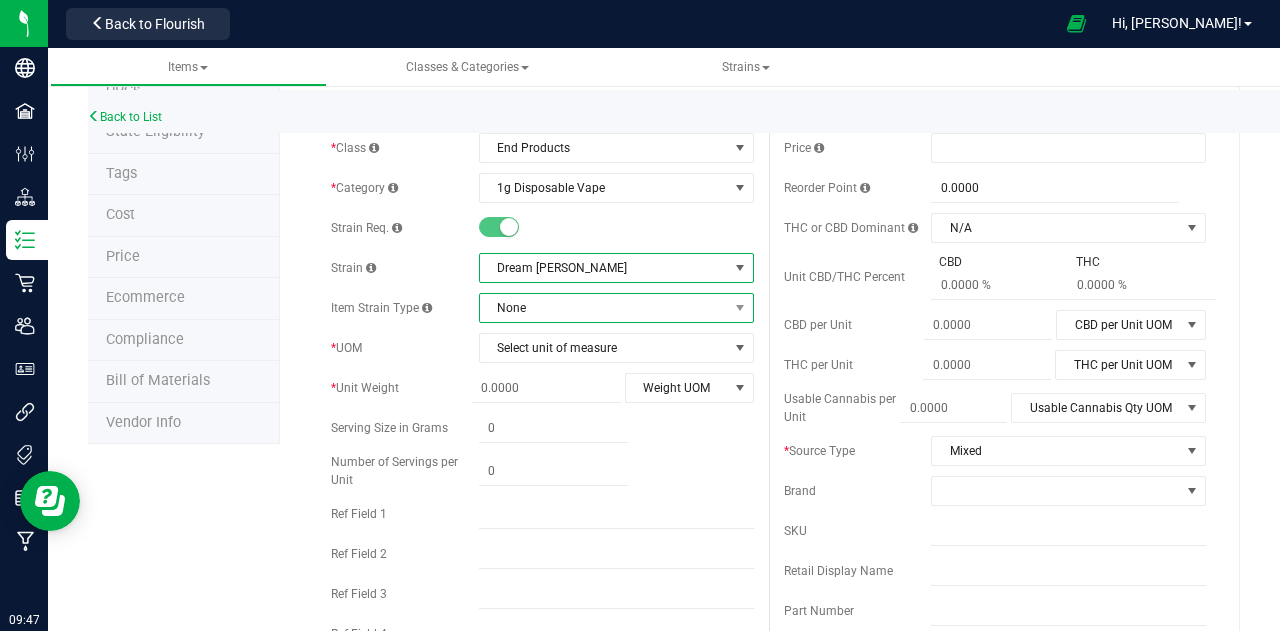 click on "None" at bounding box center (604, 308) 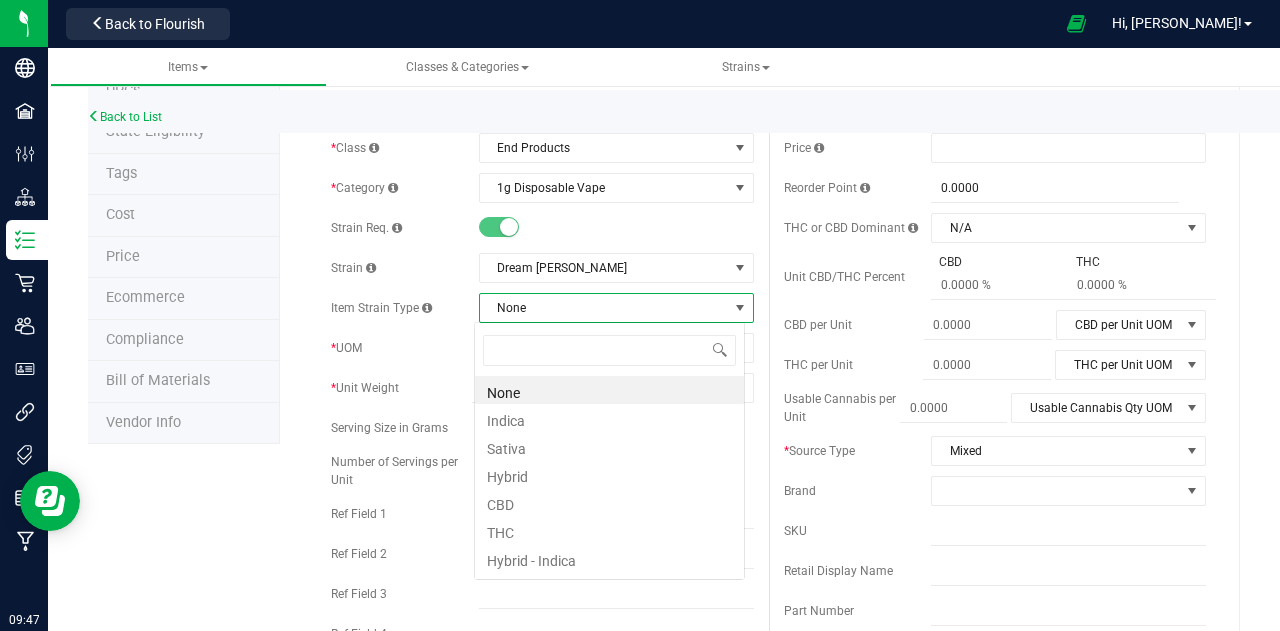 scroll, scrollTop: 99970, scrollLeft: 99729, axis: both 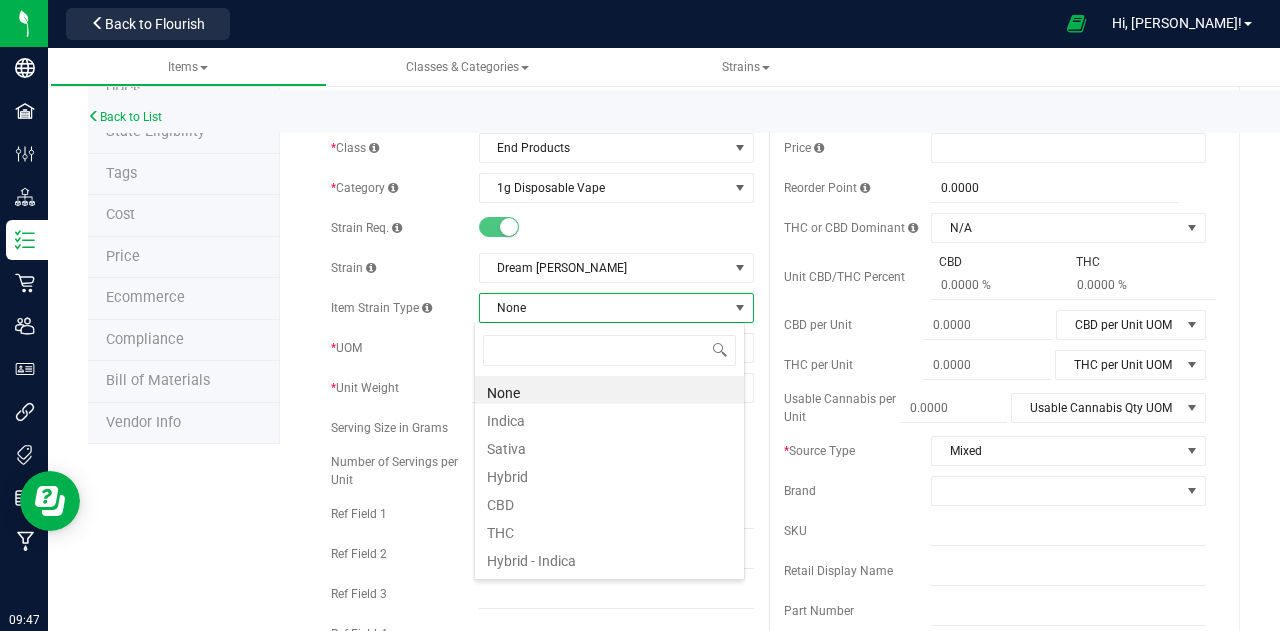 click on "None" at bounding box center (604, 308) 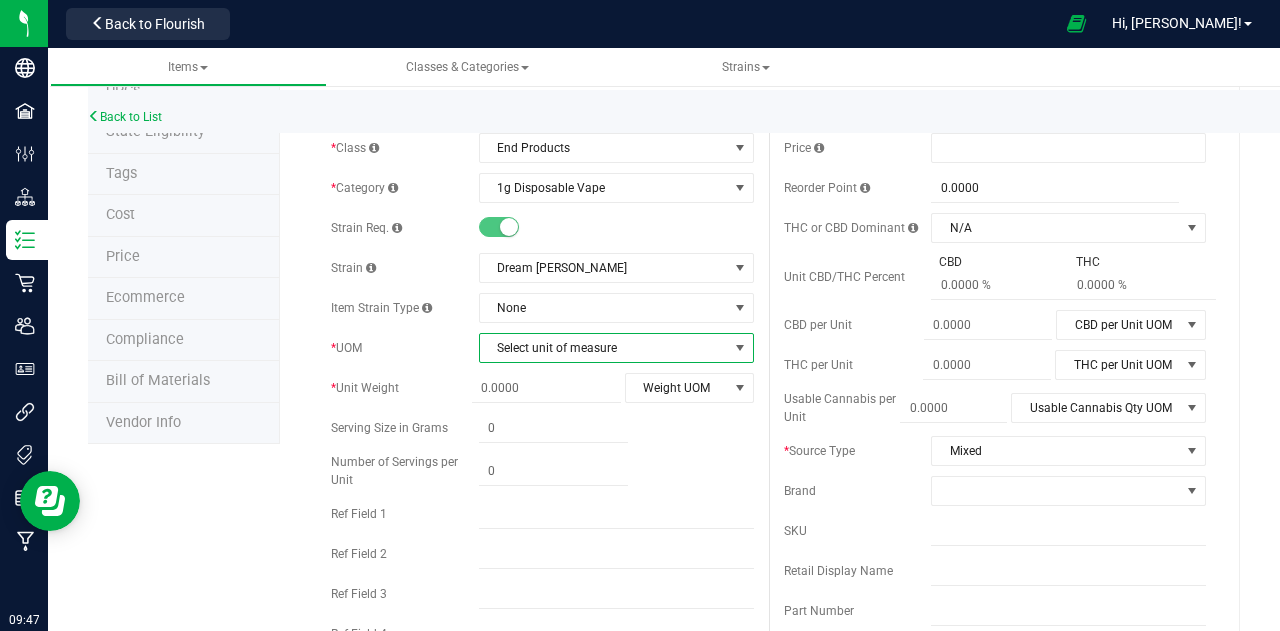 click on "Select unit of measure" at bounding box center (604, 348) 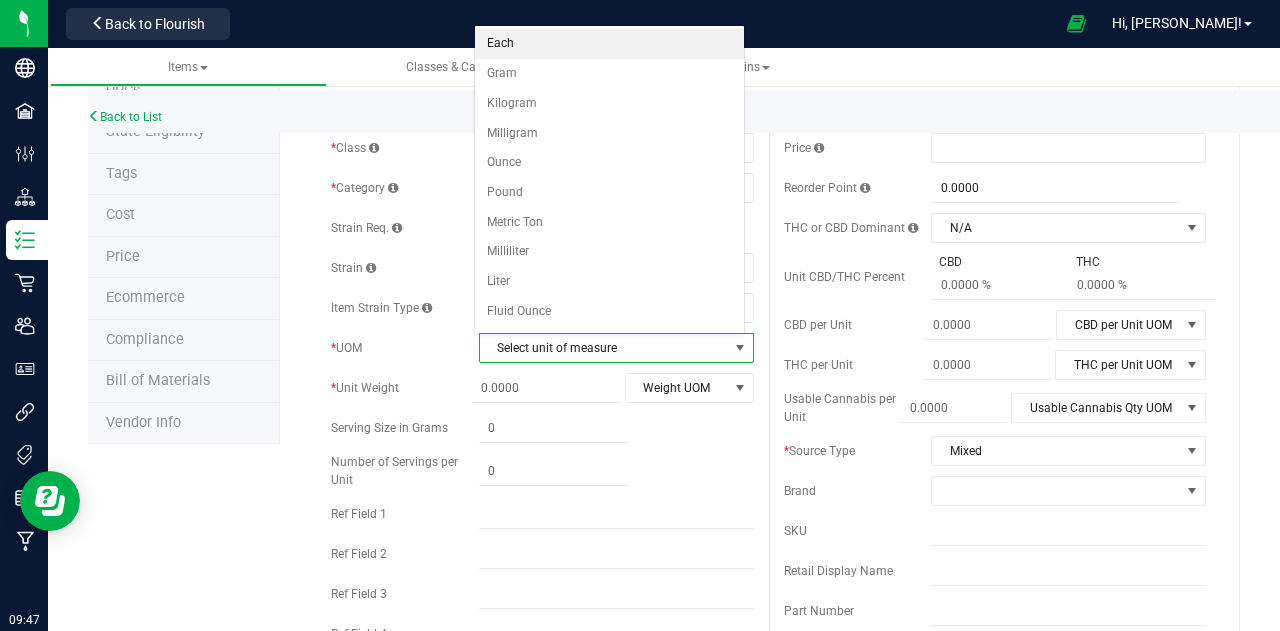 click on "Each" at bounding box center [609, 44] 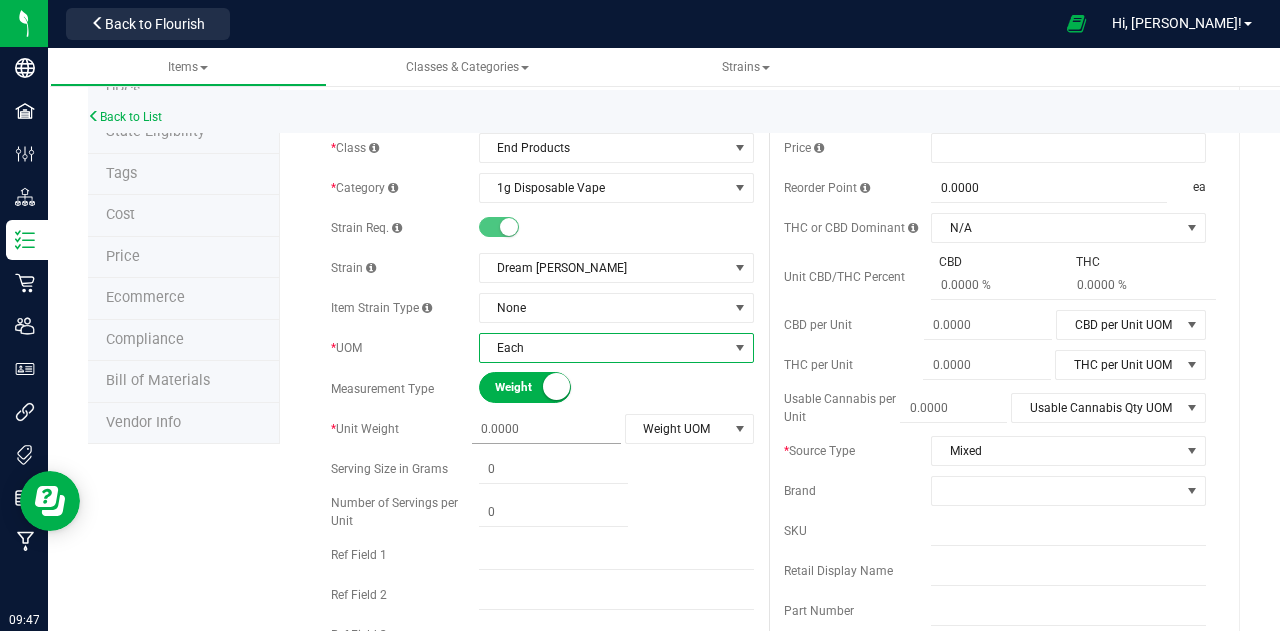 click at bounding box center (546, 429) 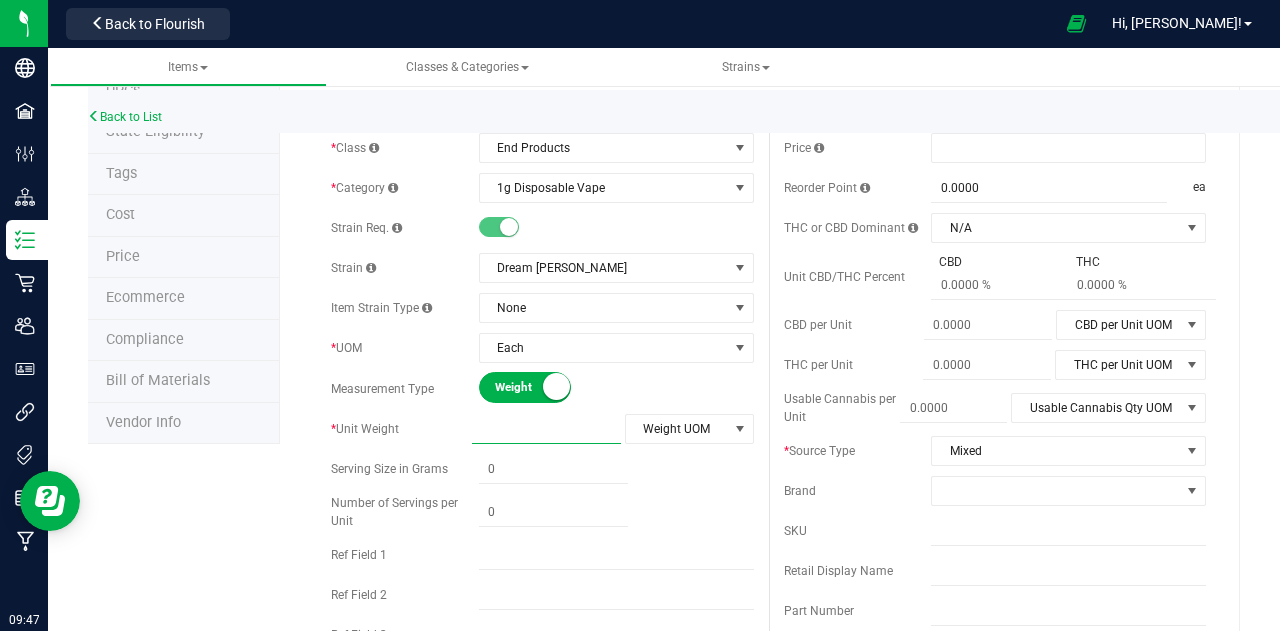 type on "1" 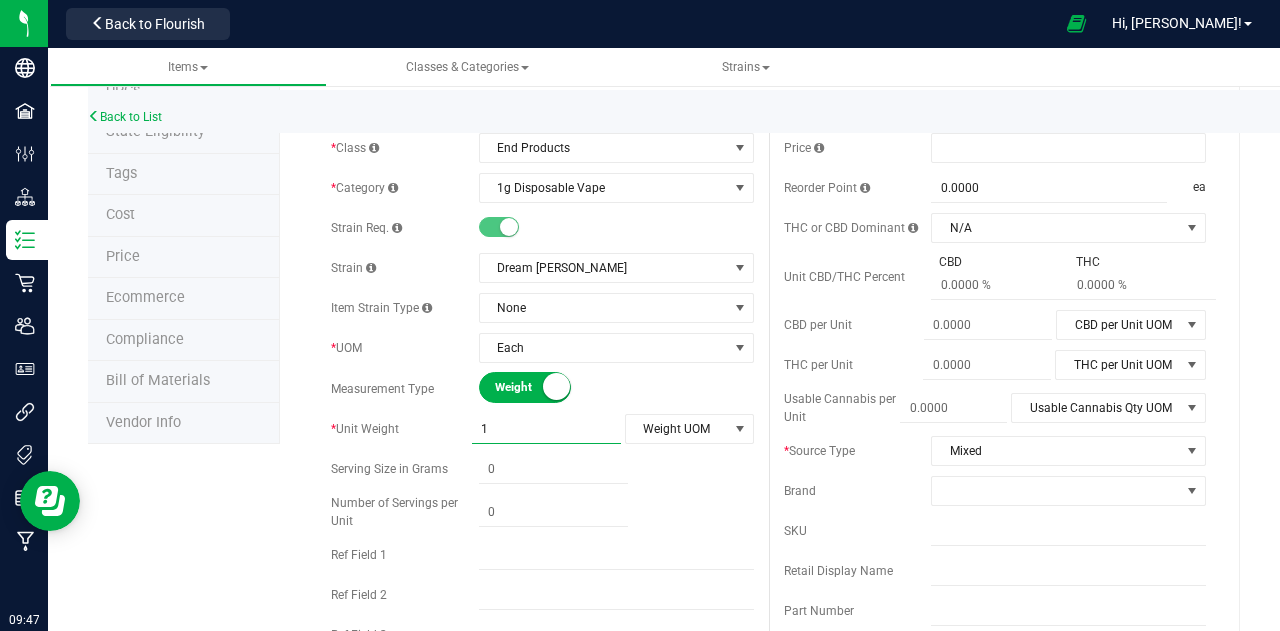 type on "1.0000" 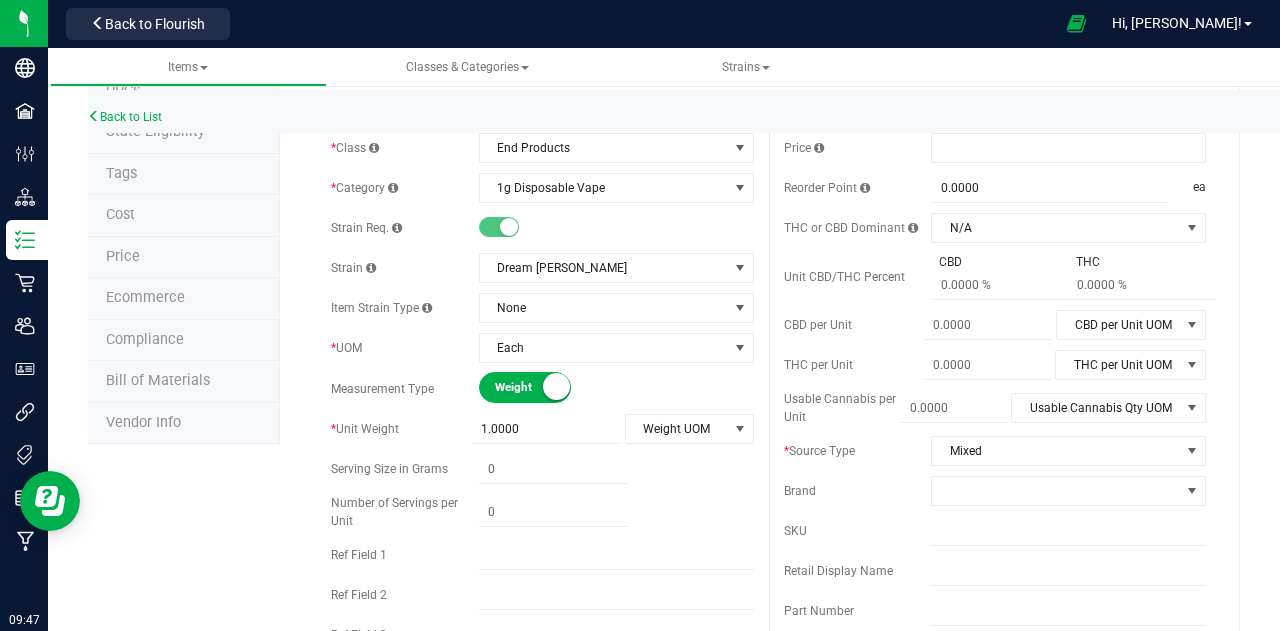 click on "*
Type
Cannabis Select type Cannabis Non-Inventory Raw Materials Supplies
*
Class
End Products Select item class Cultivation End Products Intermediate Products Lot Products
*
Category
Kief" at bounding box center [542, 416] 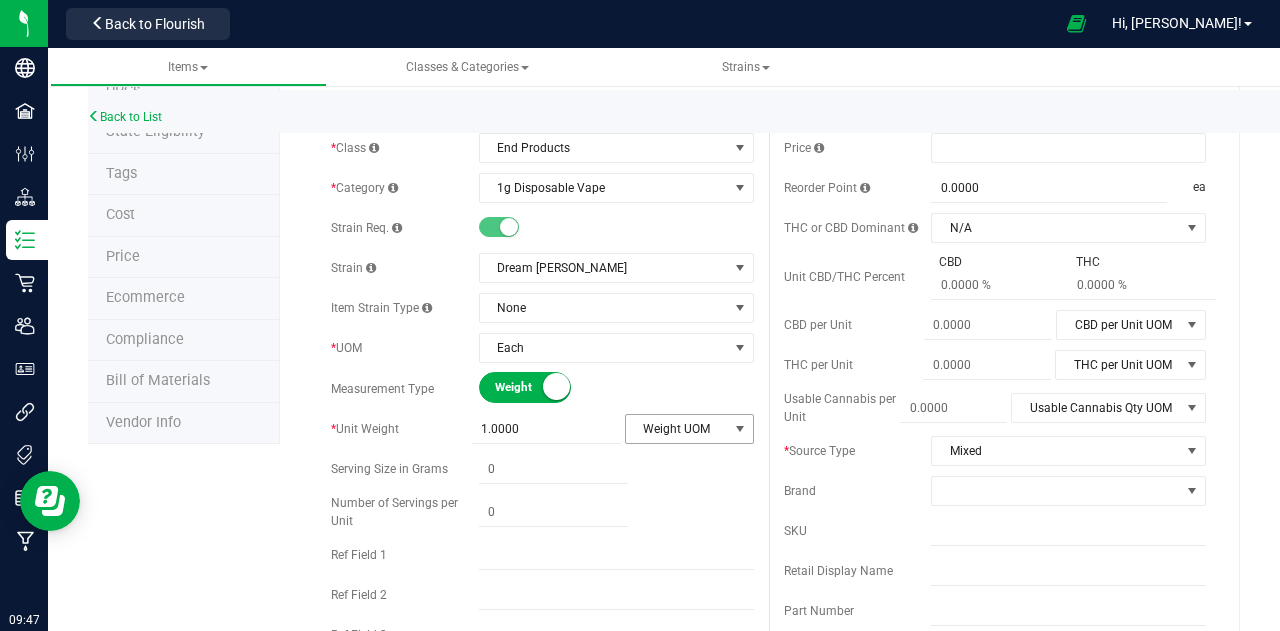 click on "Weight UOM" at bounding box center (677, 429) 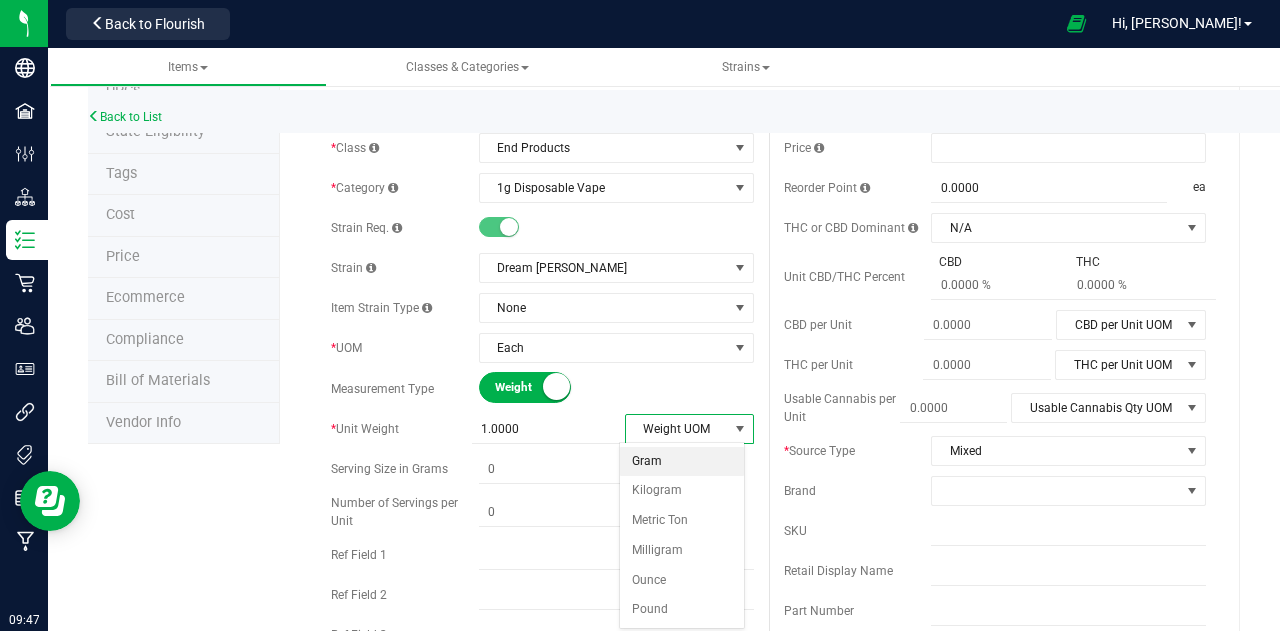 click on "Gram" at bounding box center (682, 462) 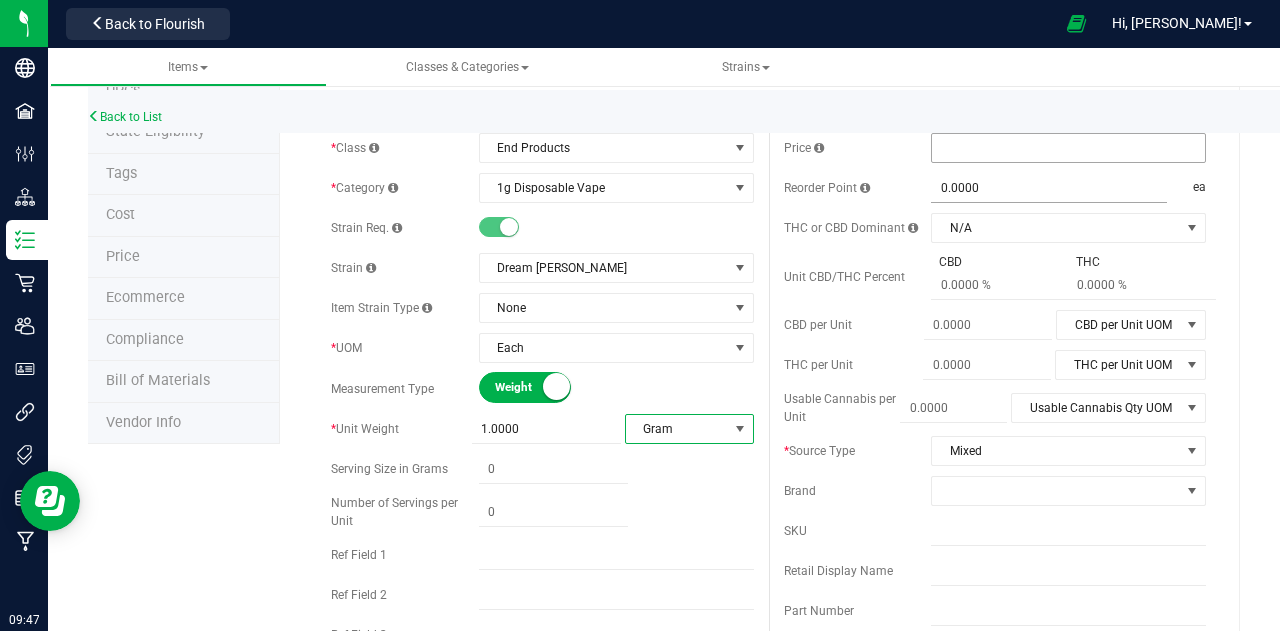 scroll, scrollTop: 0, scrollLeft: 0, axis: both 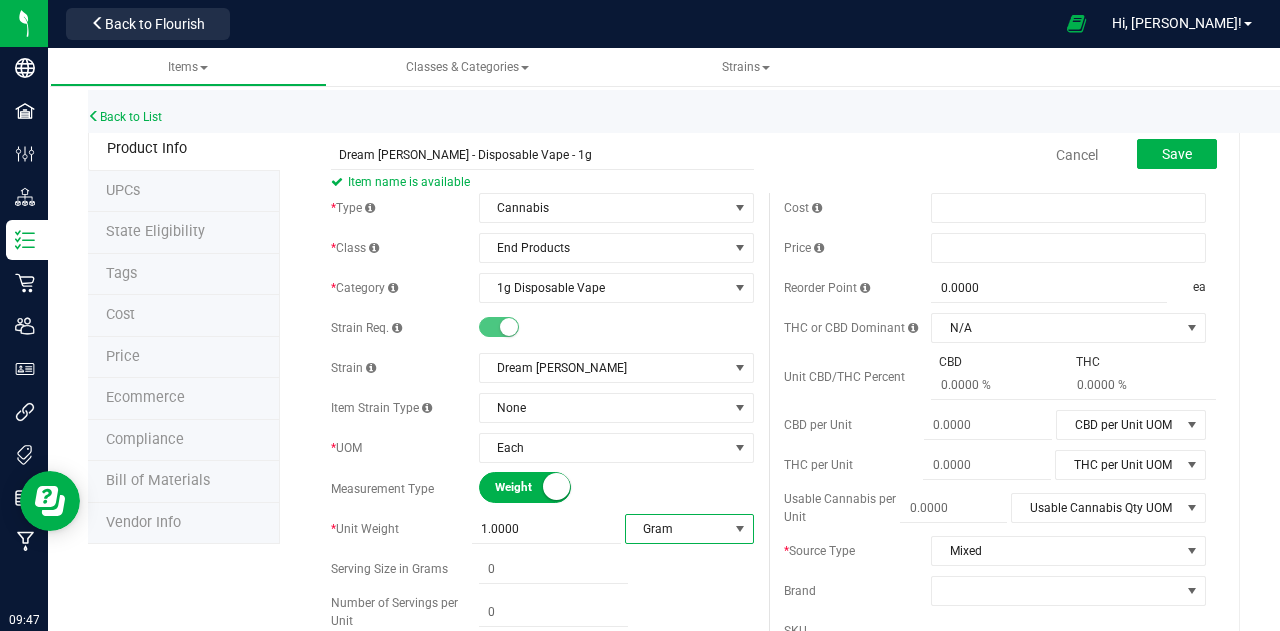 click on "Cancel
Save" at bounding box center (995, 155) 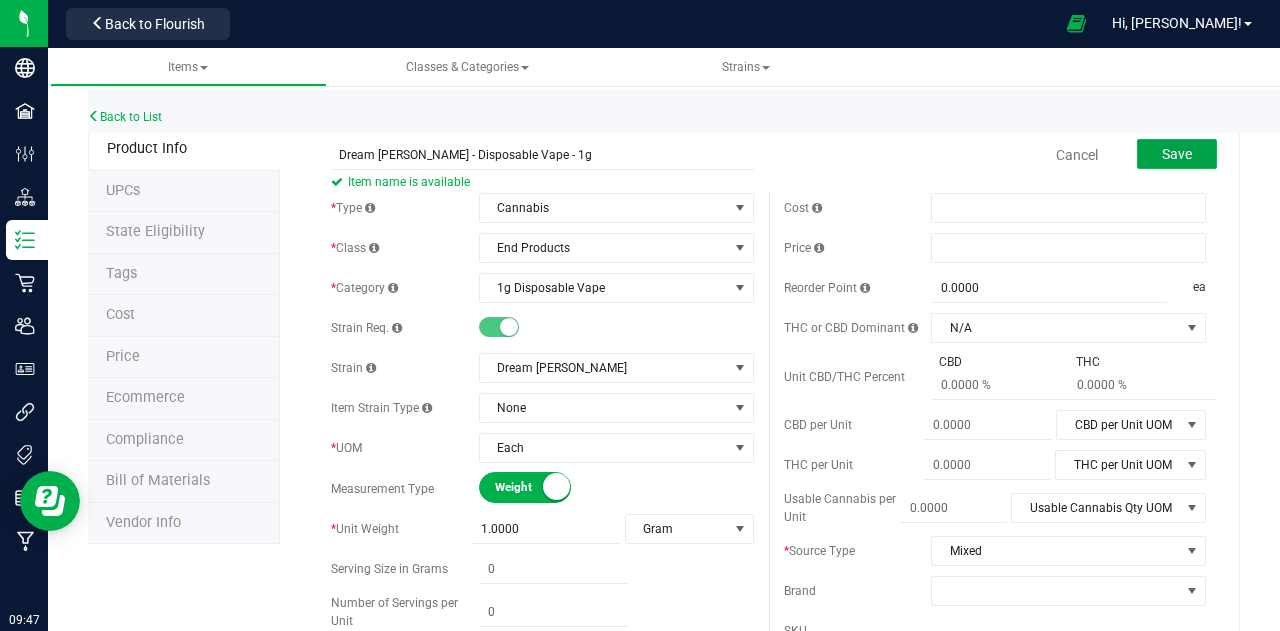 click on "Save" at bounding box center [1177, 154] 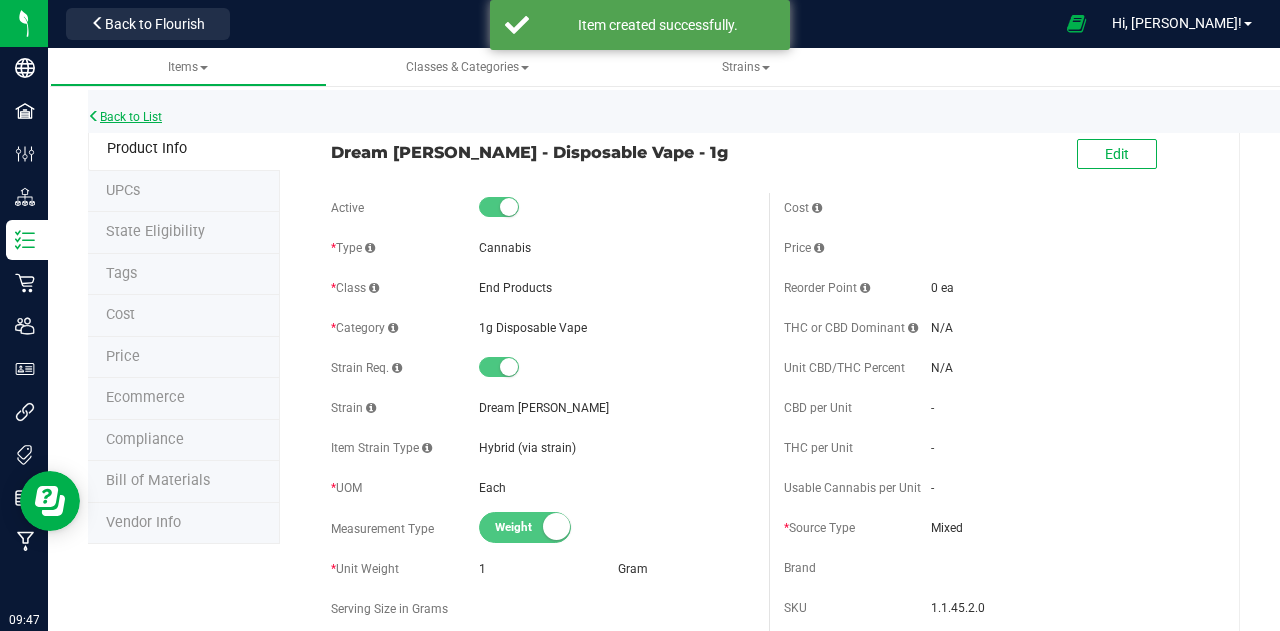 click on "Back to List" at bounding box center [125, 117] 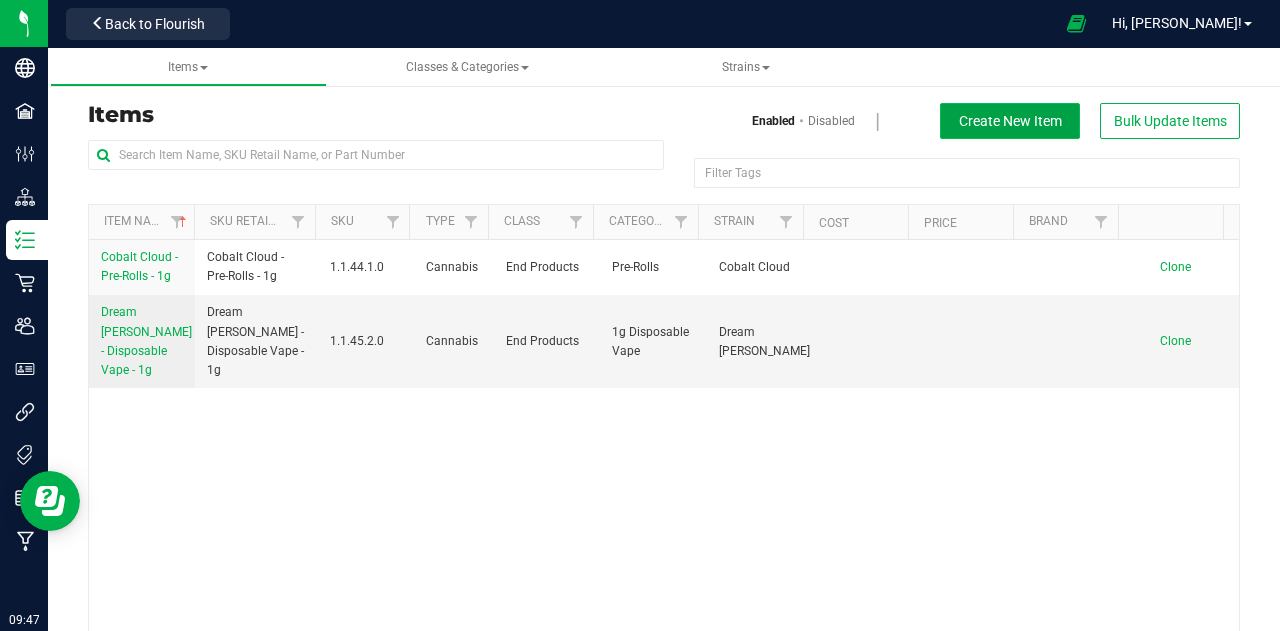 click on "Create New Item" at bounding box center (1010, 121) 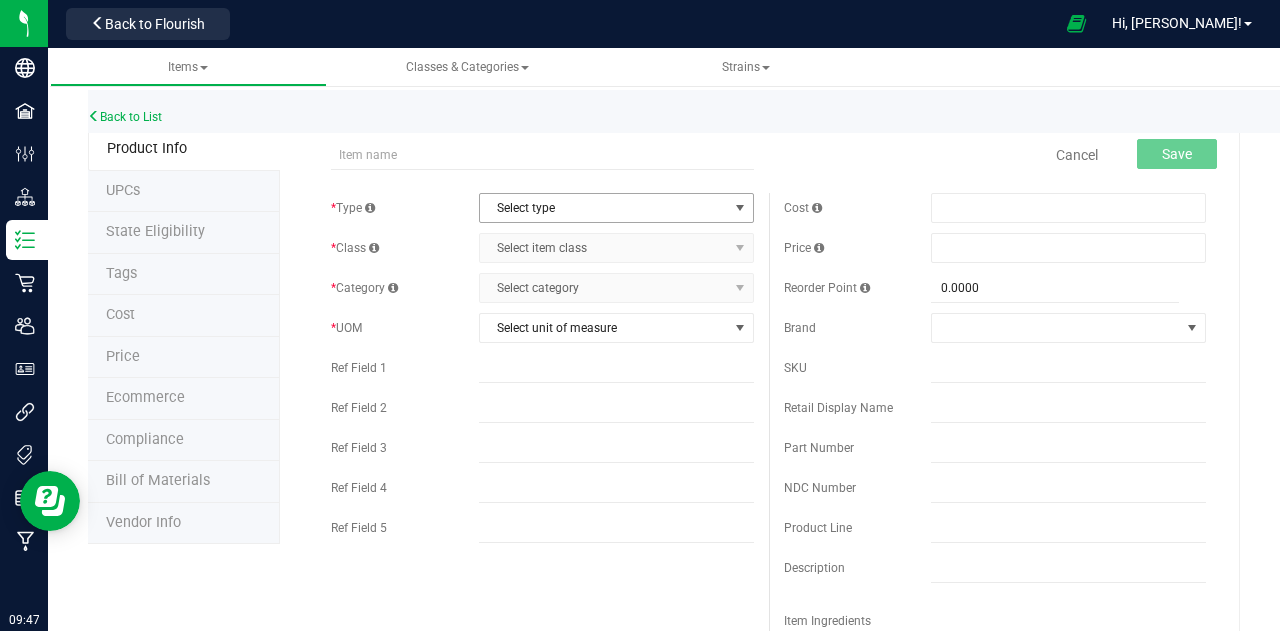 click on "Select type" at bounding box center (604, 208) 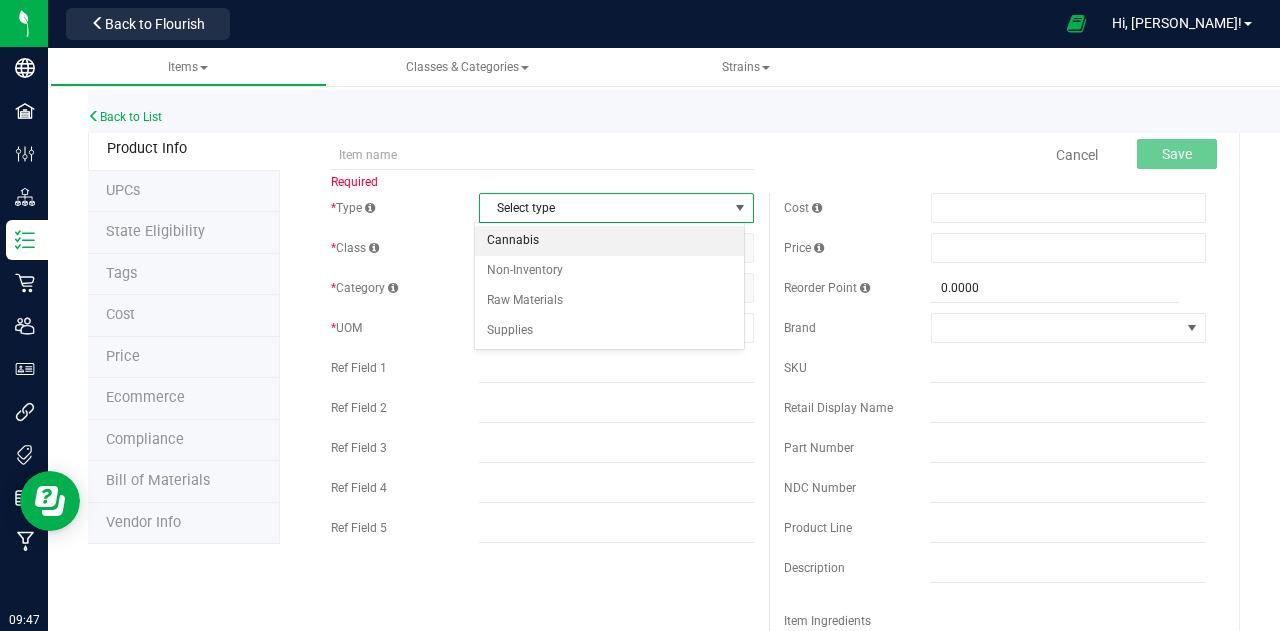 click on "Cannabis" at bounding box center [609, 241] 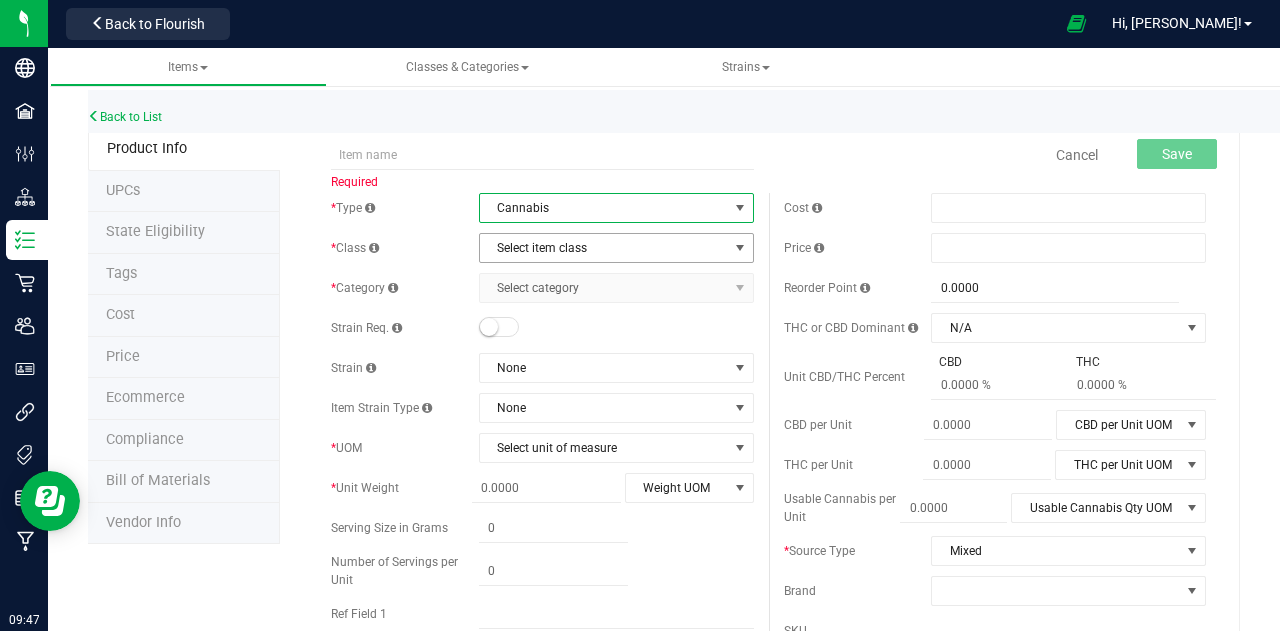 click on "Select item class" at bounding box center [604, 248] 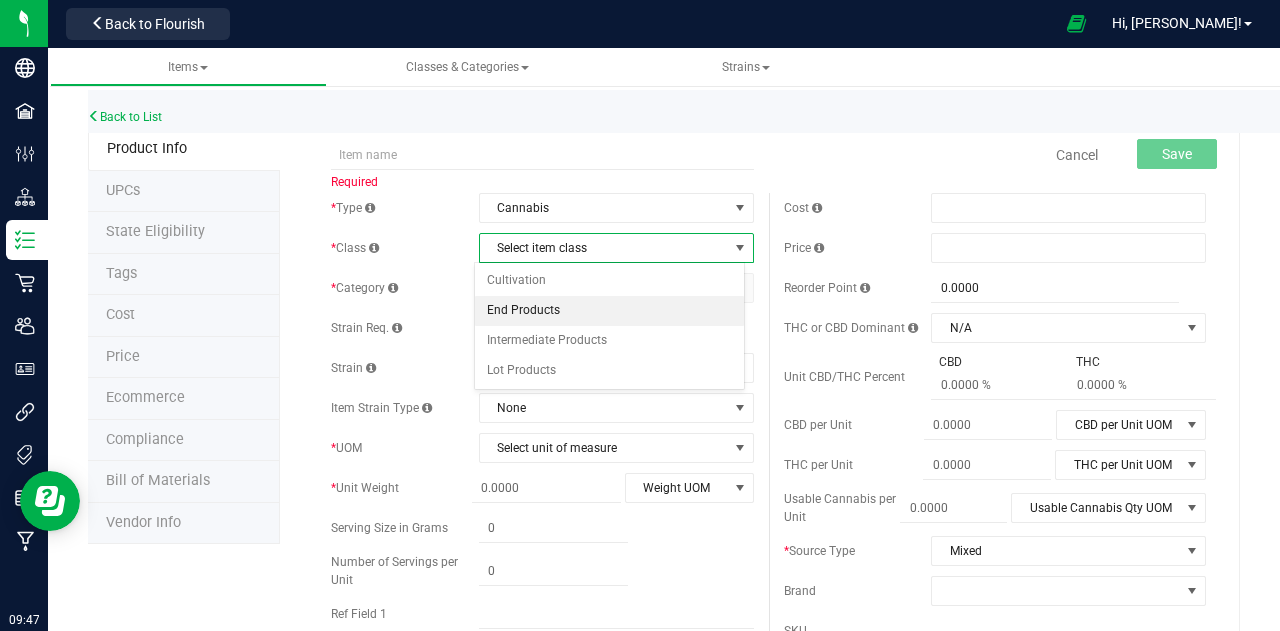 click on "End Products" at bounding box center [609, 311] 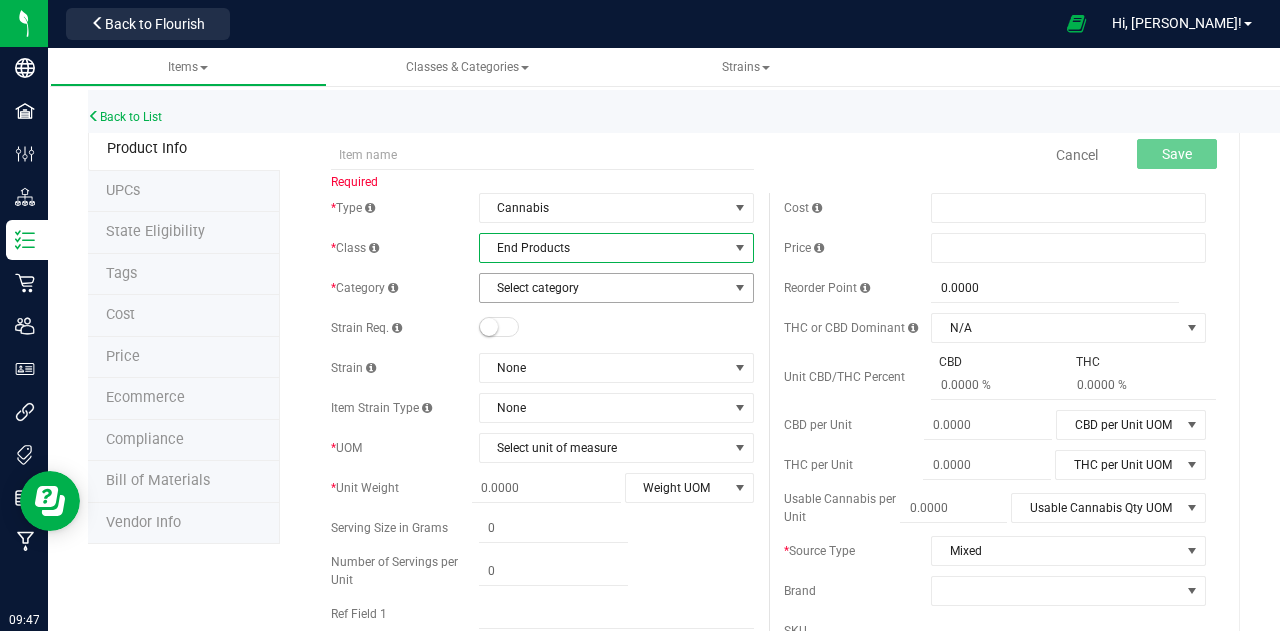 click on "Select category" at bounding box center [604, 288] 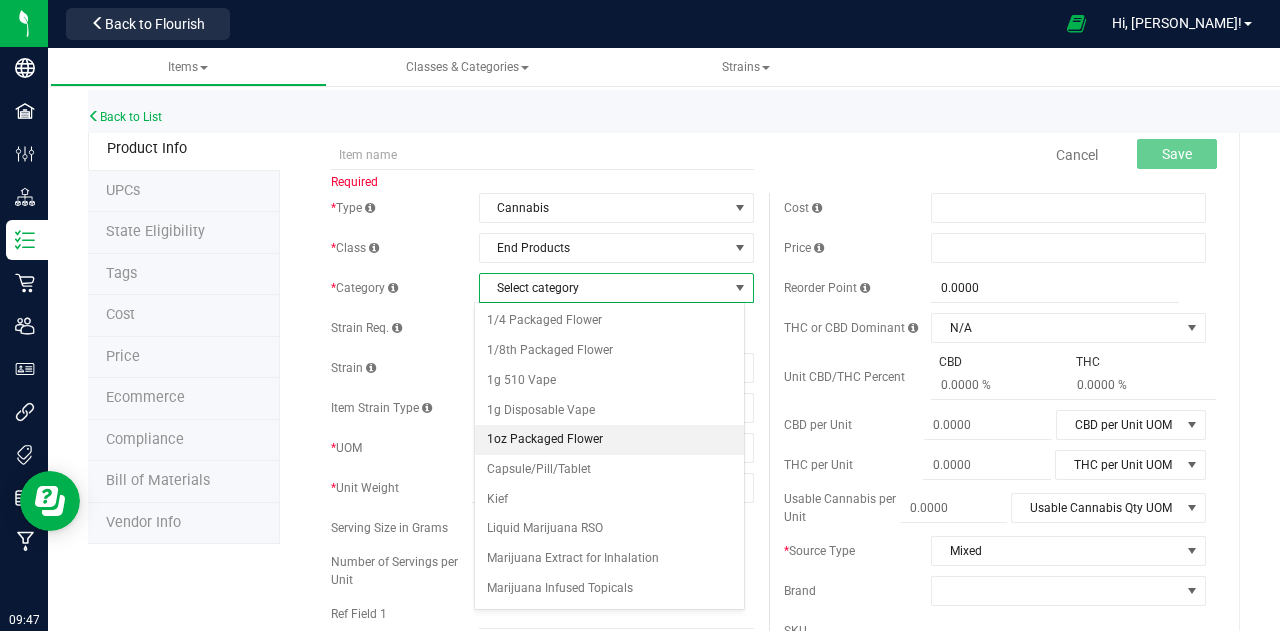 click on "1oz Packaged Flower" at bounding box center (609, 440) 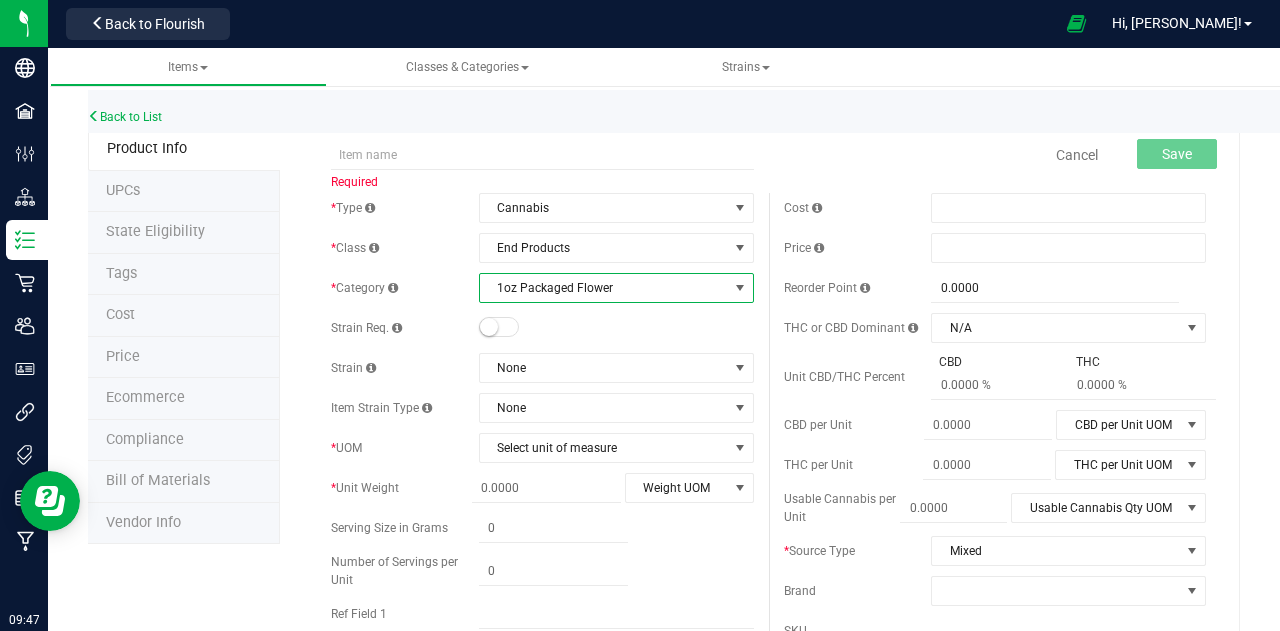 click at bounding box center [489, 327] 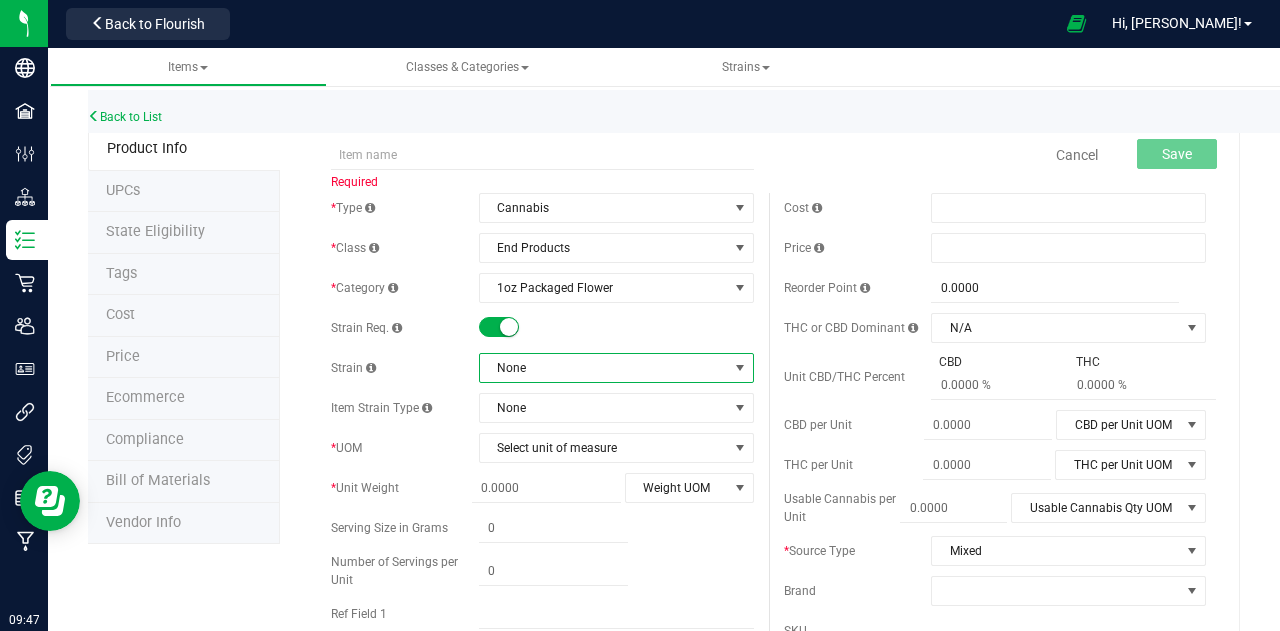 click on "None" at bounding box center (604, 368) 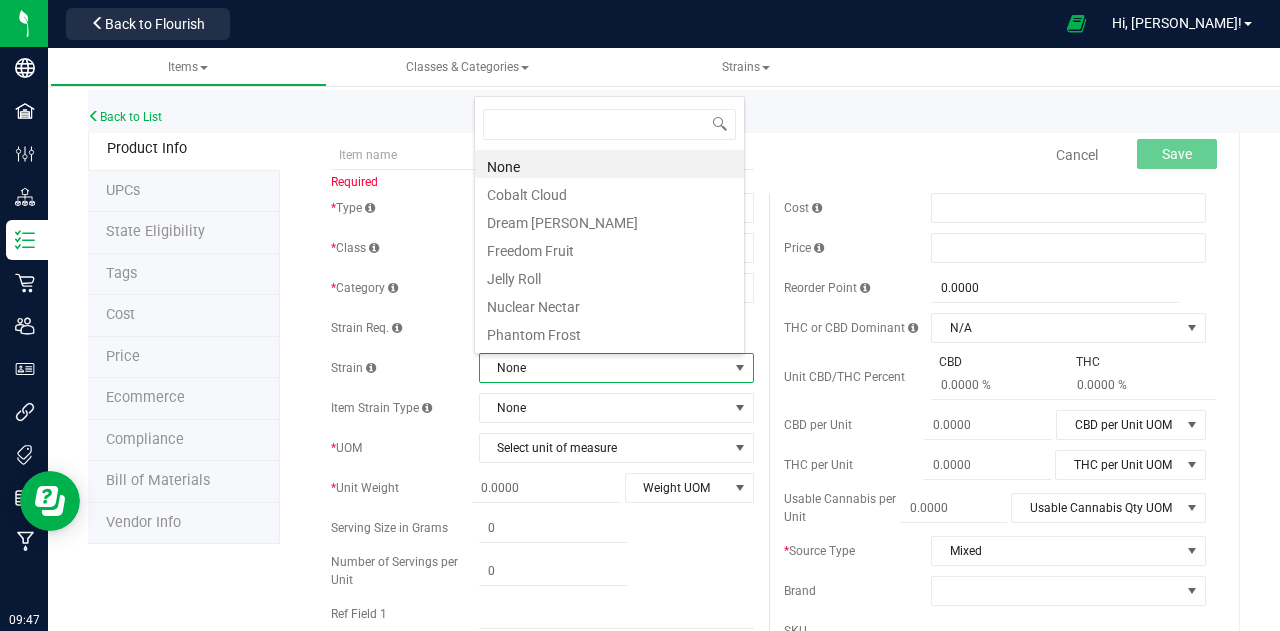 scroll, scrollTop: 99970, scrollLeft: 99729, axis: both 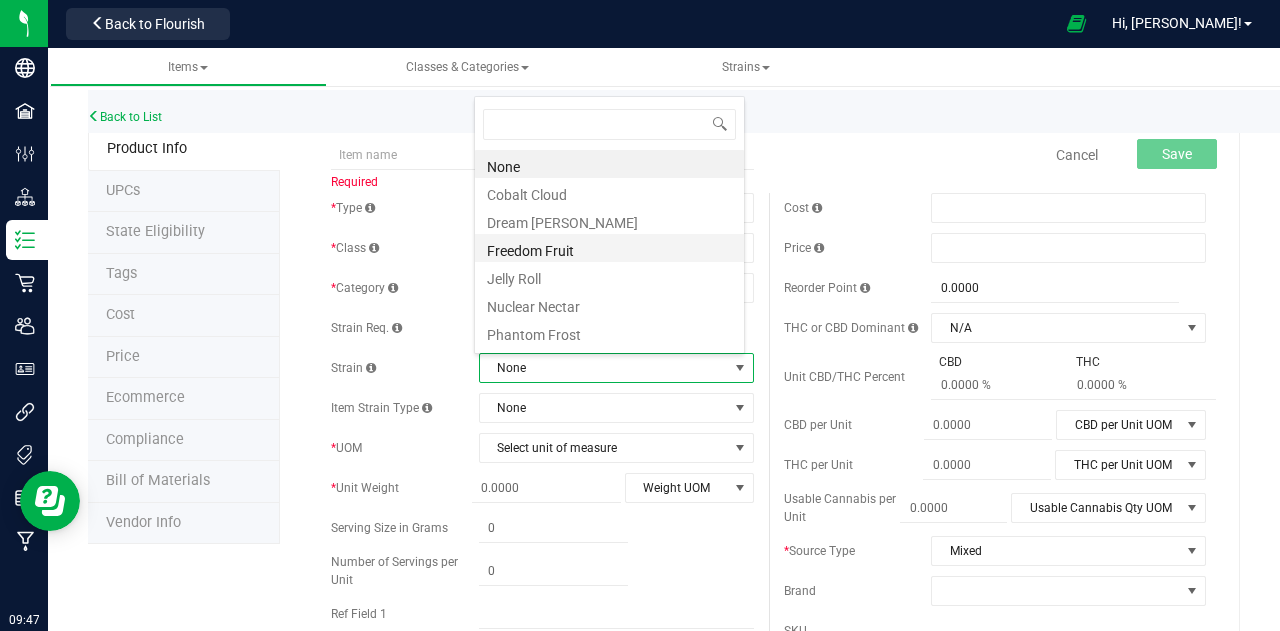click on "Freedom Fruit" at bounding box center (609, 248) 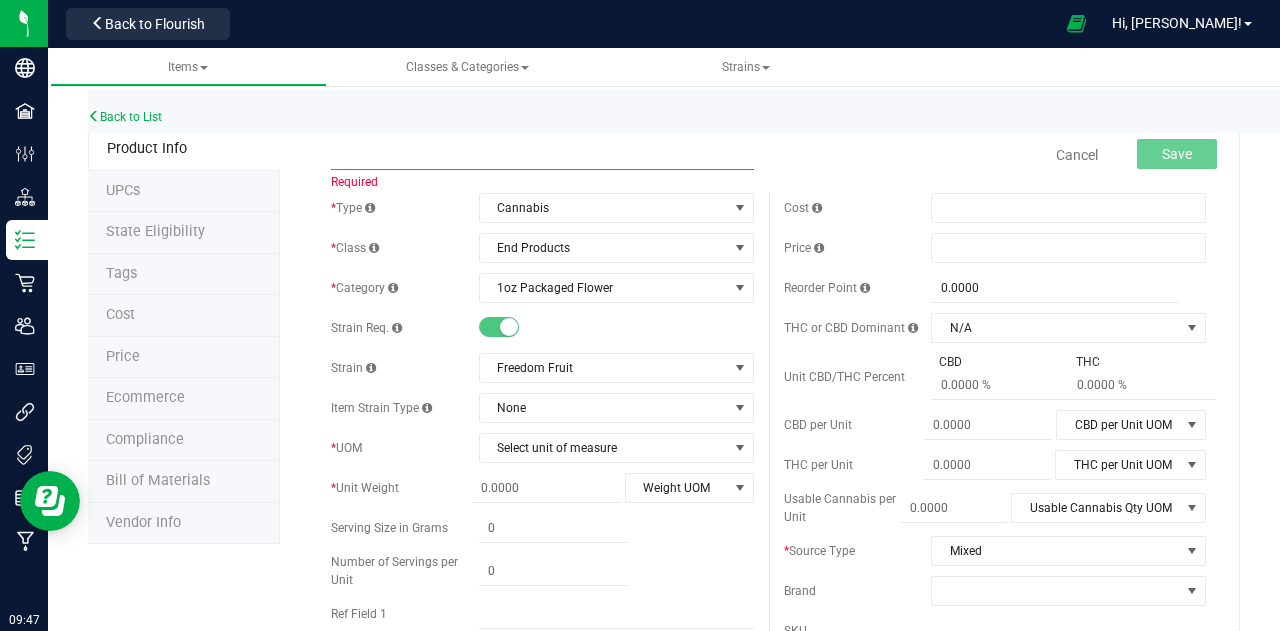 click at bounding box center (542, 155) 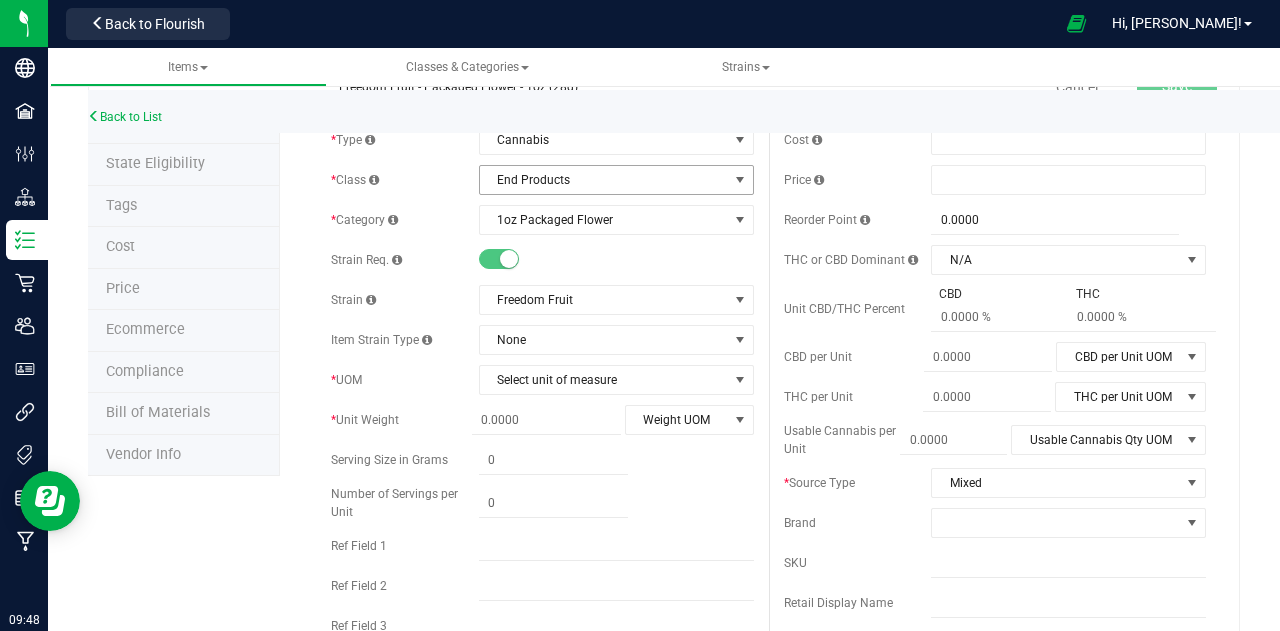 scroll, scrollTop: 100, scrollLeft: 0, axis: vertical 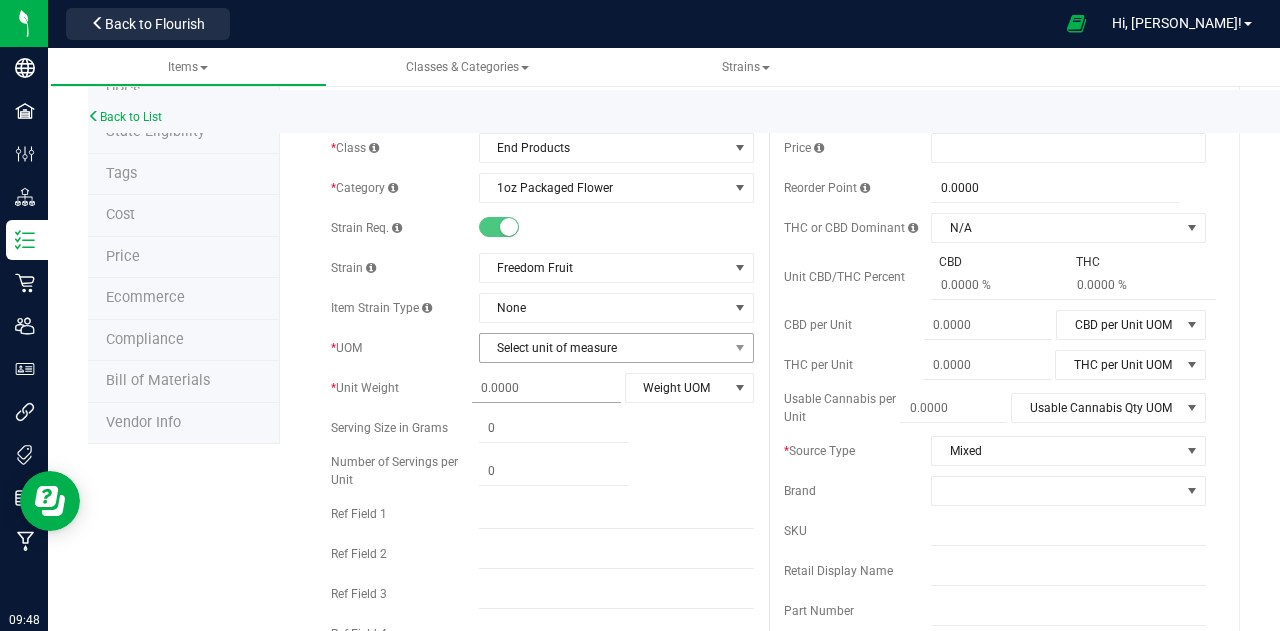 type on "Freedom Fruit - Packaged Flower - 1oz (28g)" 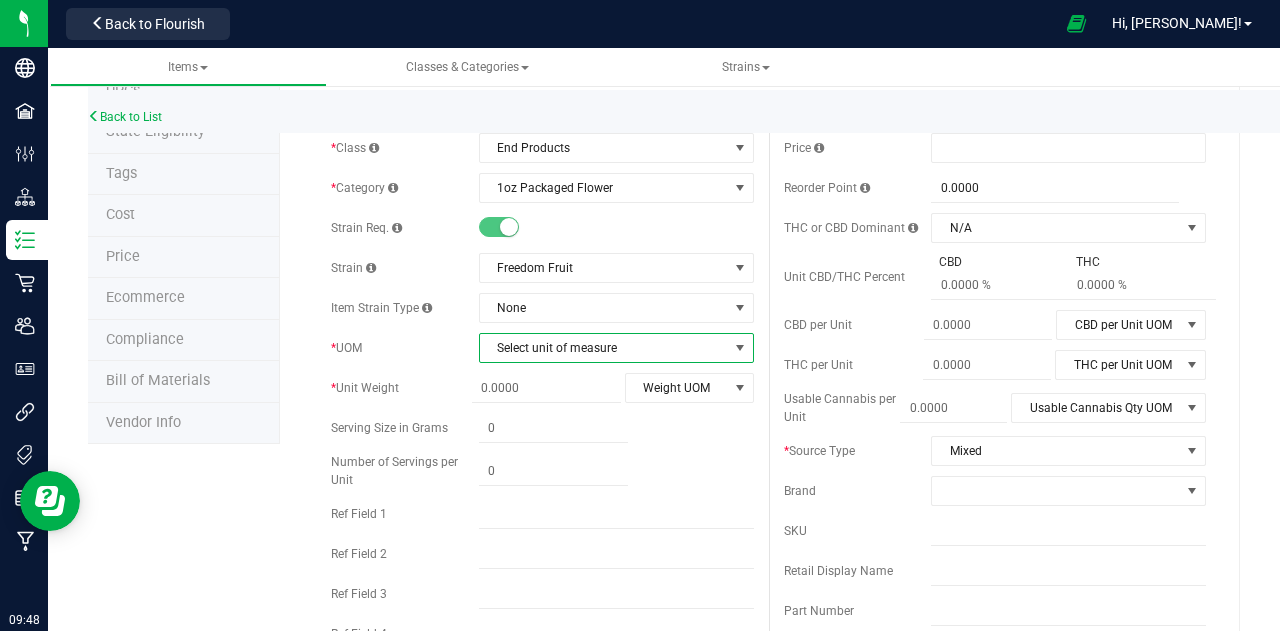 click on "Select unit of measure" at bounding box center (604, 348) 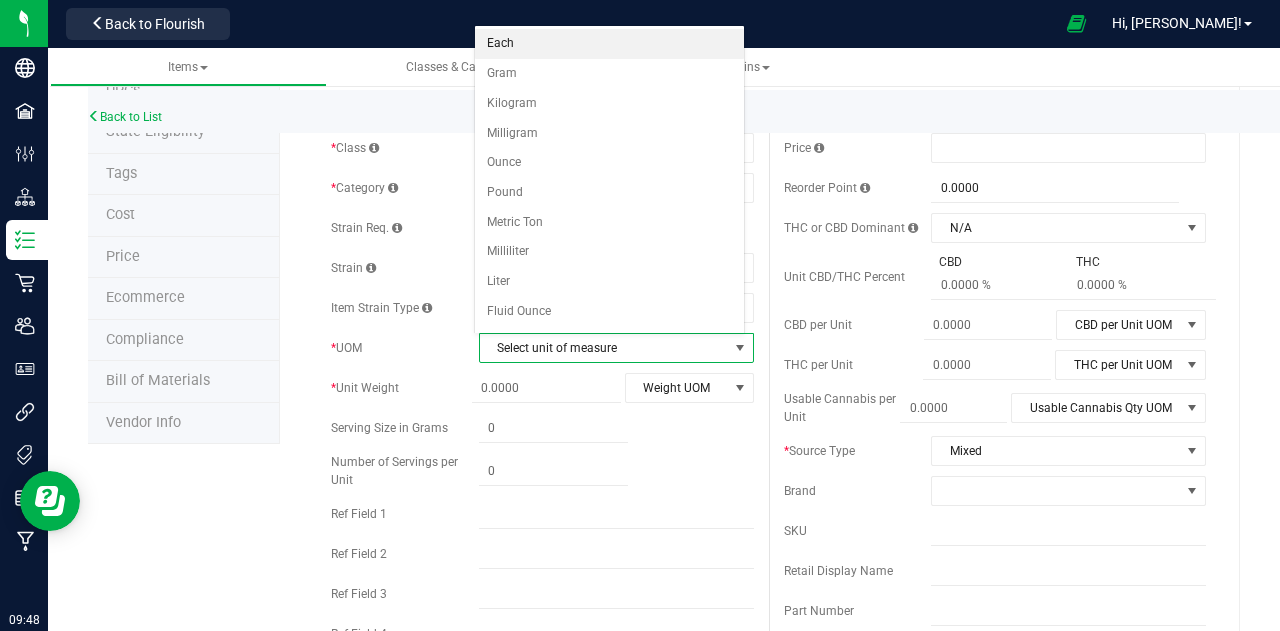click on "Each" at bounding box center [609, 44] 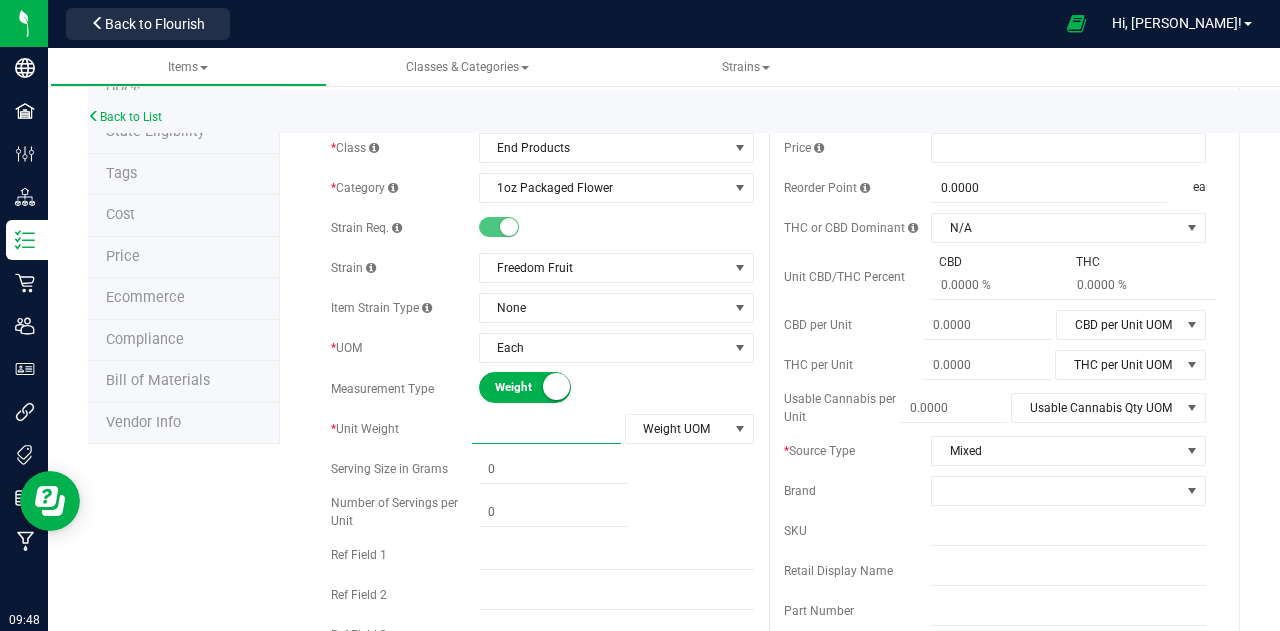 click at bounding box center [546, 429] 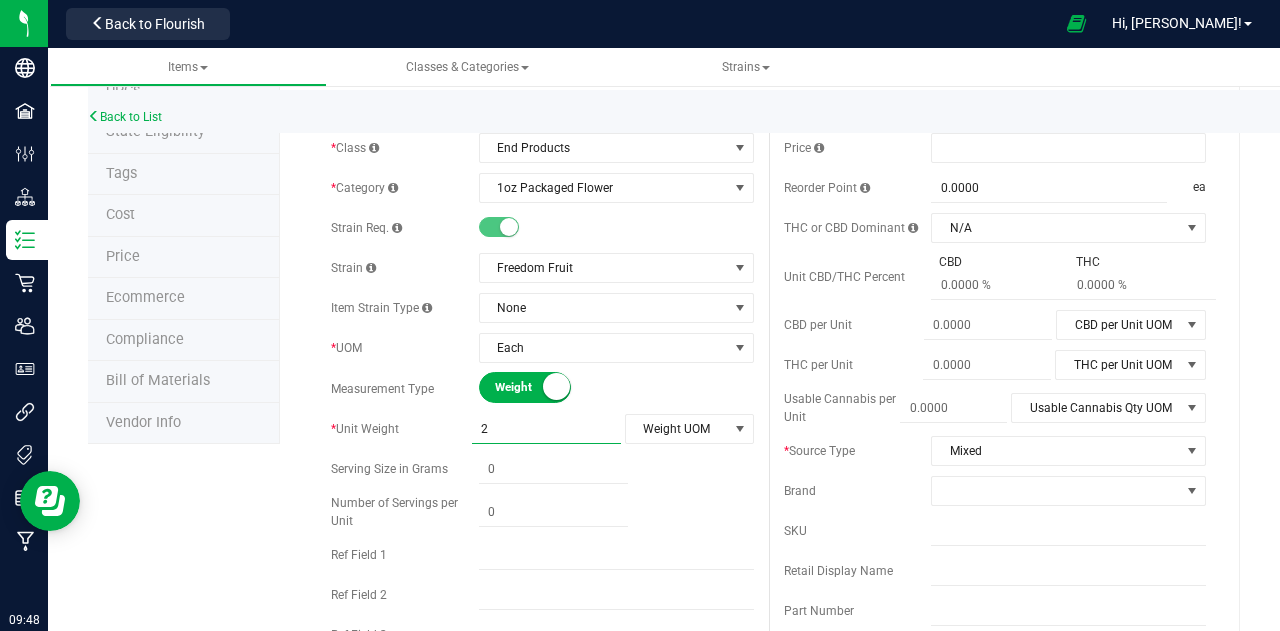 type on "28" 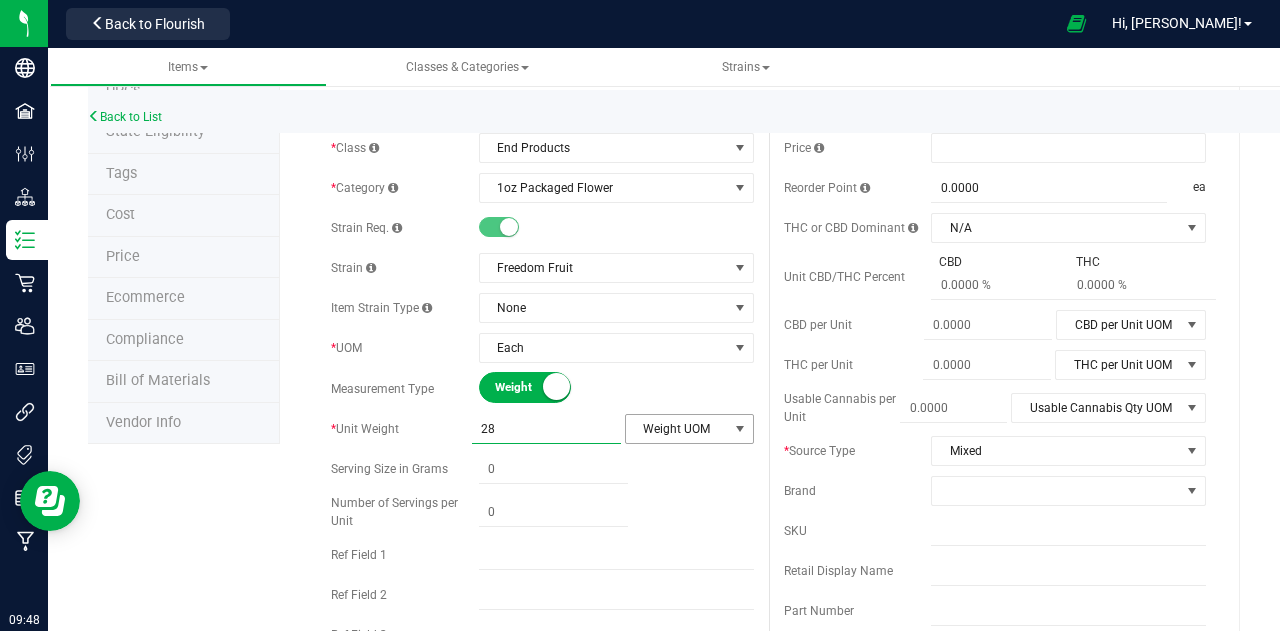 type on "28.0000" 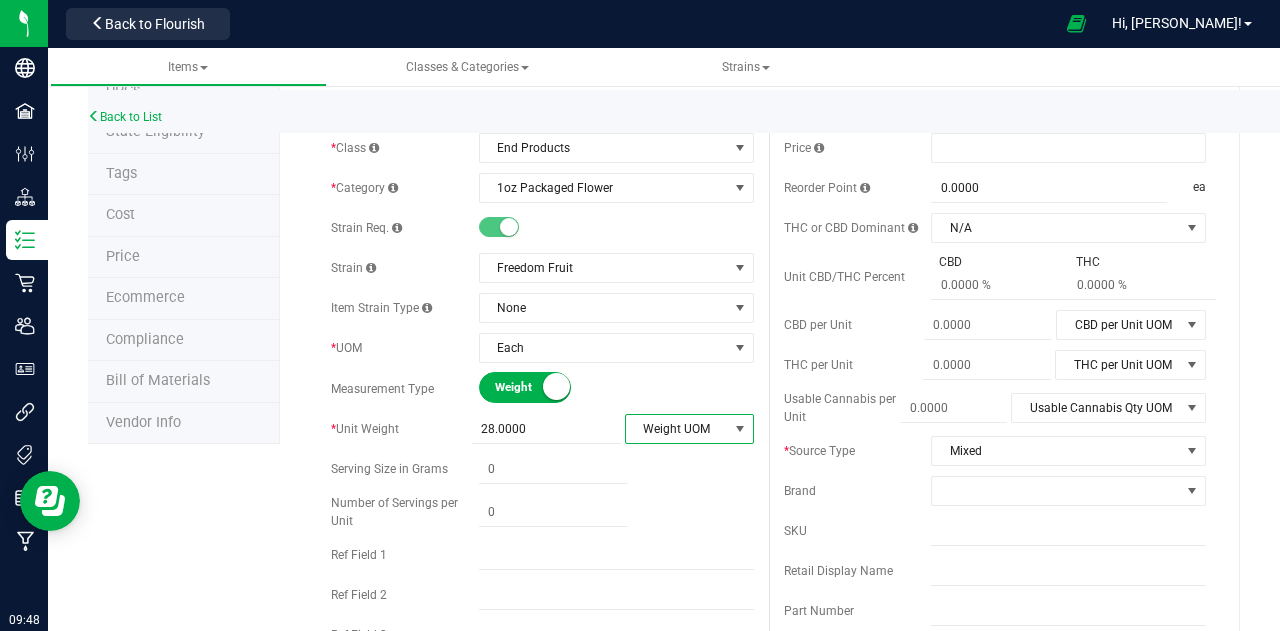 click on "Weight UOM" at bounding box center (677, 429) 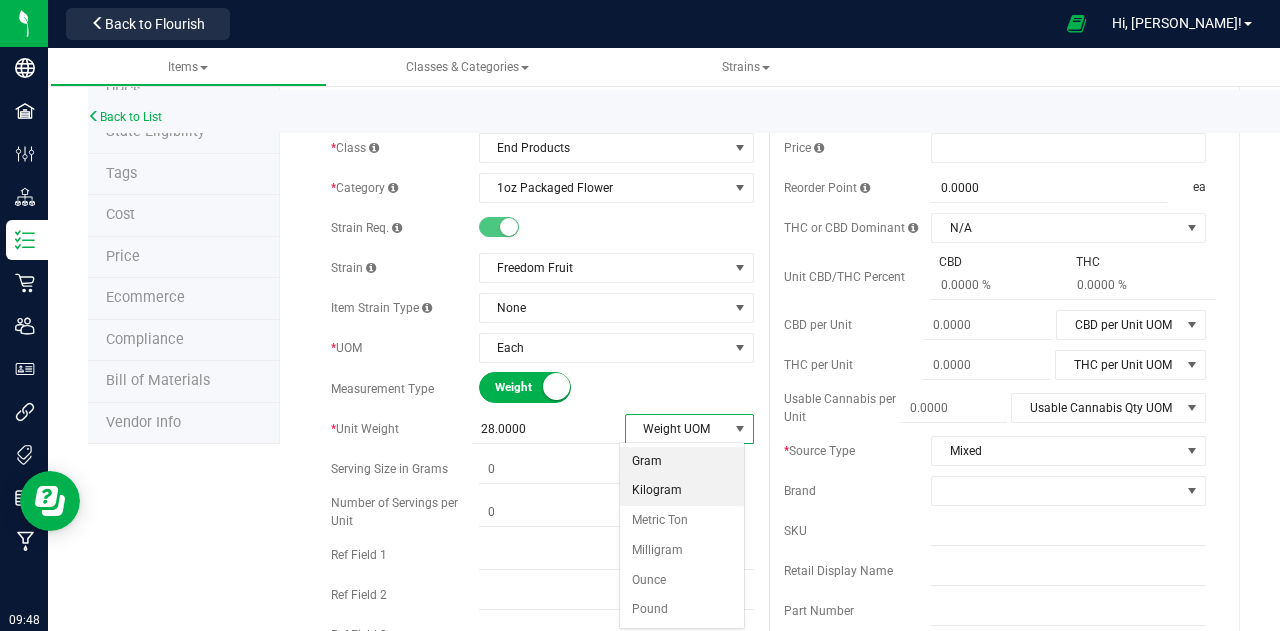 click on "Gram" at bounding box center [682, 462] 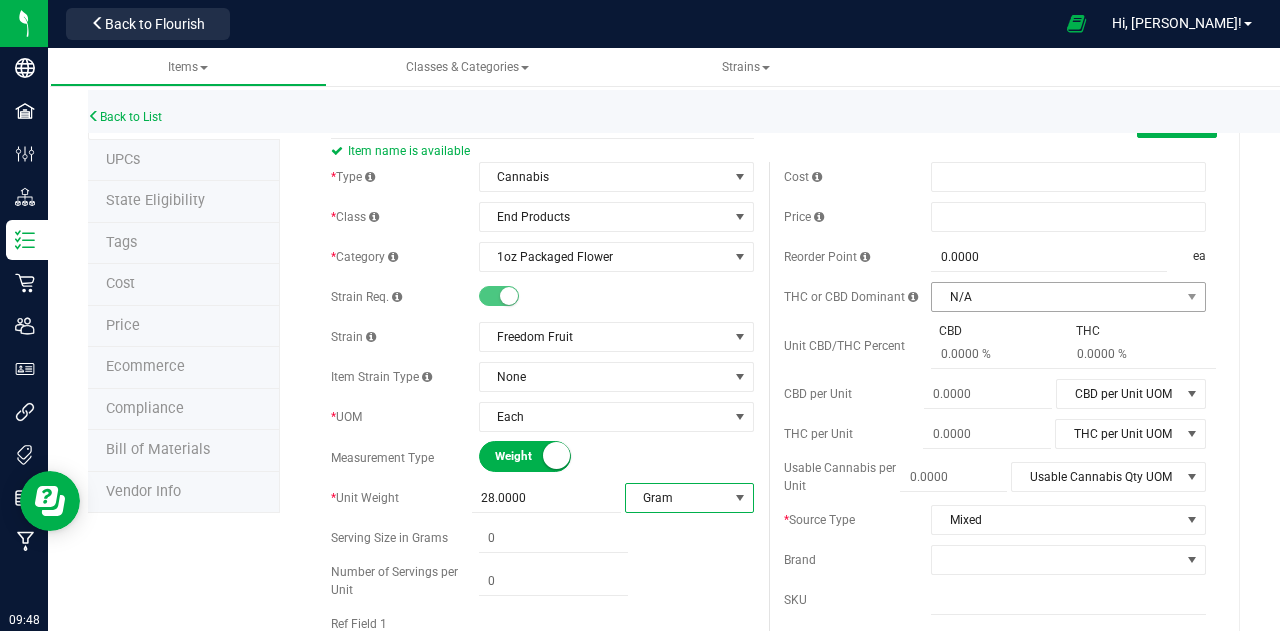 scroll, scrollTop: 0, scrollLeft: 0, axis: both 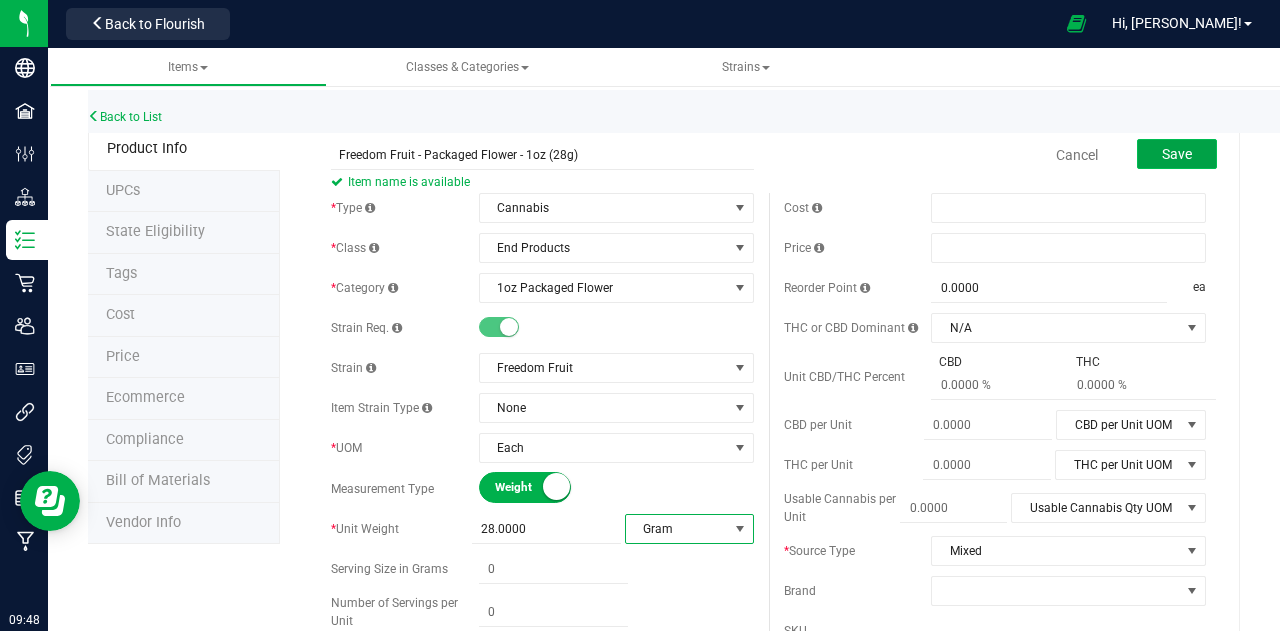 click on "Save" at bounding box center [1177, 154] 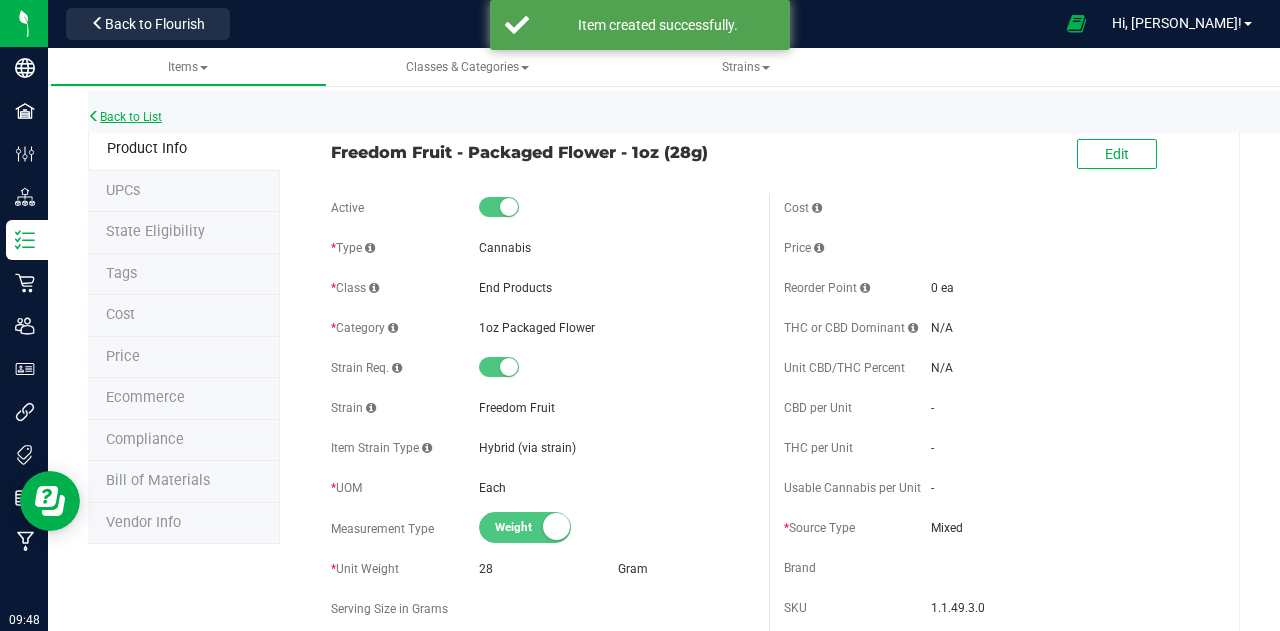click on "Back to List" at bounding box center [125, 117] 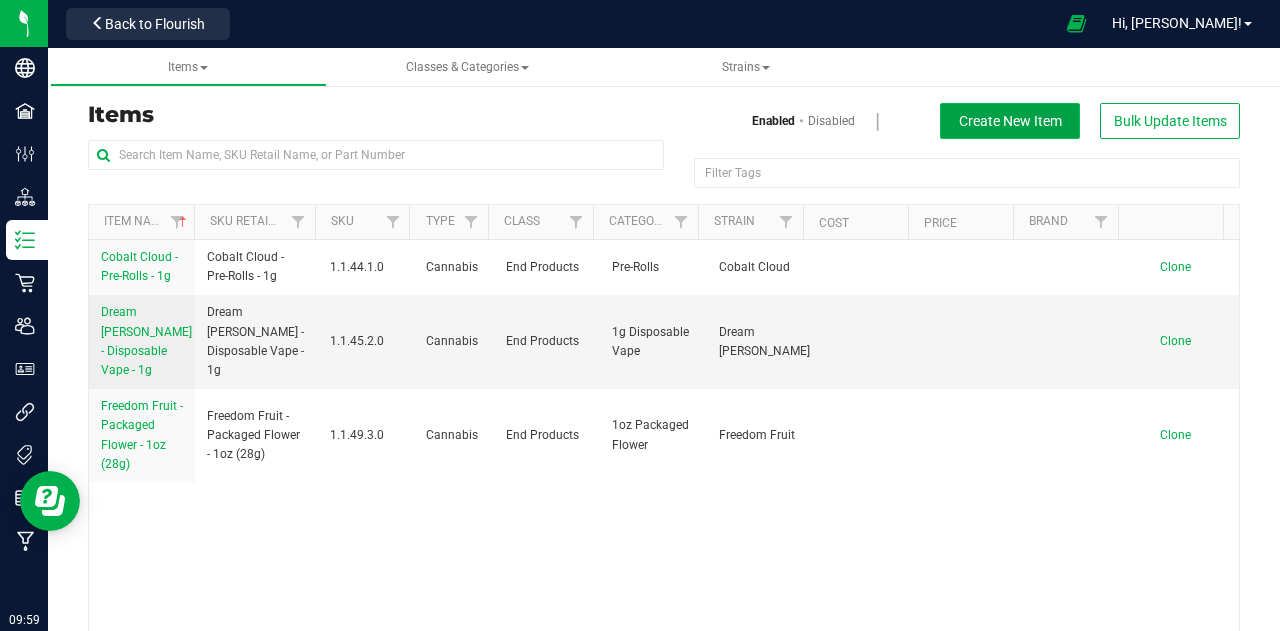 click on "Create New Item" at bounding box center (1010, 121) 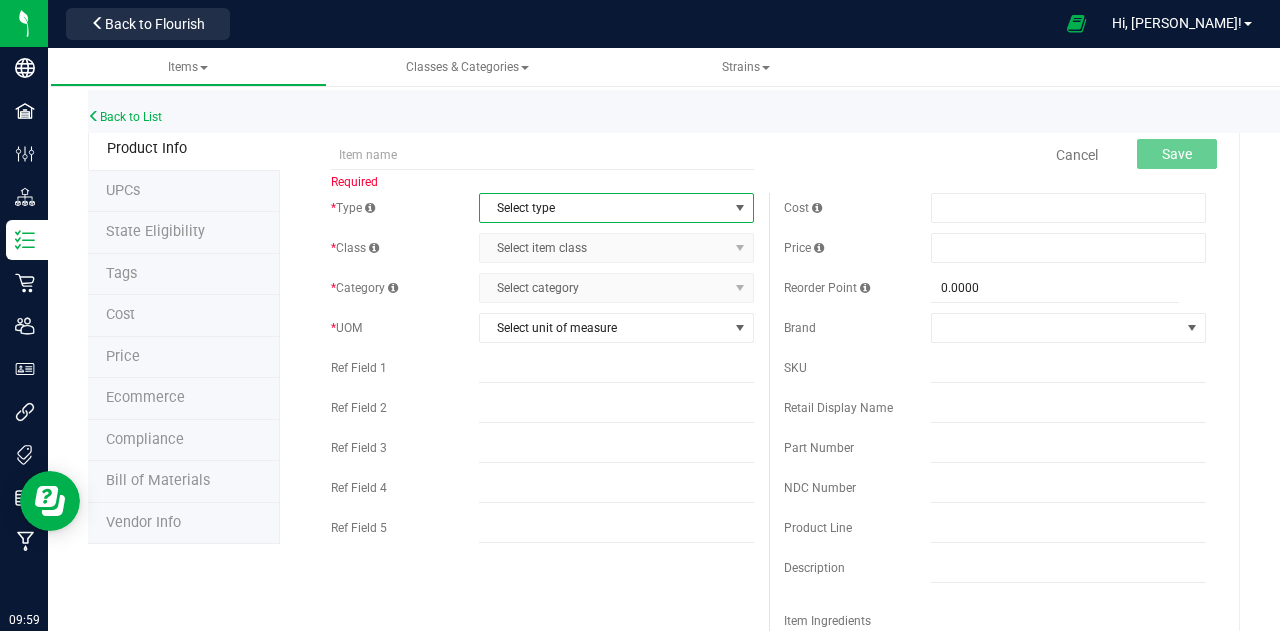 click on "Select type" at bounding box center (604, 208) 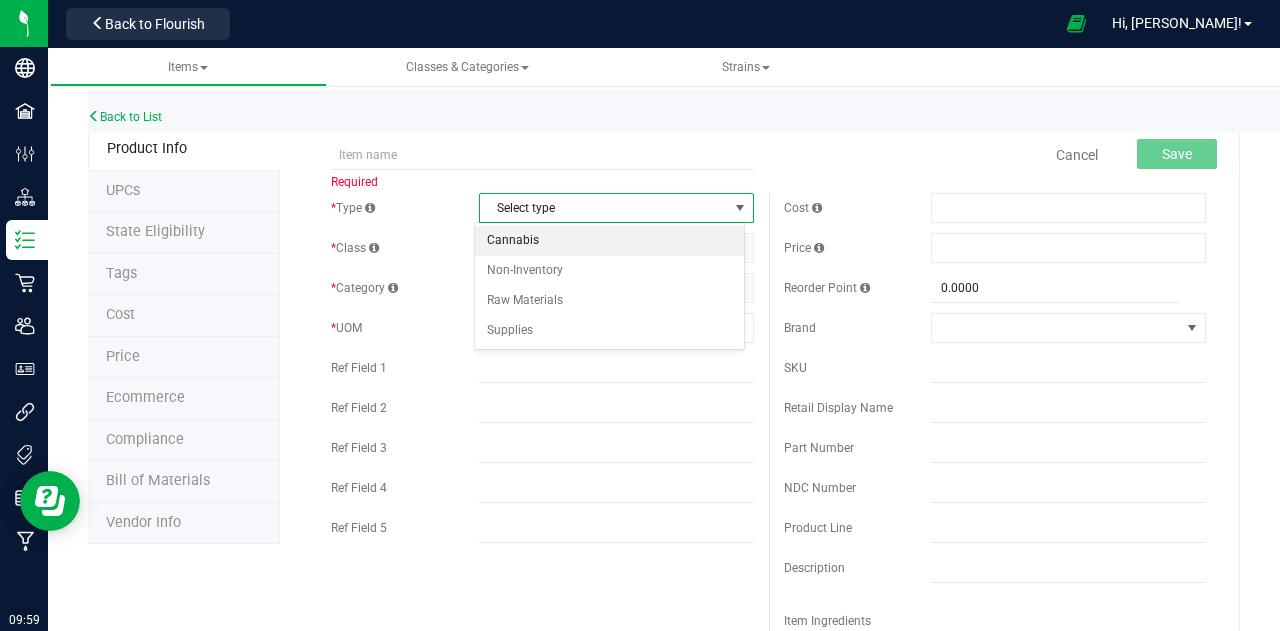 click on "Cannabis" at bounding box center [609, 241] 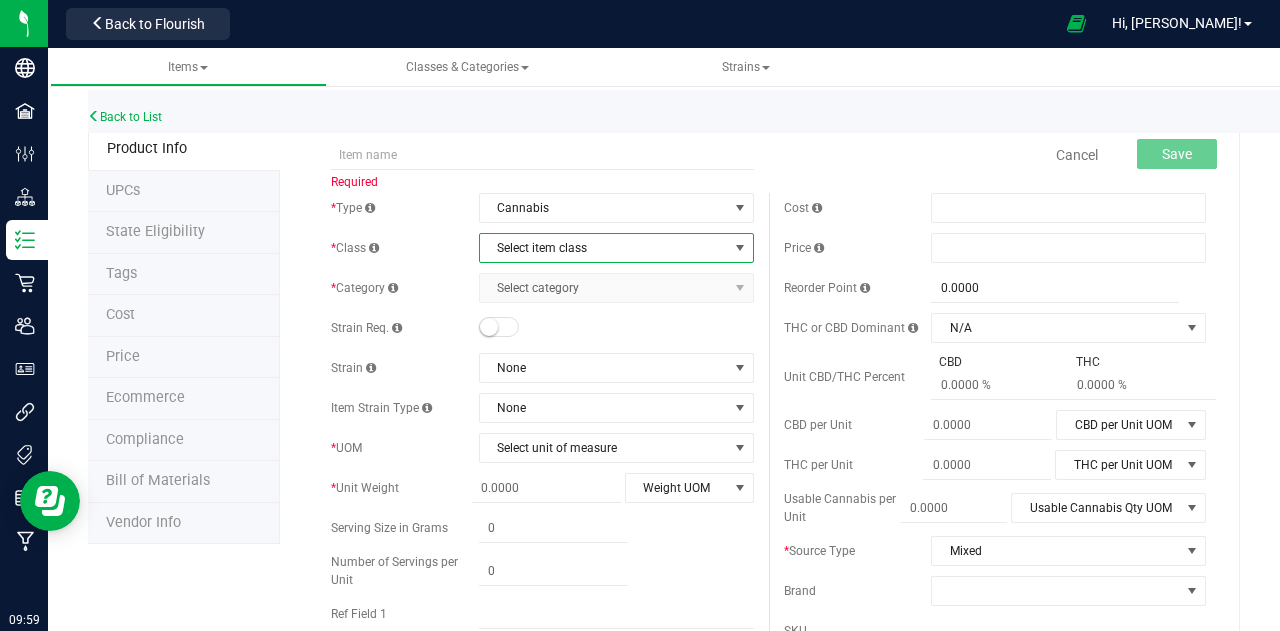 click on "Select item class" at bounding box center (604, 248) 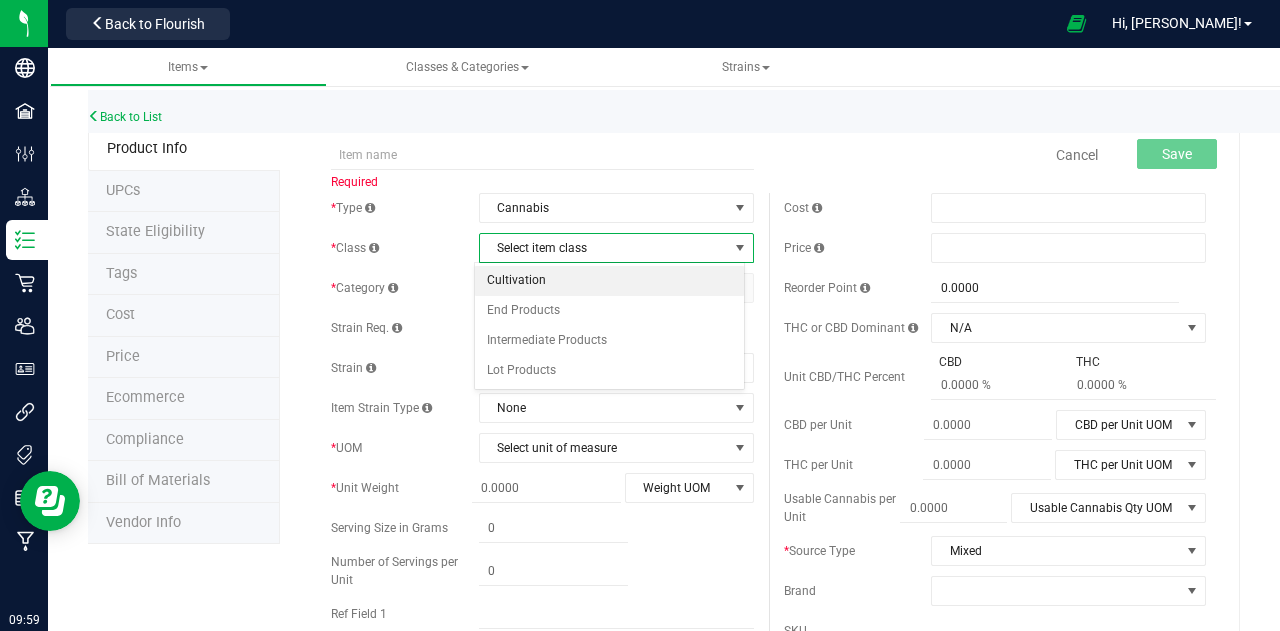 click on "Cultivation" at bounding box center [609, 281] 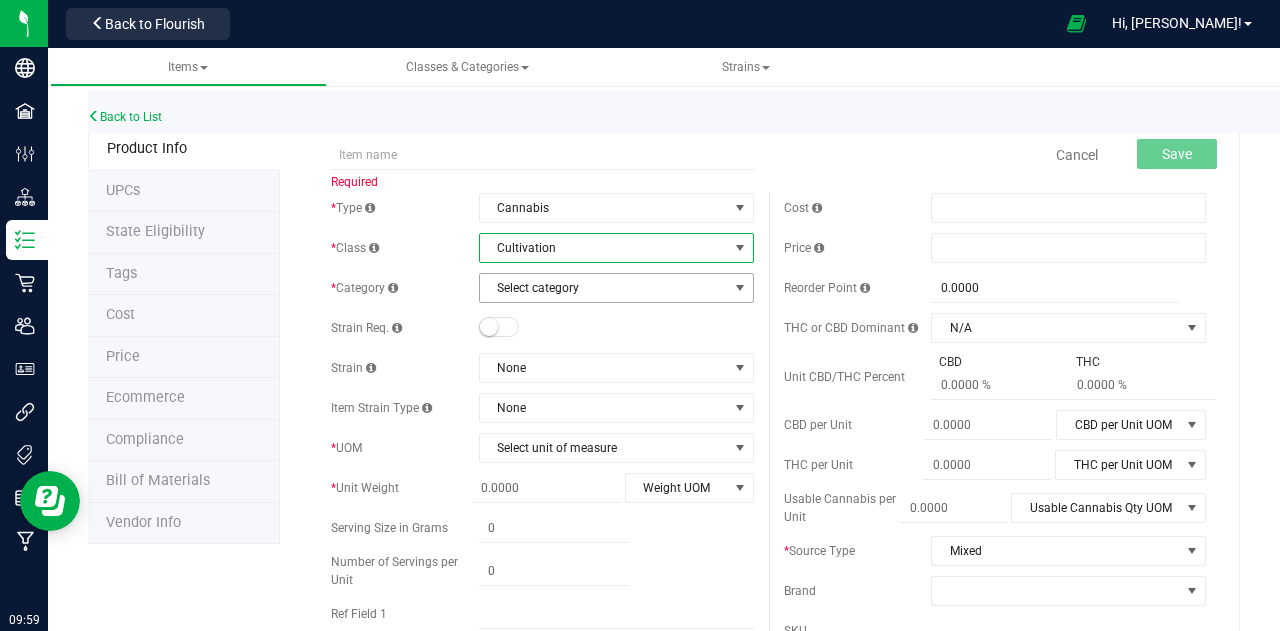 click on "Select category" at bounding box center (604, 288) 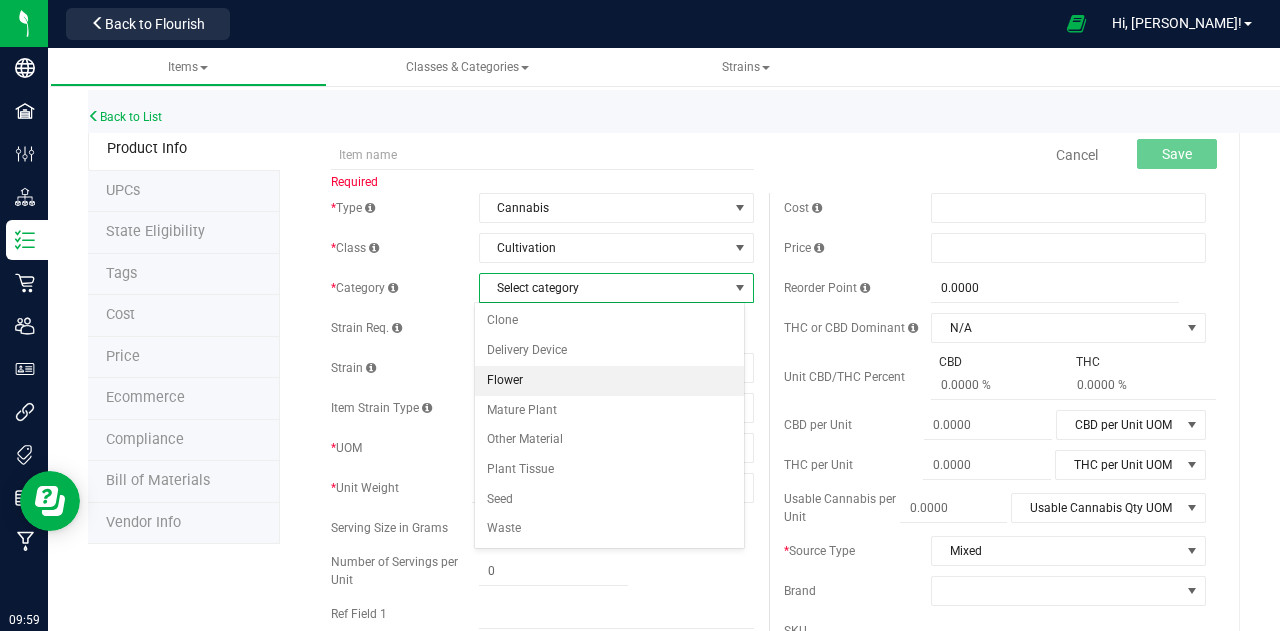 click on "Flower" at bounding box center (609, 381) 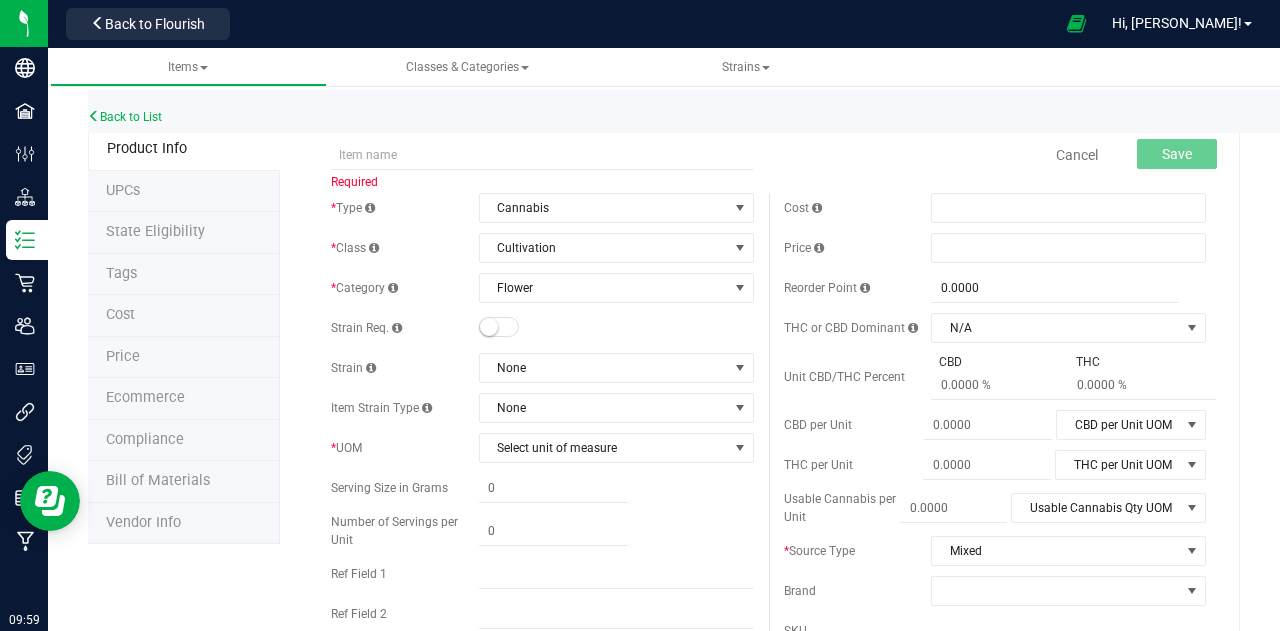 click at bounding box center [499, 327] 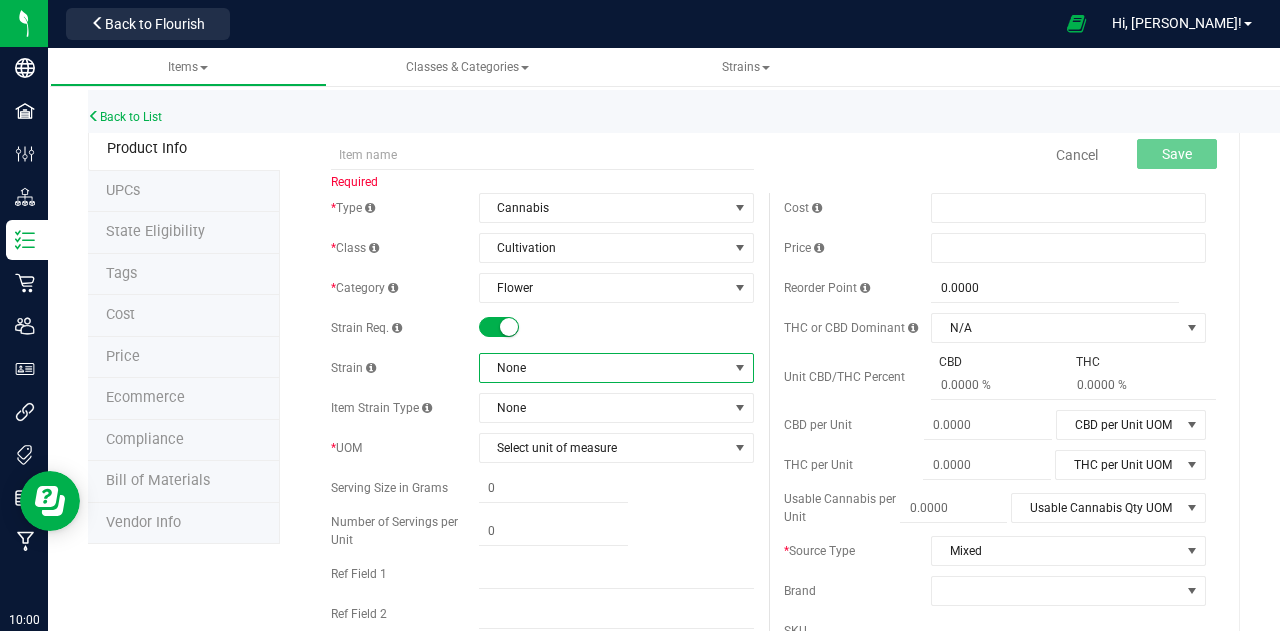 click on "None" at bounding box center (604, 368) 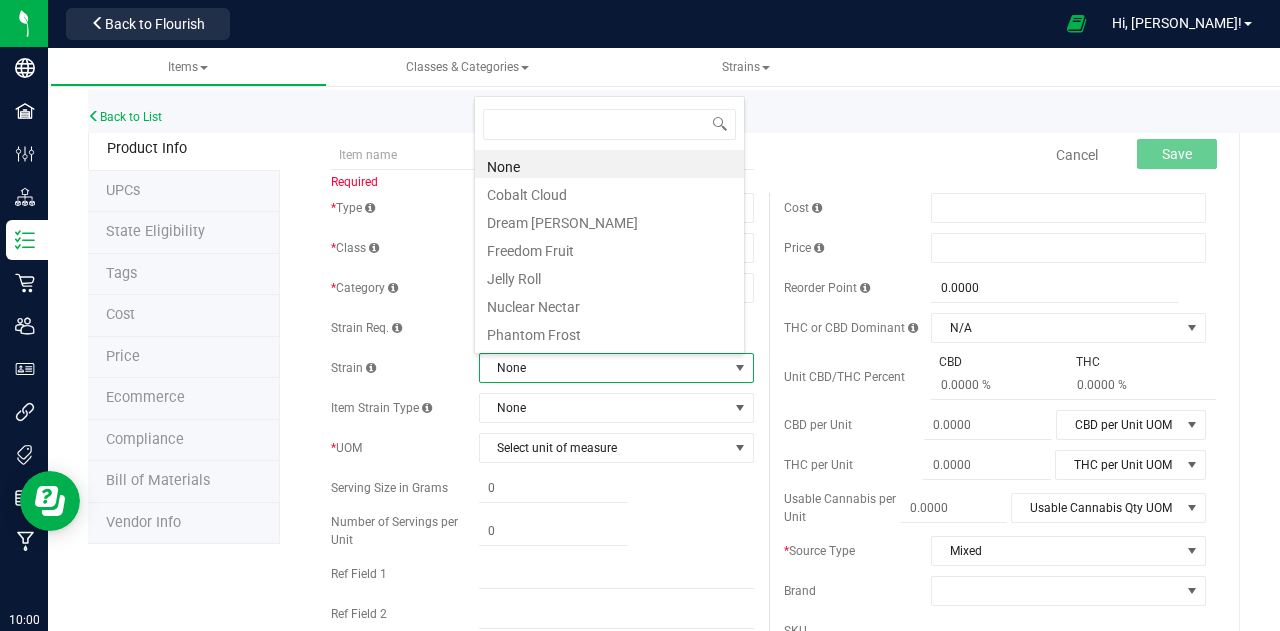 scroll, scrollTop: 99970, scrollLeft: 99729, axis: both 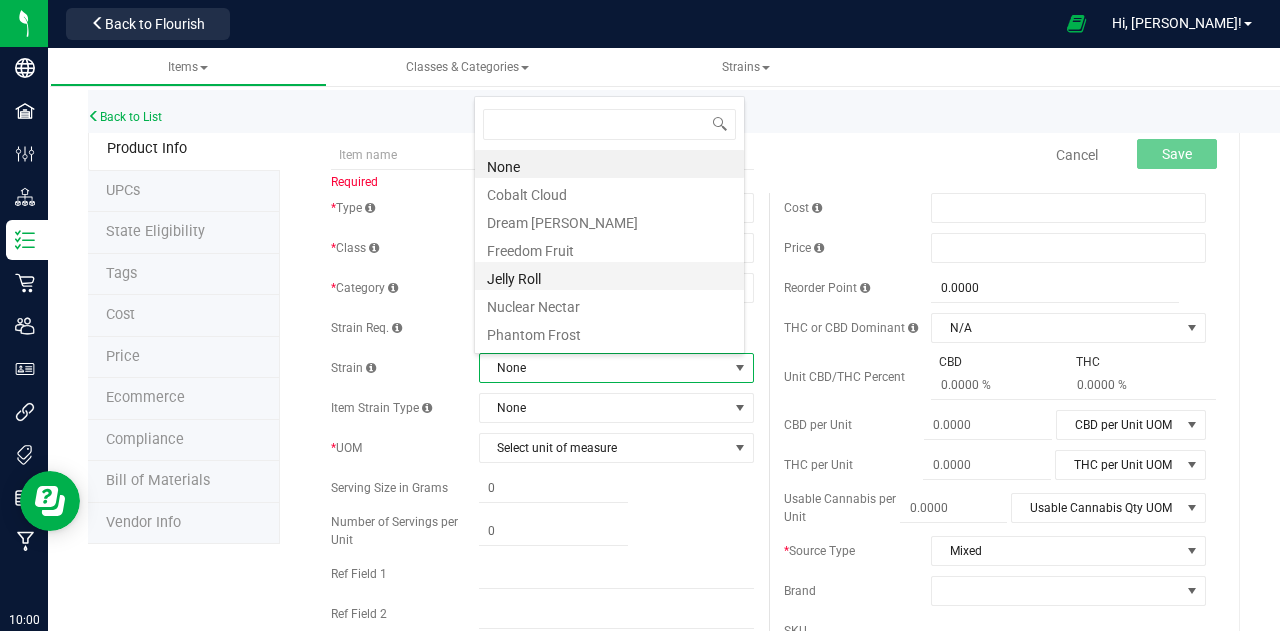 click on "Jelly Roll" at bounding box center [609, 276] 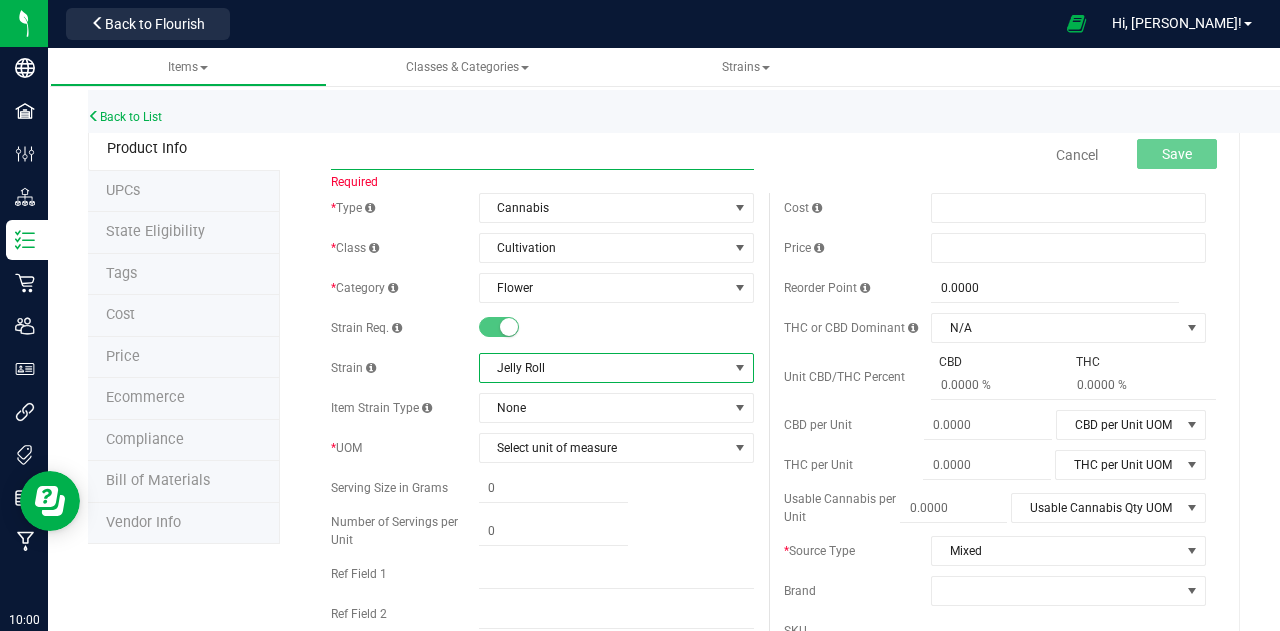 click at bounding box center [542, 155] 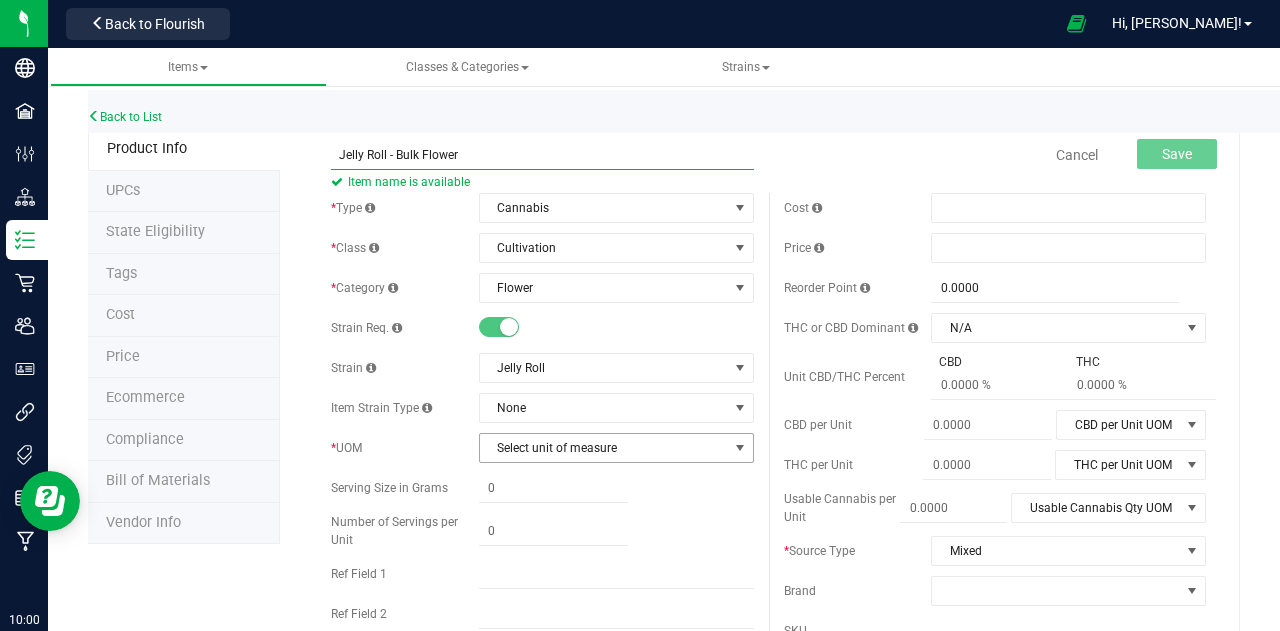 type on "Jelly Roll - Bulk Flower" 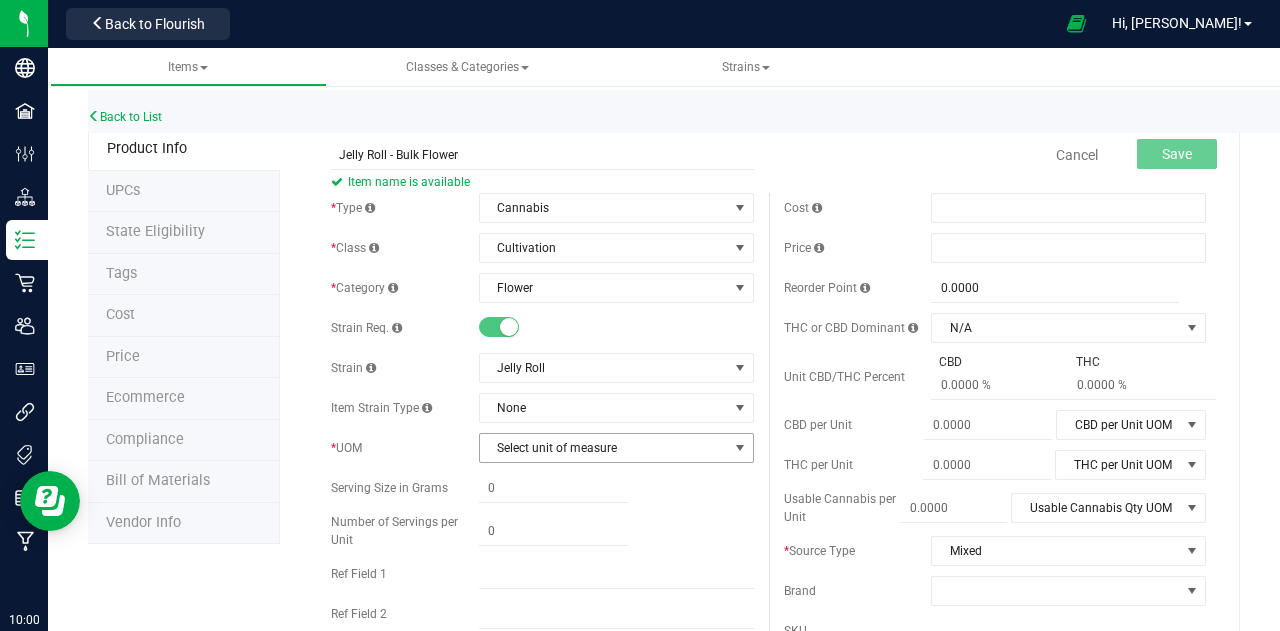 click on "Select unit of measure" at bounding box center (604, 448) 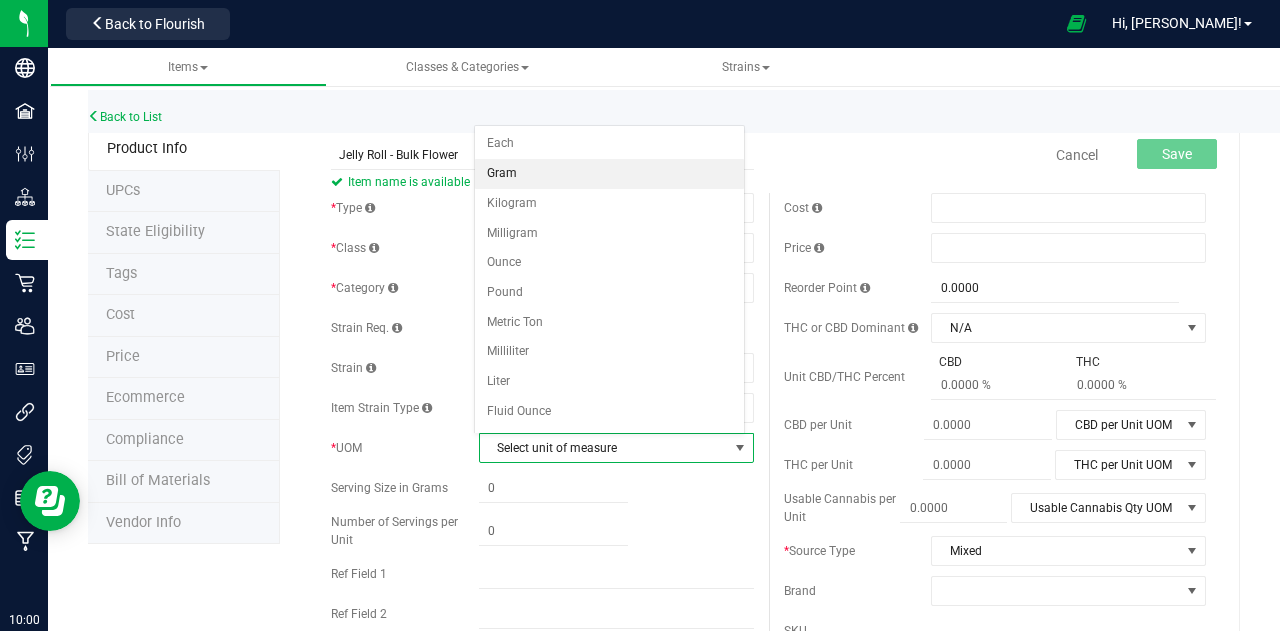click on "Gram" at bounding box center (609, 174) 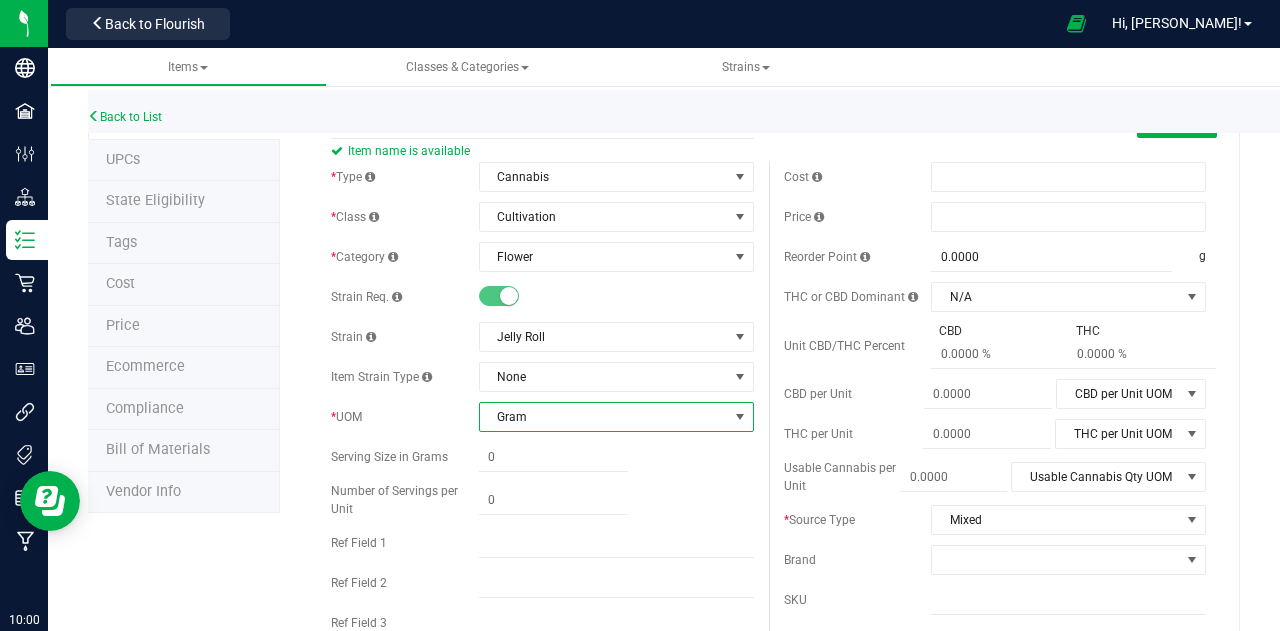 scroll, scrollTop: 0, scrollLeft: 0, axis: both 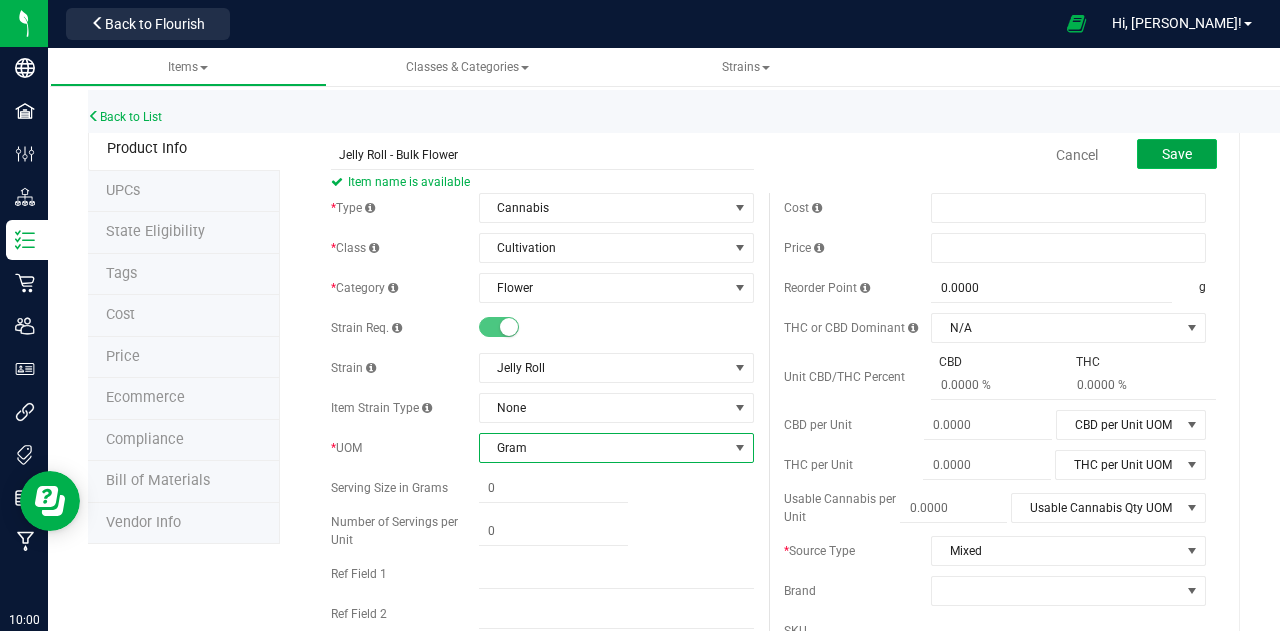 click on "Save" at bounding box center (1177, 154) 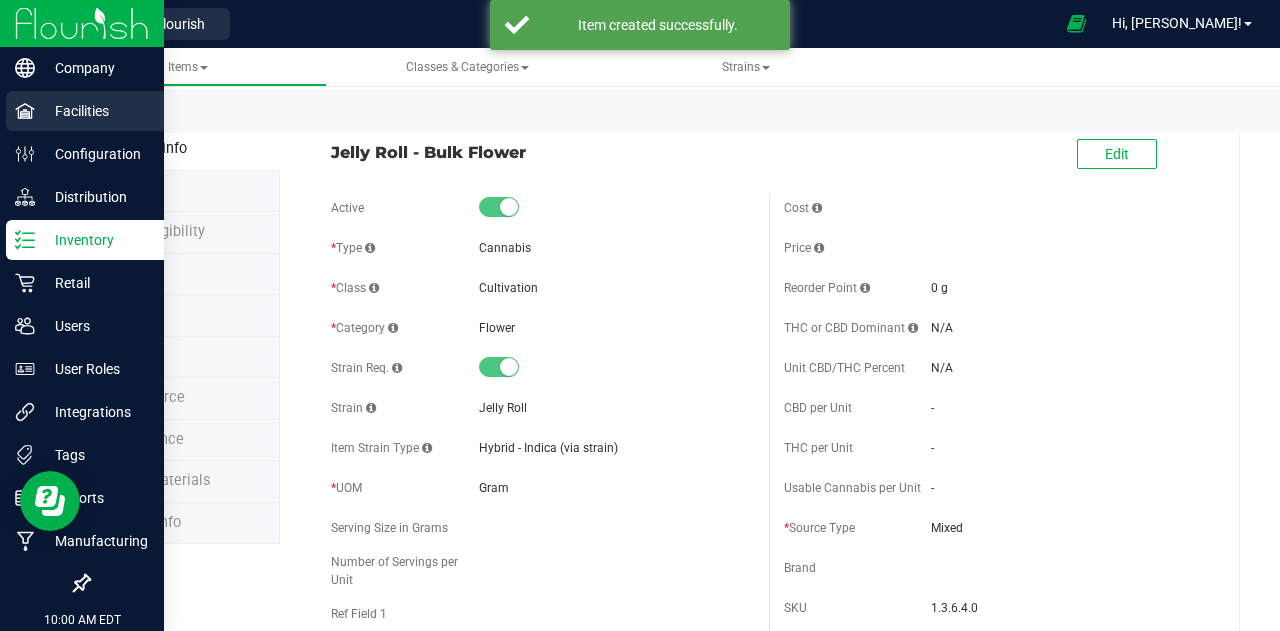 click on "Facilities" at bounding box center (95, 111) 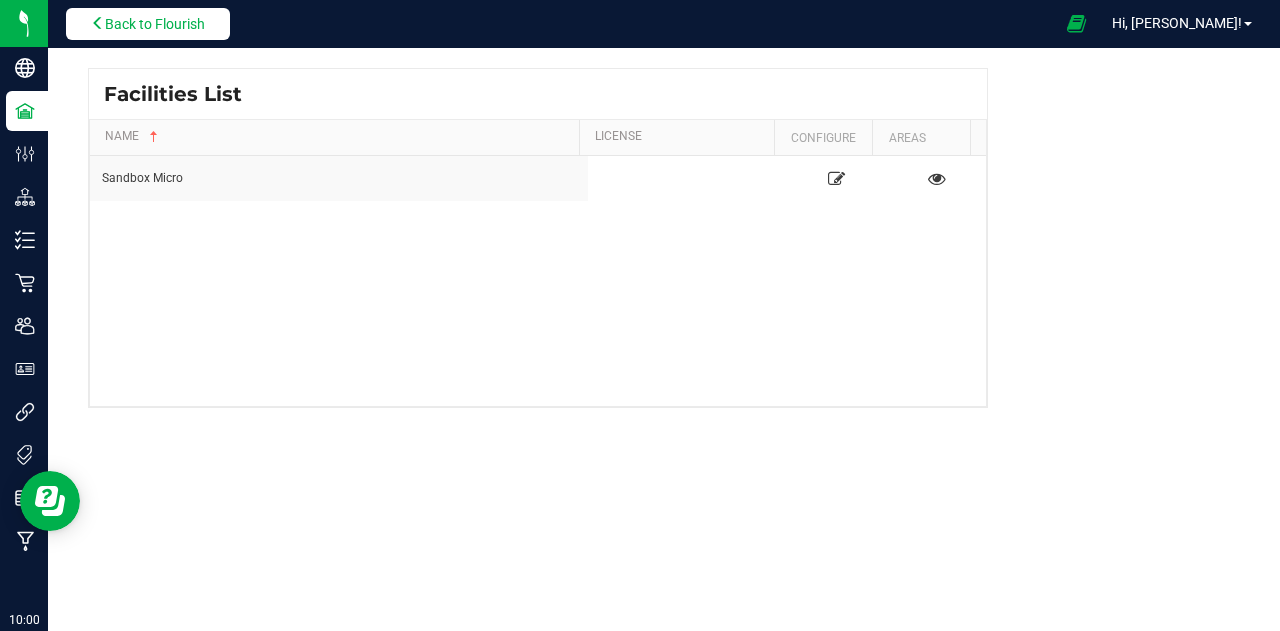 click on "Back to Flourish" at bounding box center (155, 24) 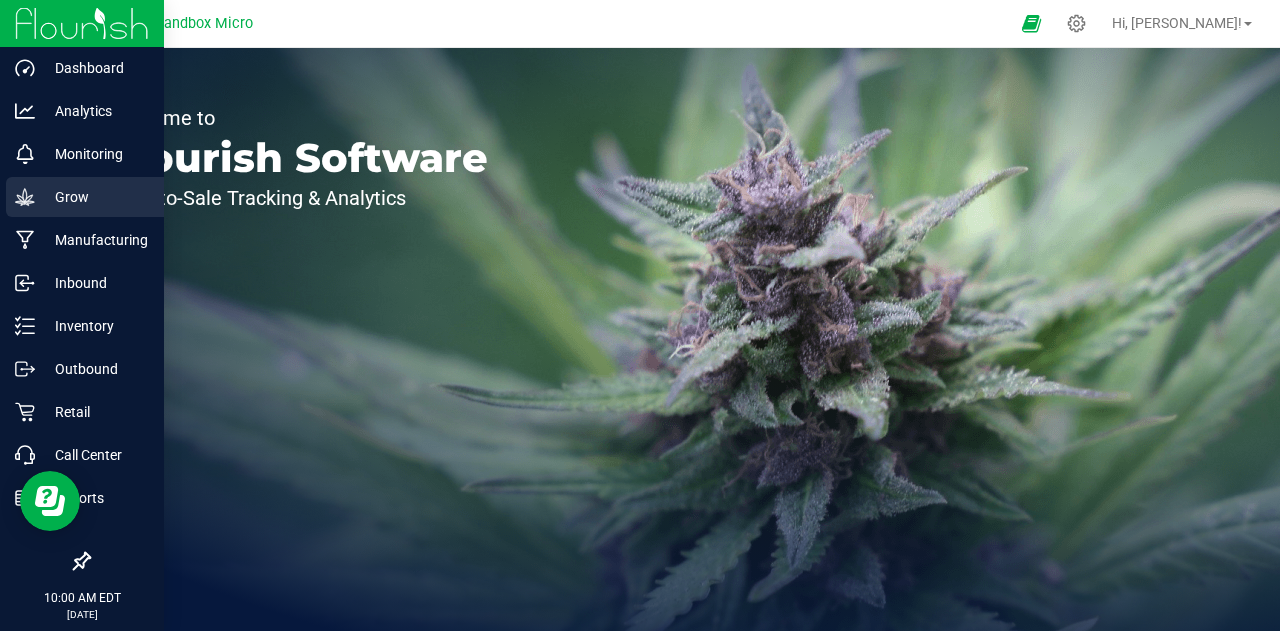 click 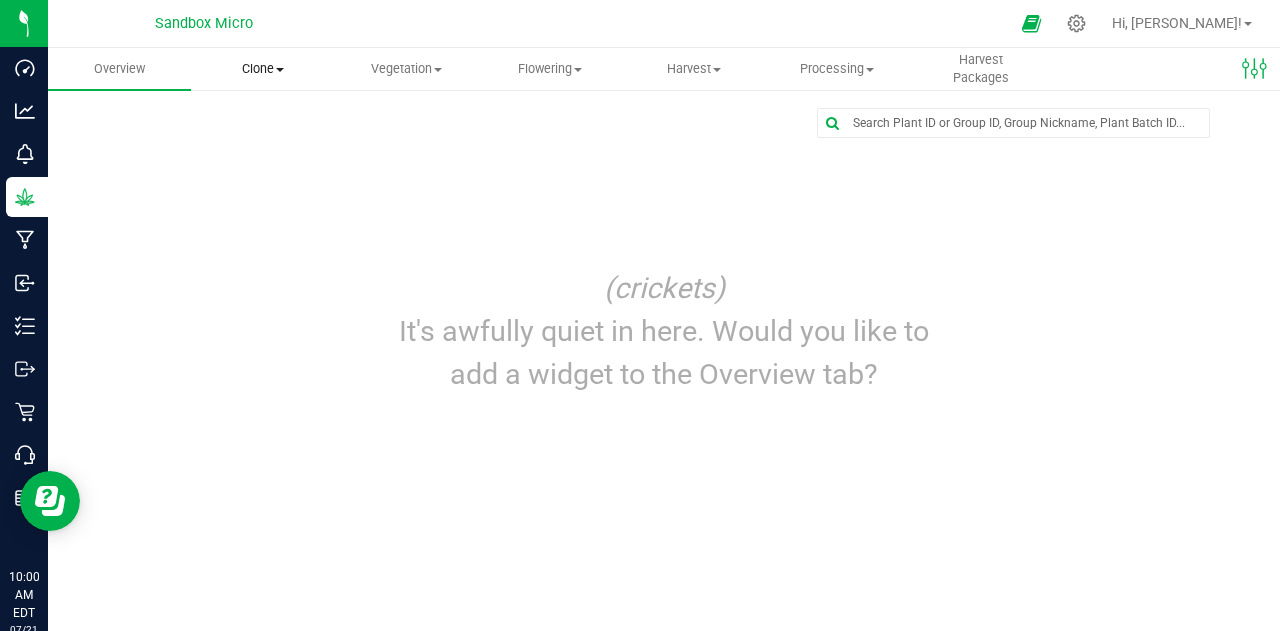 click on "Clone" at bounding box center [262, 69] 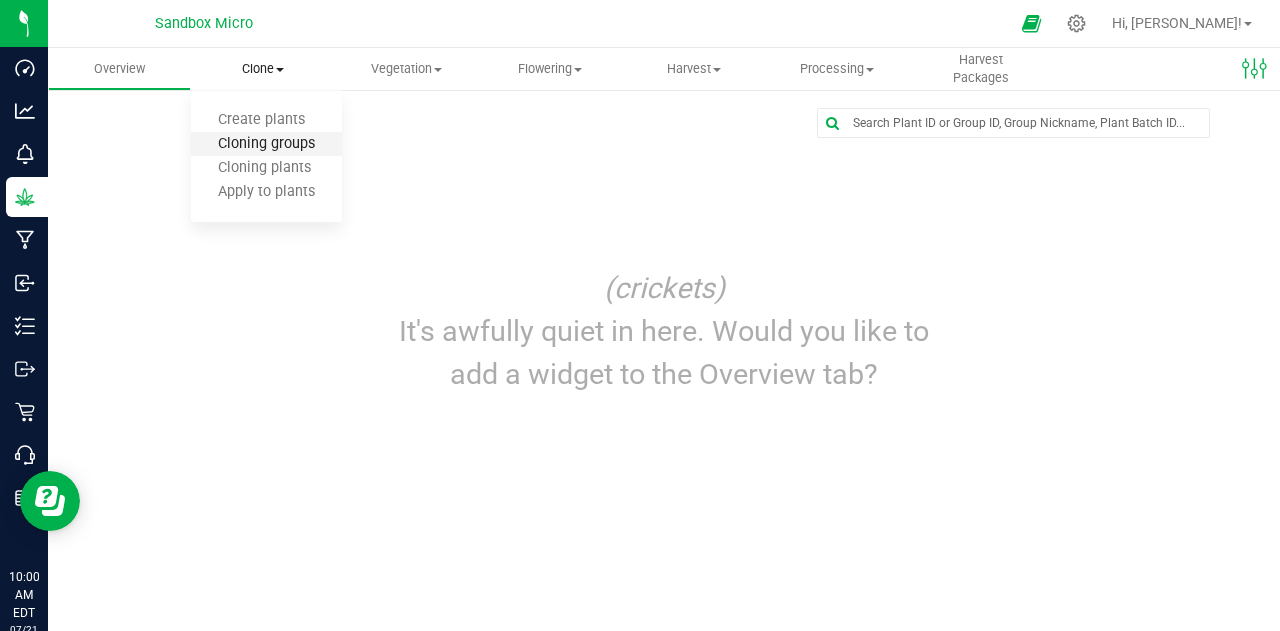 click on "Cloning groups" at bounding box center (266, 144) 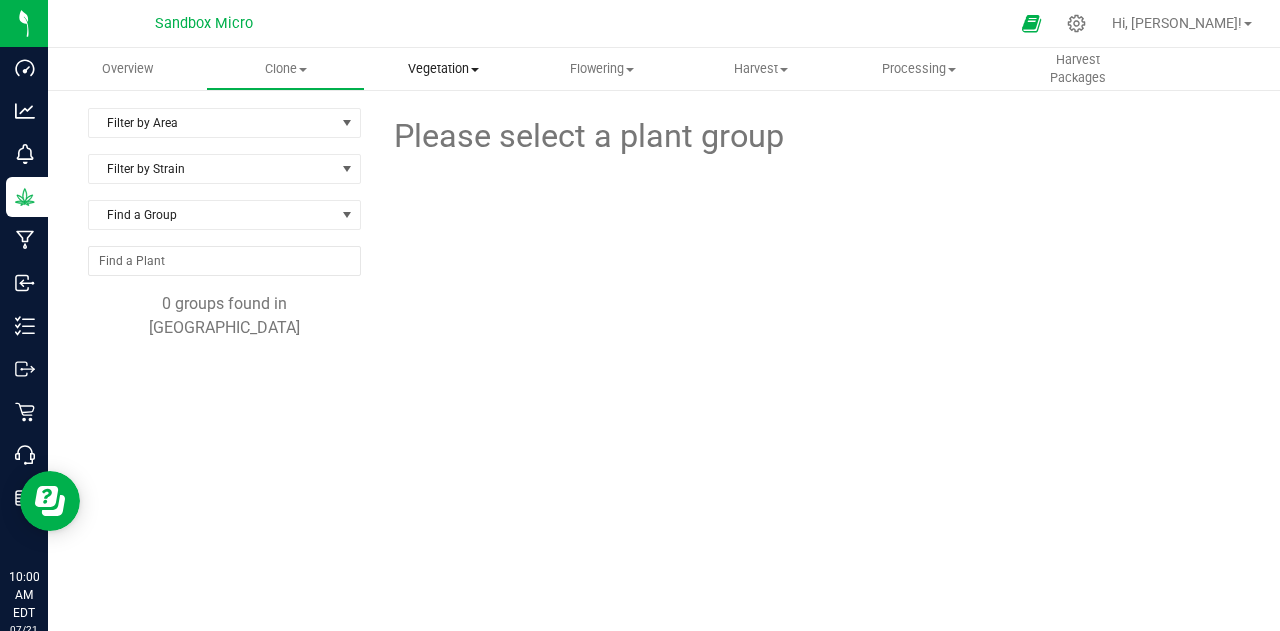 click on "Vegetation" at bounding box center (444, 69) 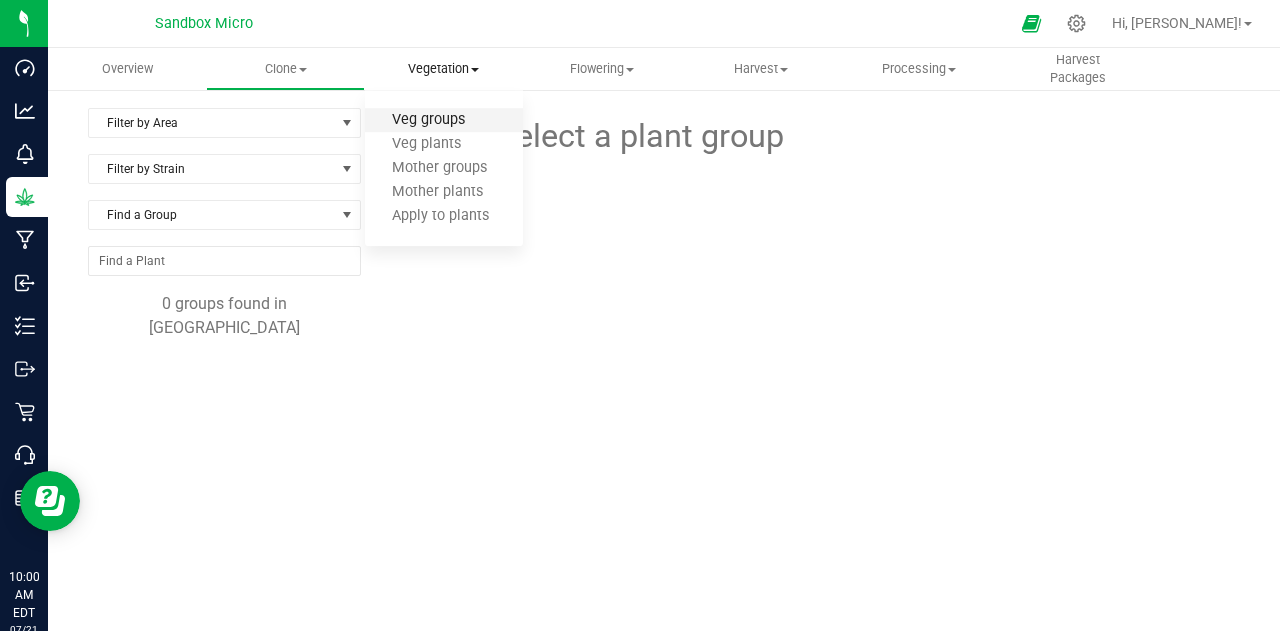 click on "Veg groups" at bounding box center (428, 120) 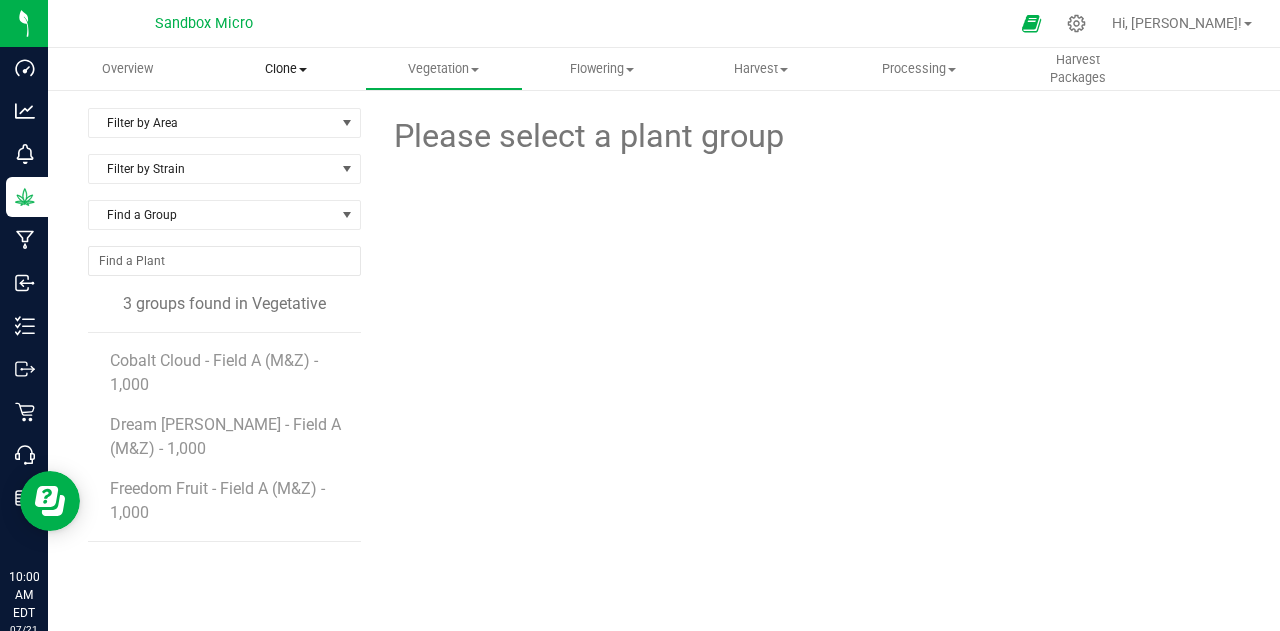click on "Clone" at bounding box center [285, 69] 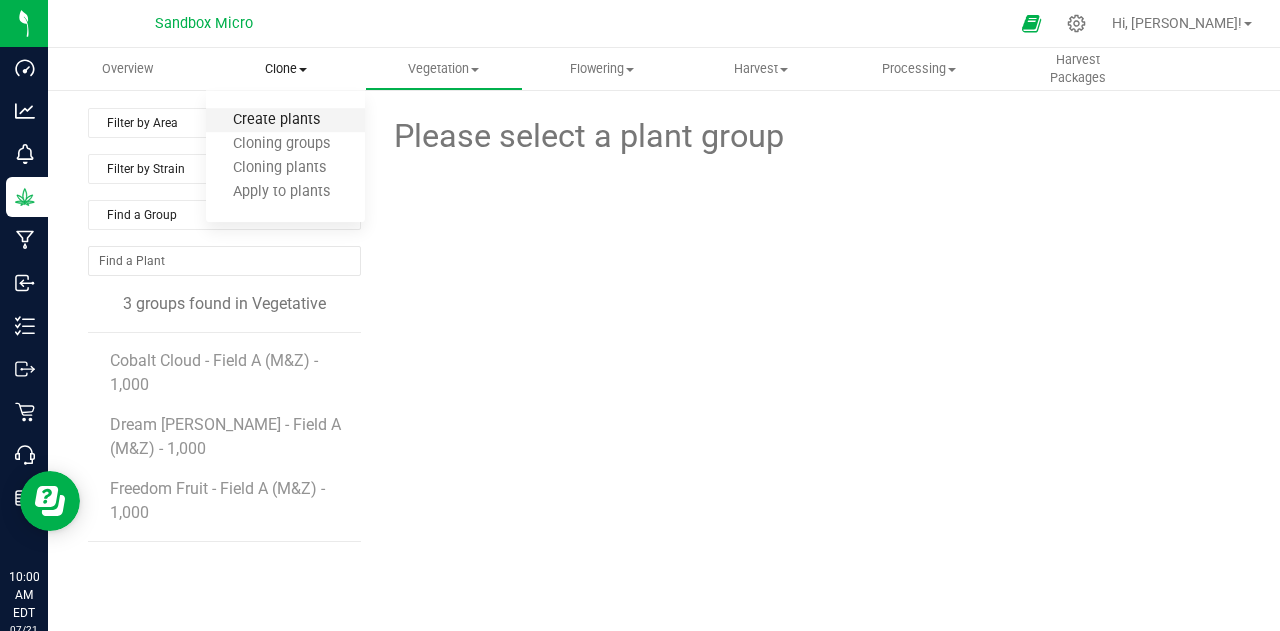 click on "Create plants" at bounding box center (276, 120) 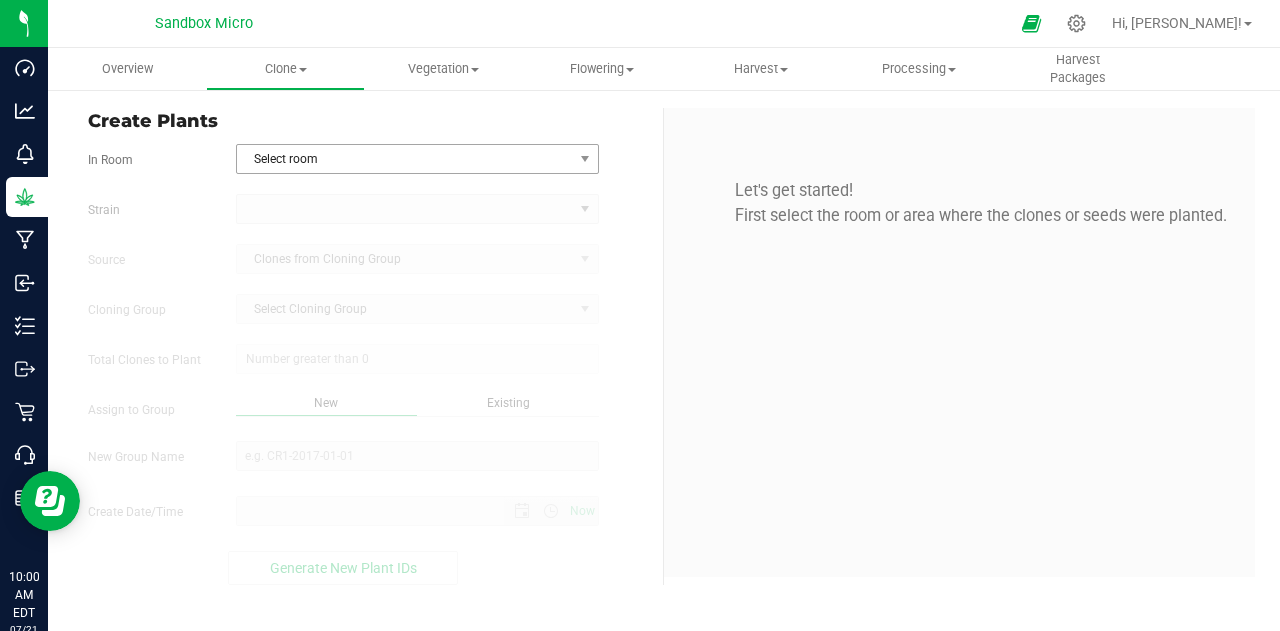 type on "[DATE] 10:00 AM" 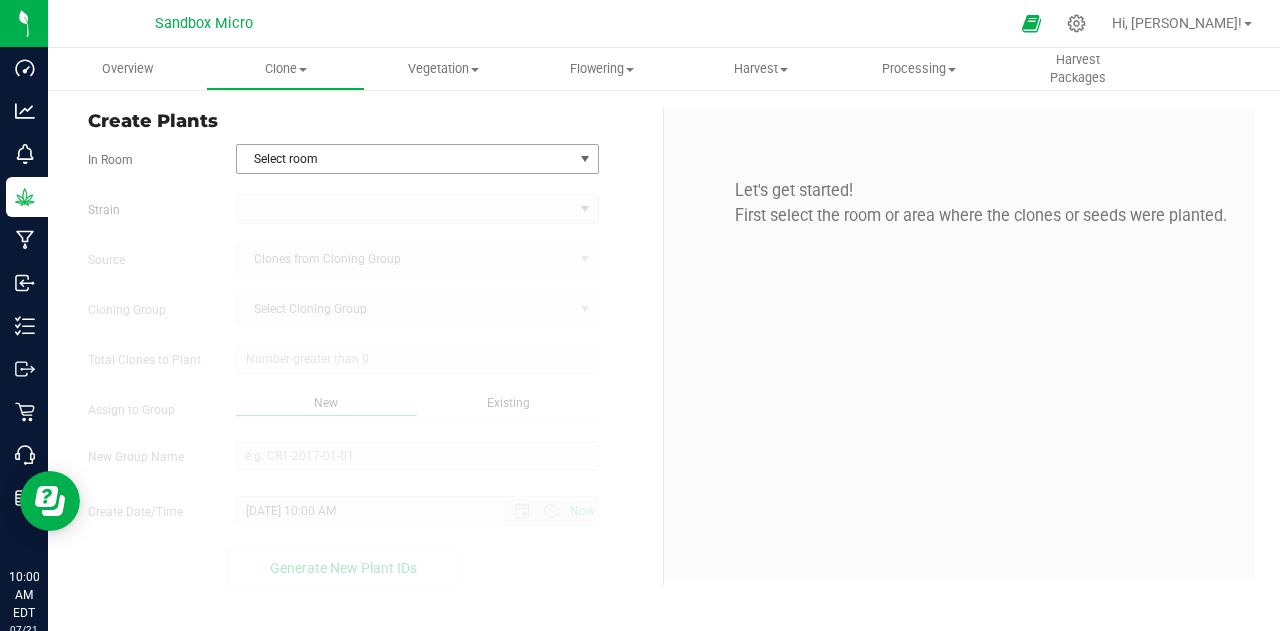 click on "Select room" at bounding box center (405, 159) 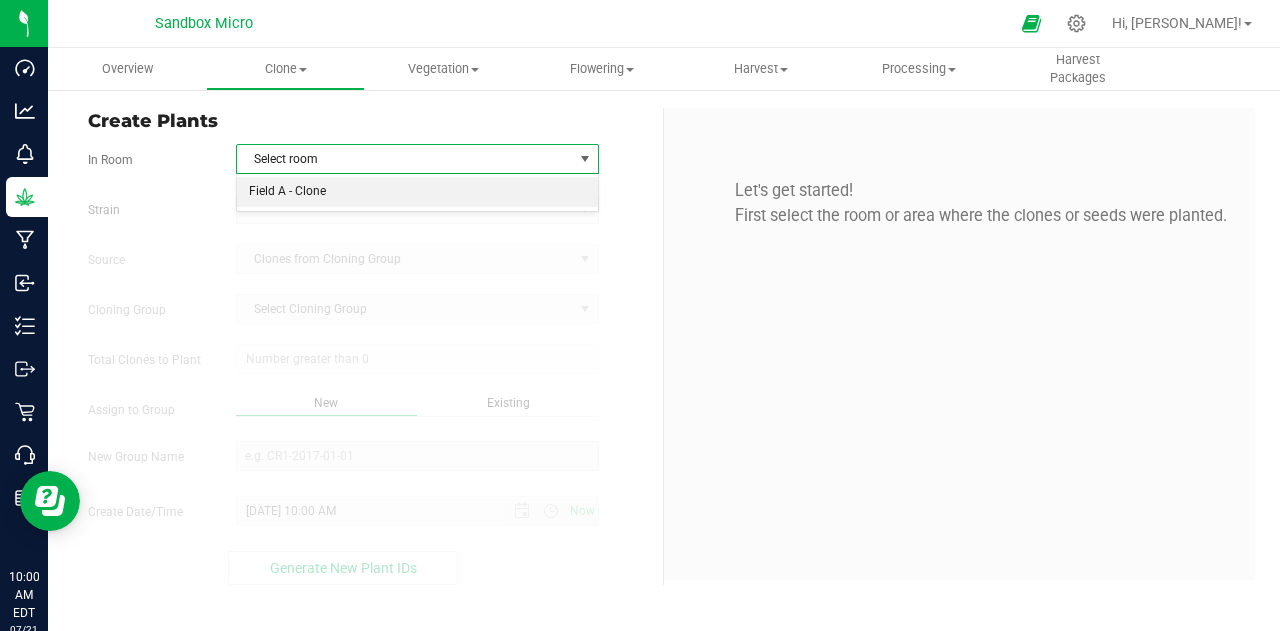 click on "Field A - Clone" at bounding box center [418, 192] 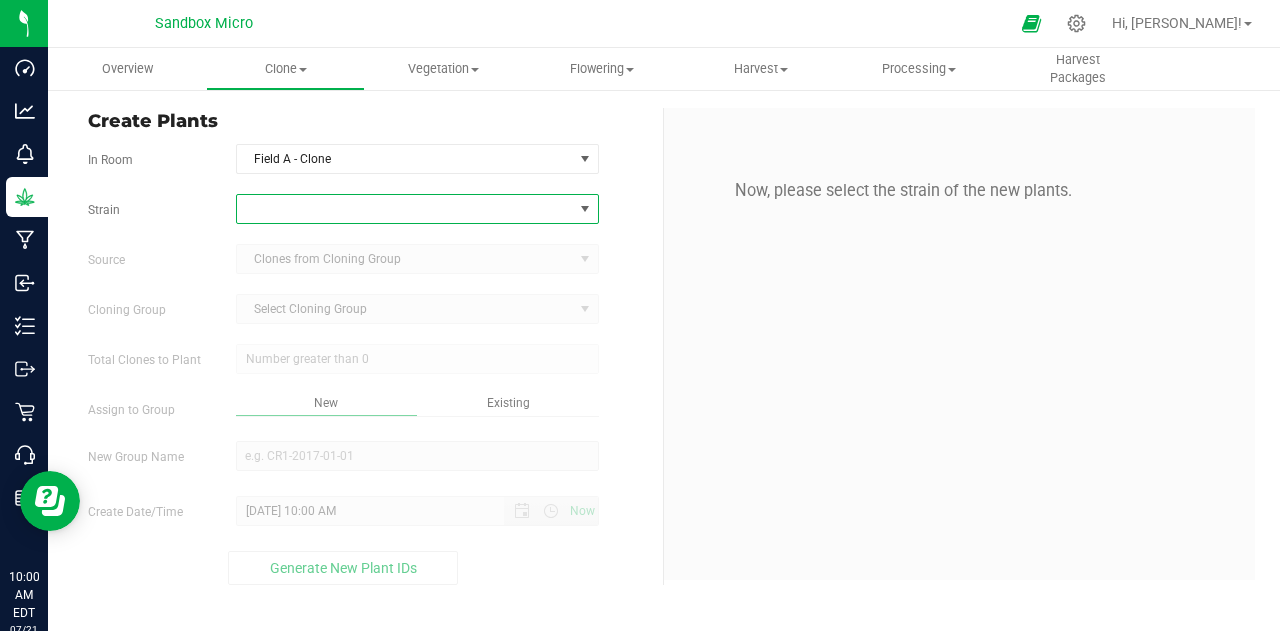click at bounding box center (405, 209) 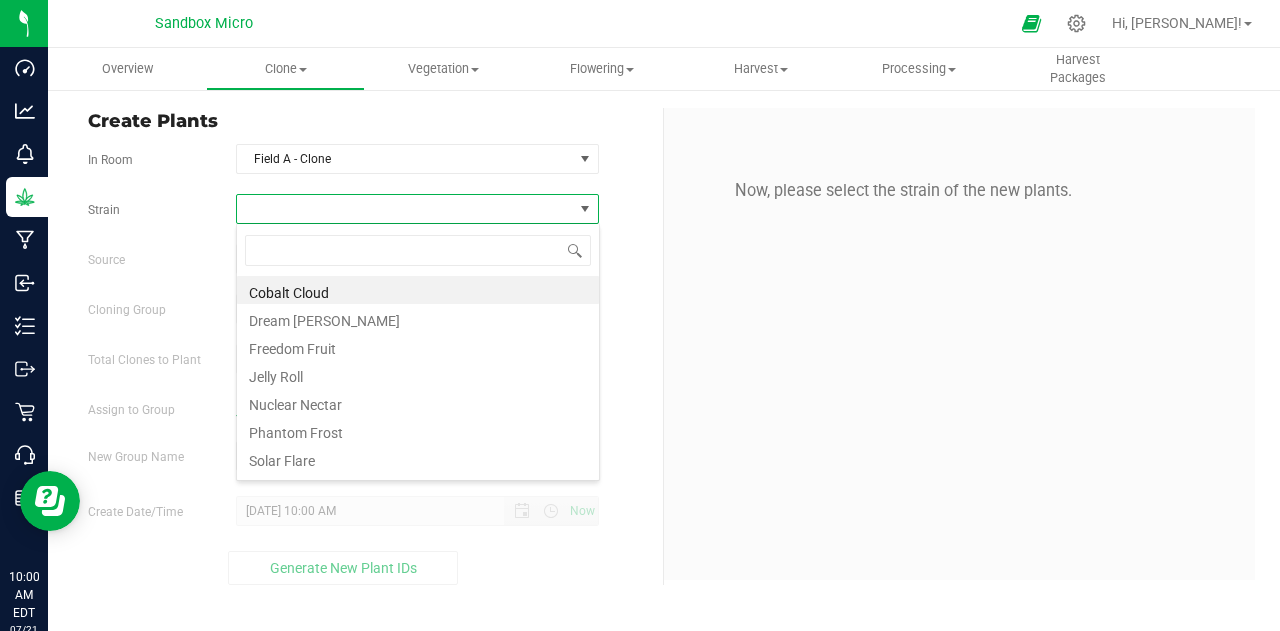 scroll, scrollTop: 99970, scrollLeft: 99636, axis: both 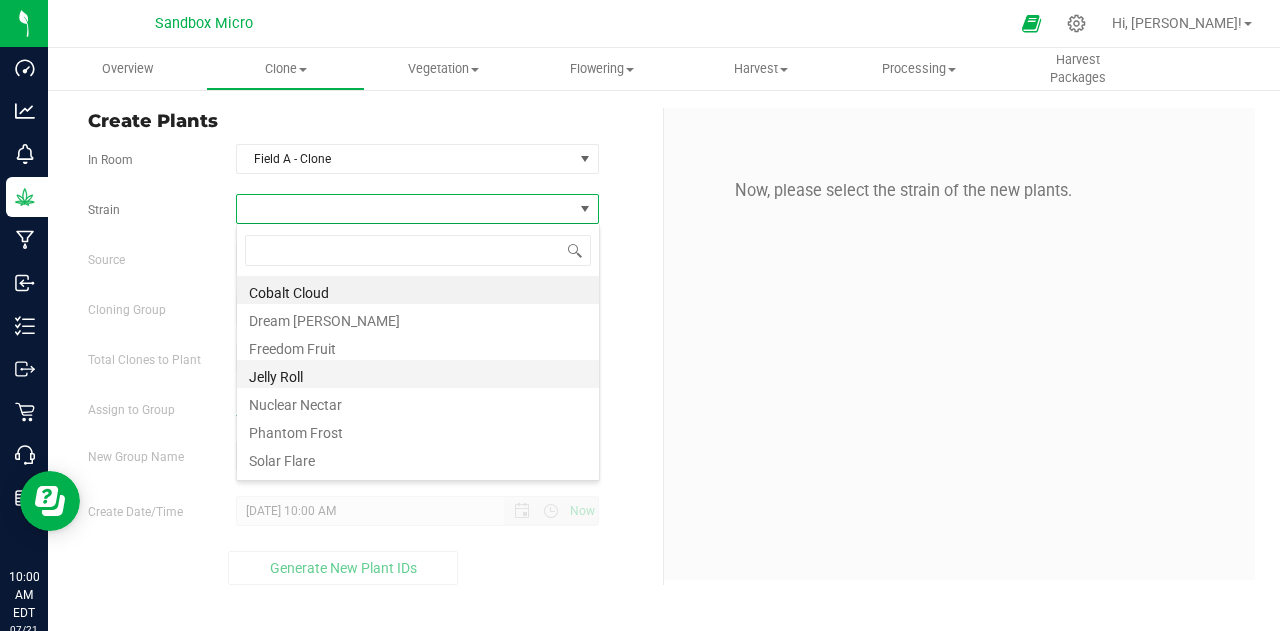 click on "Jelly Roll" at bounding box center [418, 374] 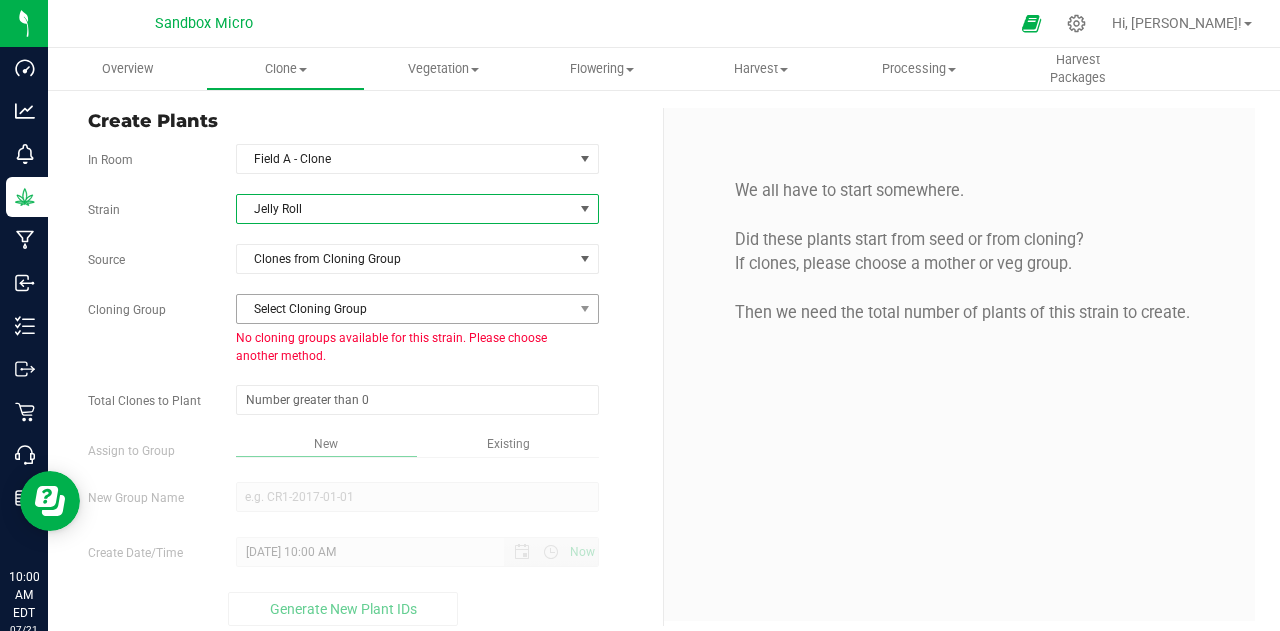 click on "Select Cloning Group" at bounding box center (405, 309) 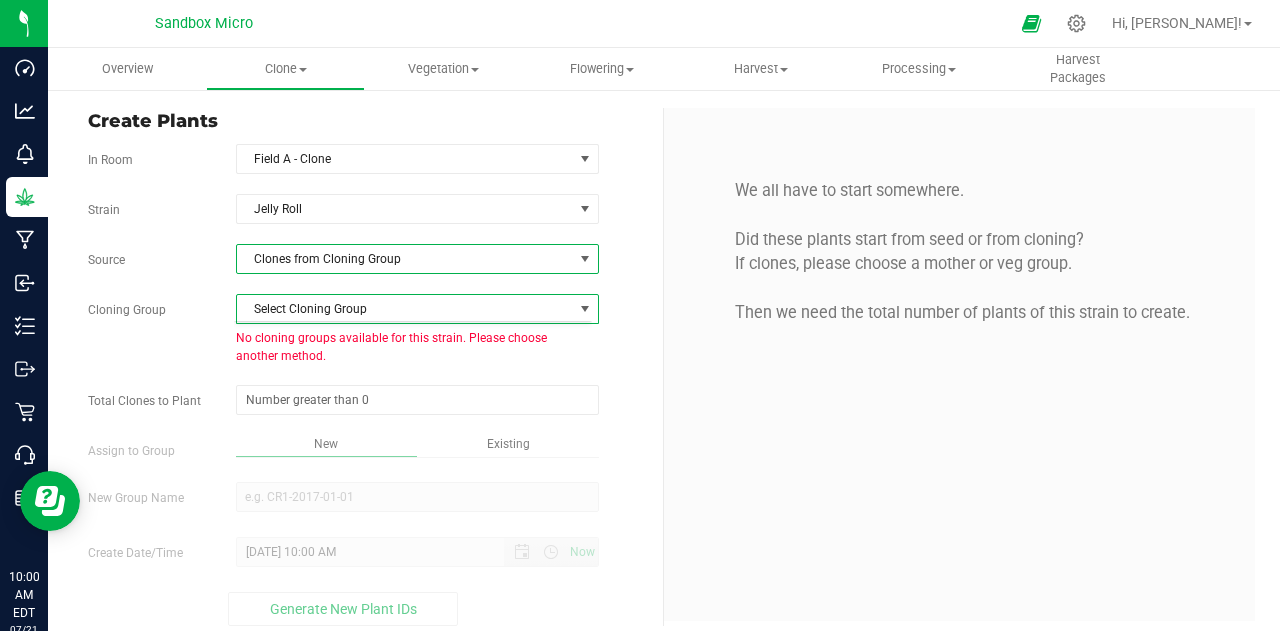 click on "Clones from Cloning Group" at bounding box center [405, 259] 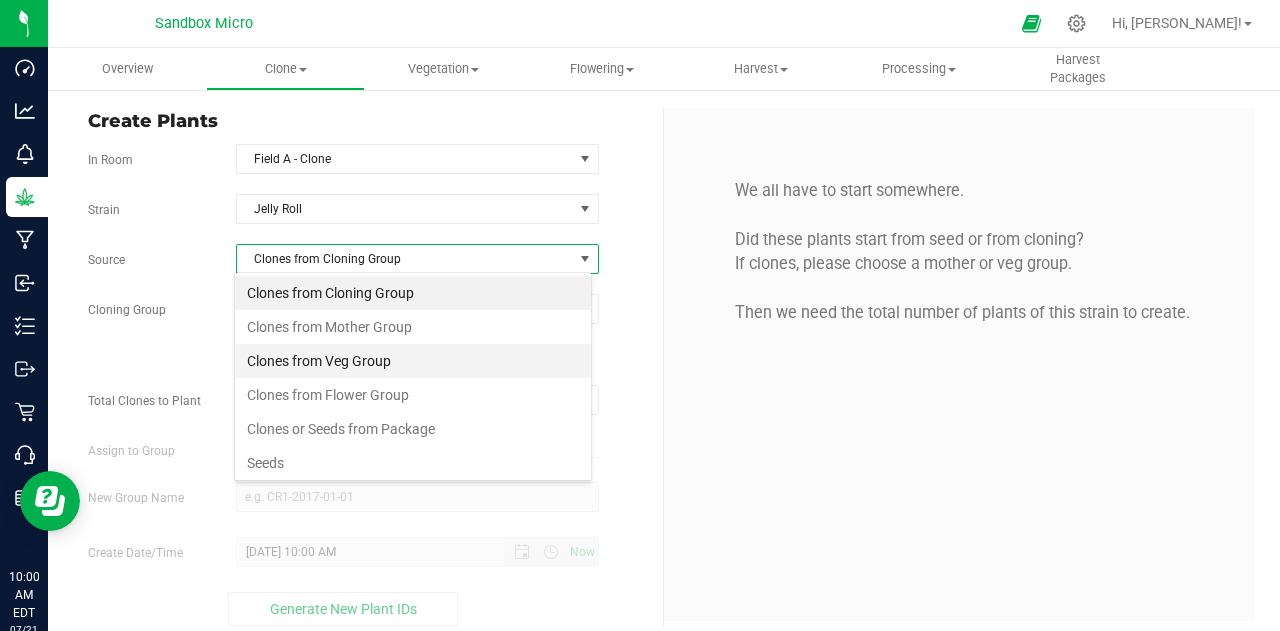 scroll, scrollTop: 99970, scrollLeft: 99641, axis: both 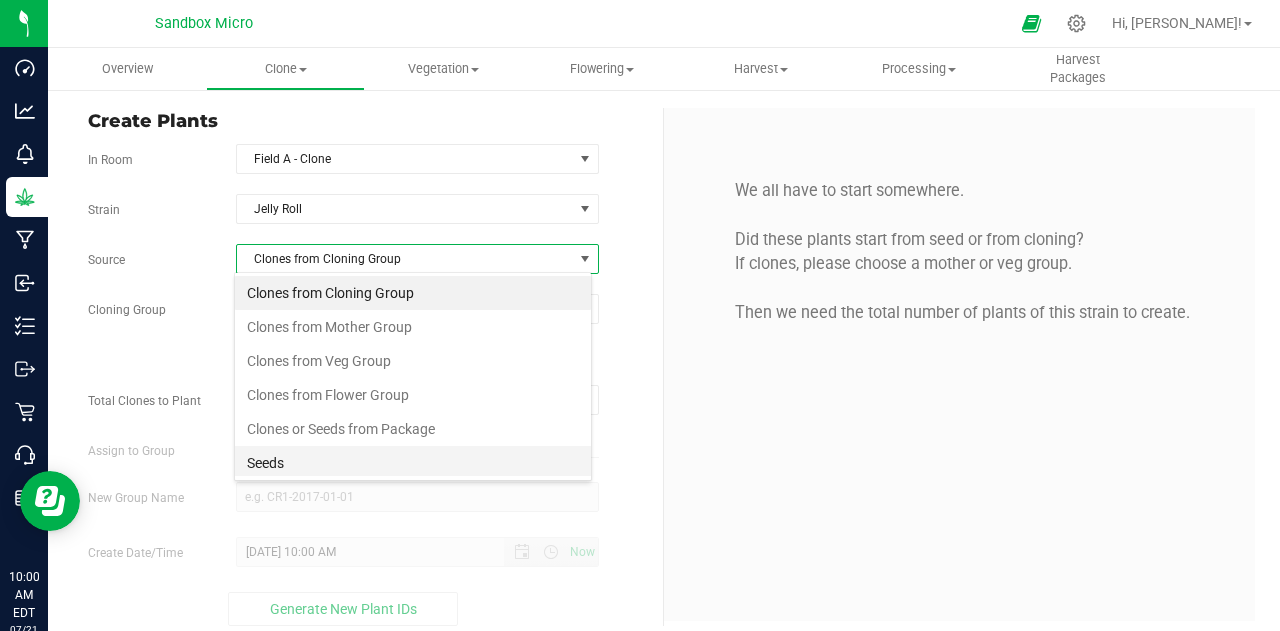 click on "Seeds" at bounding box center [413, 463] 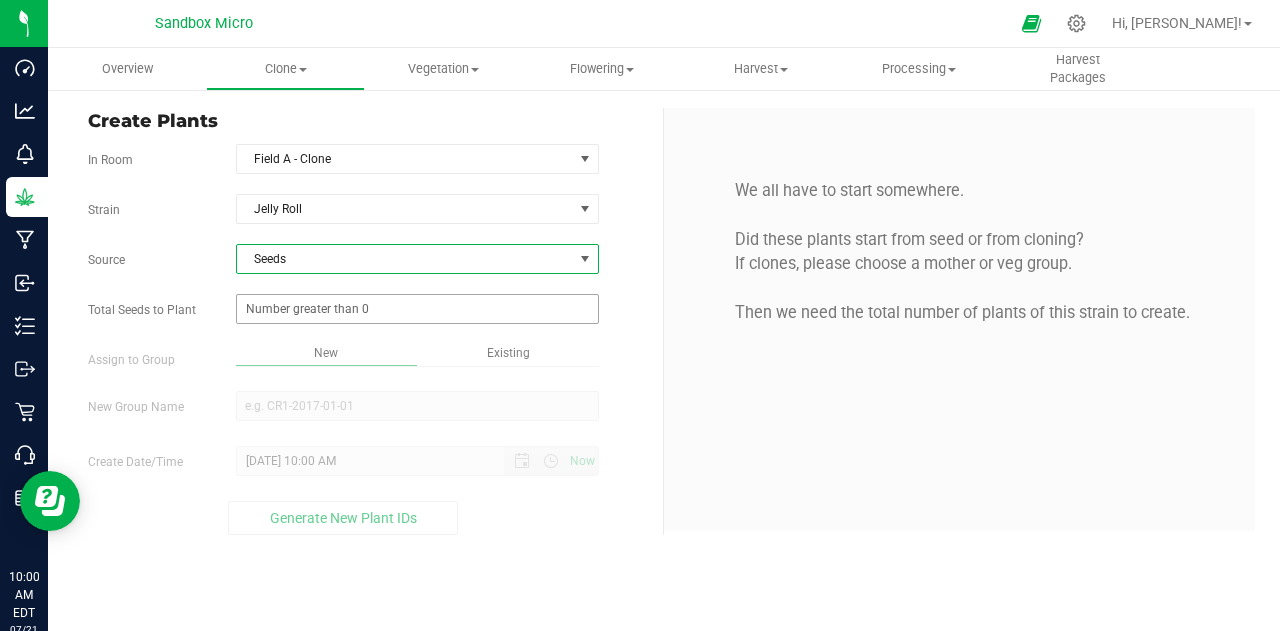 click at bounding box center (417, 309) 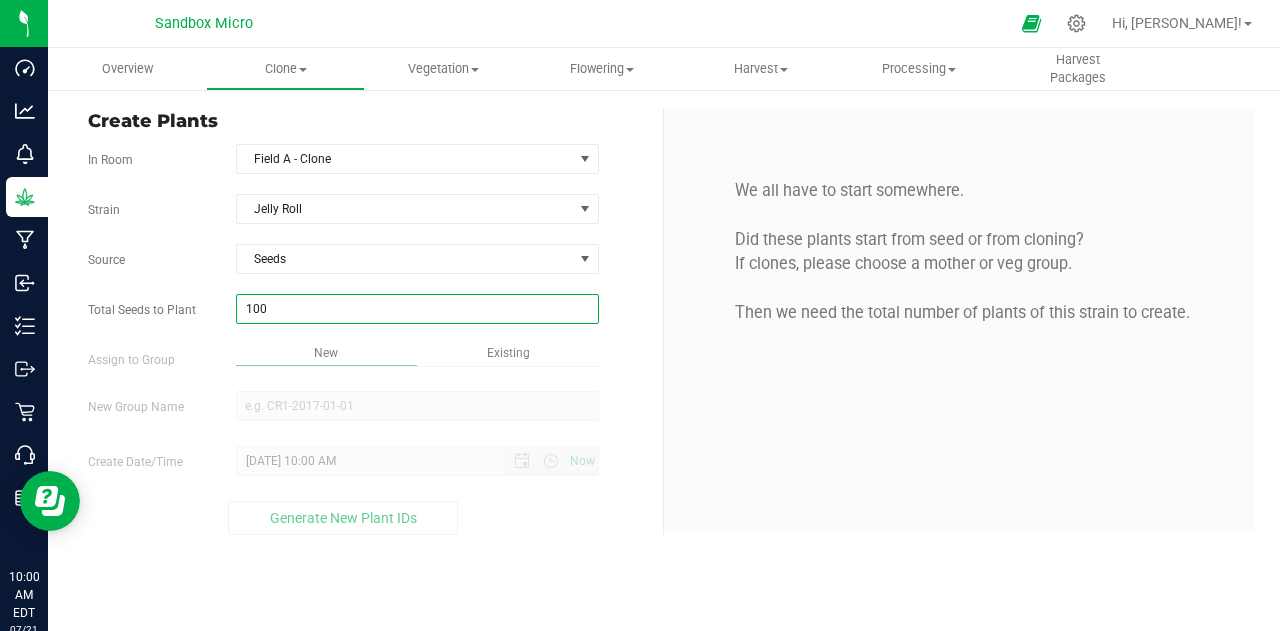 type on "1000" 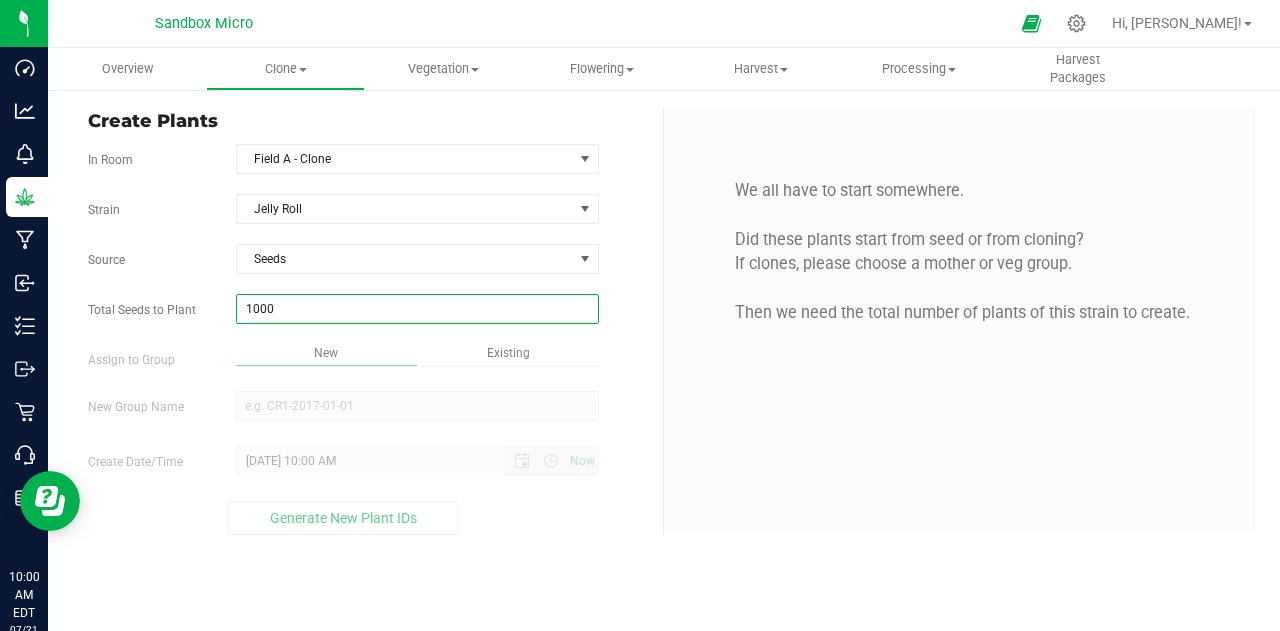 type on "1,000" 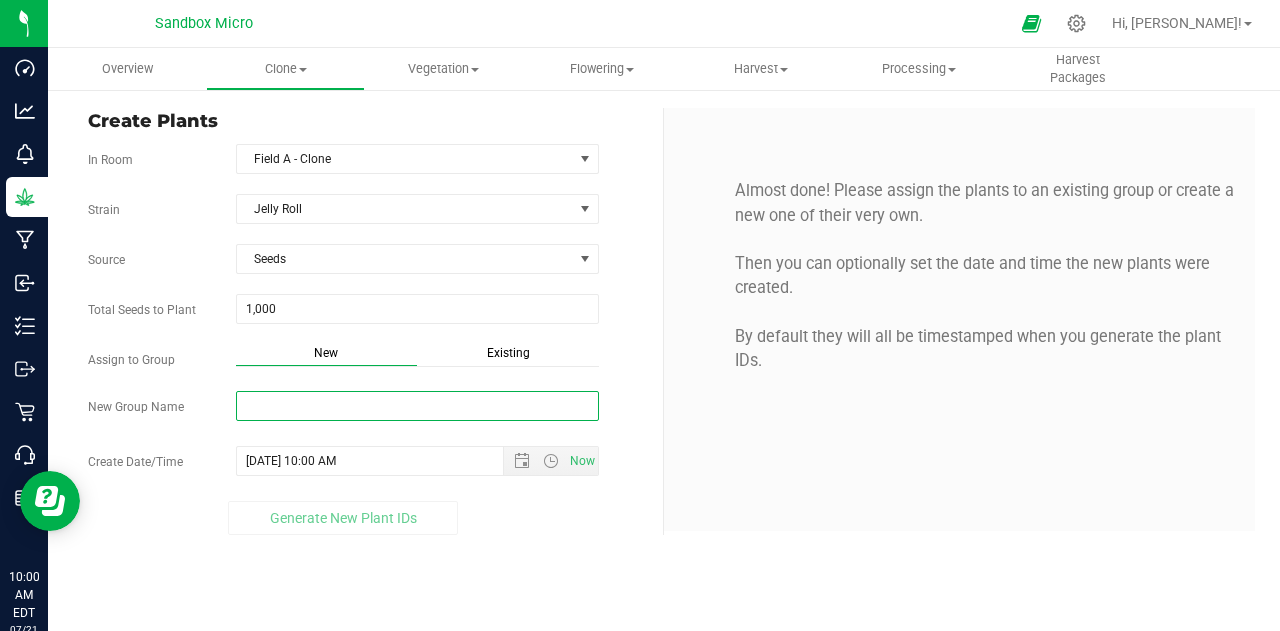 click on "New Group Name" at bounding box center [417, 406] 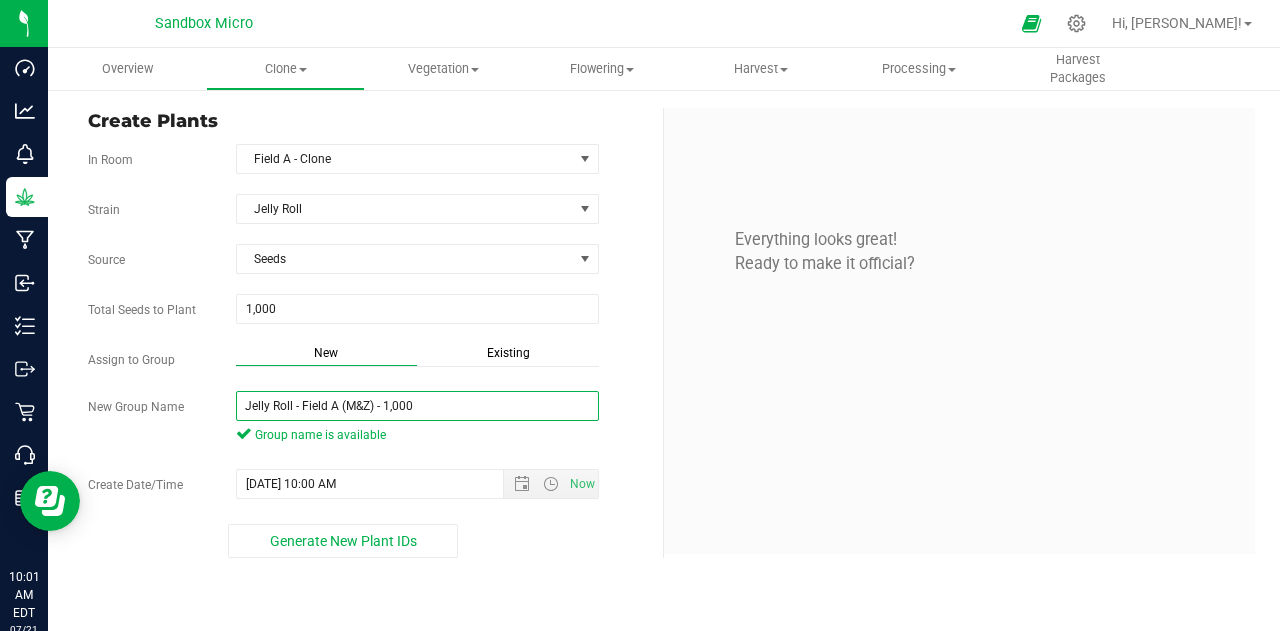 type on "Jelly Roll - Field A (M&Z) - 1,000" 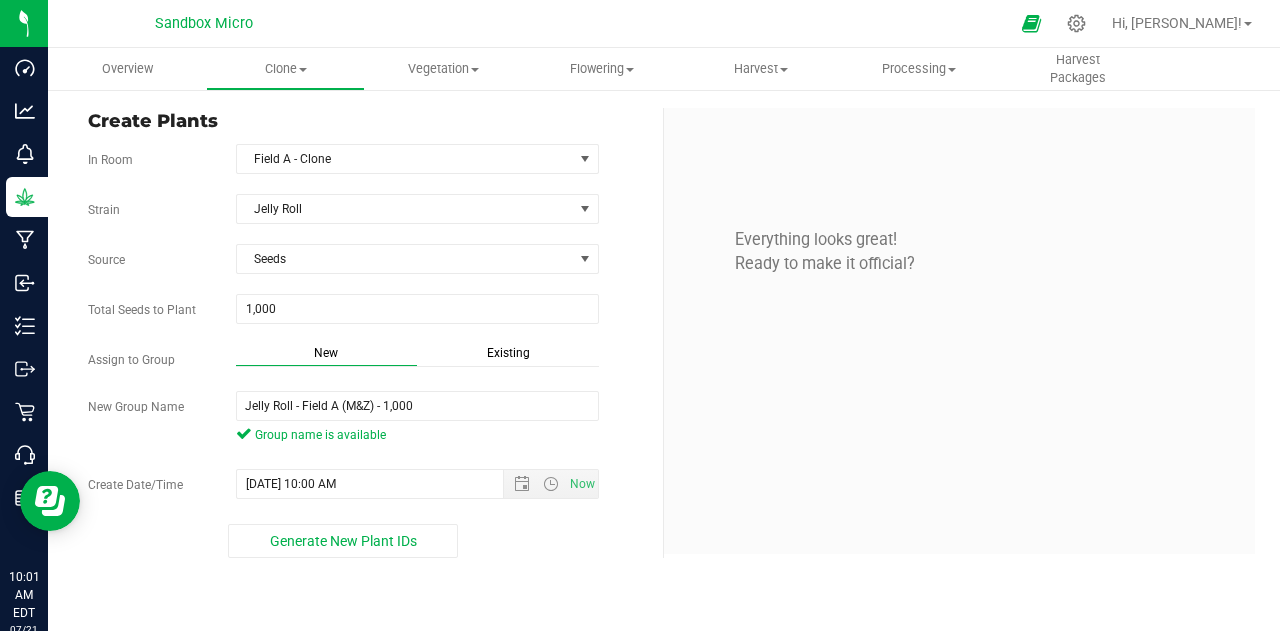click on "Generate New Plant IDs" at bounding box center (343, 541) 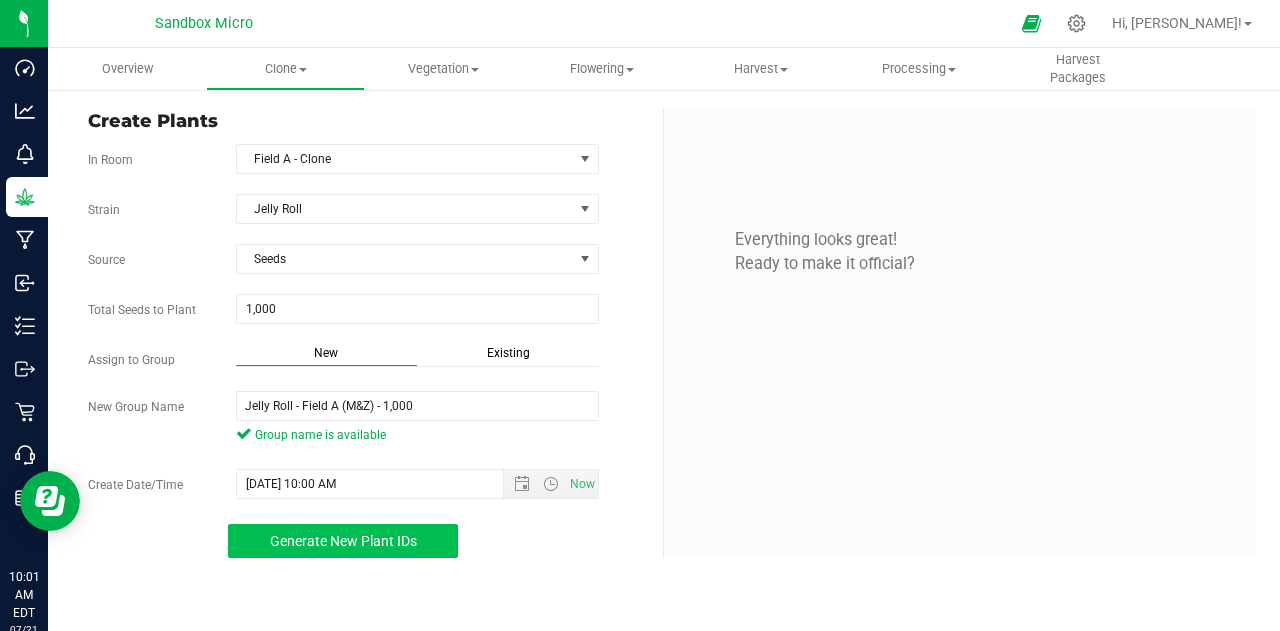 click on "Generate New Plant IDs" at bounding box center (343, 541) 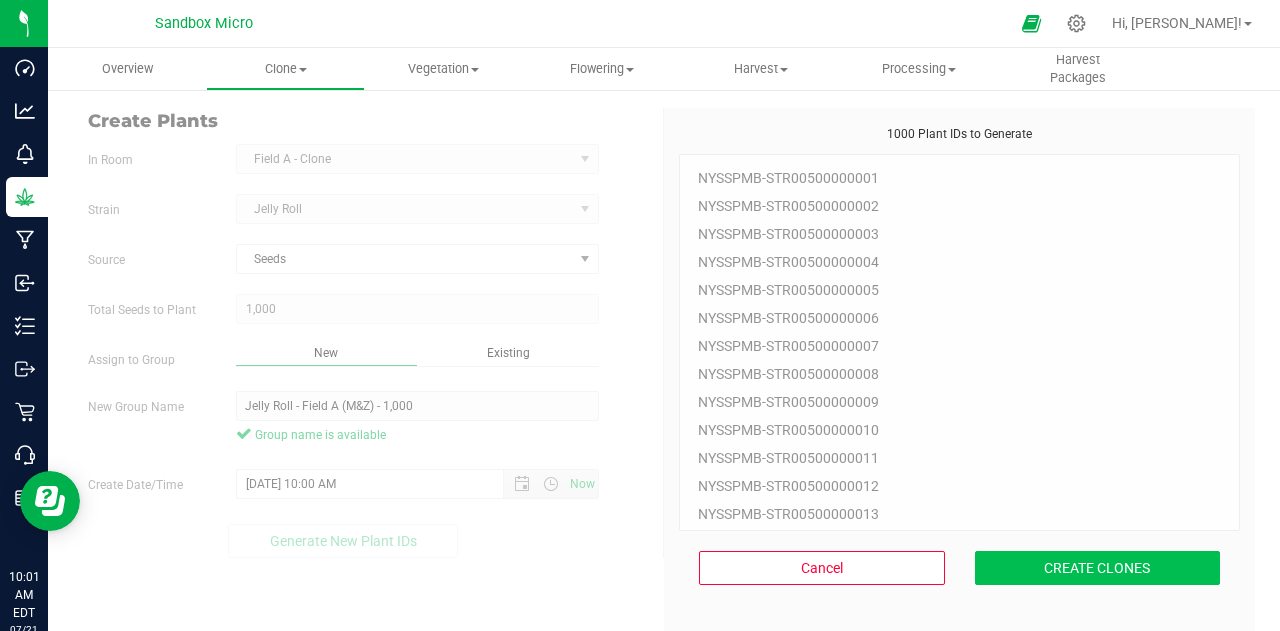 scroll, scrollTop: 60, scrollLeft: 0, axis: vertical 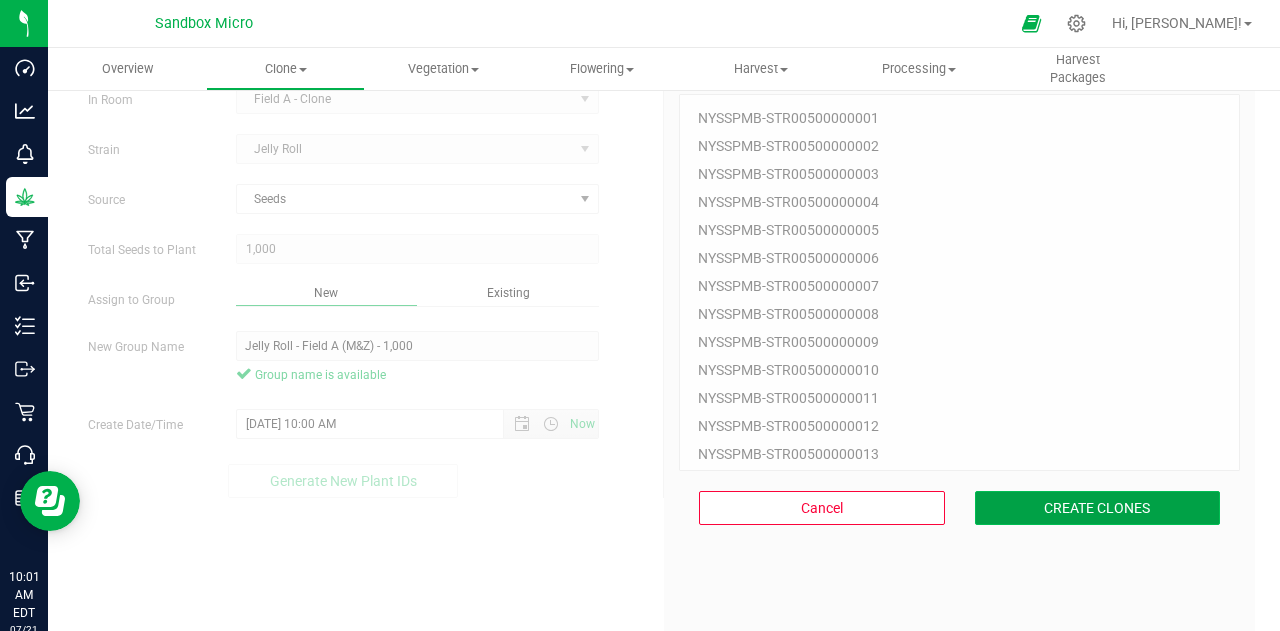 click on "CREATE CLONES" at bounding box center (1098, 508) 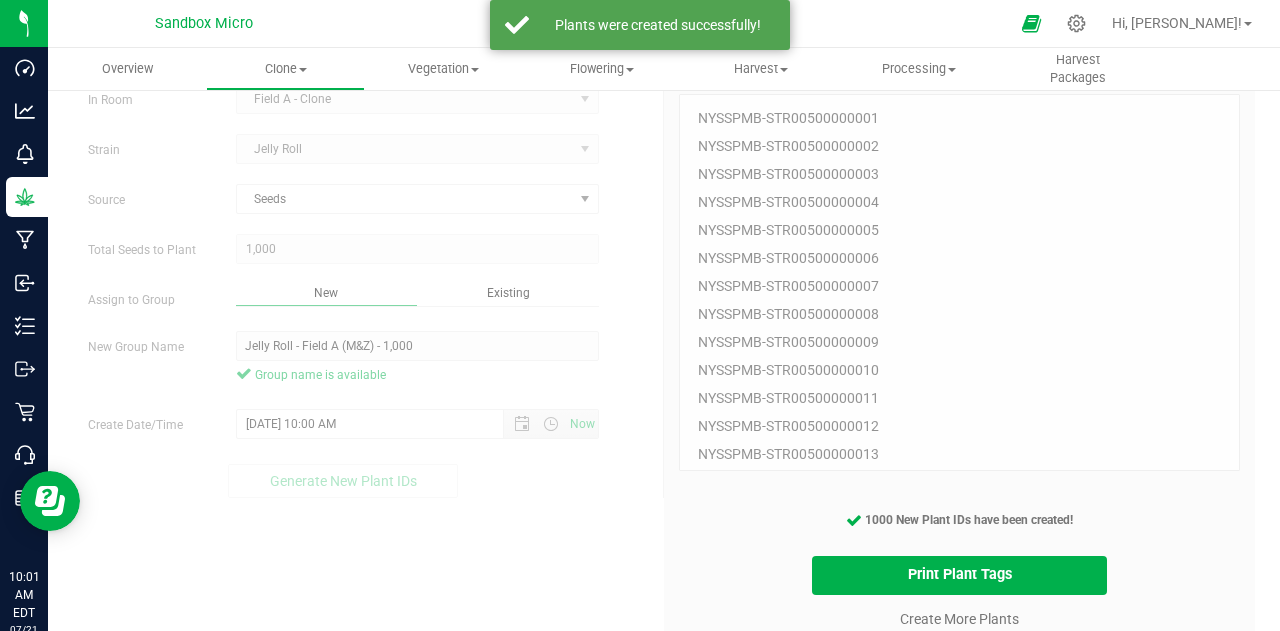 scroll, scrollTop: 144, scrollLeft: 0, axis: vertical 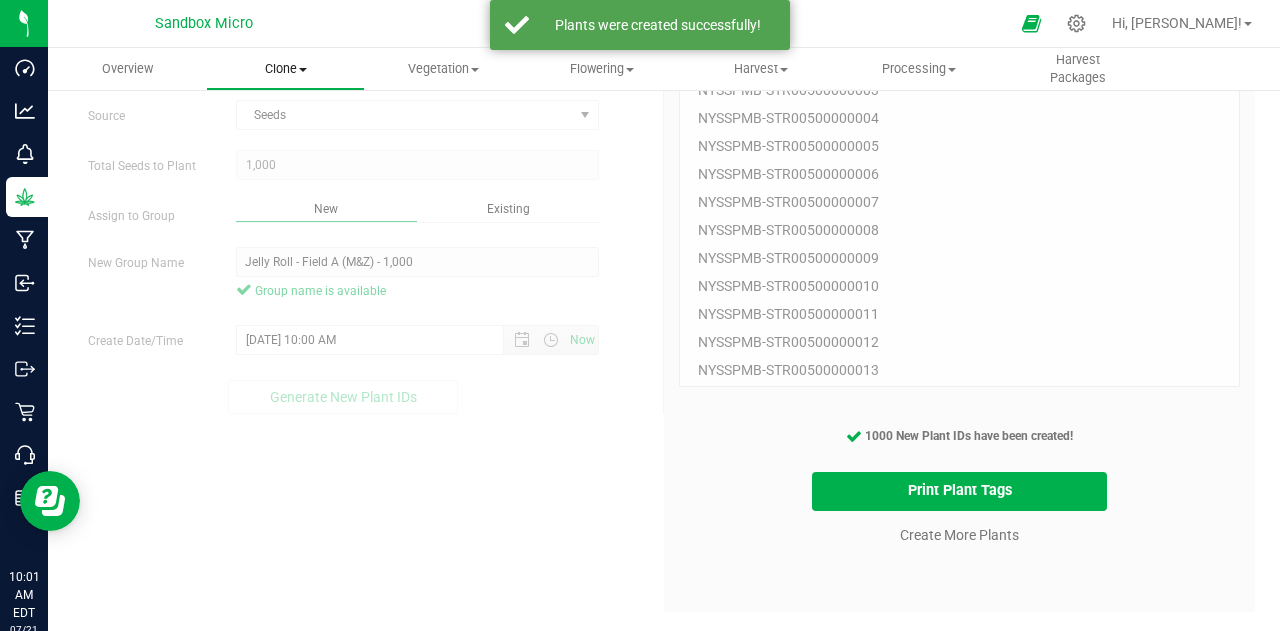 click on "Clone" at bounding box center [285, 69] 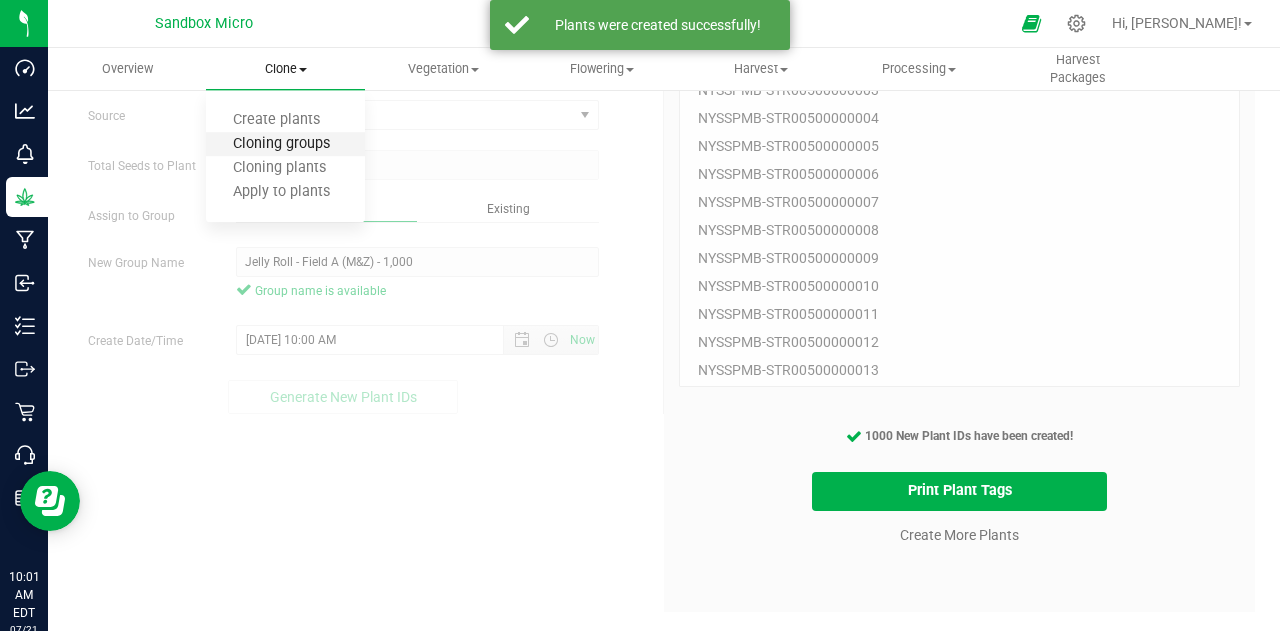 click on "Cloning groups" at bounding box center (281, 144) 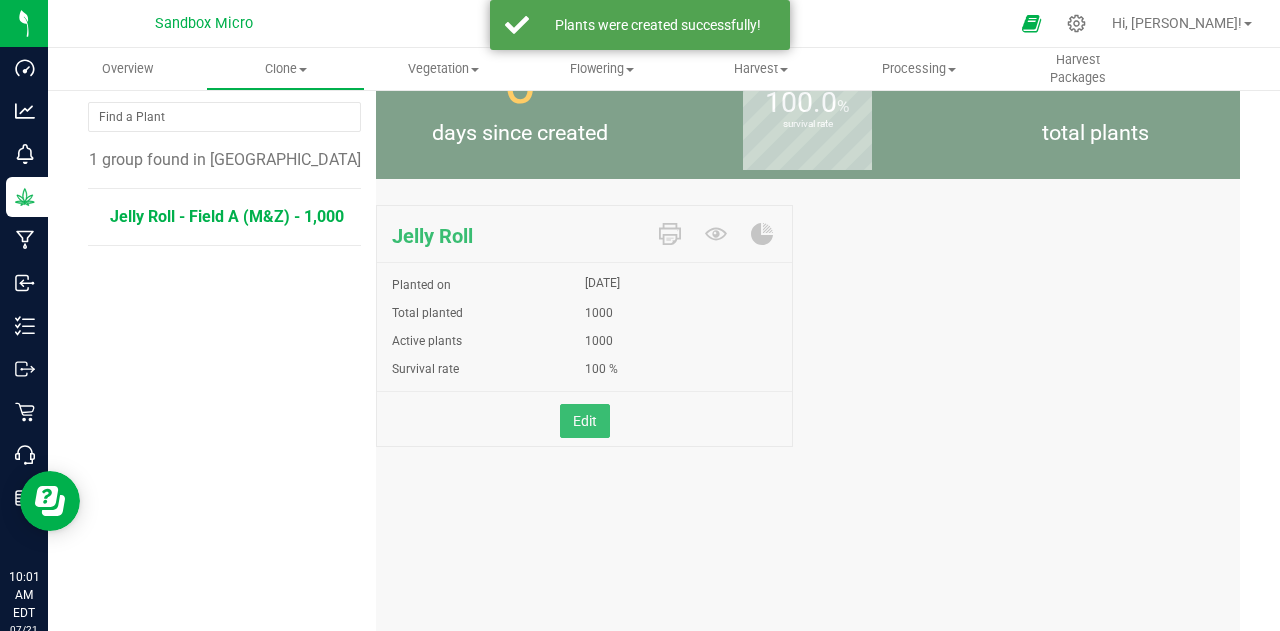 scroll, scrollTop: 96, scrollLeft: 0, axis: vertical 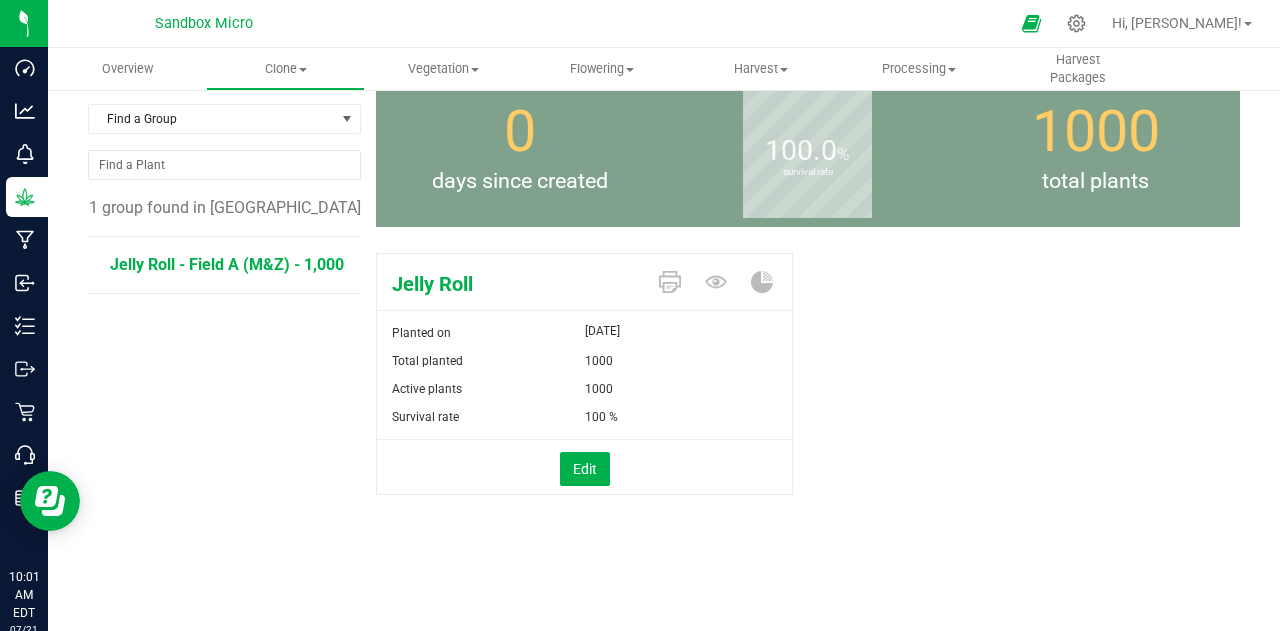 click on "Jelly Roll - Field A (M&Z) - 1,000" at bounding box center [227, 264] 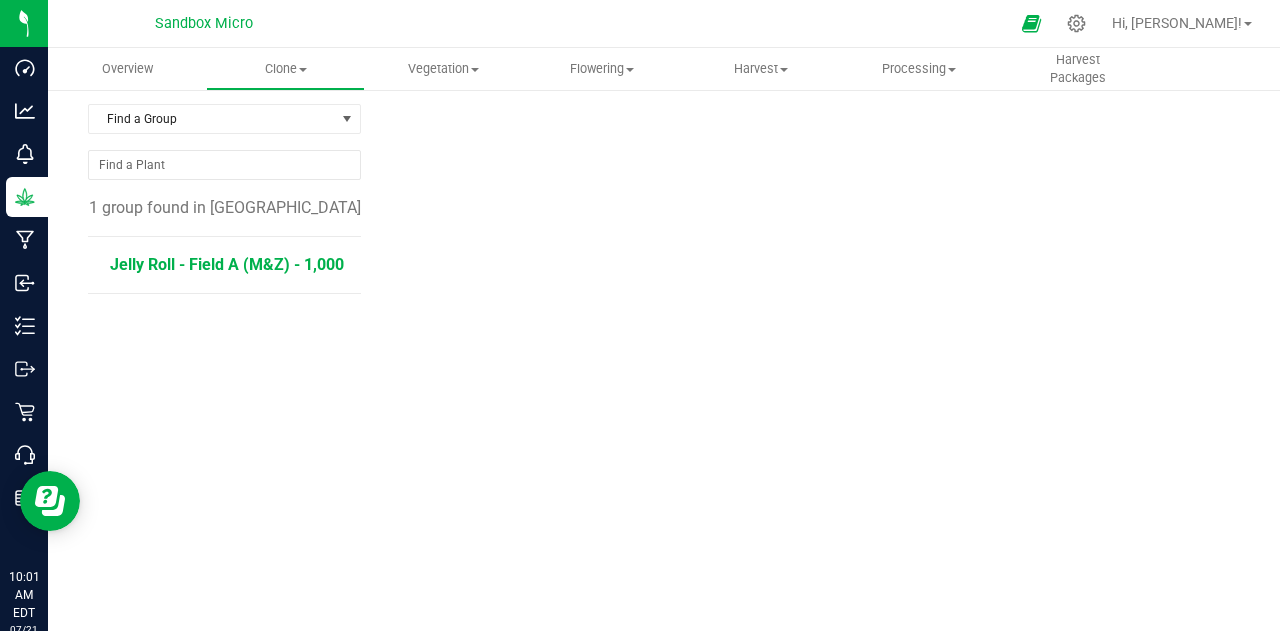 click on "Jelly Roll - Field A (M&Z) - 1,000" at bounding box center (227, 264) 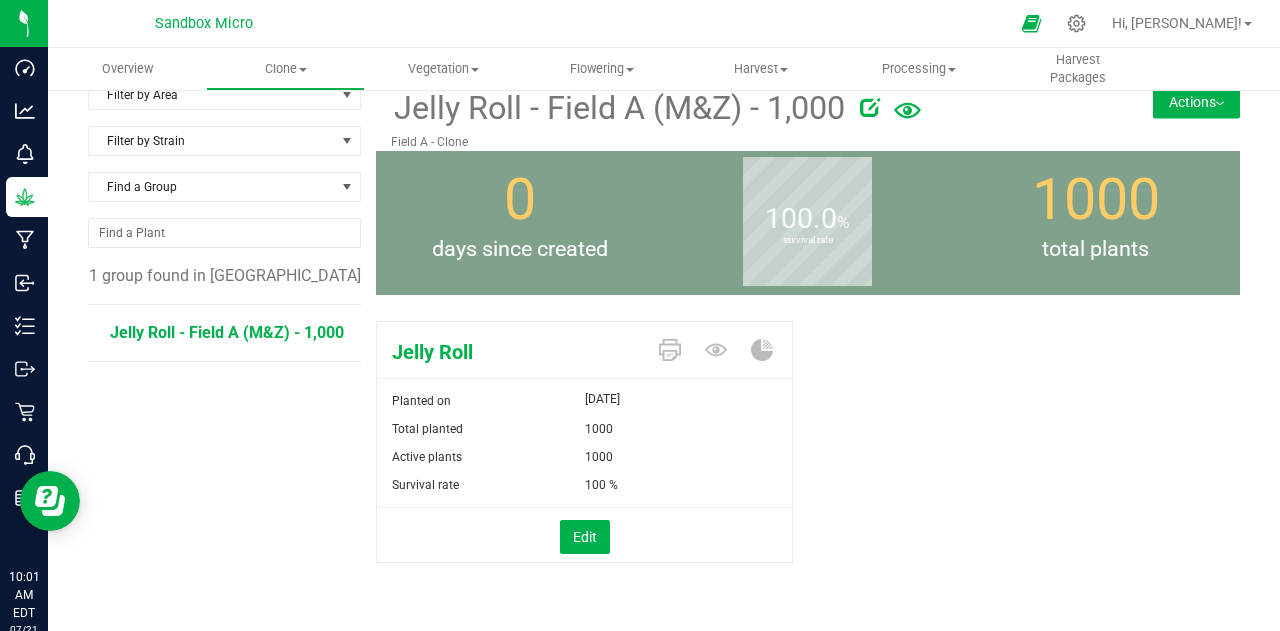 scroll, scrollTop: 0, scrollLeft: 0, axis: both 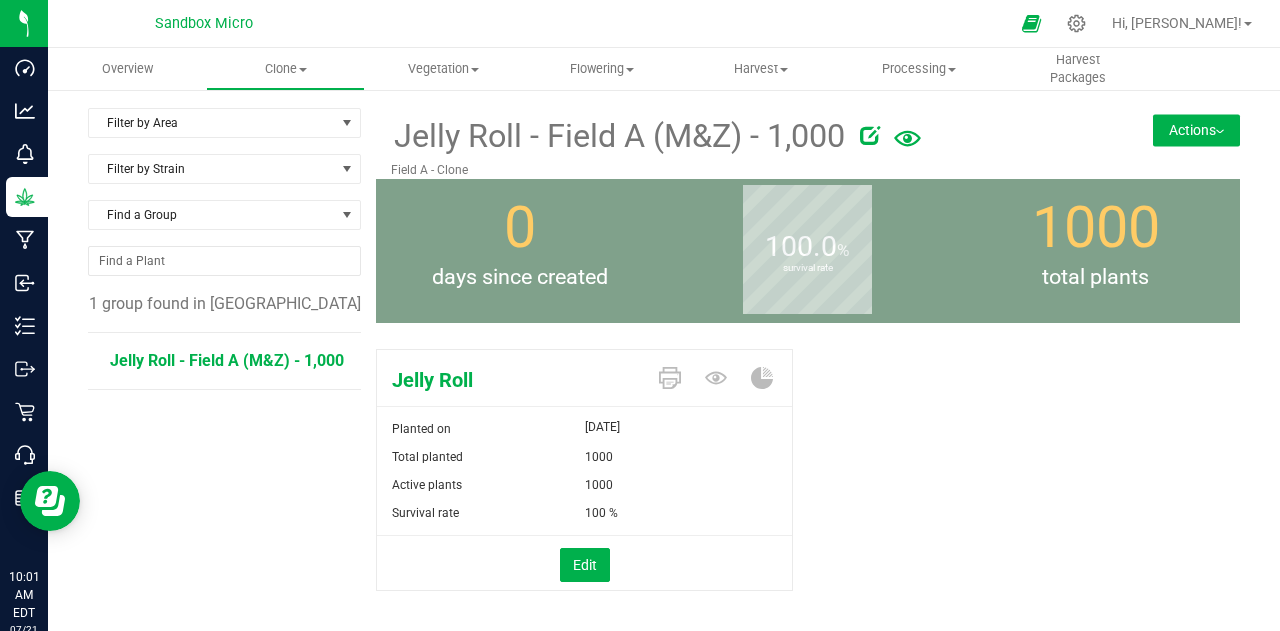click on "Actions" at bounding box center (1196, 130) 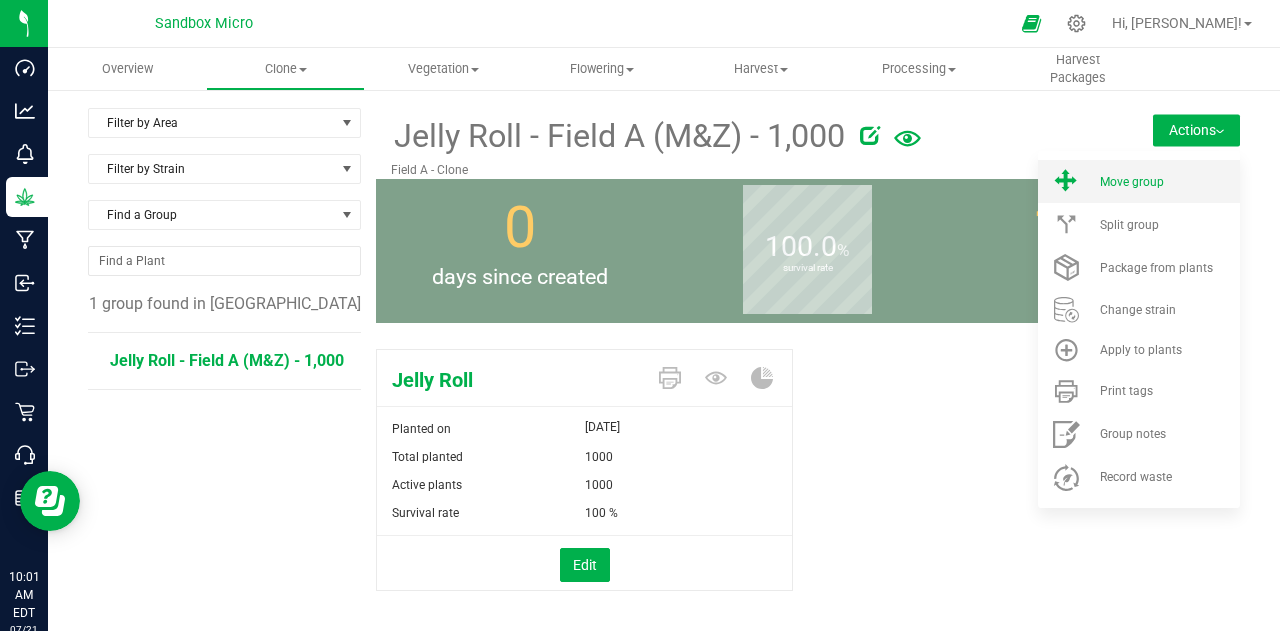 click on "Move group" at bounding box center (1139, 181) 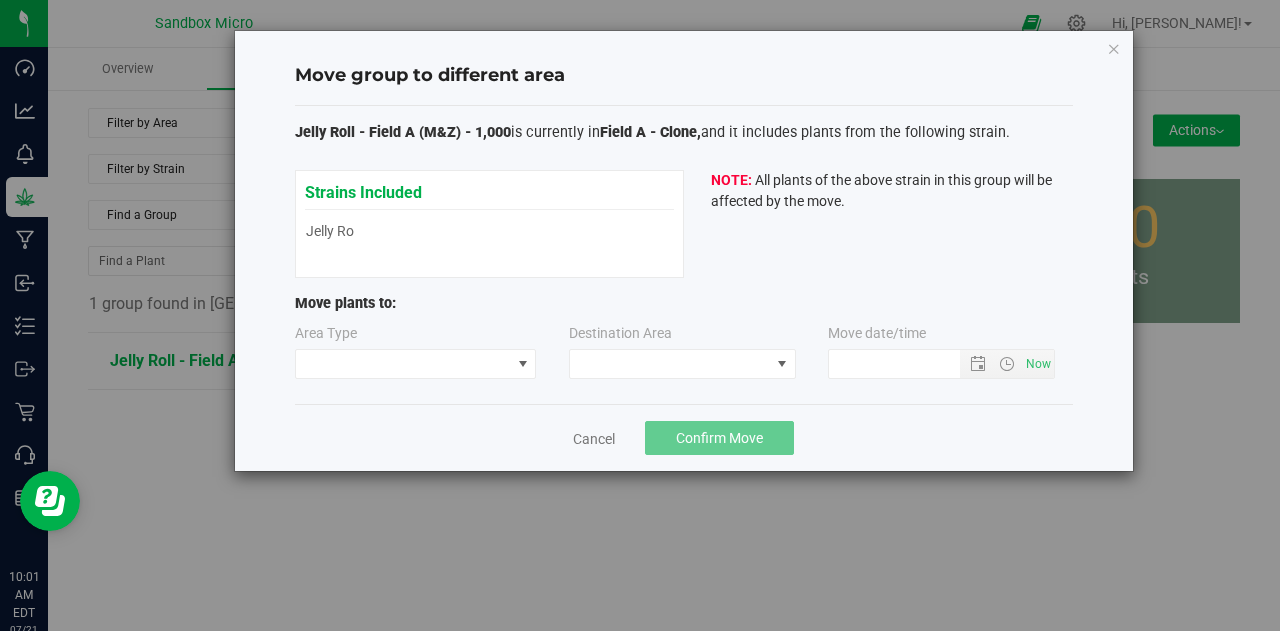 type on "[DATE] 10:01 AM" 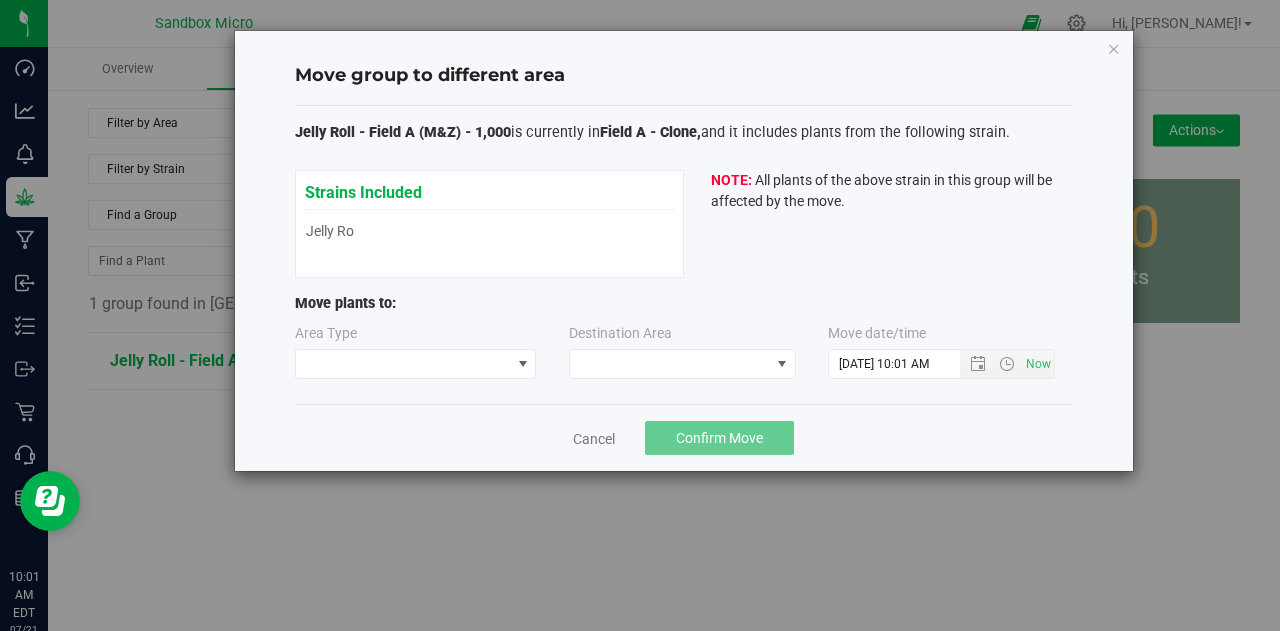 type 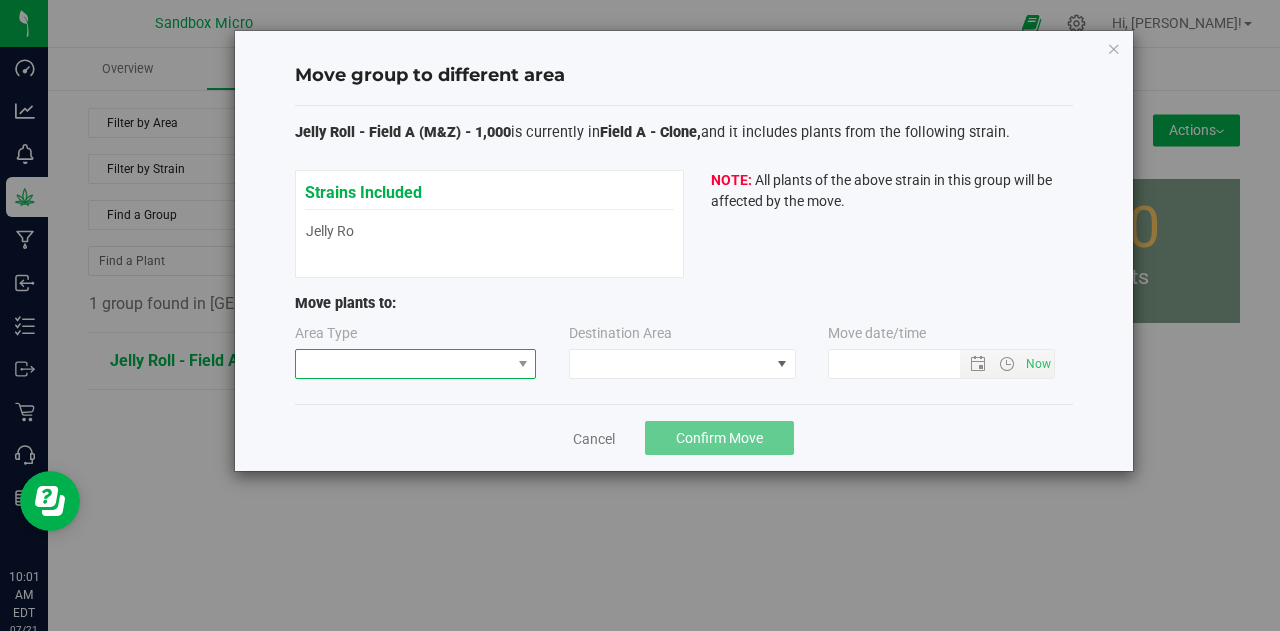 click at bounding box center [403, 364] 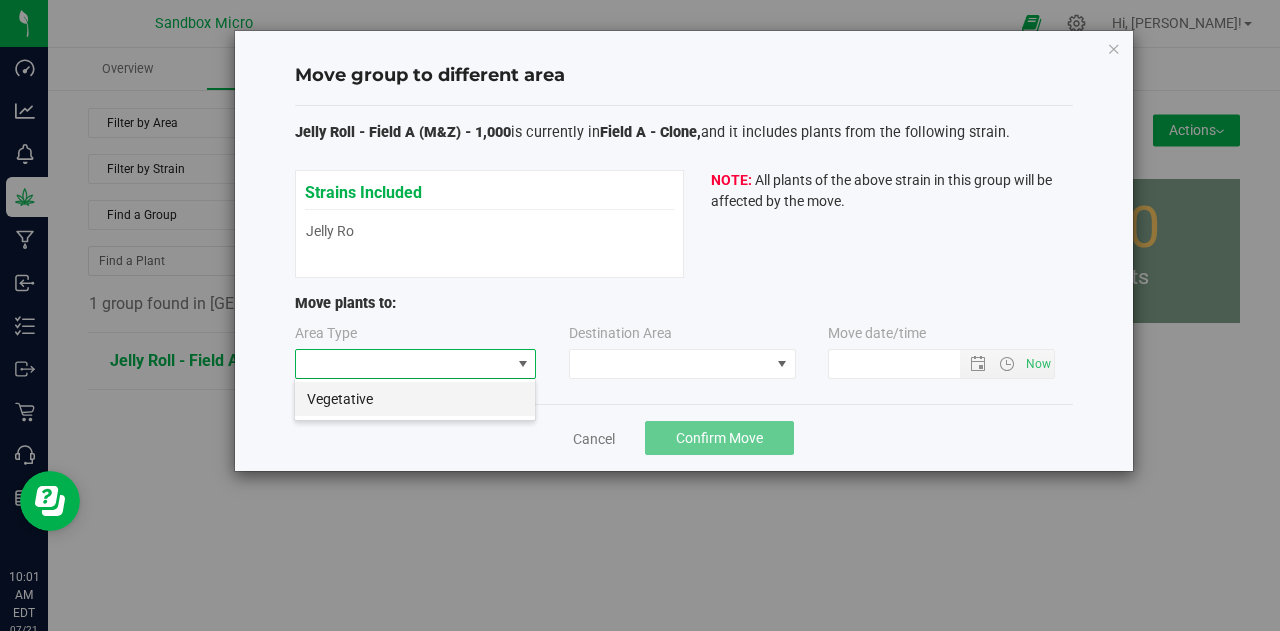scroll, scrollTop: 99970, scrollLeft: 99758, axis: both 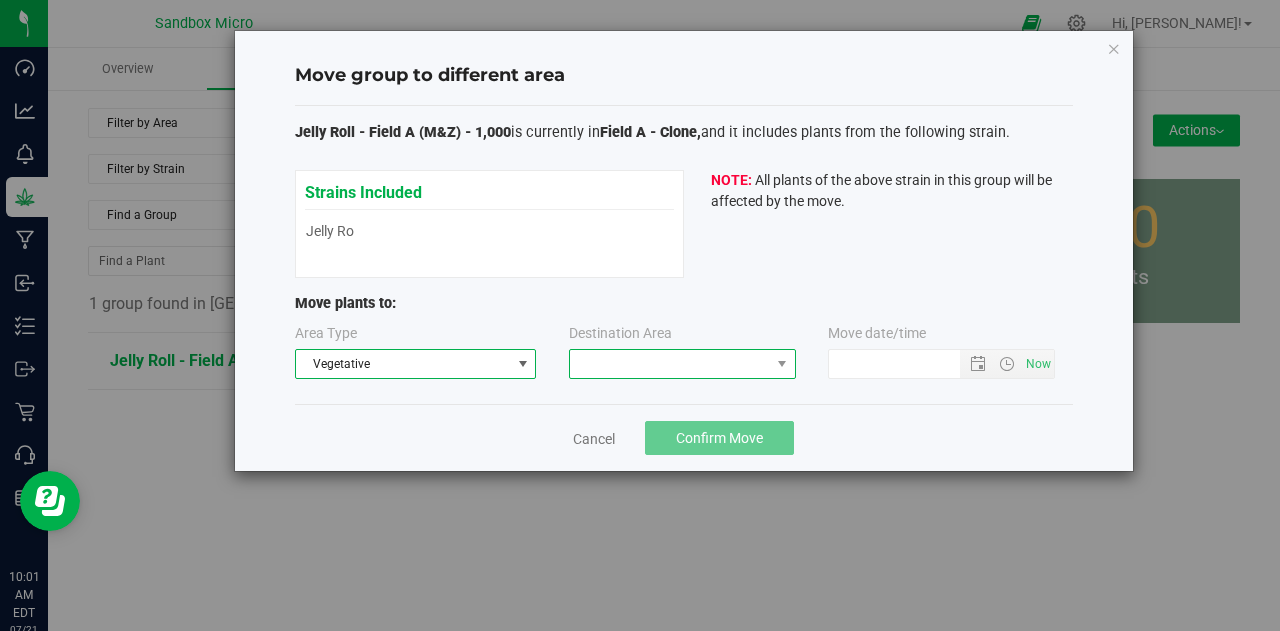 click at bounding box center (670, 364) 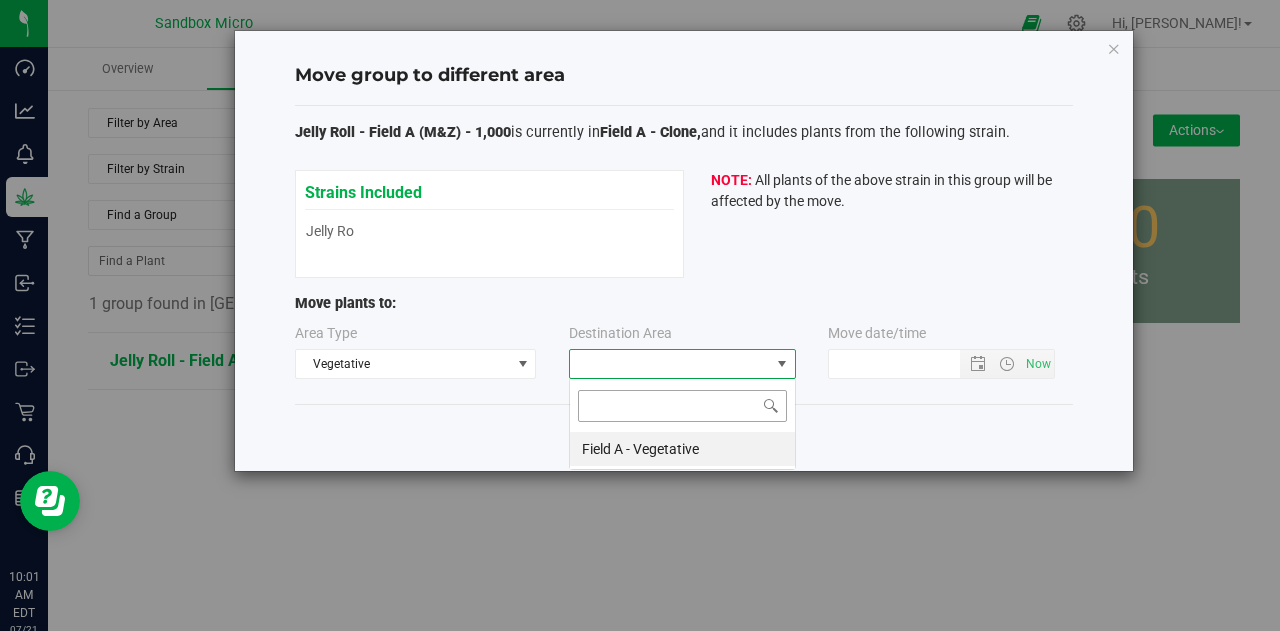 scroll, scrollTop: 99970, scrollLeft: 99772, axis: both 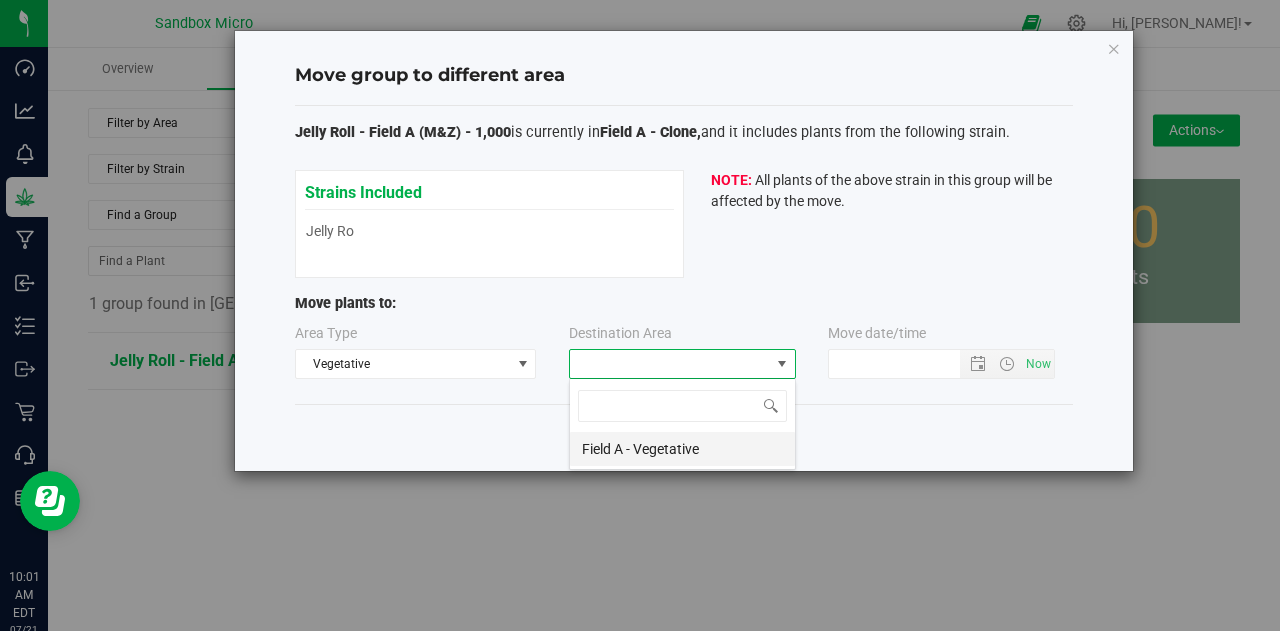 click on "Field A - Vegetative" at bounding box center (682, 449) 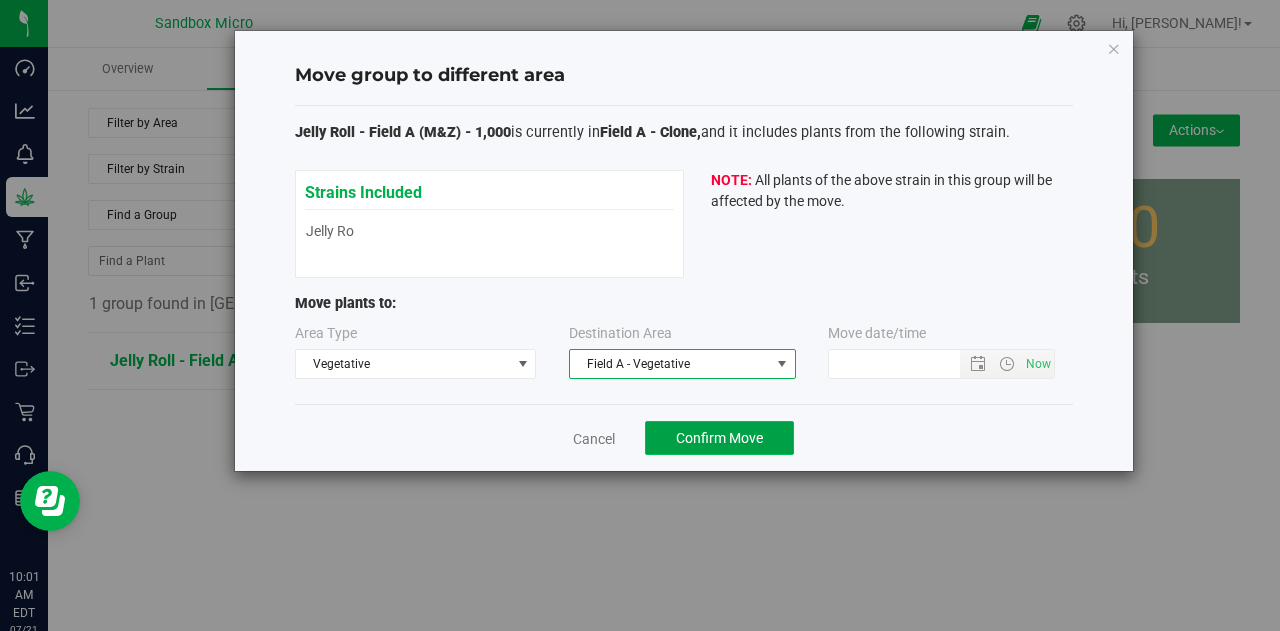 click on "Confirm Move" 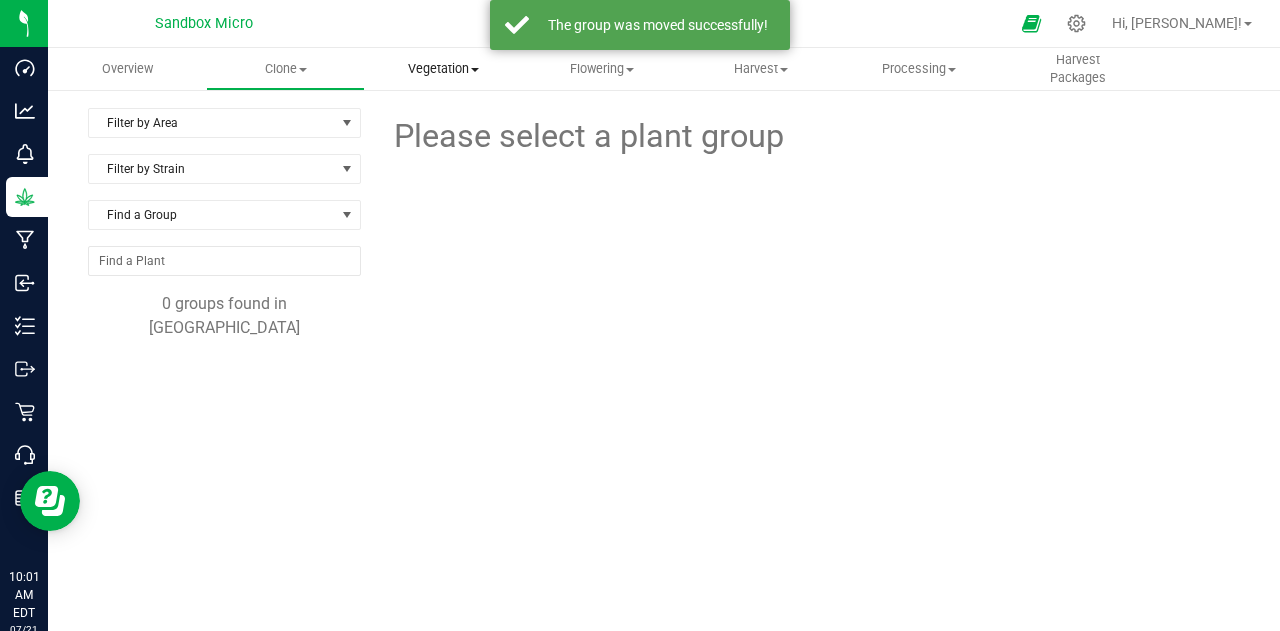 click on "Vegetation" at bounding box center (444, 69) 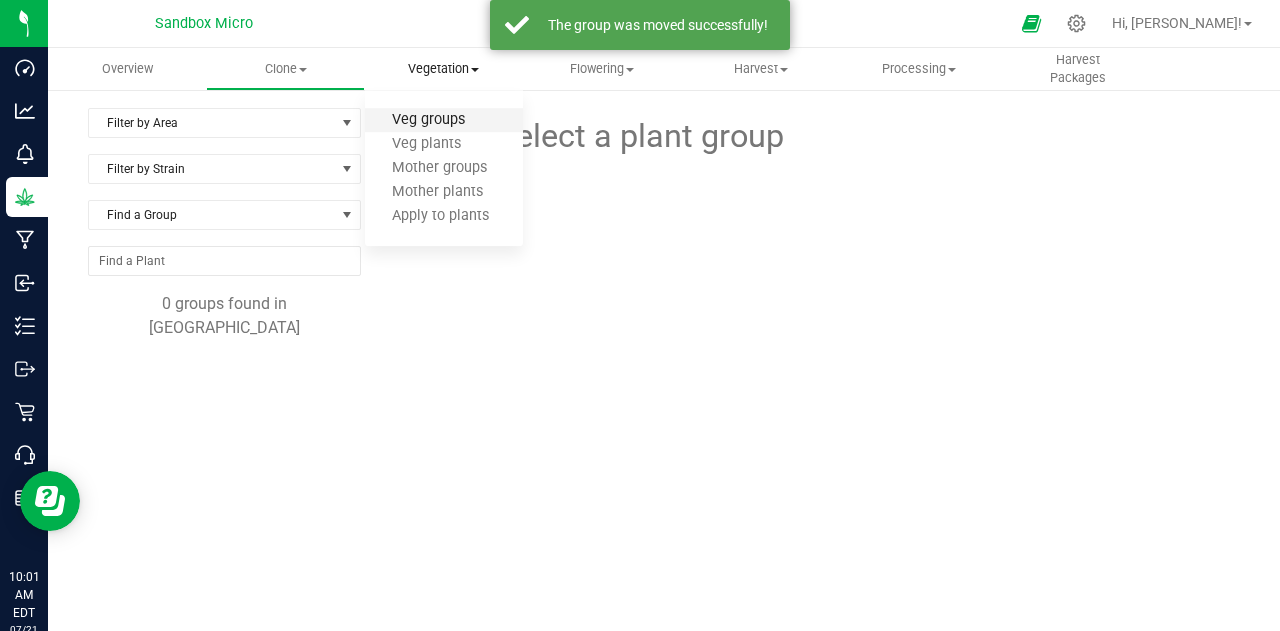click on "Veg groups" at bounding box center (428, 120) 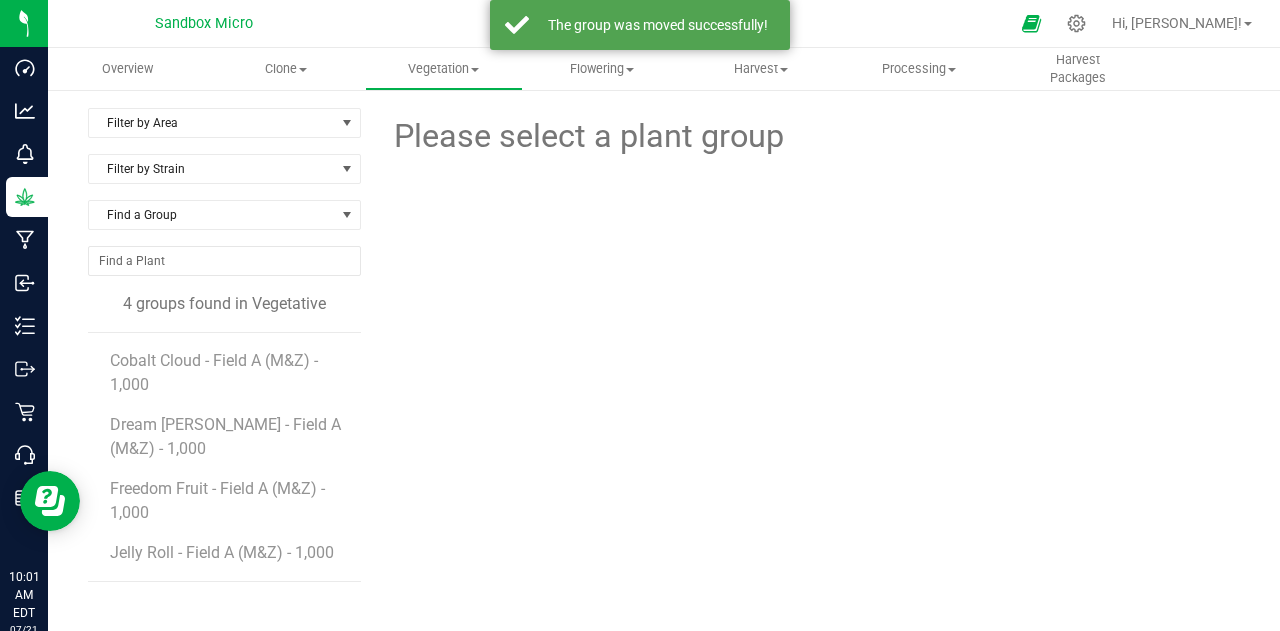 click on "Jelly Roll - Field A (M&Z) - 1,000" at bounding box center [228, 553] 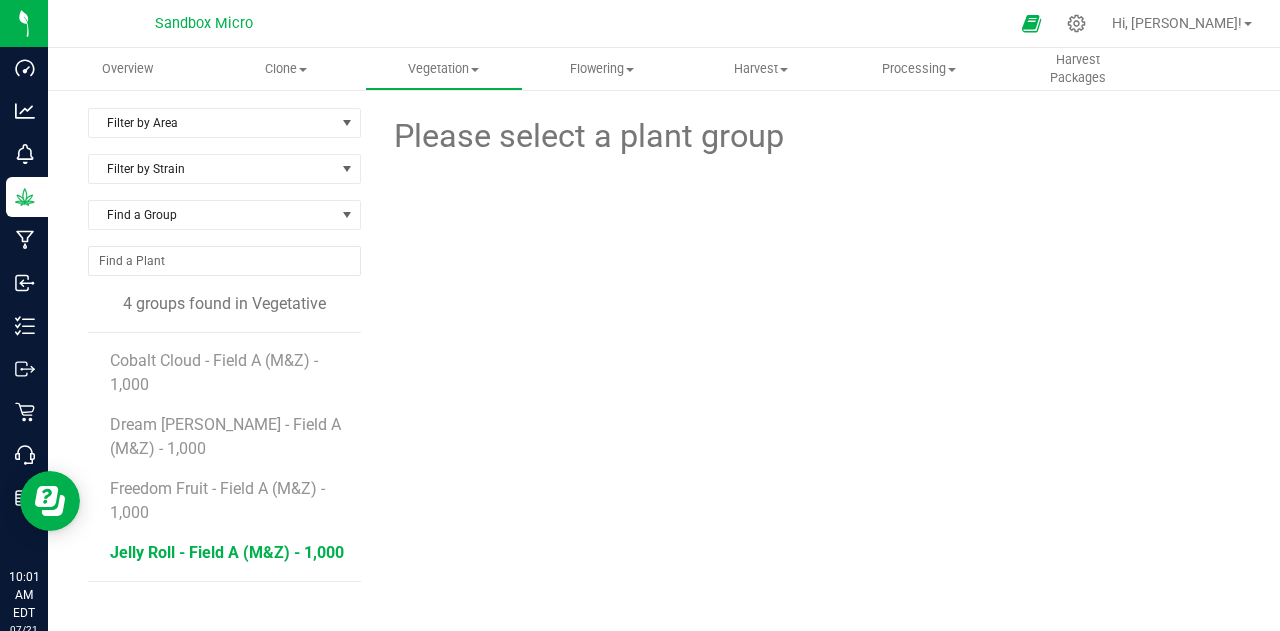 click on "Jelly Roll - Field A (M&Z) - 1,000" at bounding box center (227, 552) 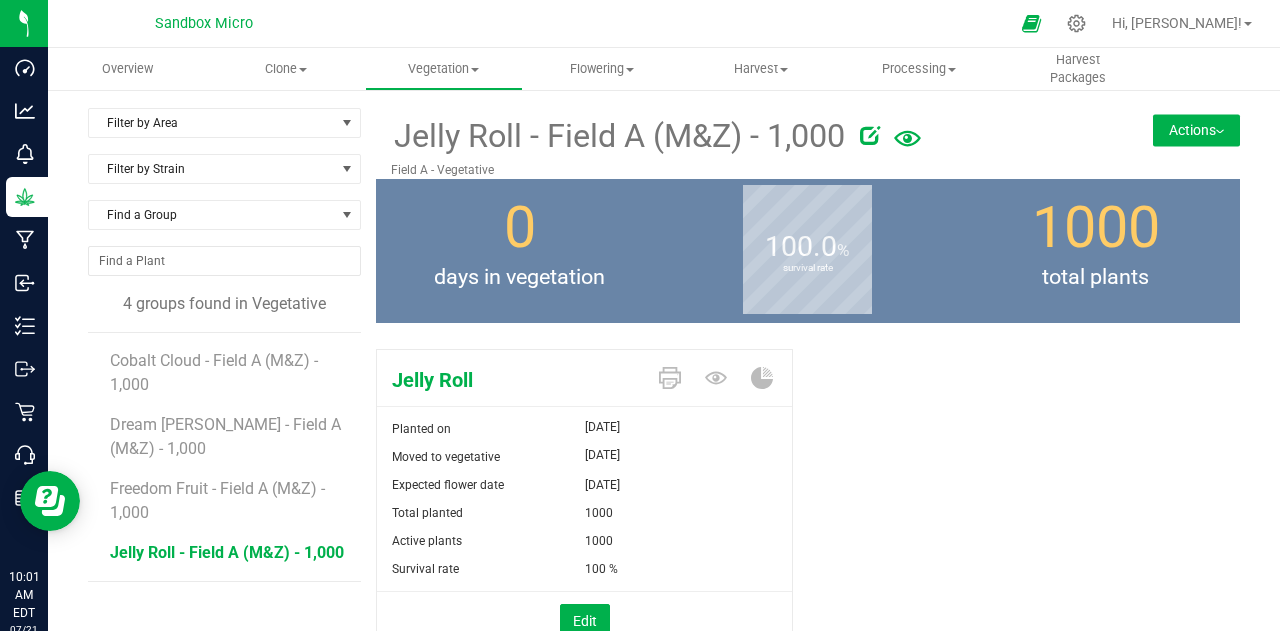 click on "Actions" at bounding box center [1196, 130] 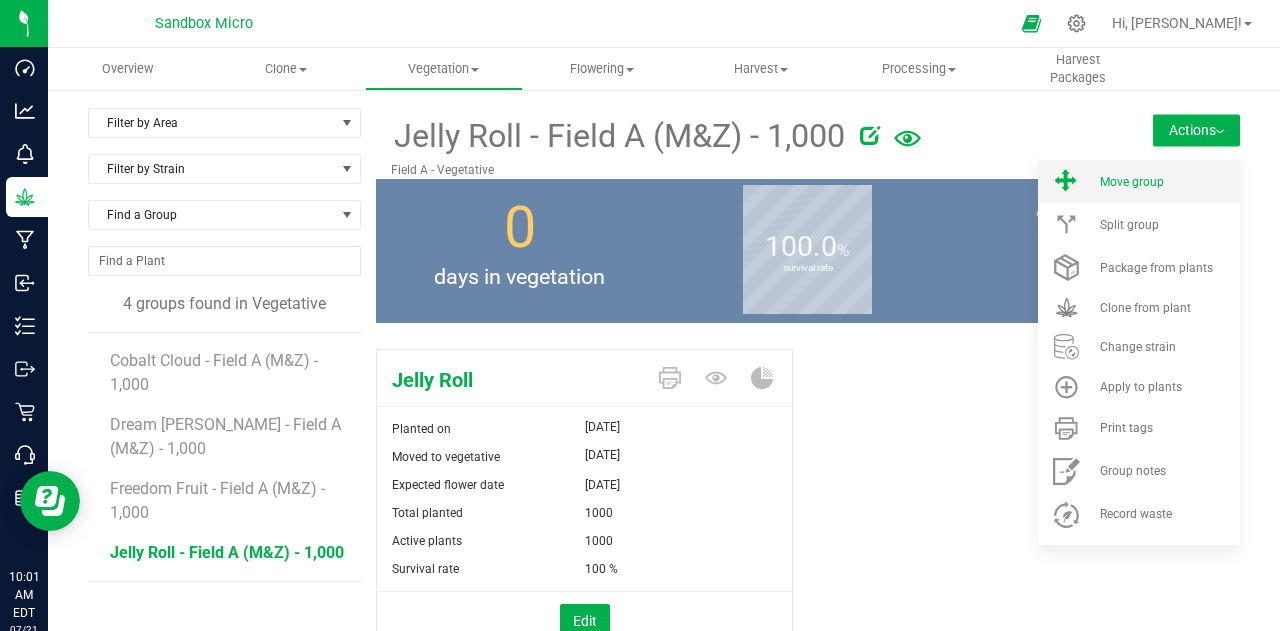 click on "Move group" at bounding box center (1139, 181) 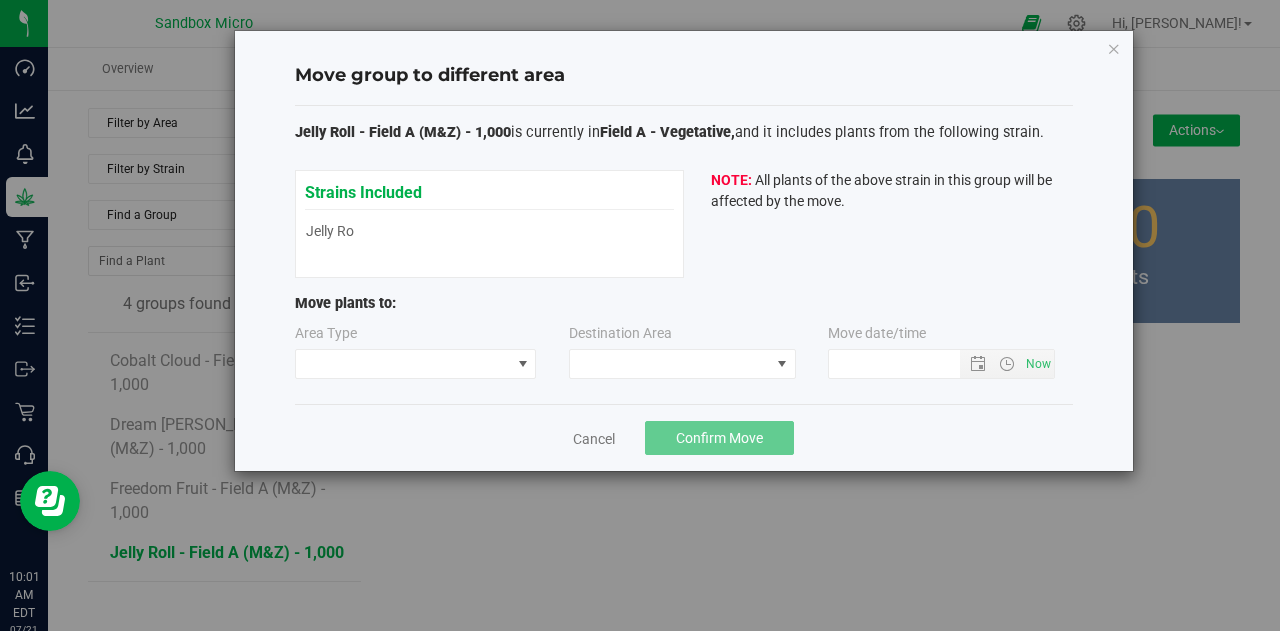 type on "[DATE] 10:01 AM" 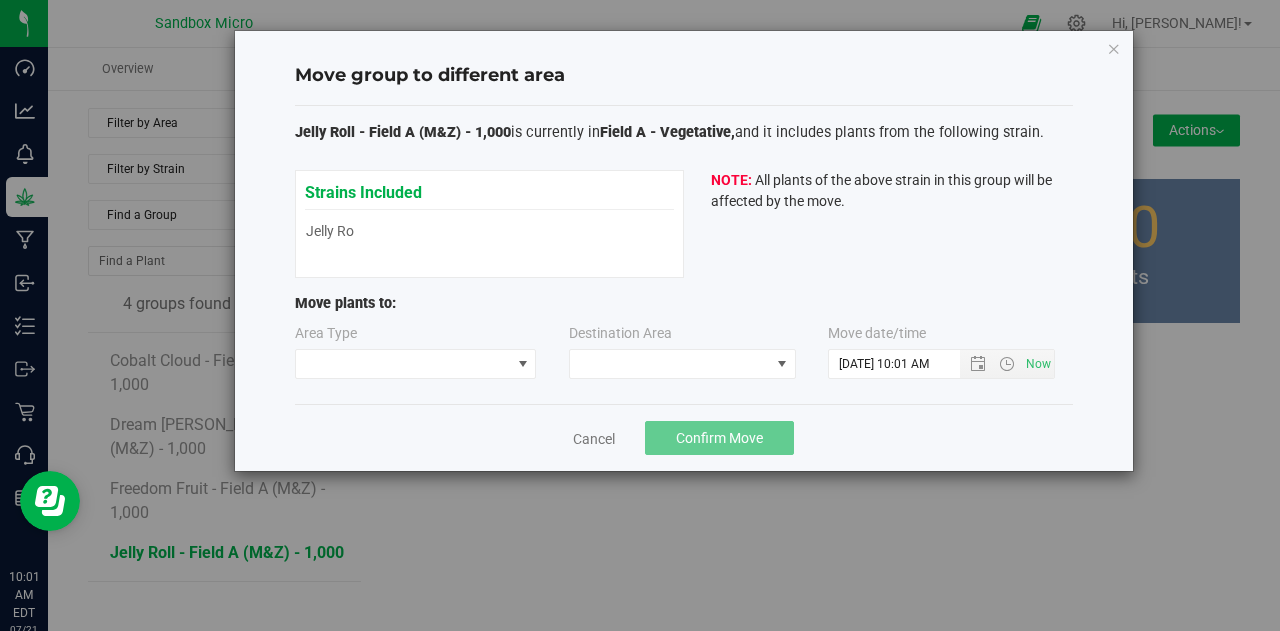type 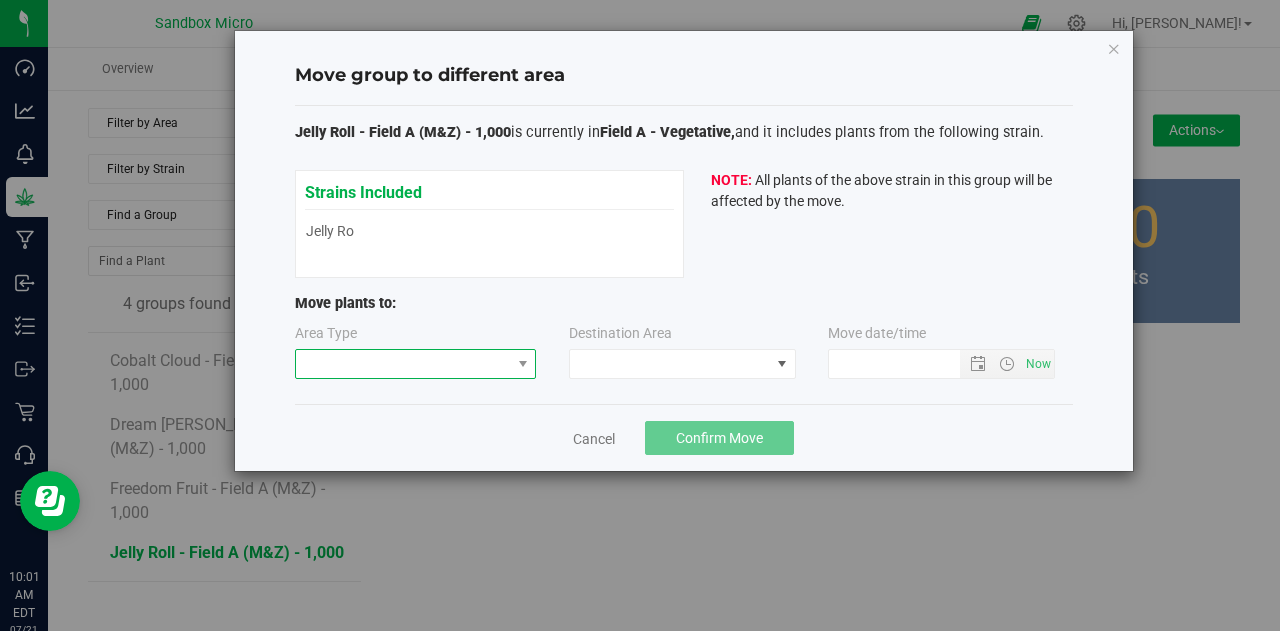 click at bounding box center (403, 364) 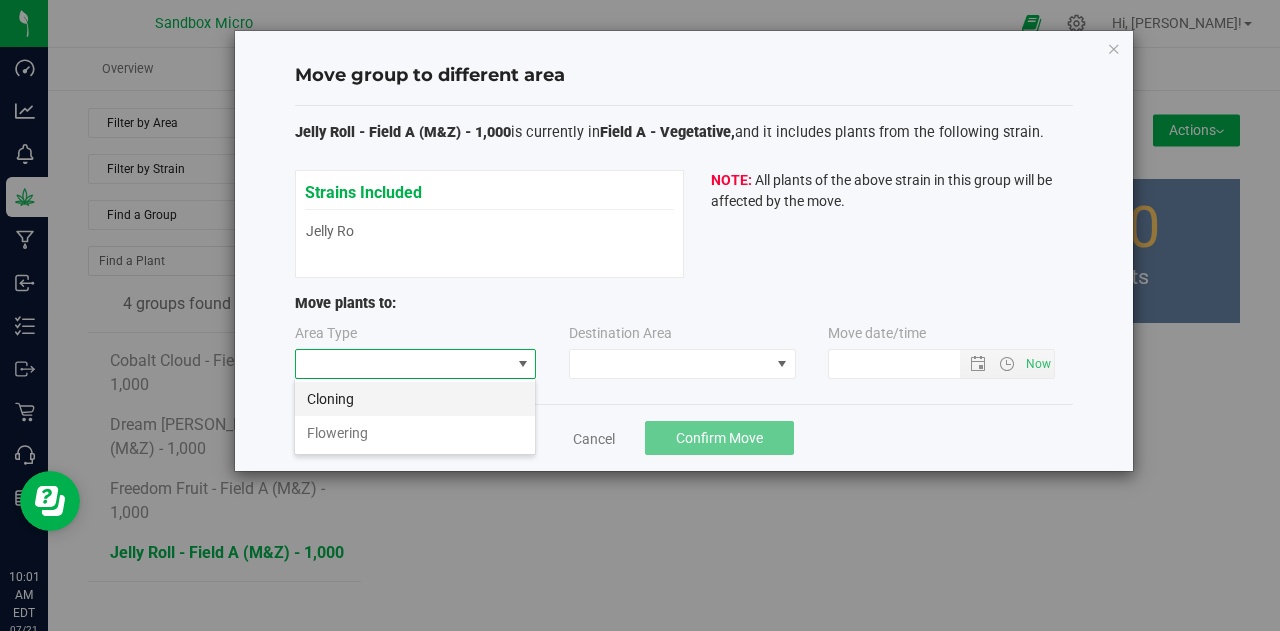 scroll, scrollTop: 99970, scrollLeft: 99758, axis: both 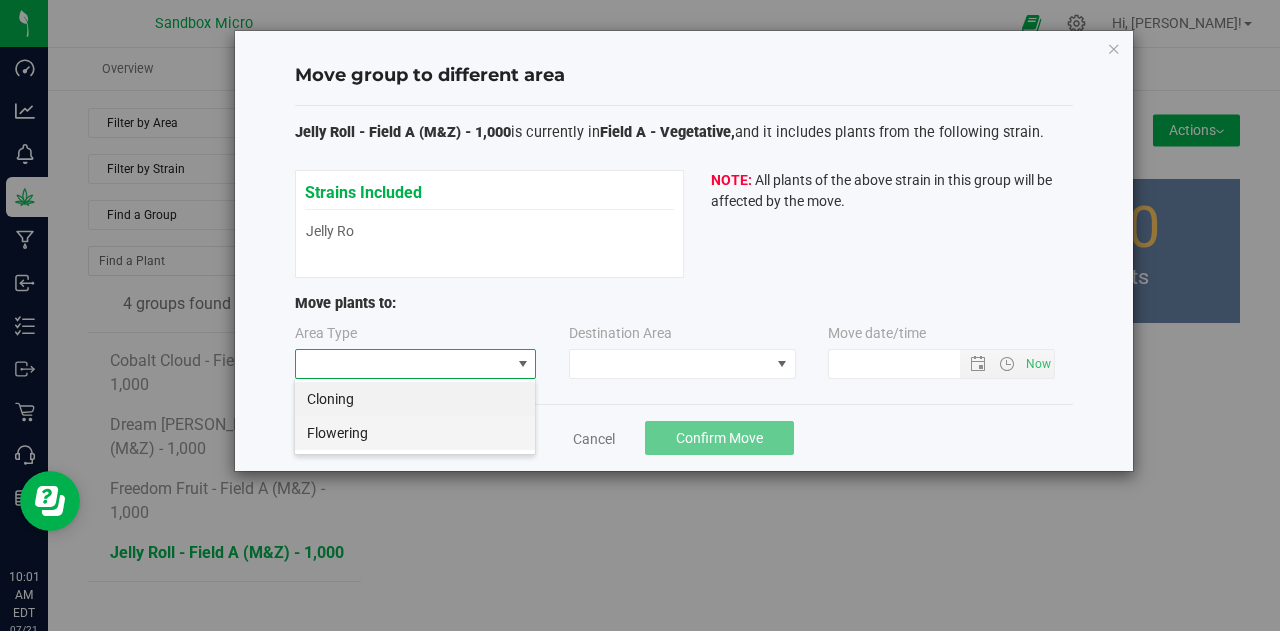 click on "Flowering" at bounding box center (415, 433) 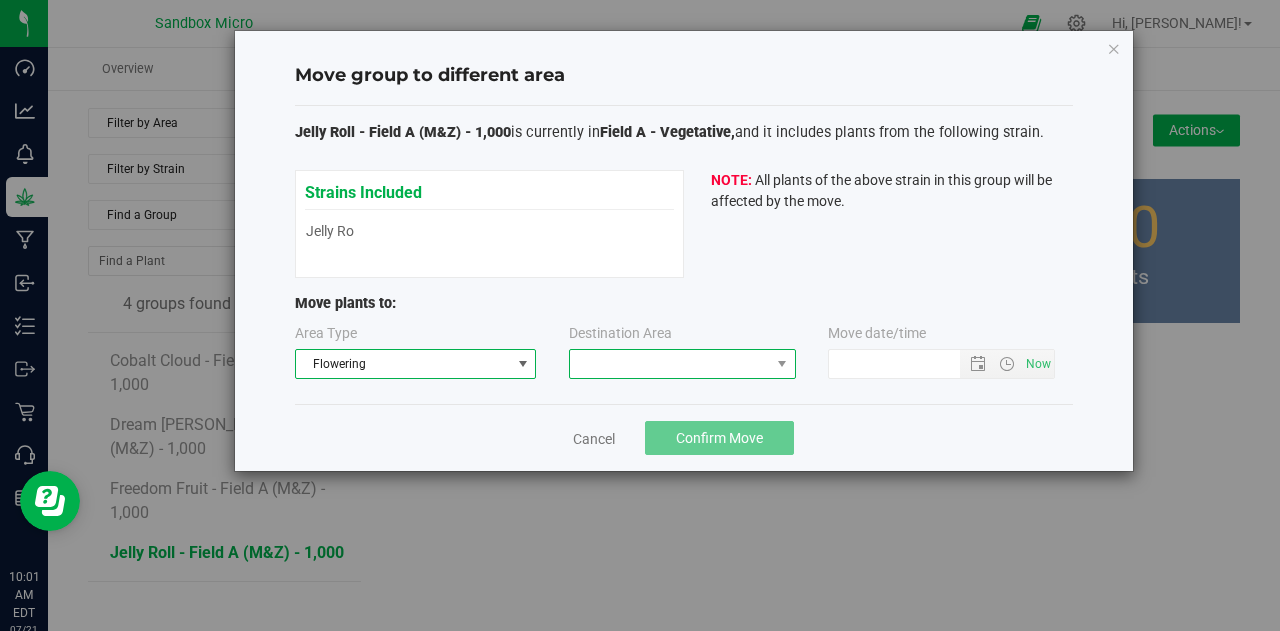 click at bounding box center (670, 364) 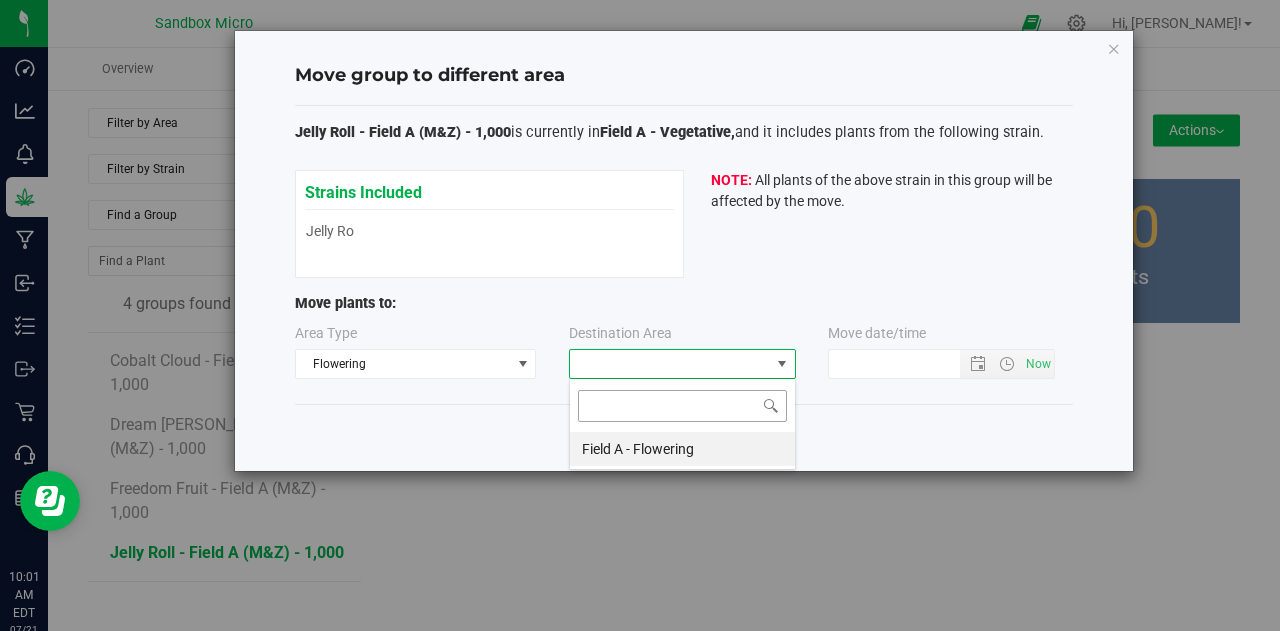 scroll, scrollTop: 99970, scrollLeft: 99772, axis: both 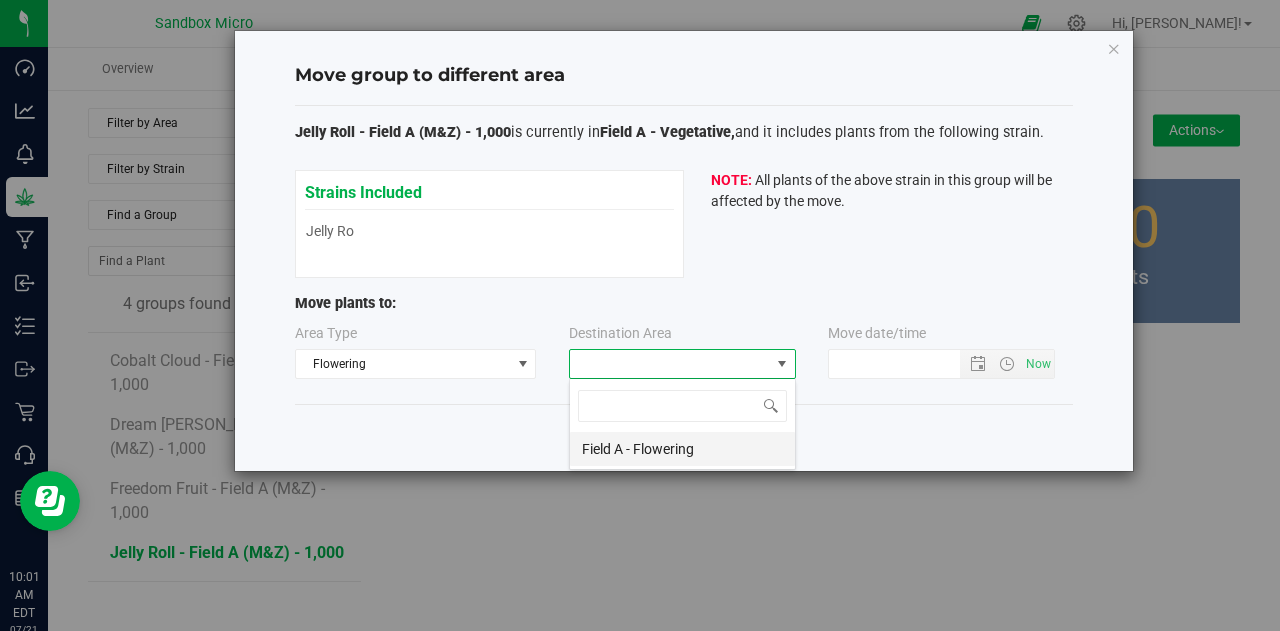 click on "Field A - Flowering" at bounding box center [682, 449] 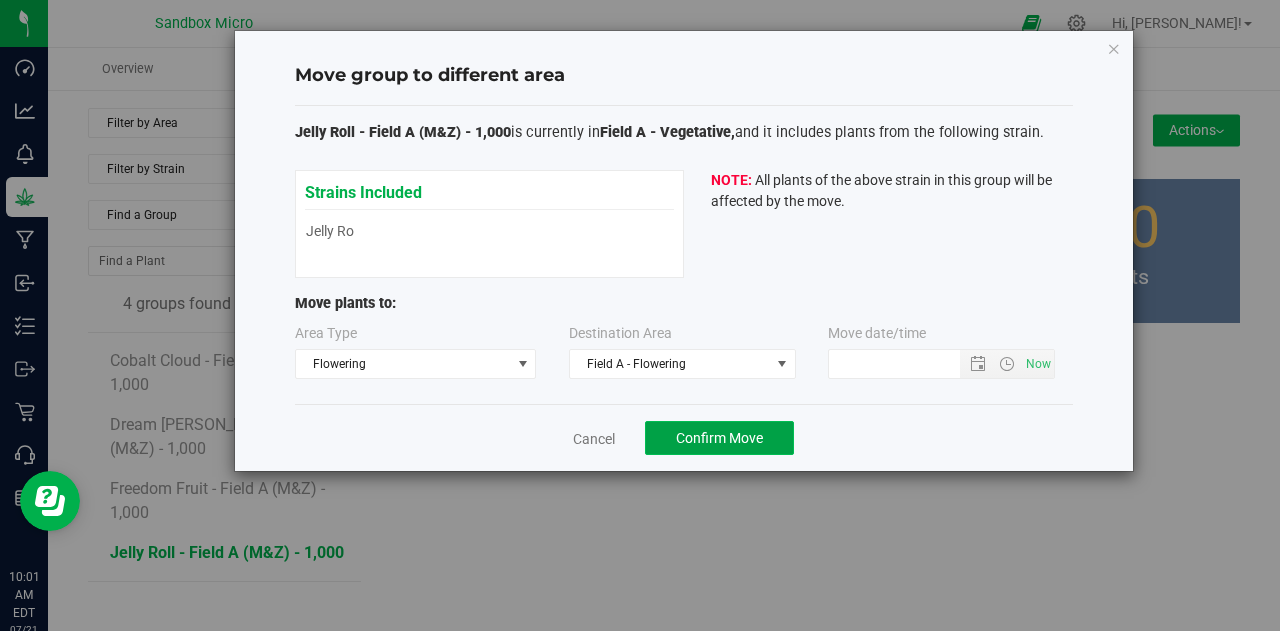 click on "Confirm Move" 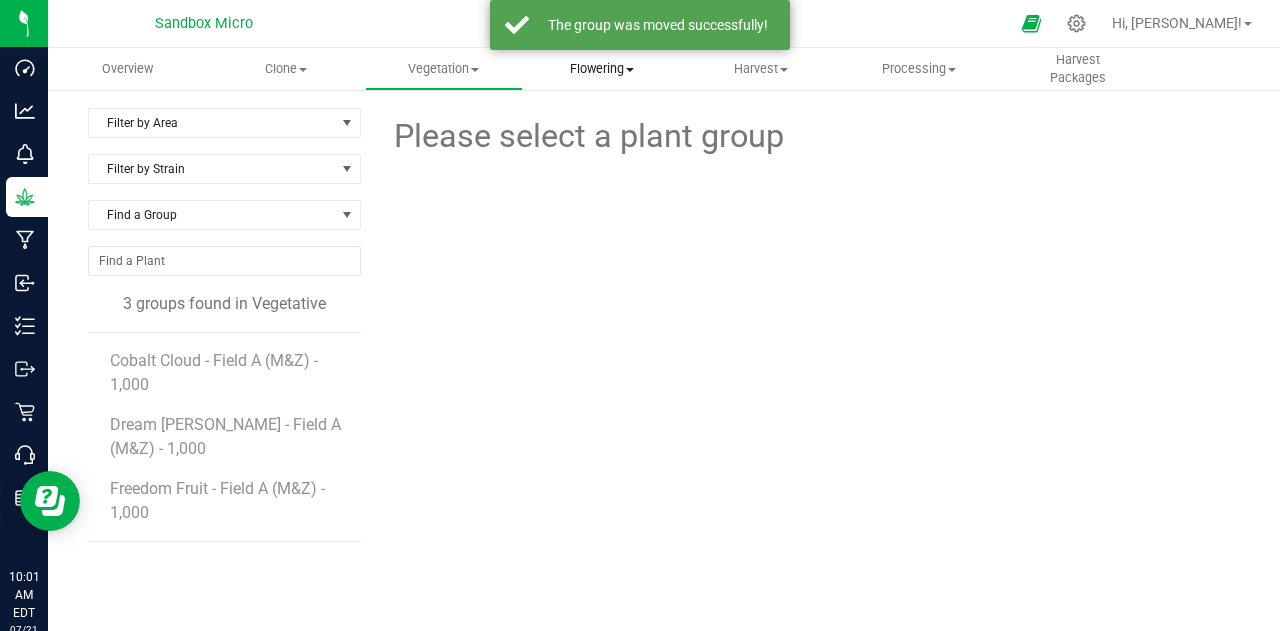 click on "Flowering" at bounding box center (602, 69) 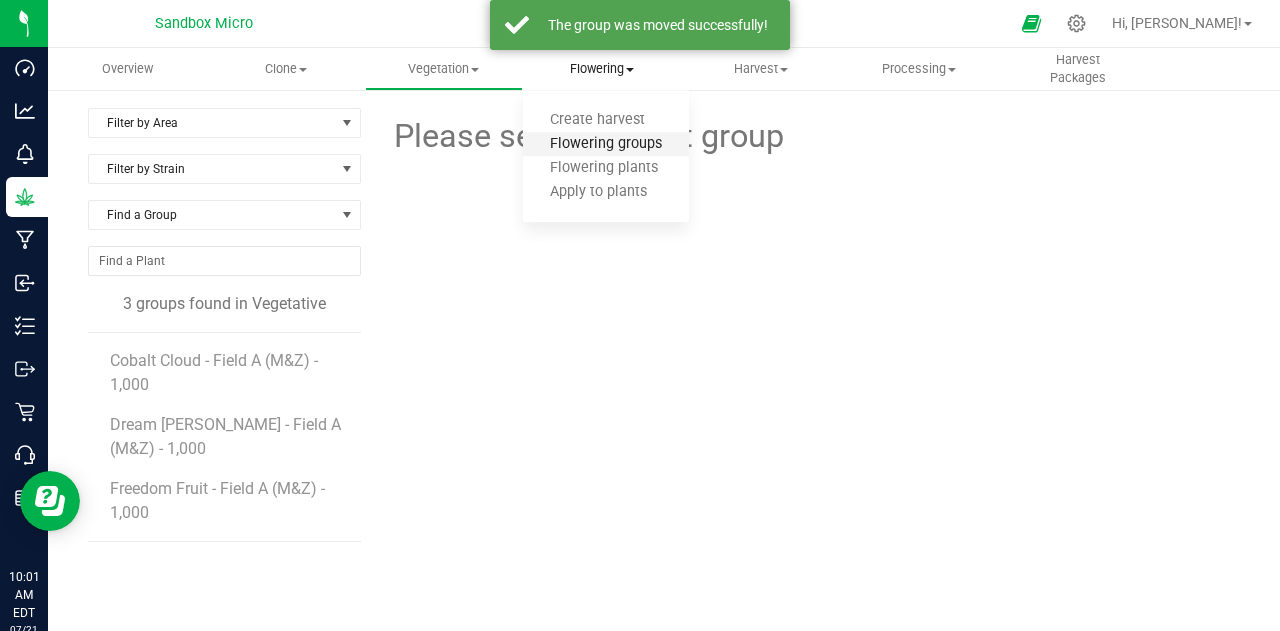 click on "Flowering groups" at bounding box center [606, 144] 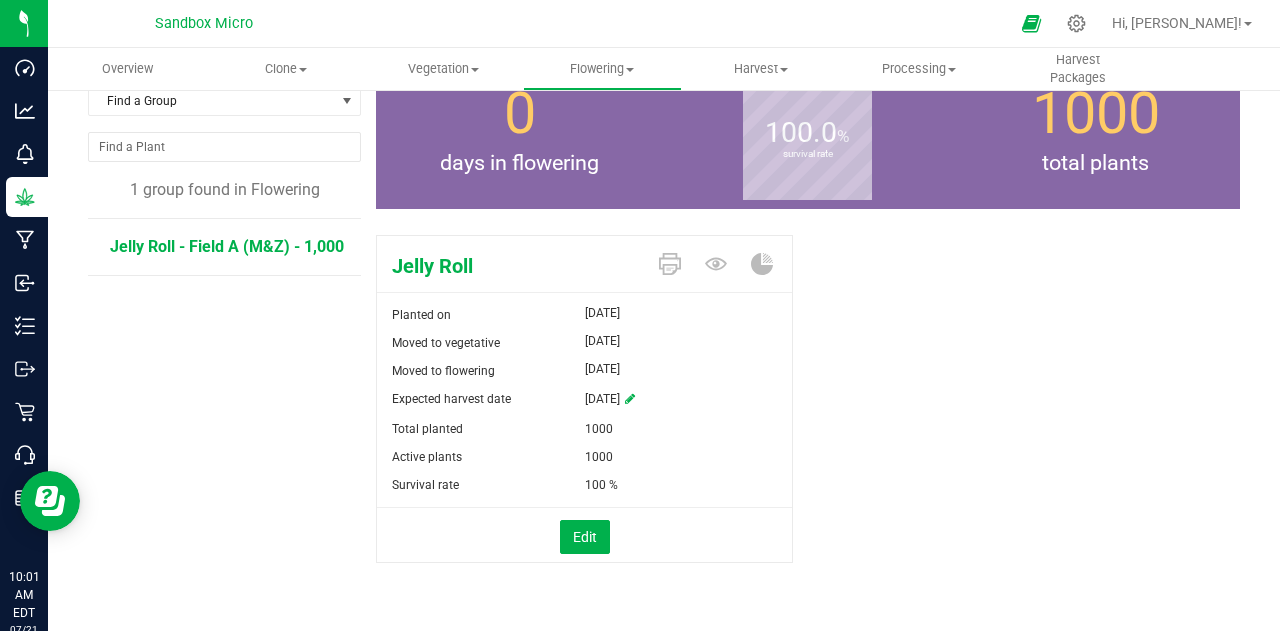 scroll, scrollTop: 0, scrollLeft: 0, axis: both 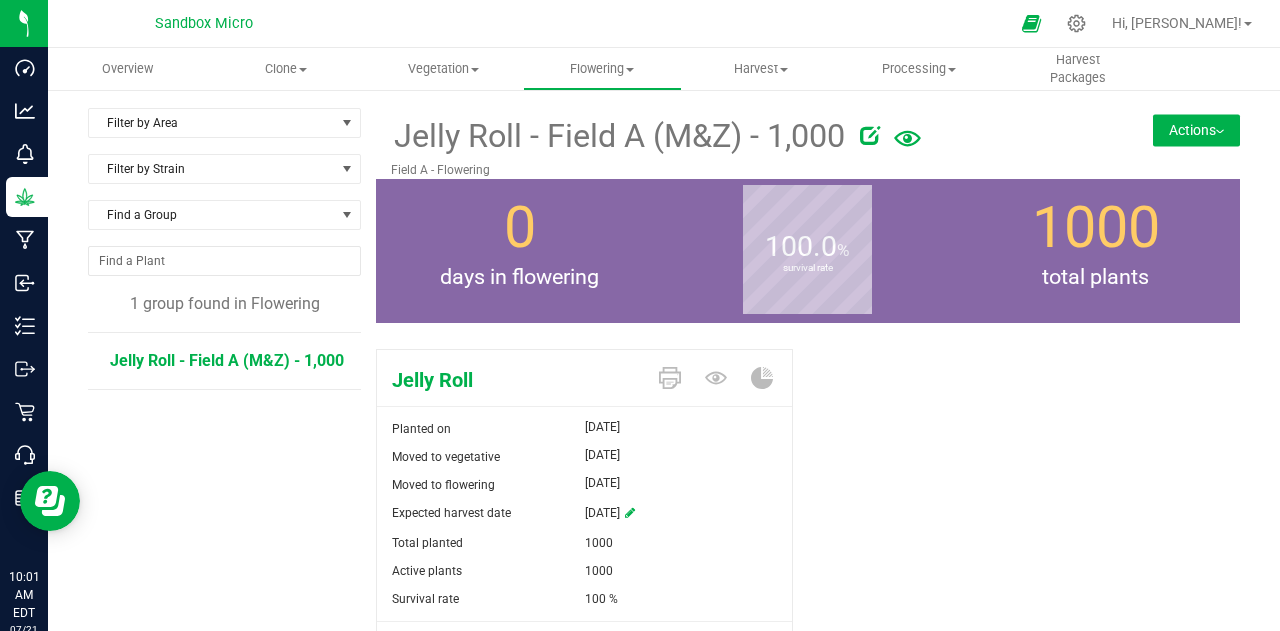 click on "Actions" at bounding box center (1196, 130) 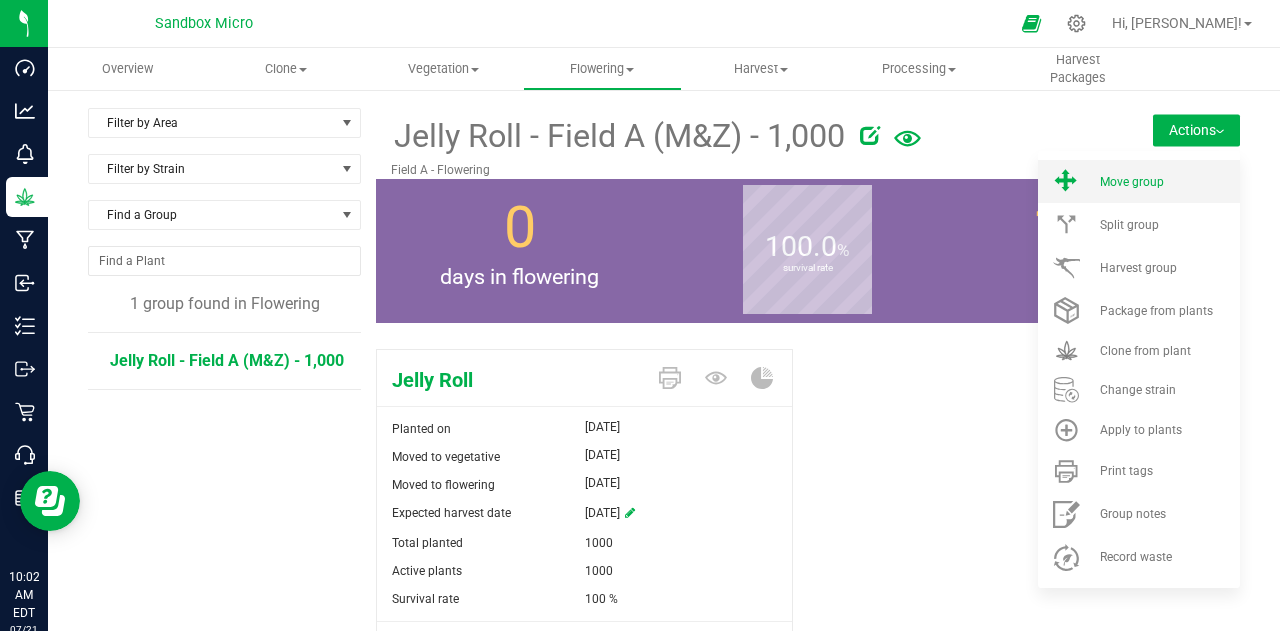 click on "Move group" at bounding box center [1132, 182] 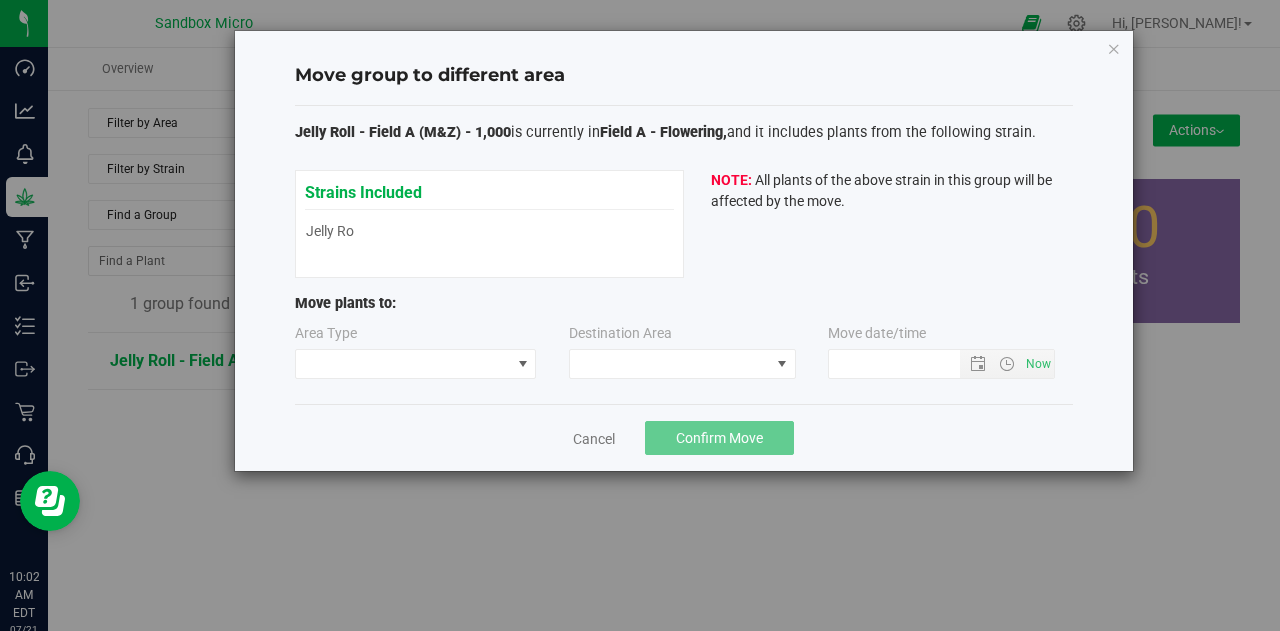 type on "[DATE] 10:02 AM" 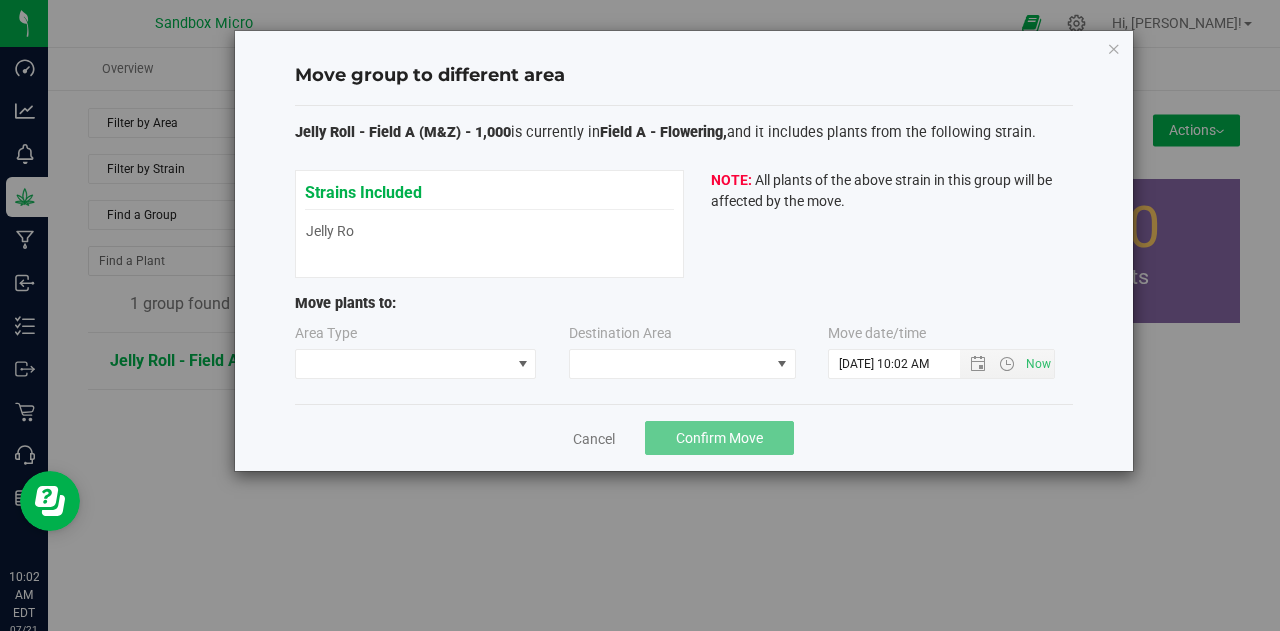 type 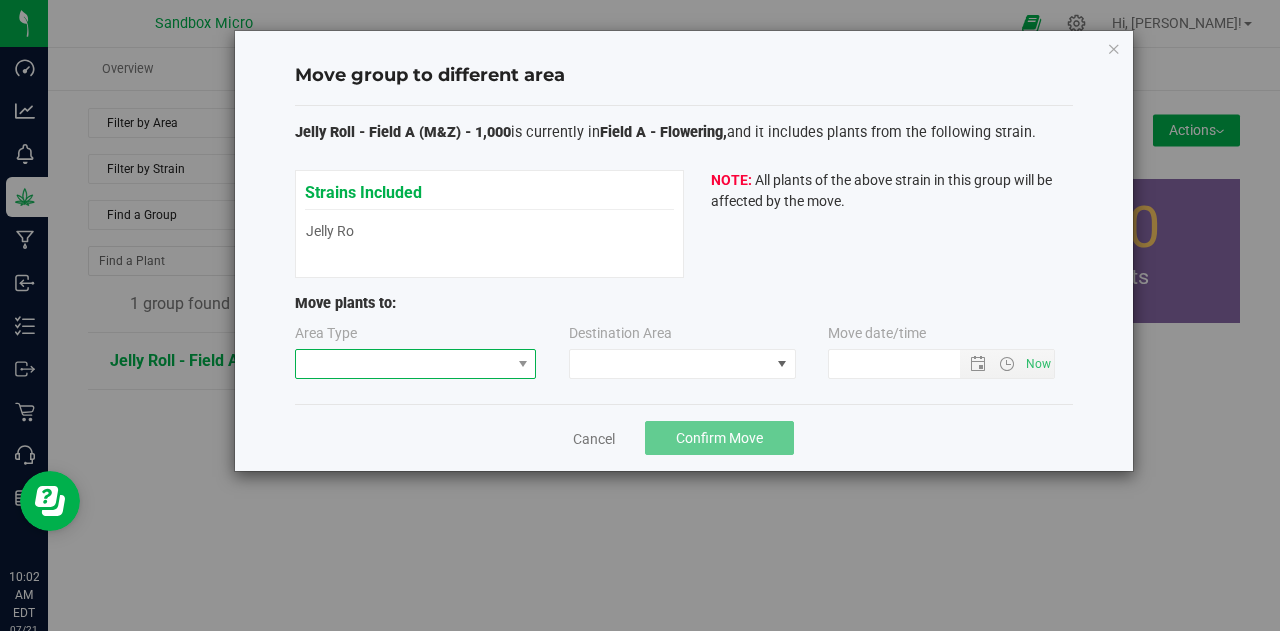 click at bounding box center (403, 364) 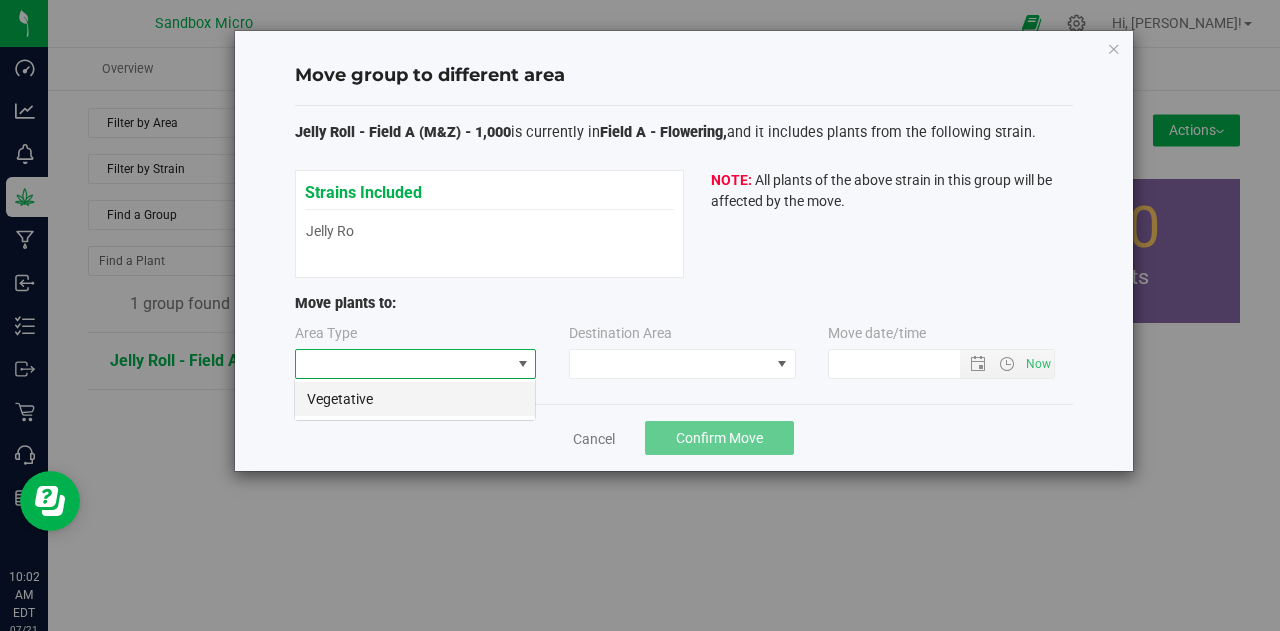 scroll, scrollTop: 99970, scrollLeft: 99758, axis: both 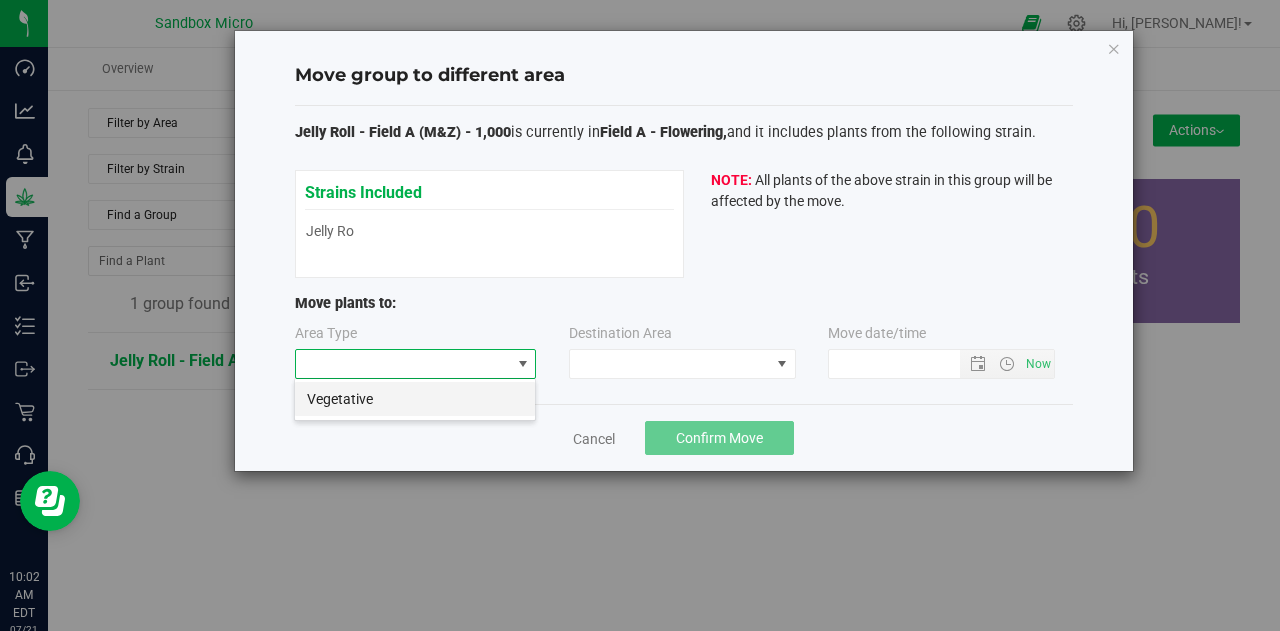 click on "Vegetative" at bounding box center (415, 399) 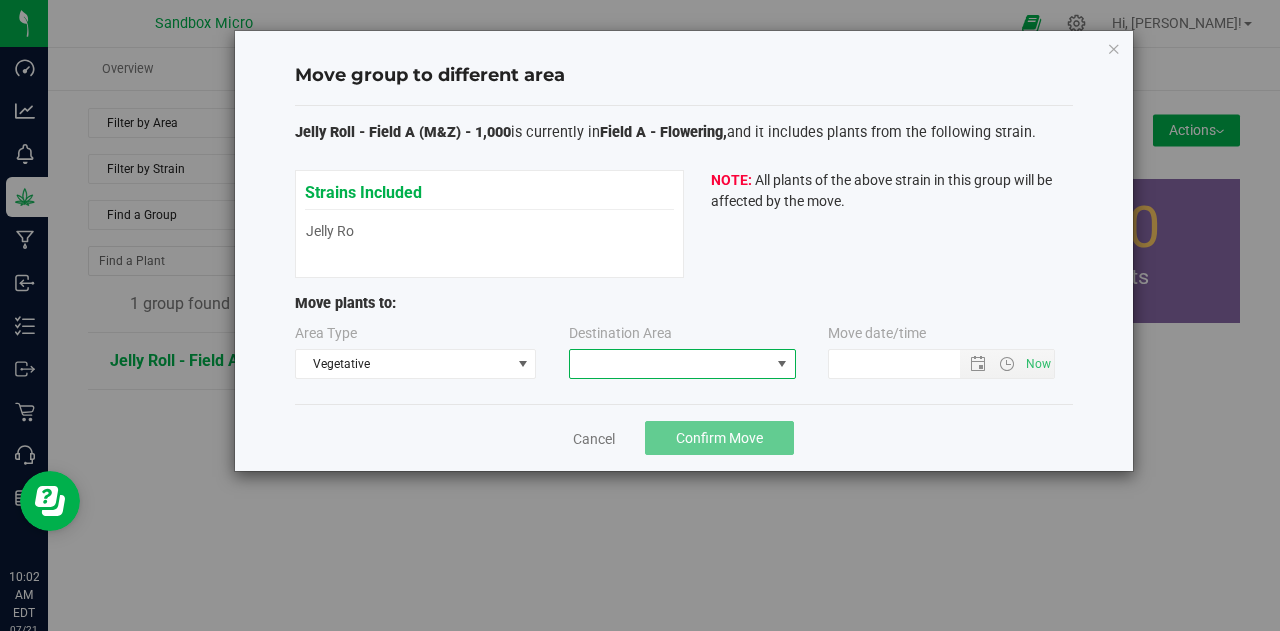 click at bounding box center [670, 364] 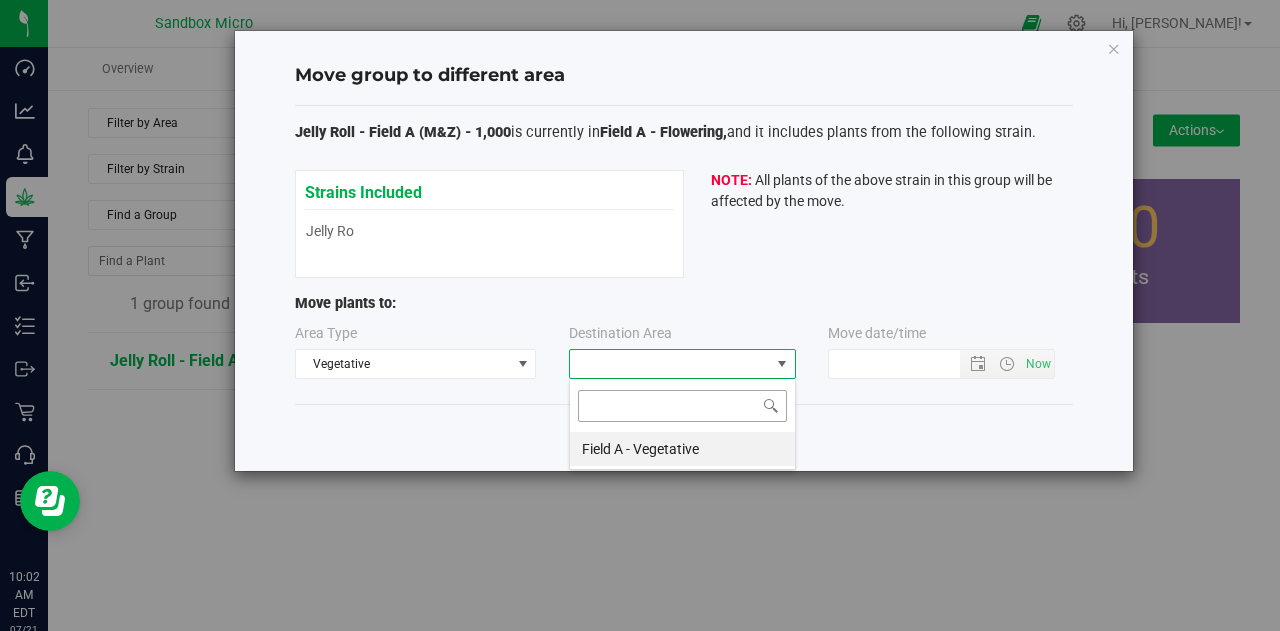 scroll, scrollTop: 99970, scrollLeft: 99772, axis: both 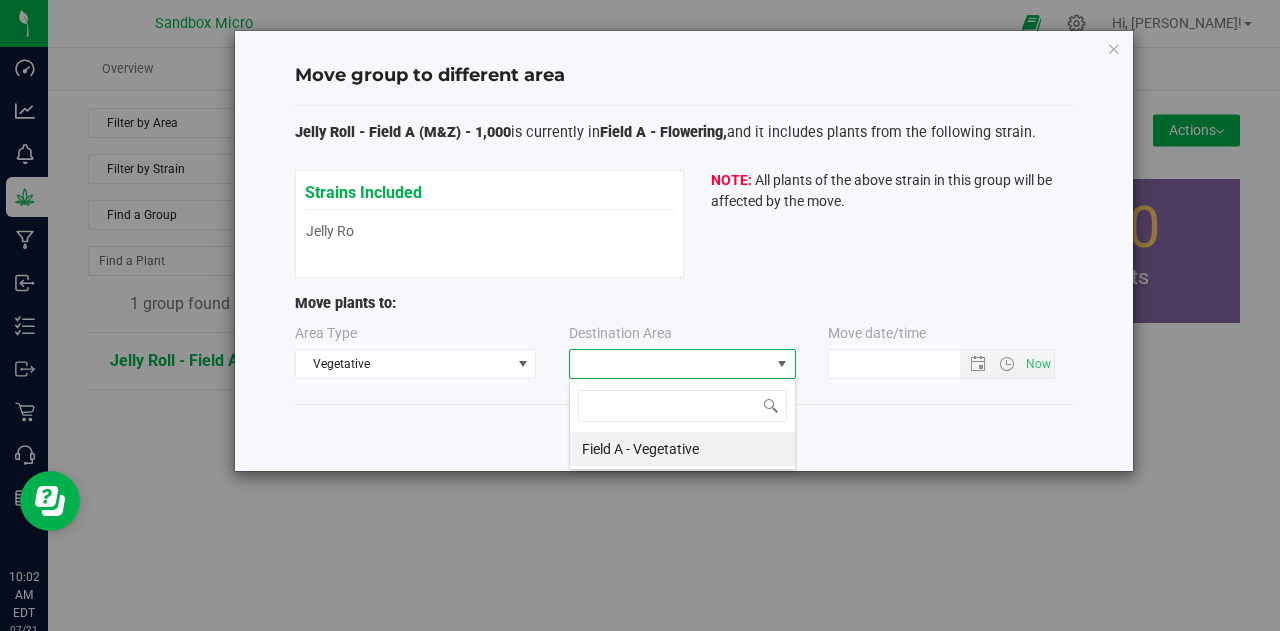 click on "Strains Included
Jelly Roll Jelly Roll" at bounding box center (489, 213) 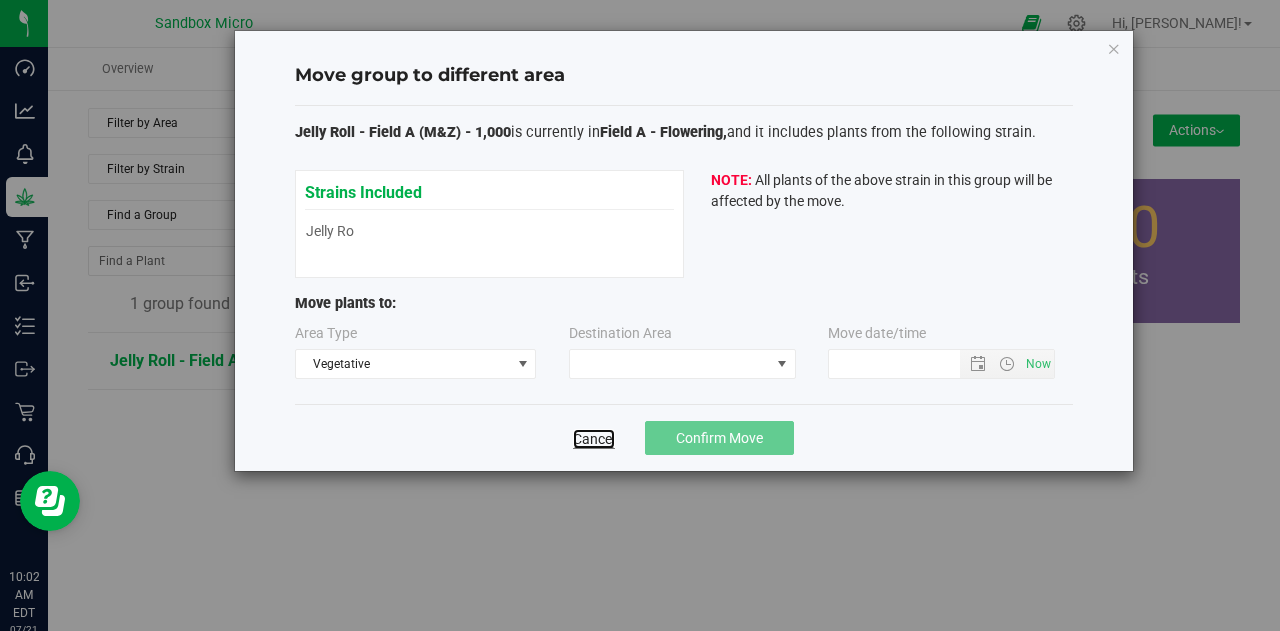 click on "Cancel" at bounding box center [594, 439] 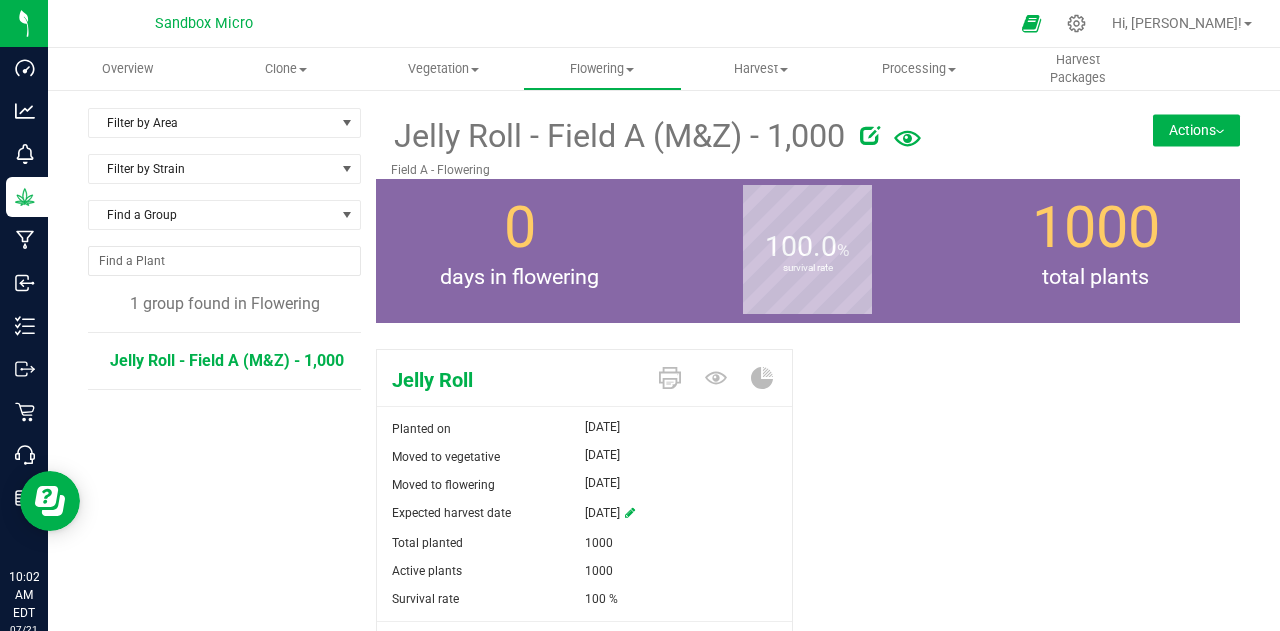 click on "Actions" at bounding box center (1196, 130) 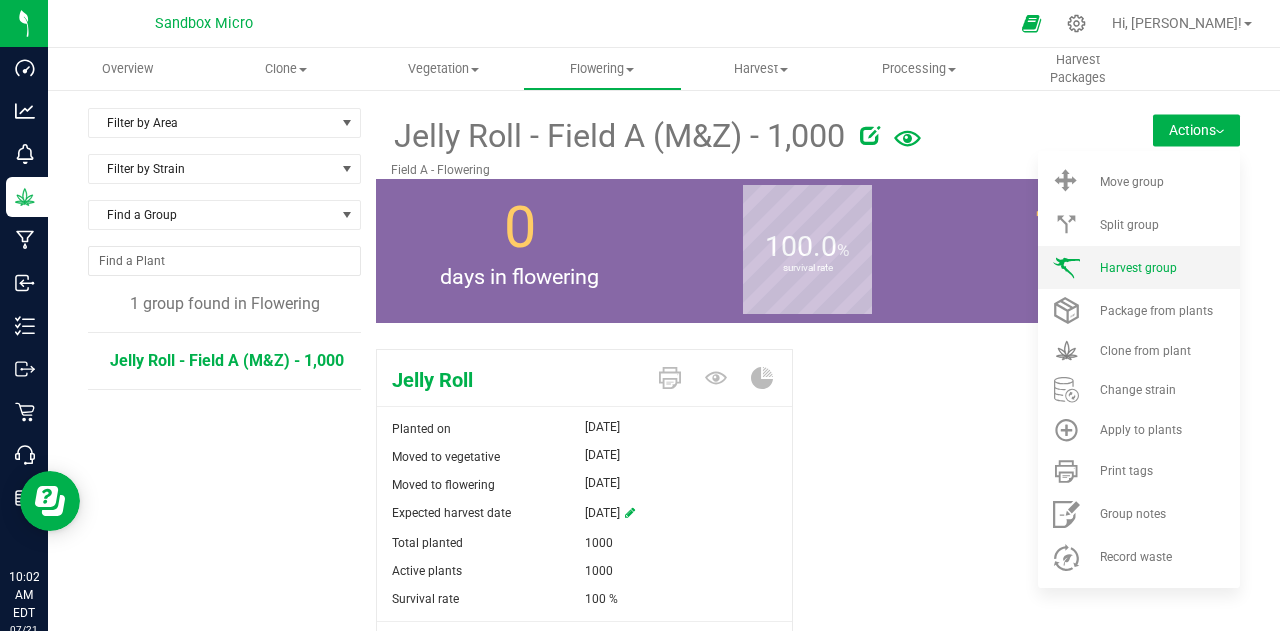 click on "Harvest group" at bounding box center [1138, 268] 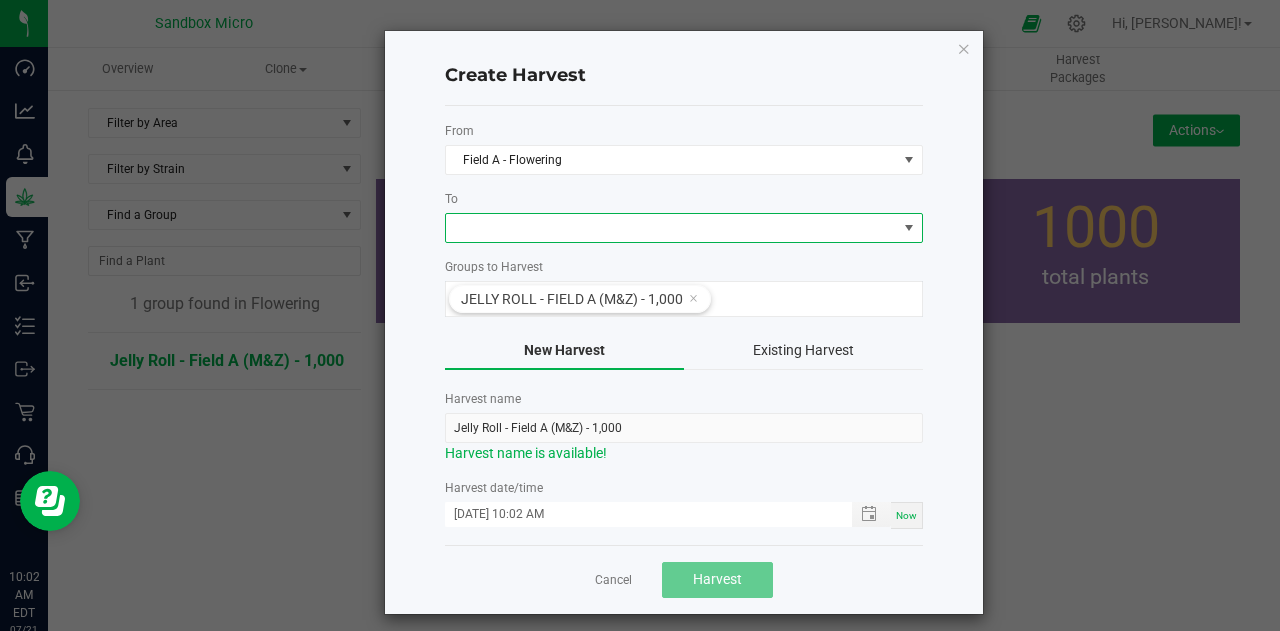 click at bounding box center [671, 228] 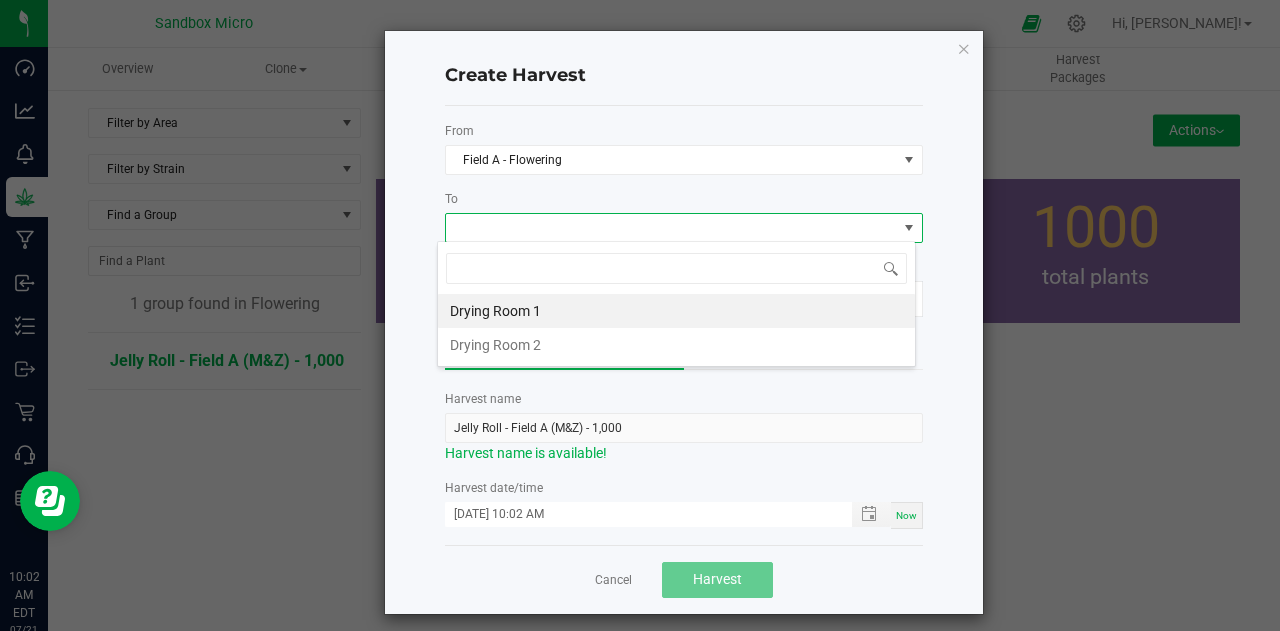 scroll, scrollTop: 99970, scrollLeft: 99521, axis: both 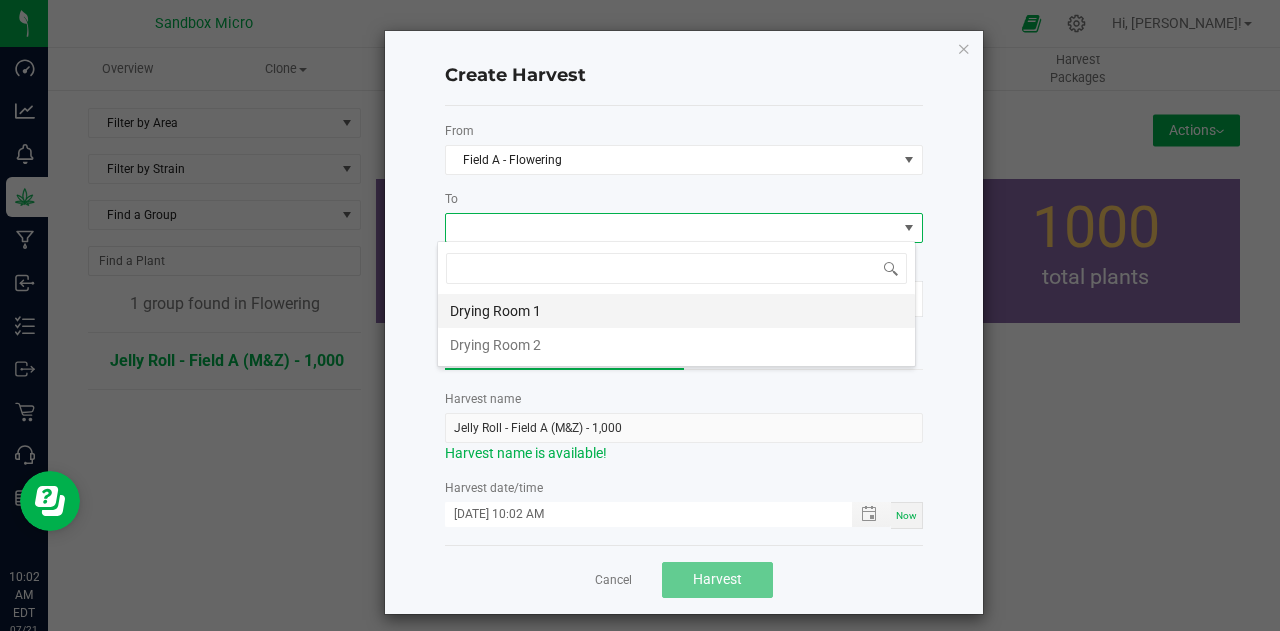 click on "Drying Room 1" at bounding box center (676, 311) 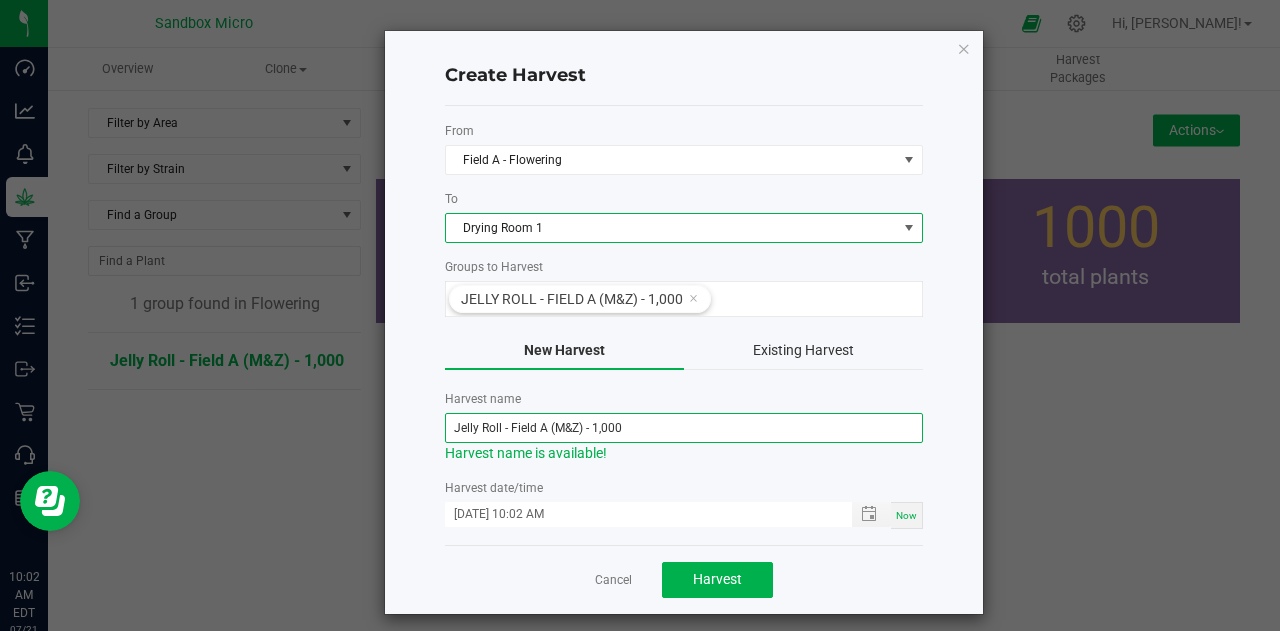 click on "Jelly Roll - Field A (M&Z) - 1,000" at bounding box center [684, 428] 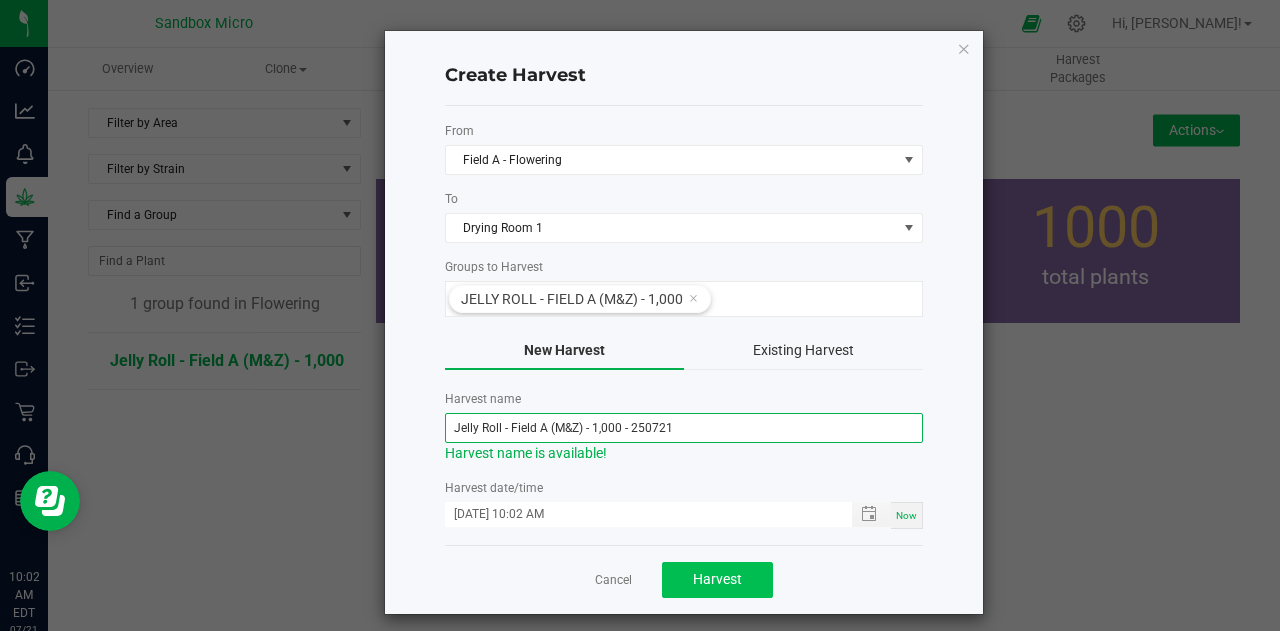 type on "Jelly Roll - Field A (M&Z) - 1,000 - 250721" 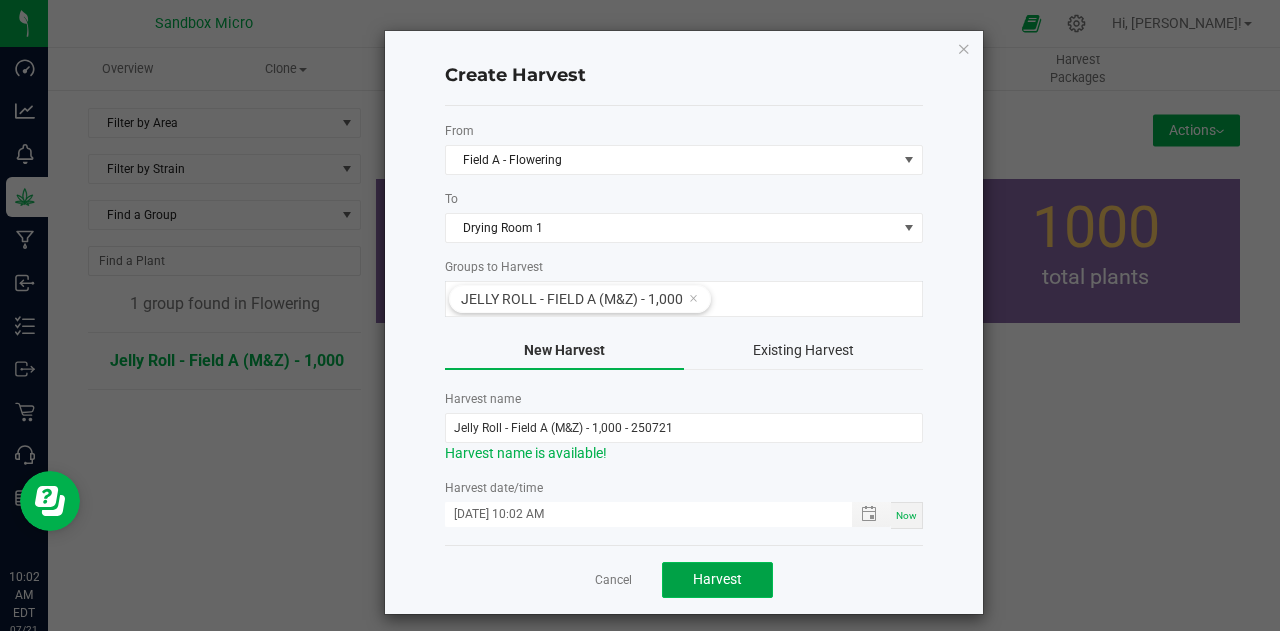 click on "Harvest" 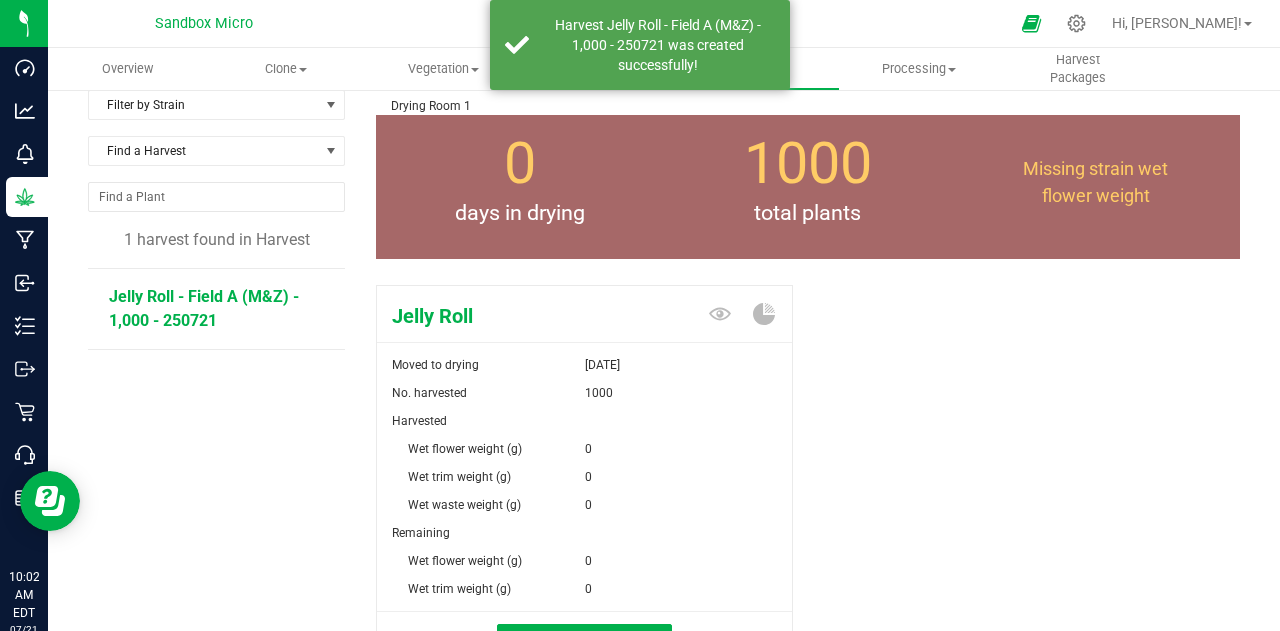 scroll, scrollTop: 0, scrollLeft: 0, axis: both 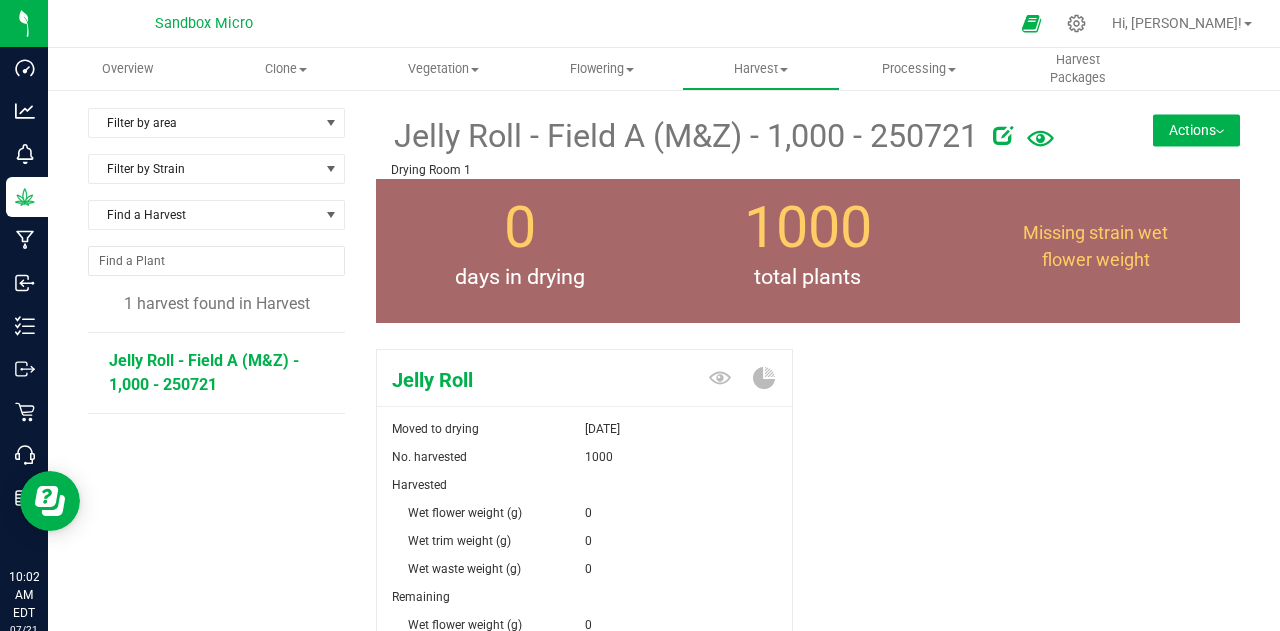 click on "Actions" at bounding box center (1196, 130) 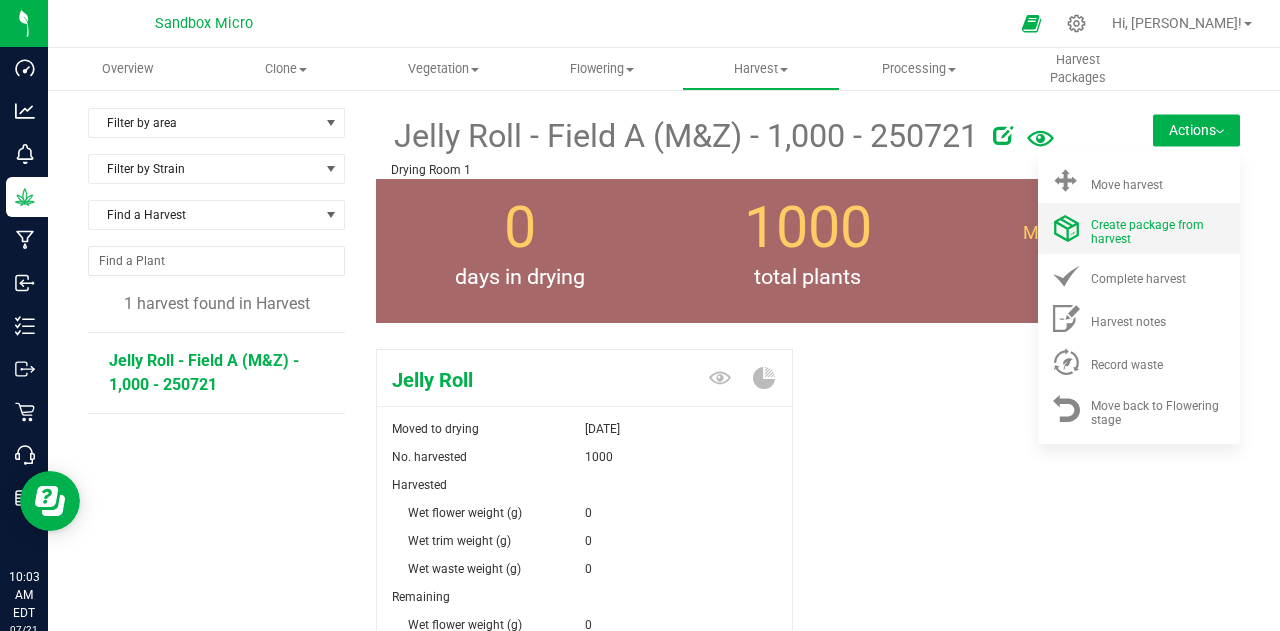 click on "Create package from harvest" at bounding box center (1147, 232) 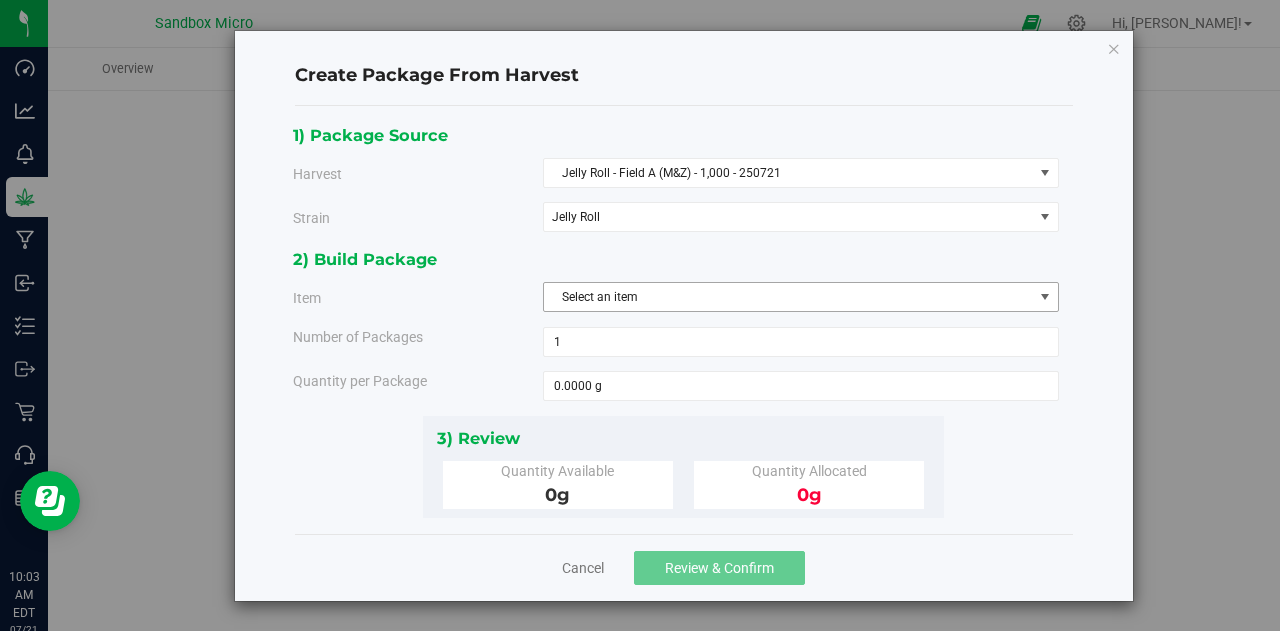 click on "Select an item" at bounding box center [788, 297] 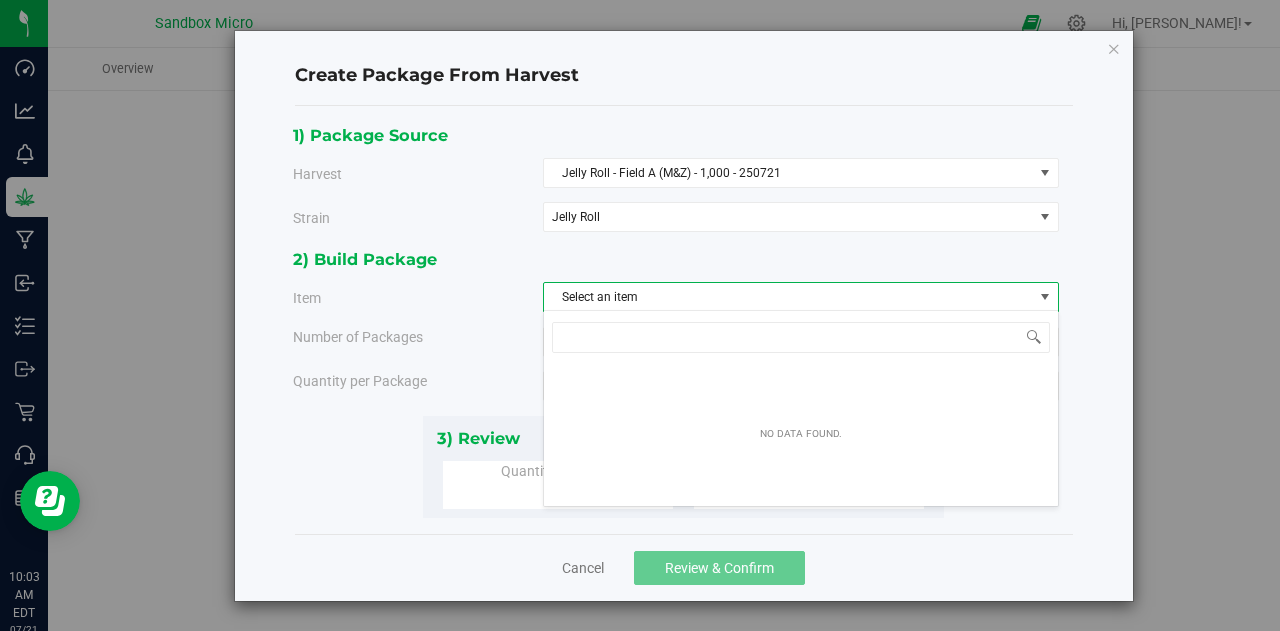 click on "2) Build Package" at bounding box center [676, 259] 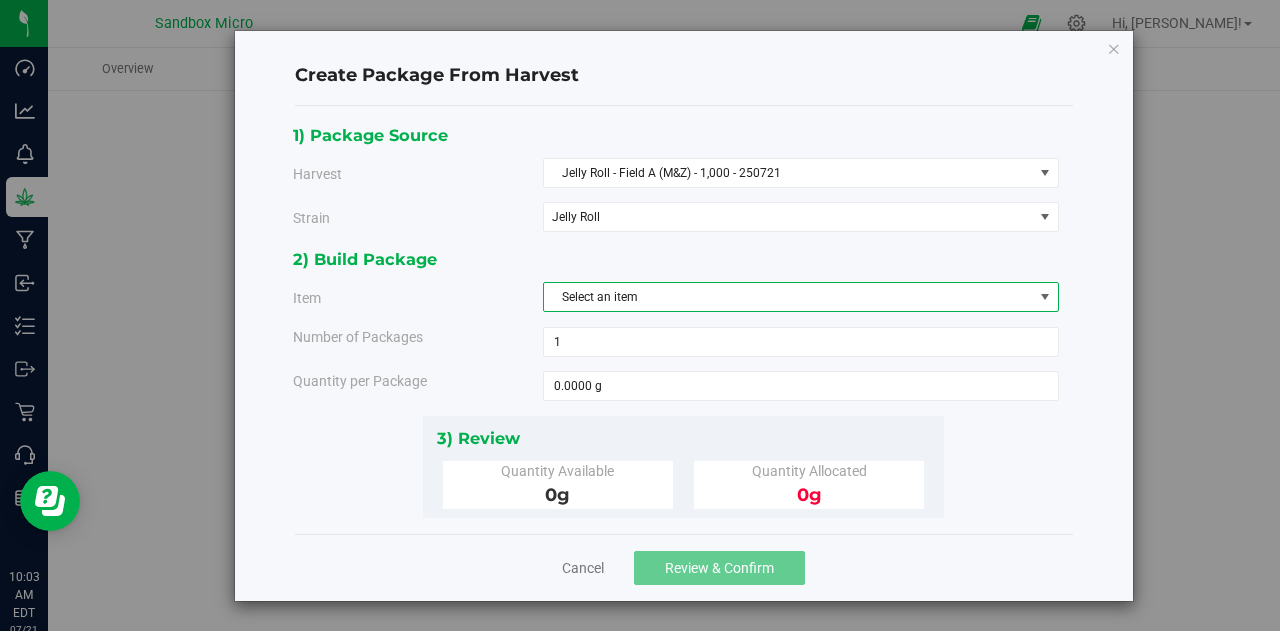 click on "Select an item" at bounding box center (788, 297) 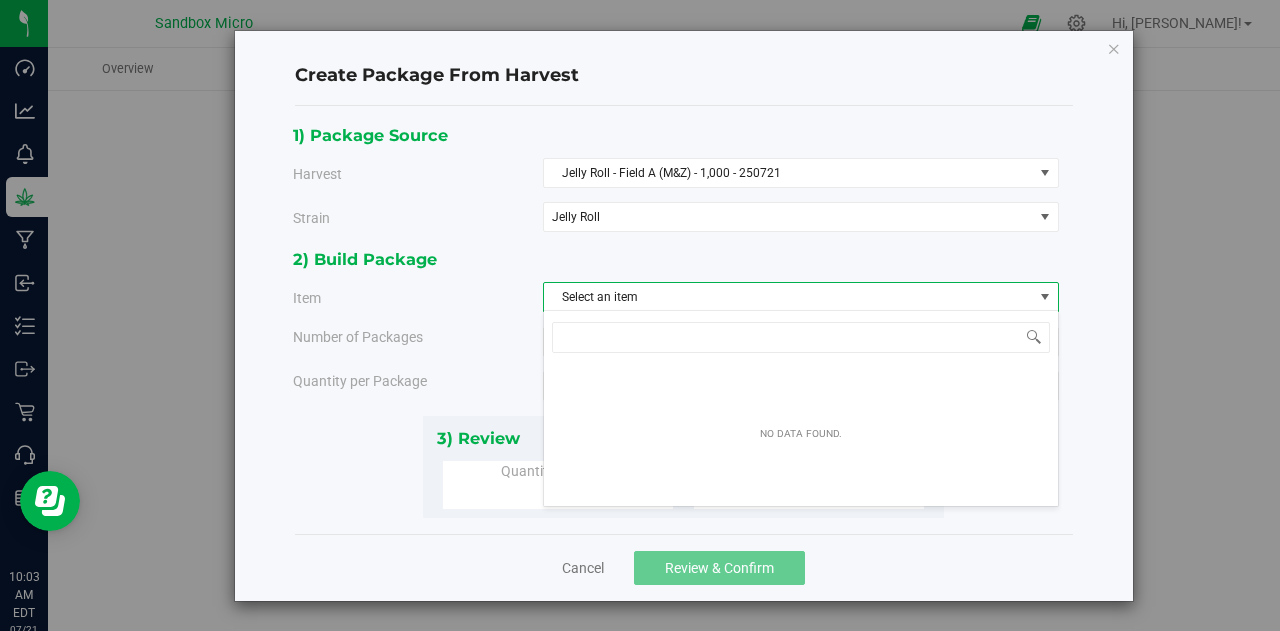 click on "2) Build Package
Item
Select an item
Number of Packages
1 1
Quantity per Package" at bounding box center [683, 330] 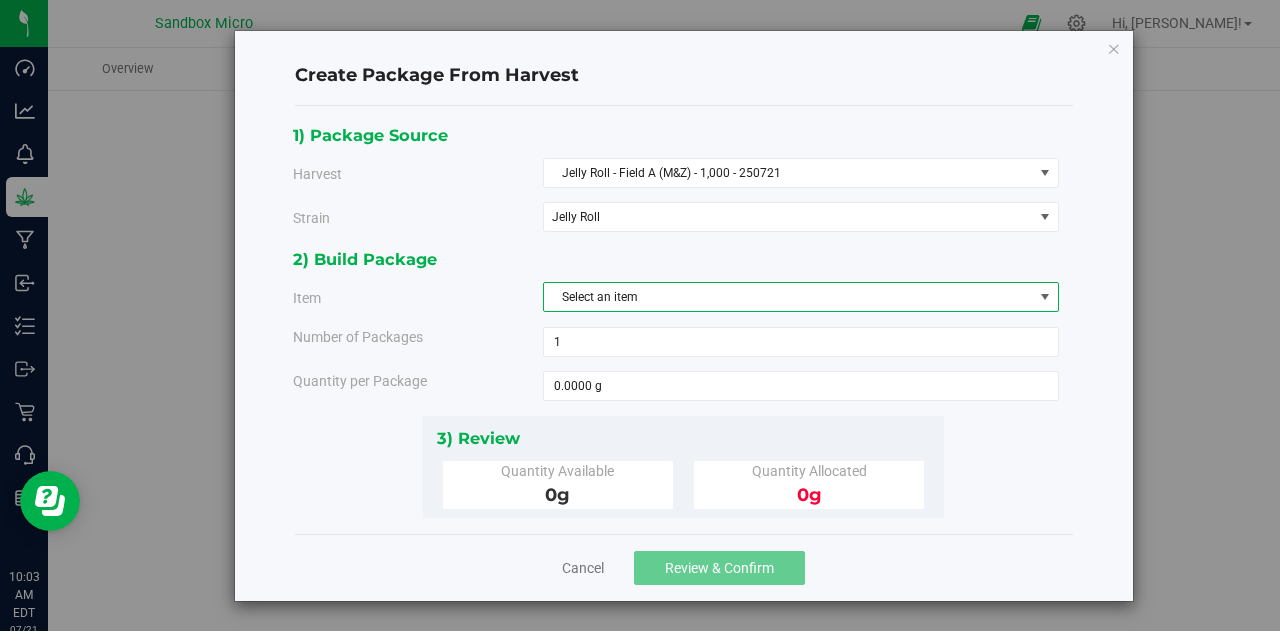 click on "Select an item" at bounding box center (788, 297) 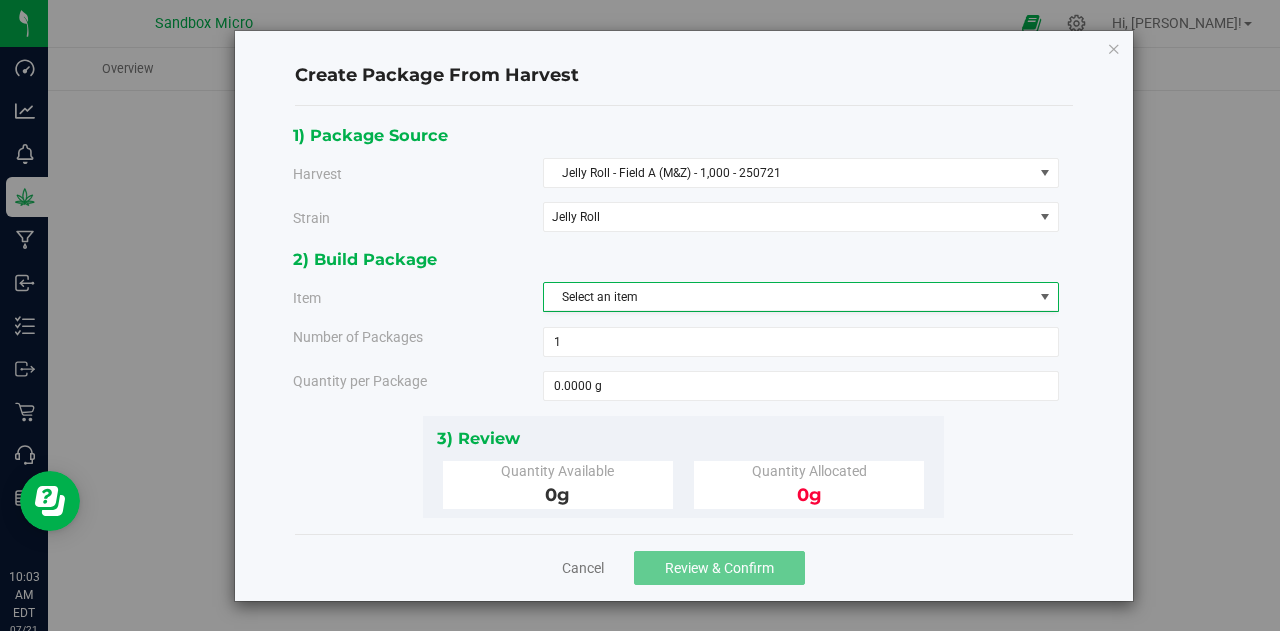 click on "2) Build Package" at bounding box center (676, 259) 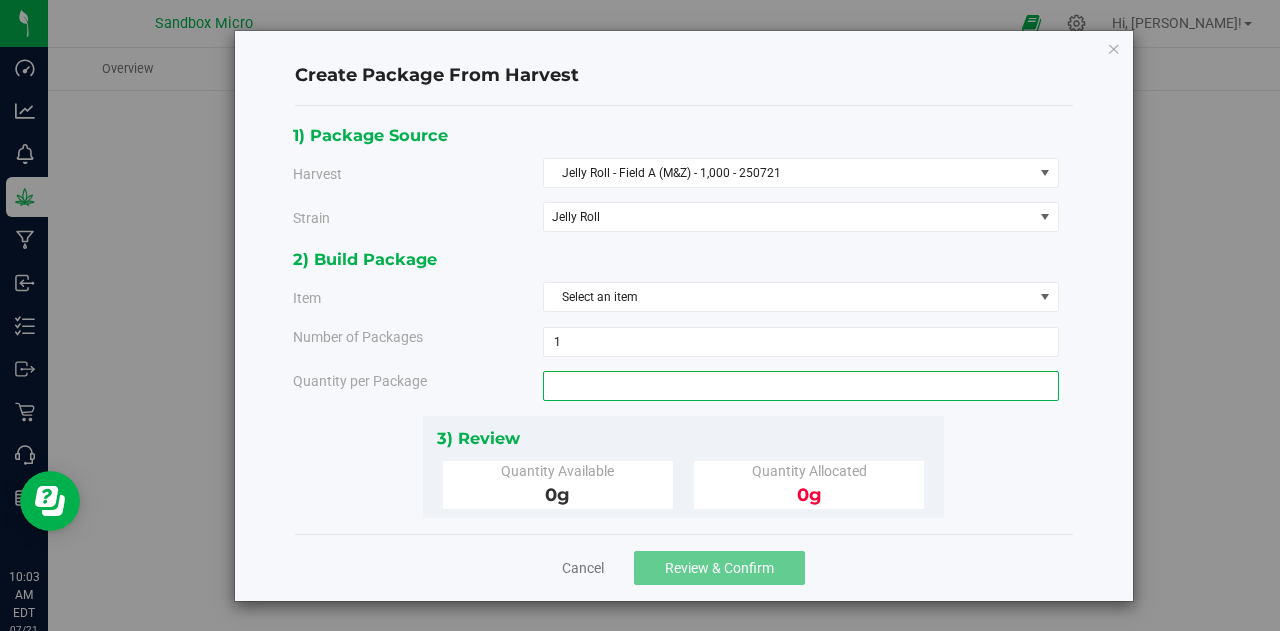 drag, startPoint x: 616, startPoint y: 377, endPoint x: 479, endPoint y: 377, distance: 137 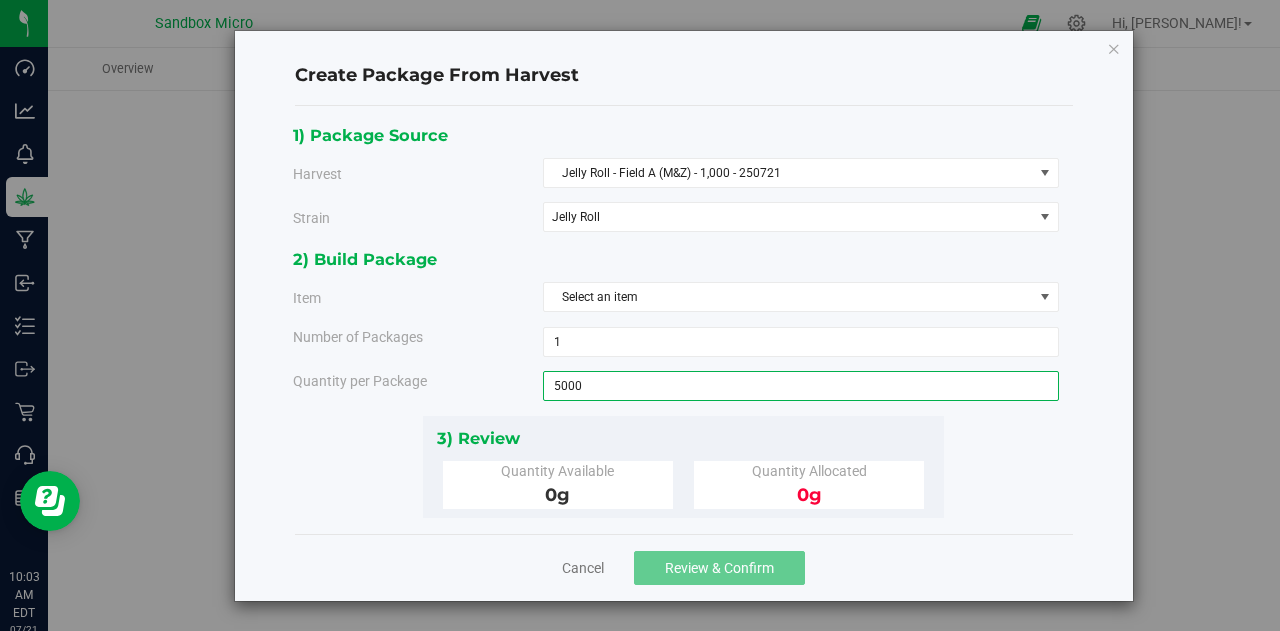type on "50000" 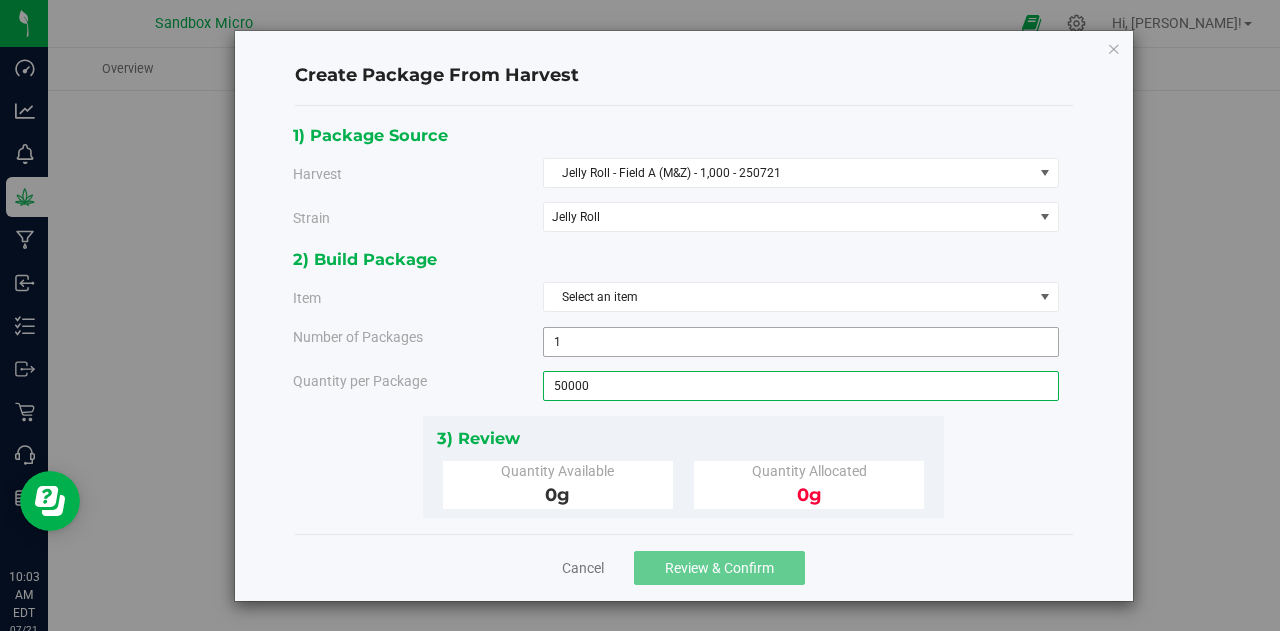 type on "50000.0000 g" 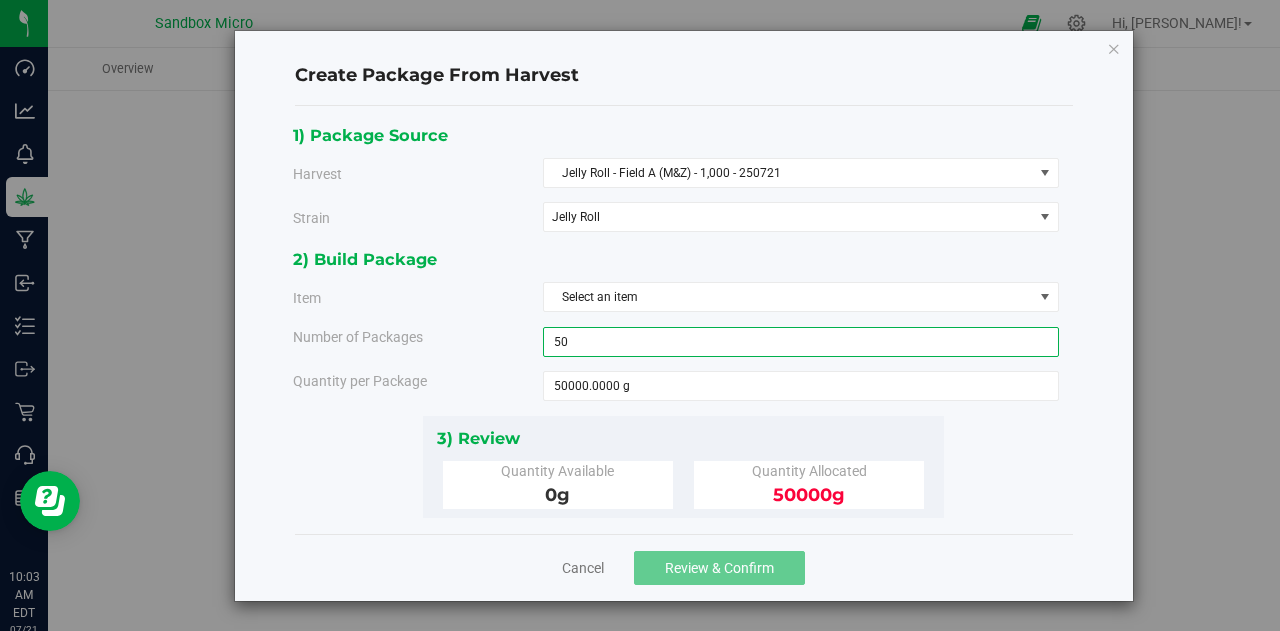 type on "50" 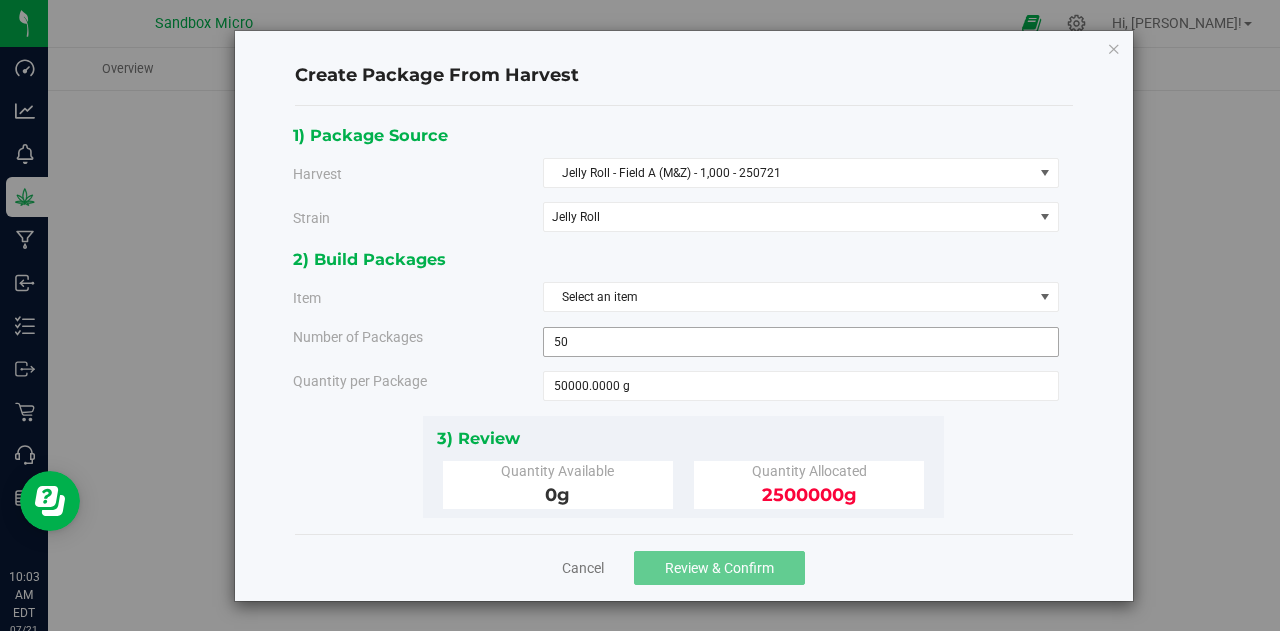 click on "50 50" at bounding box center (801, 342) 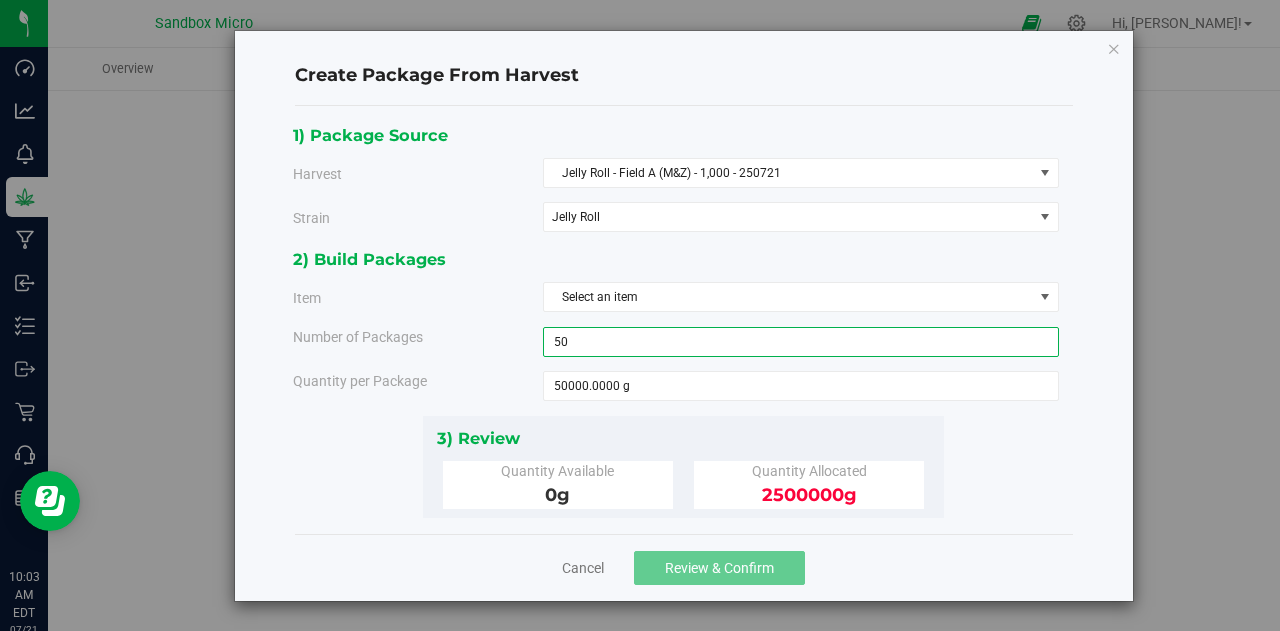 type on "5" 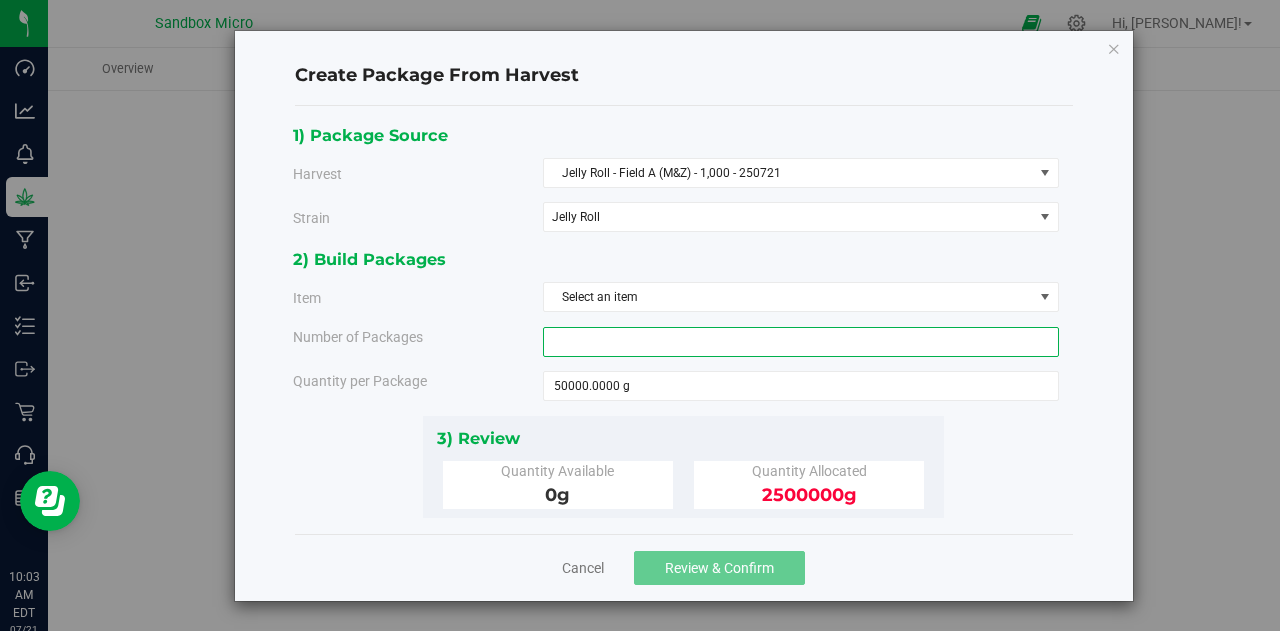 type on "1" 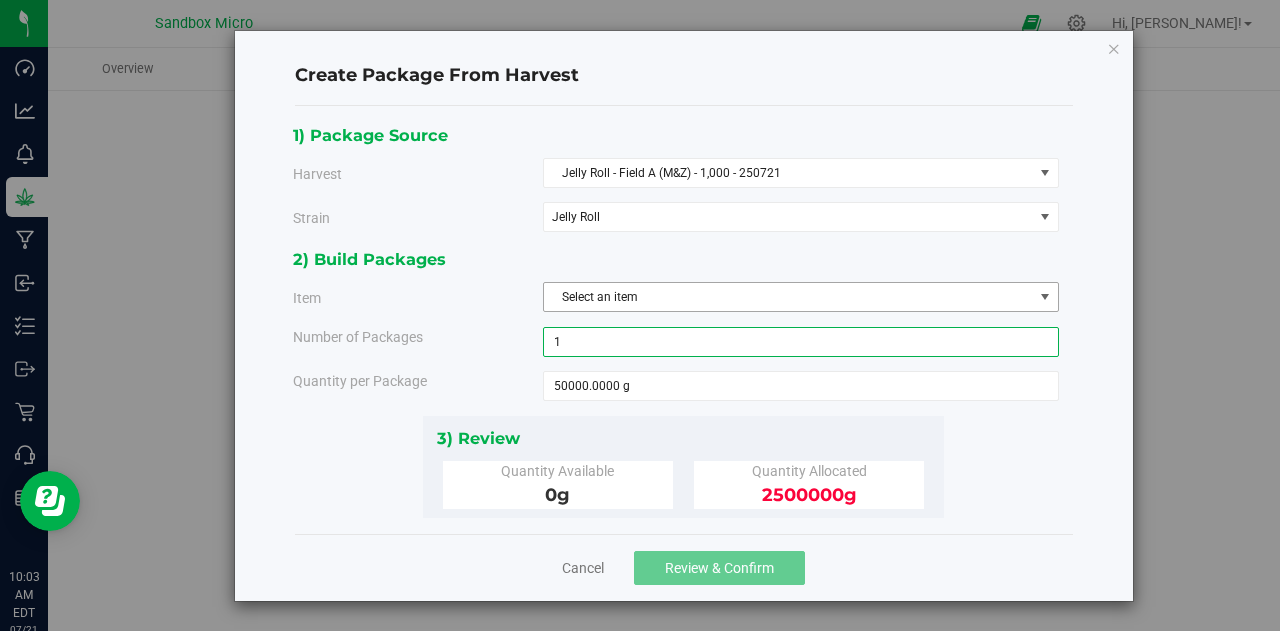 type on "1" 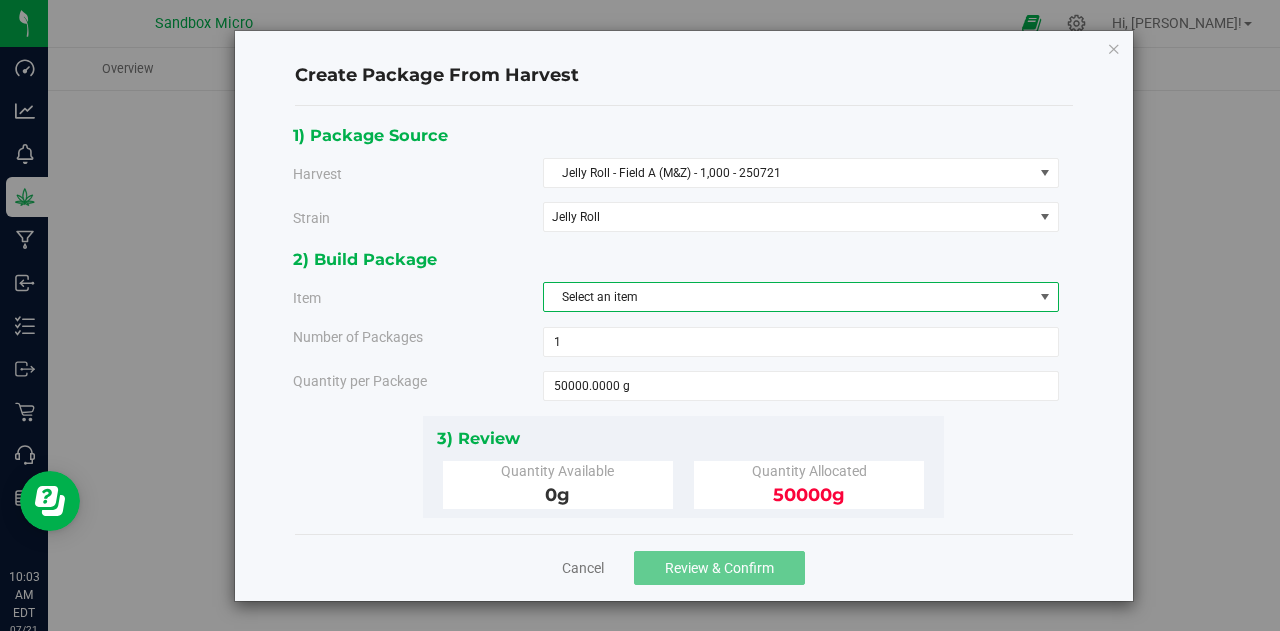 click on "Select an item" at bounding box center [788, 297] 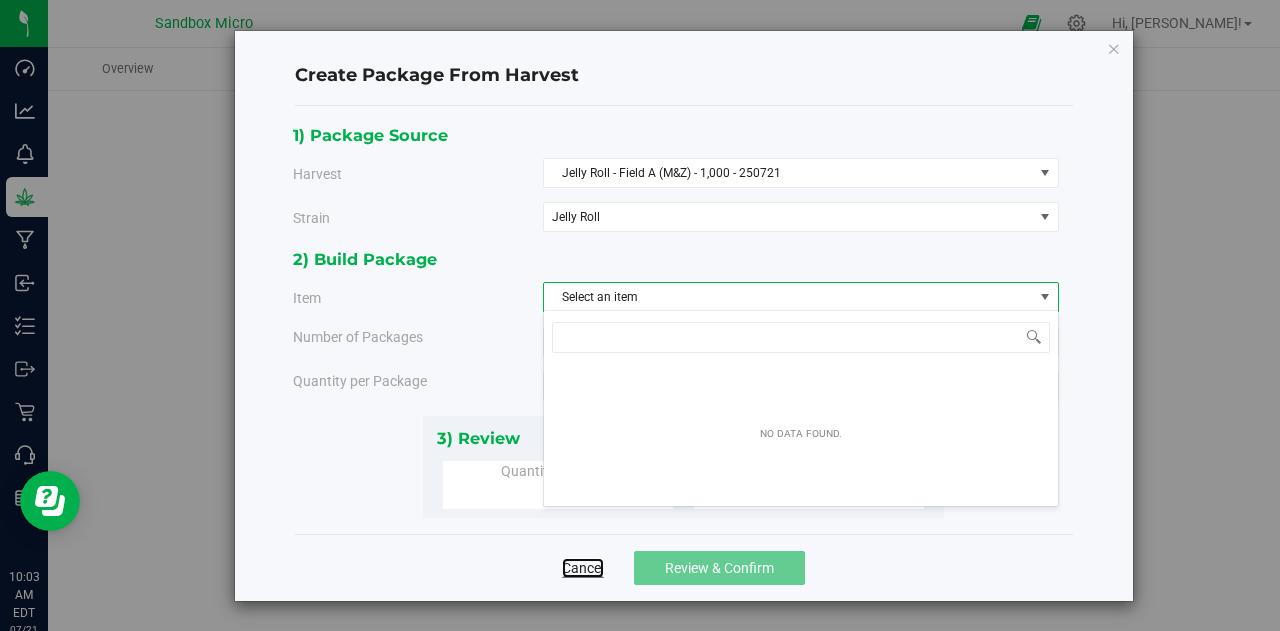 click on "Cancel" at bounding box center [583, 568] 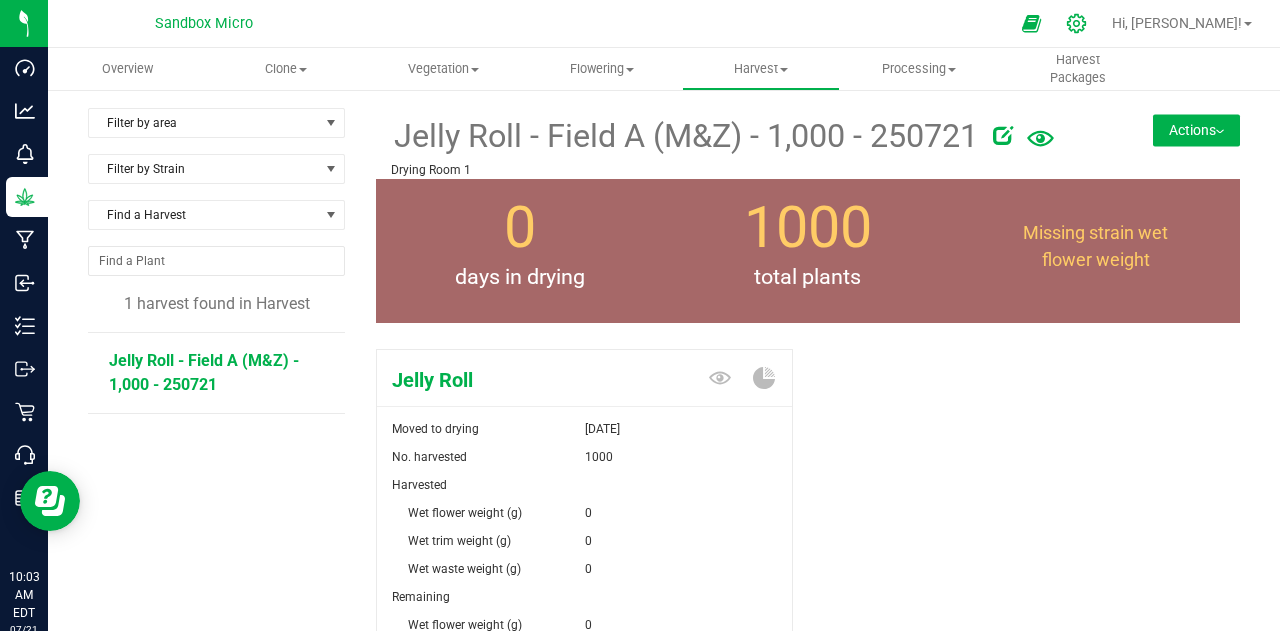 click at bounding box center [1077, 23] 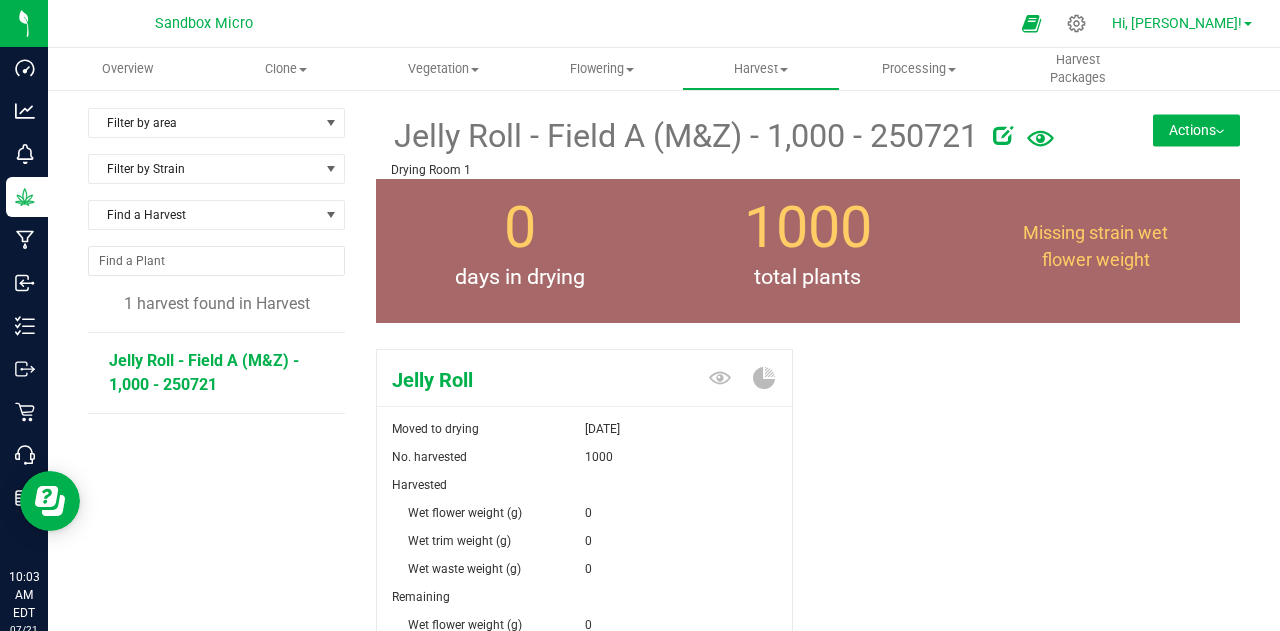 click on "Hi, [PERSON_NAME]!" at bounding box center [1177, 23] 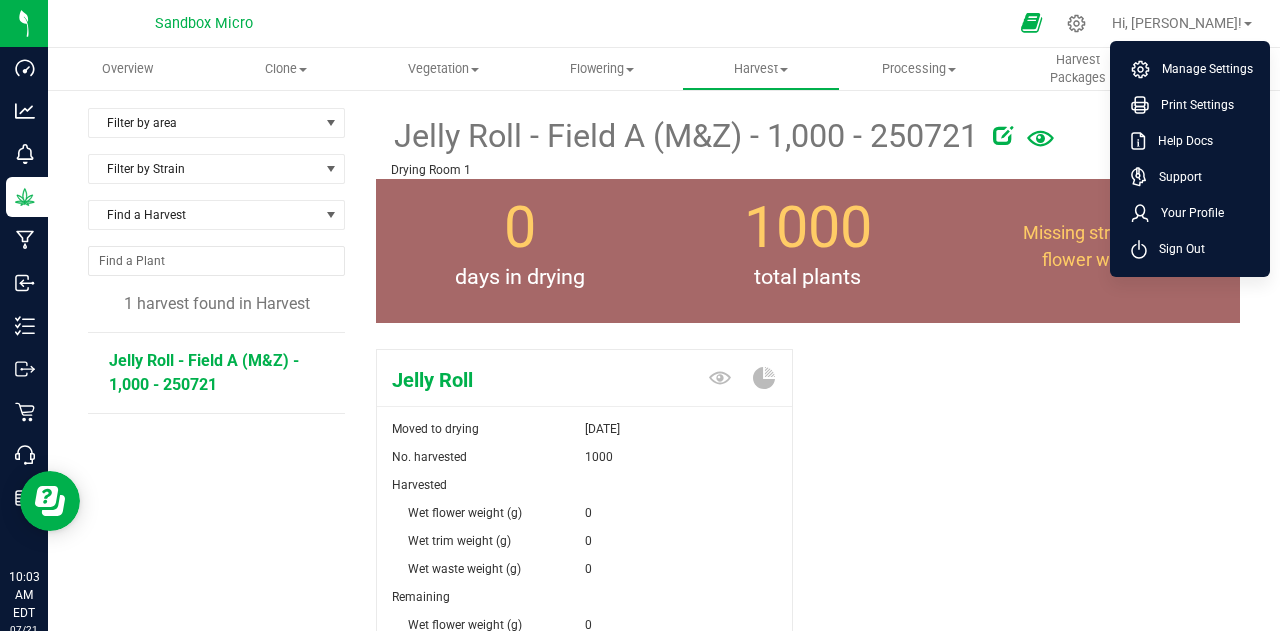 click at bounding box center (1032, 23) 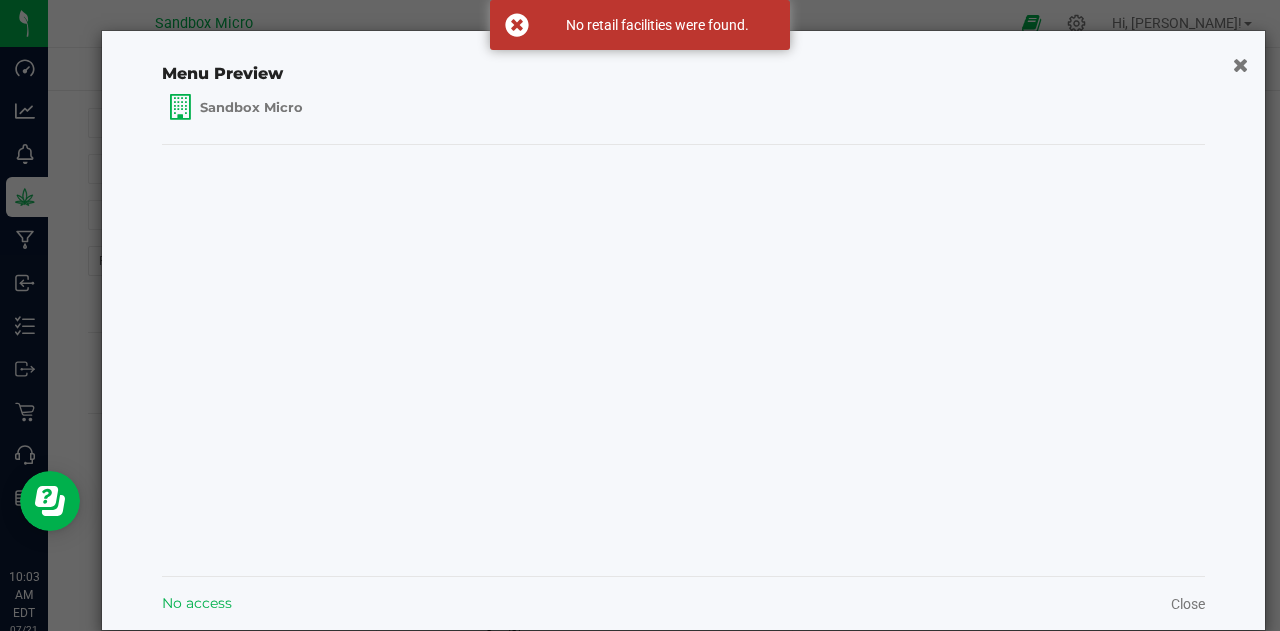 click on "Menu Preview  Sandbox Micro  No access  Close" 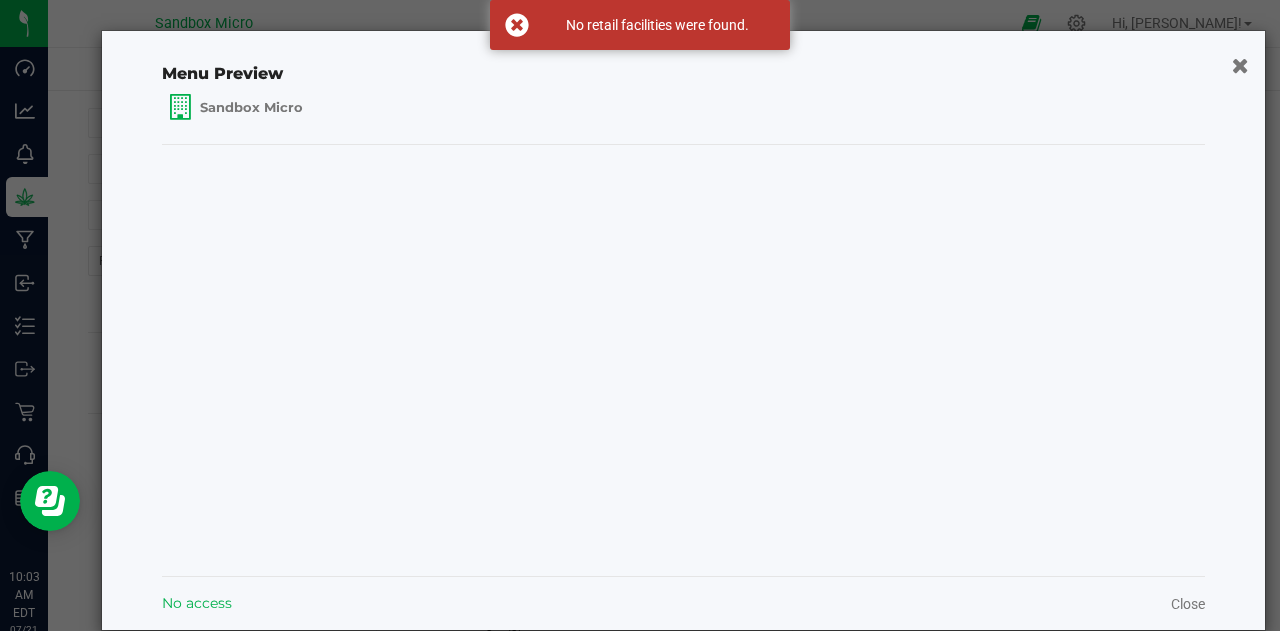 click 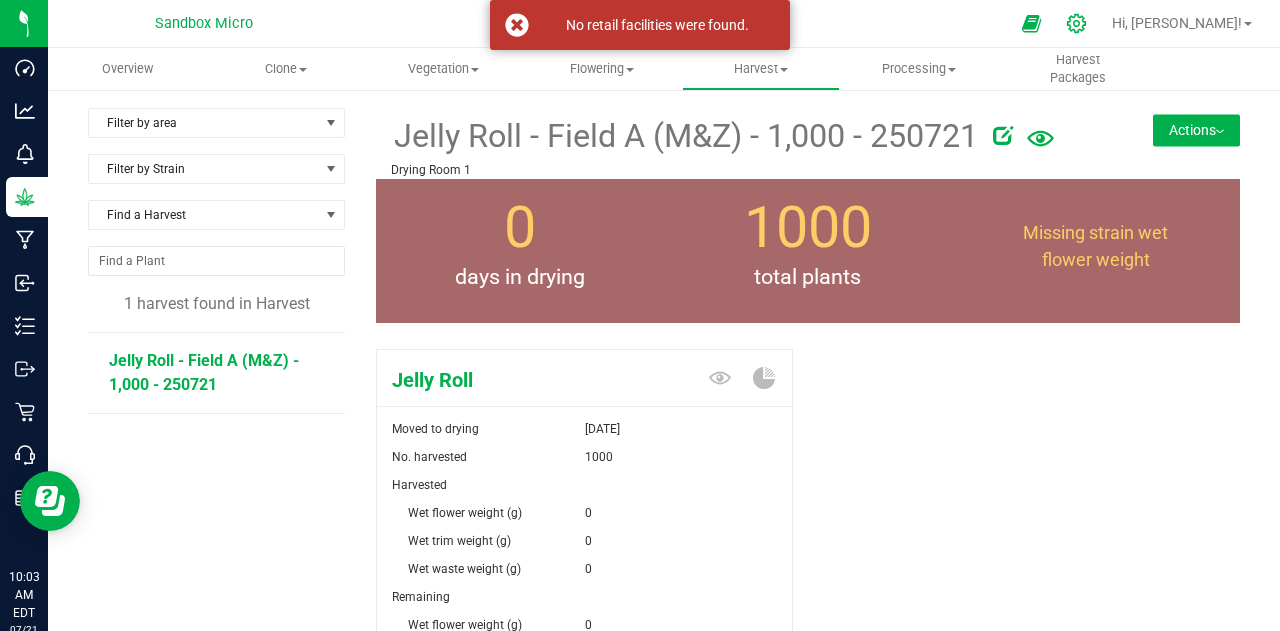 click 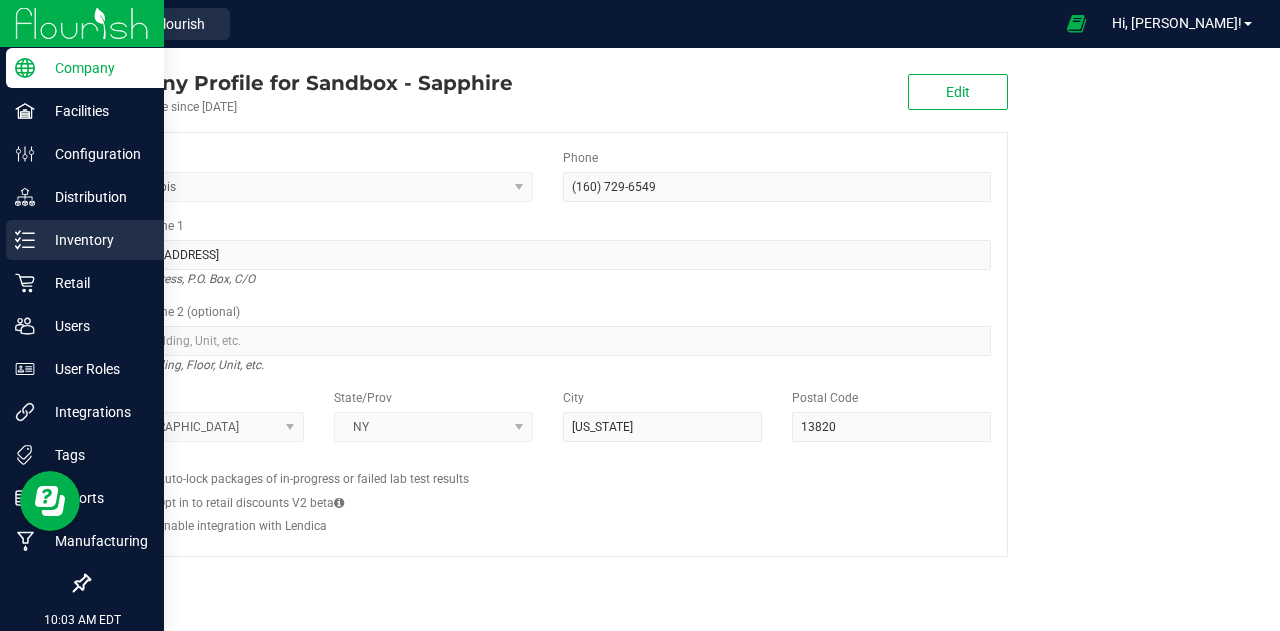 click on "Inventory" at bounding box center (85, 240) 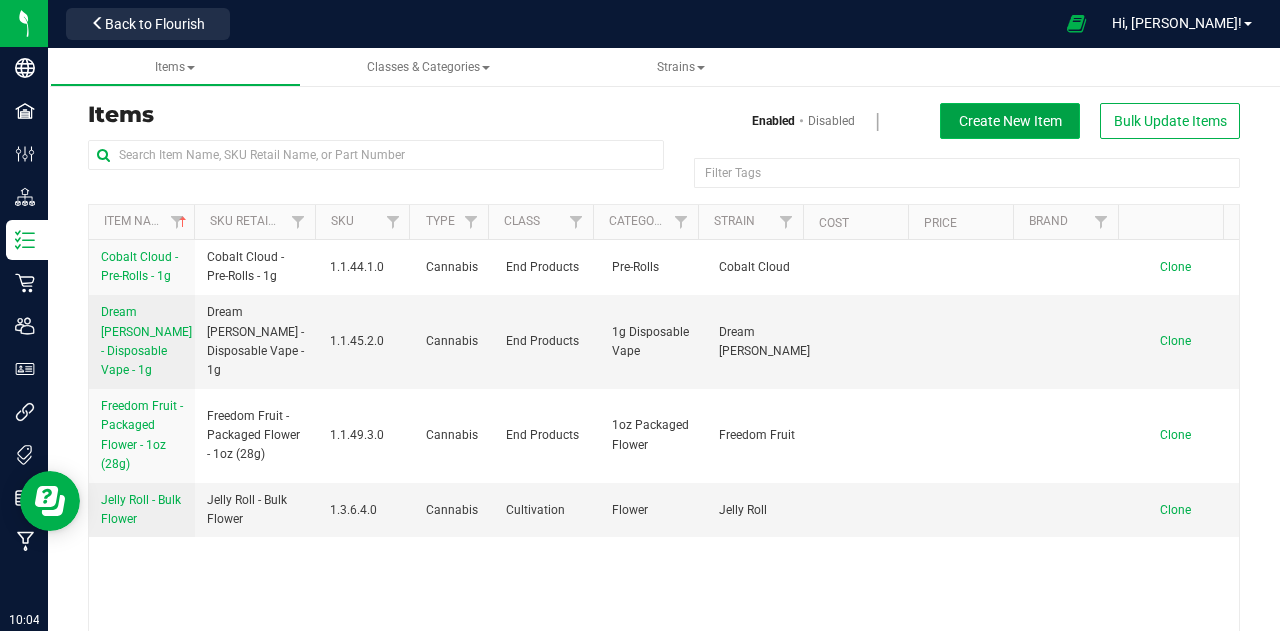 click on "Create New Item" at bounding box center [1010, 121] 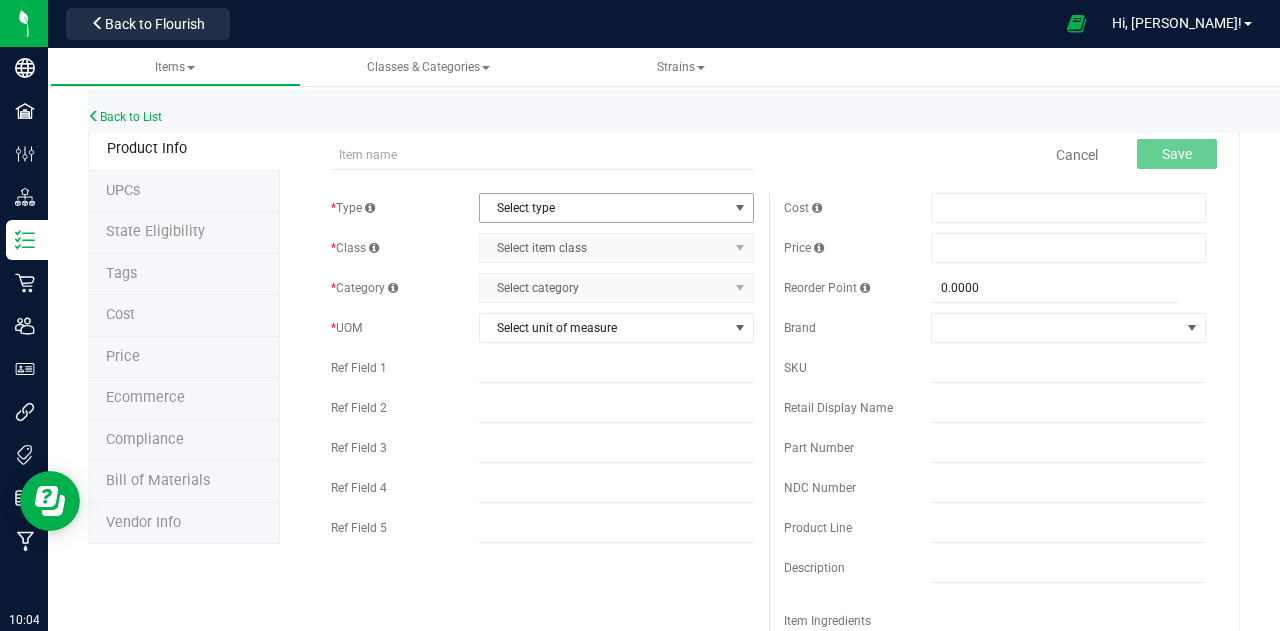 click on "Select type" at bounding box center (604, 208) 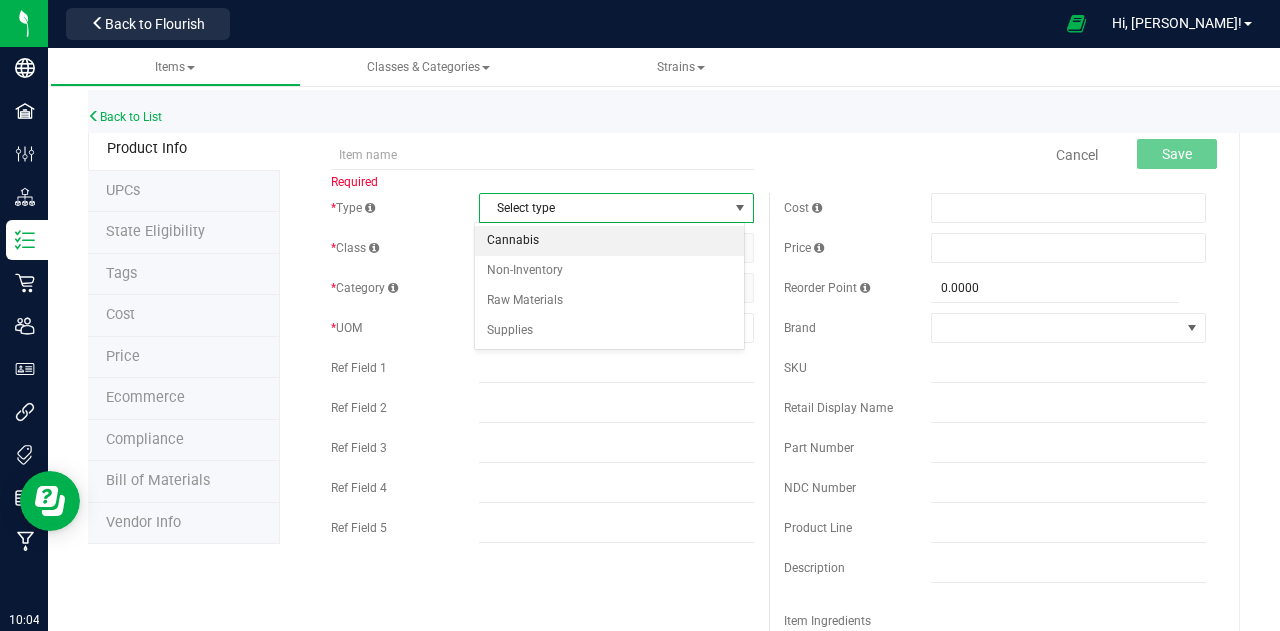 click on "Cannabis" at bounding box center (609, 241) 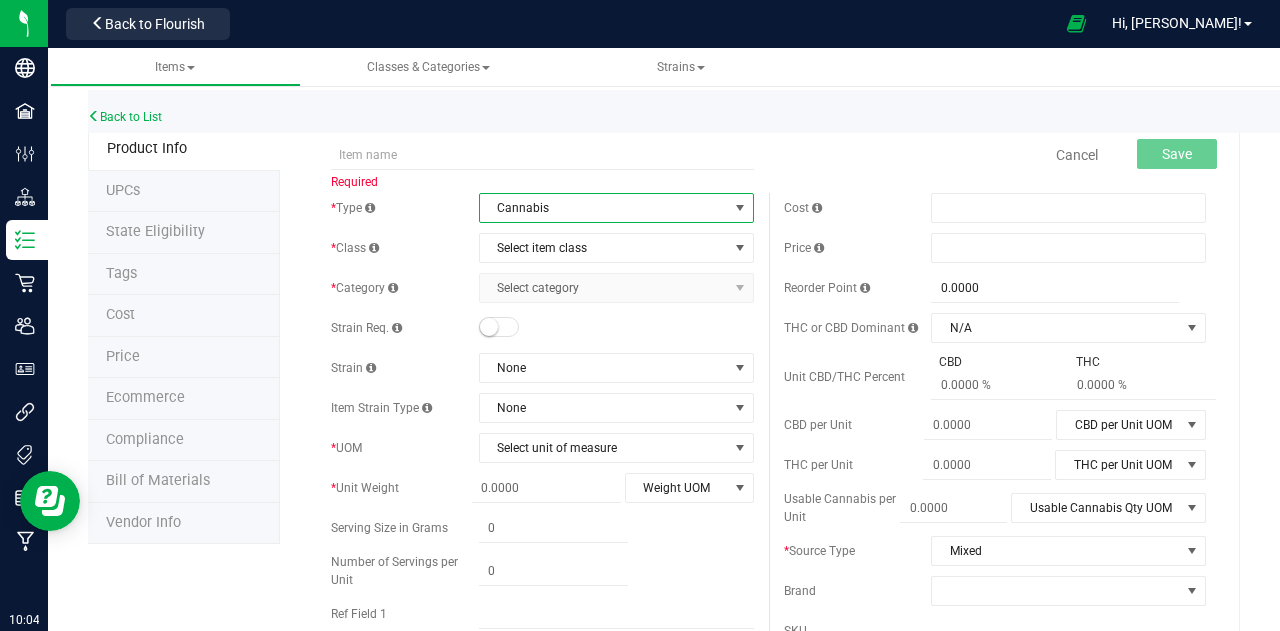 click on "Cannabis" at bounding box center [604, 208] 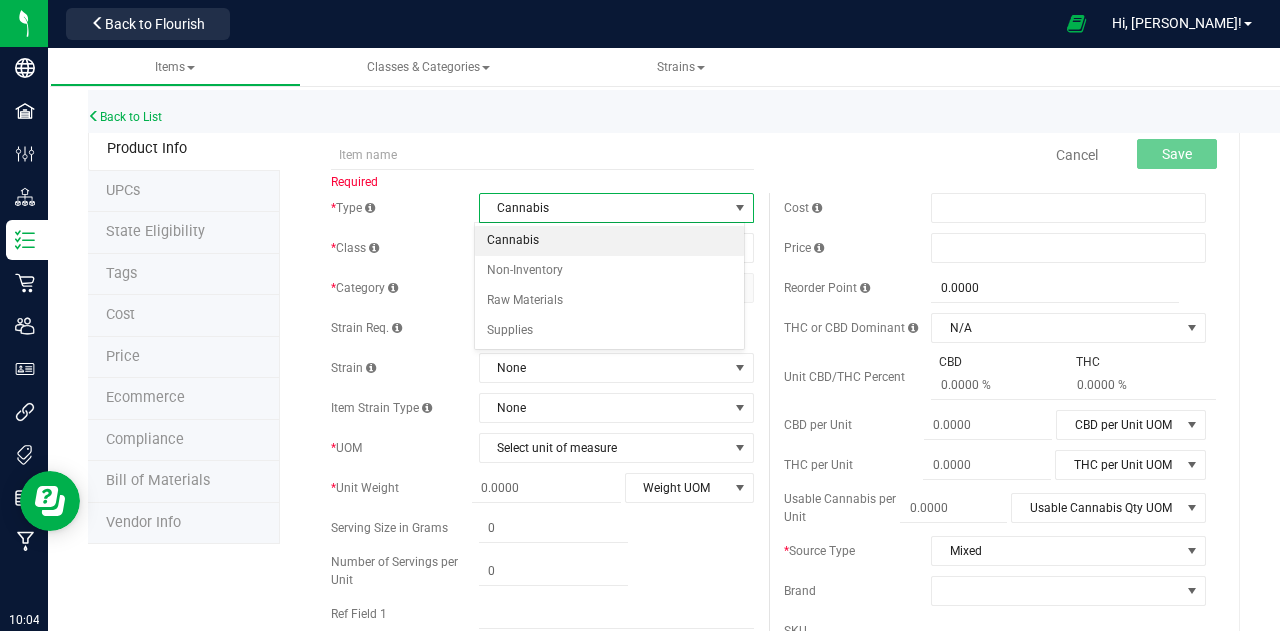 click on "Required" at bounding box center (542, 182) 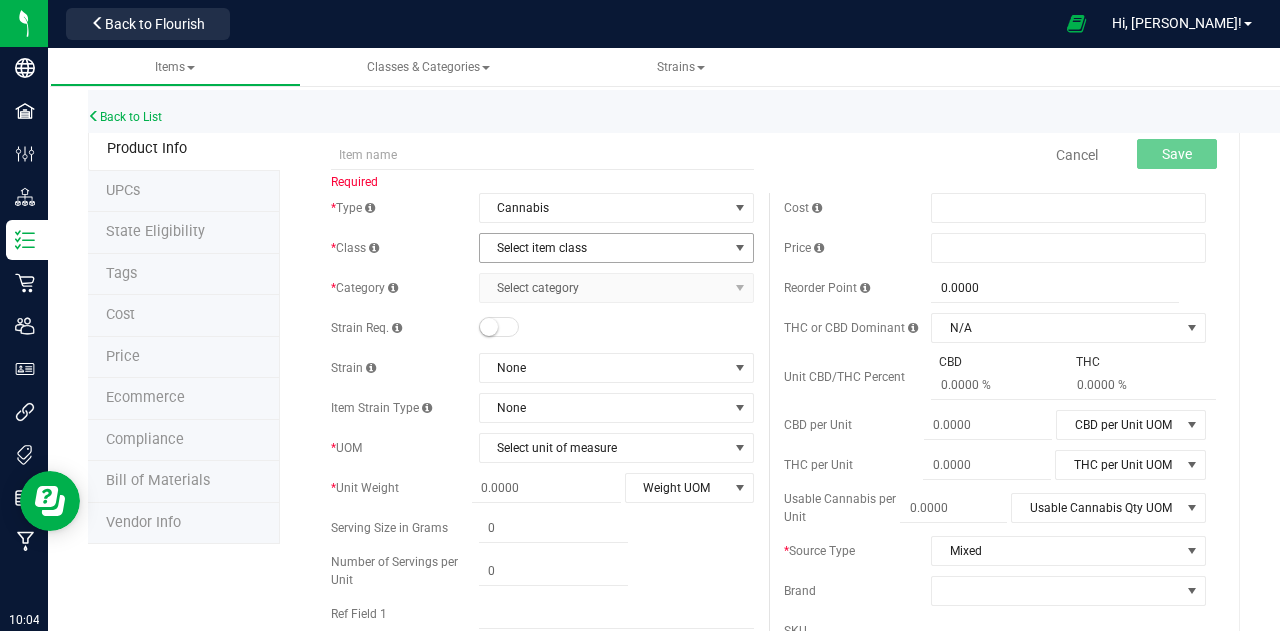 click on "Select item class" at bounding box center (604, 248) 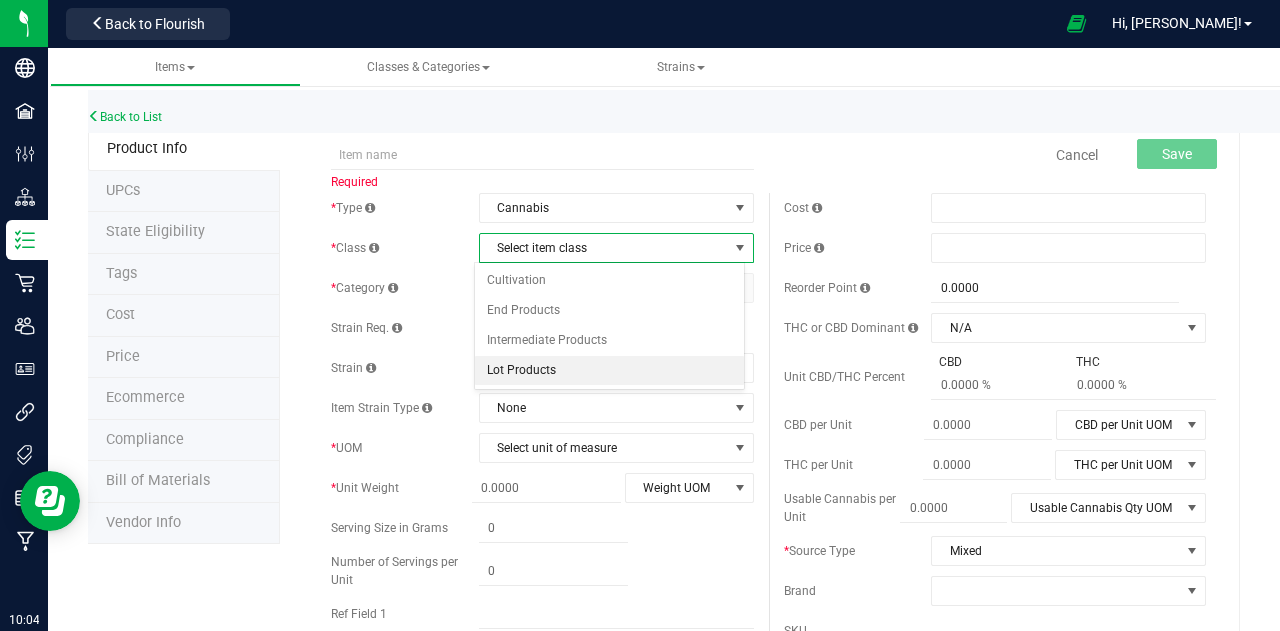 click on "Lot Products" at bounding box center (609, 371) 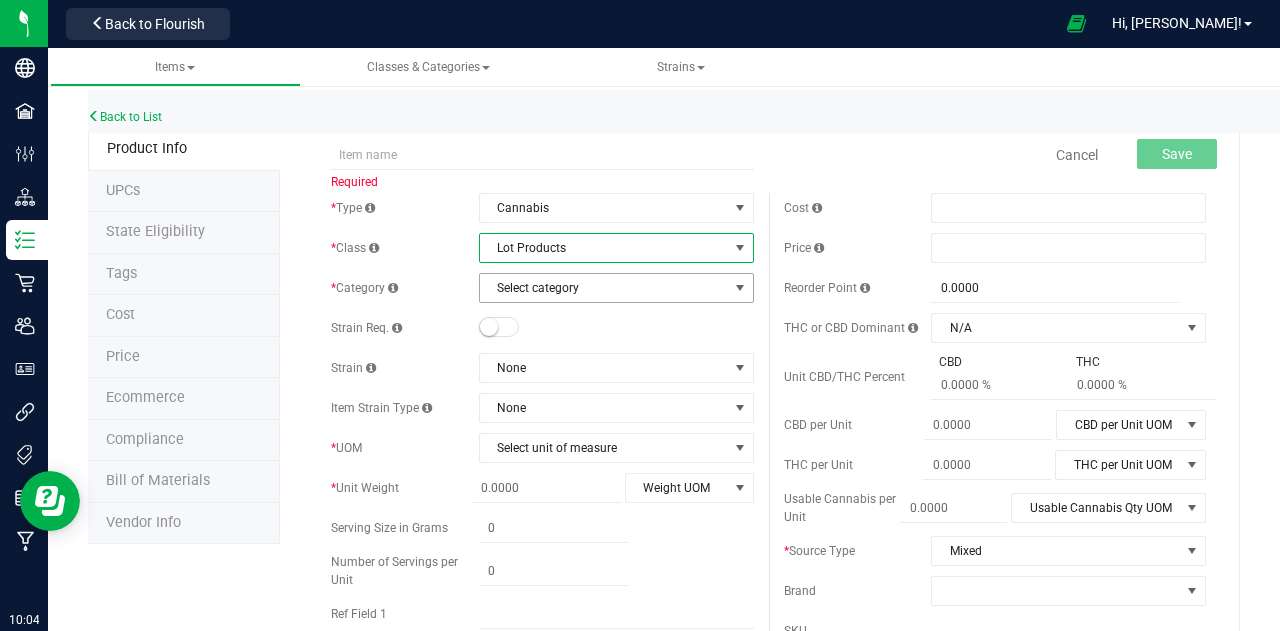 click on "Select category" at bounding box center (604, 288) 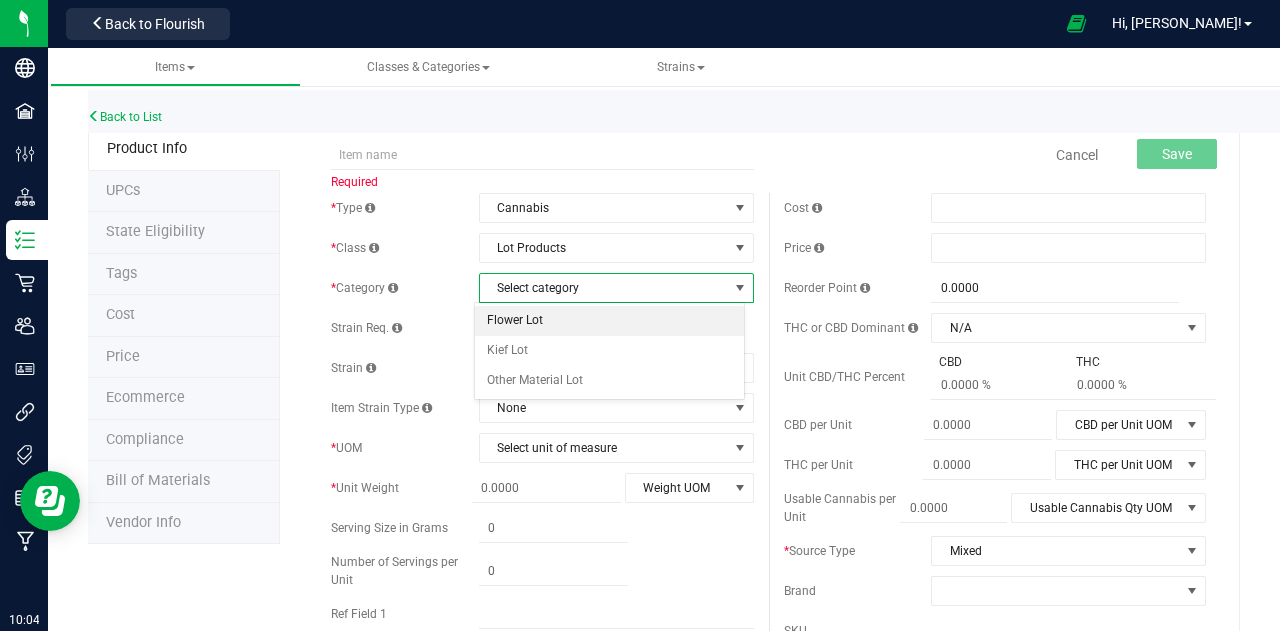 click on "Flower Lot" at bounding box center (609, 321) 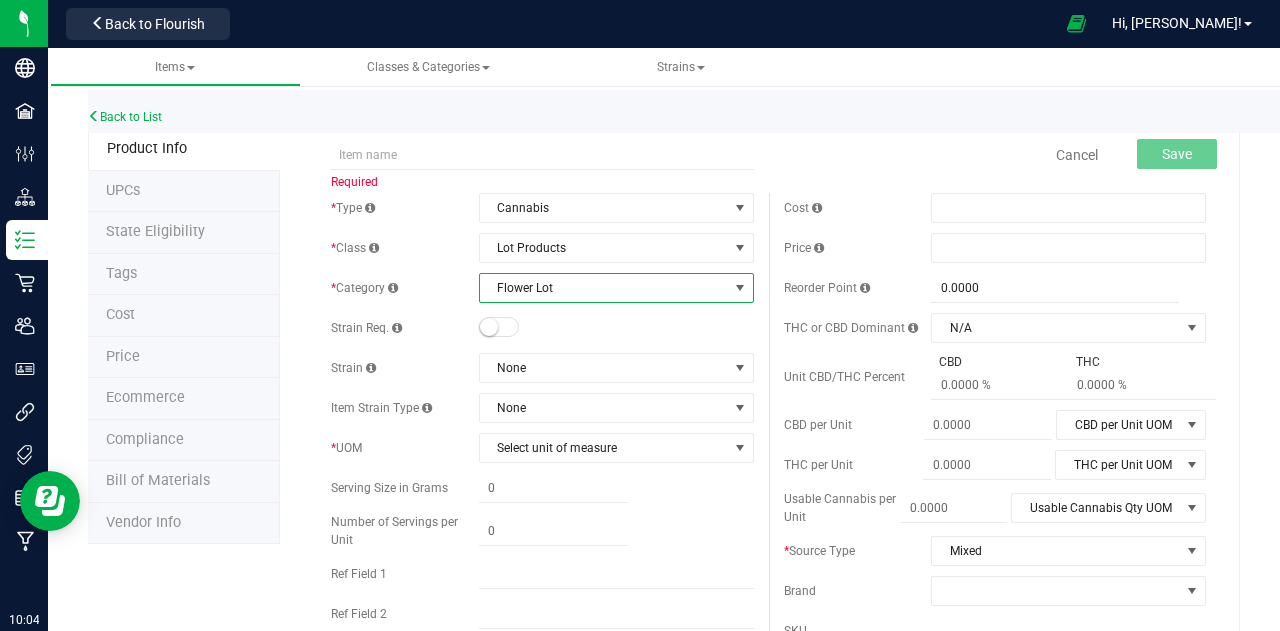 click at bounding box center [489, 327] 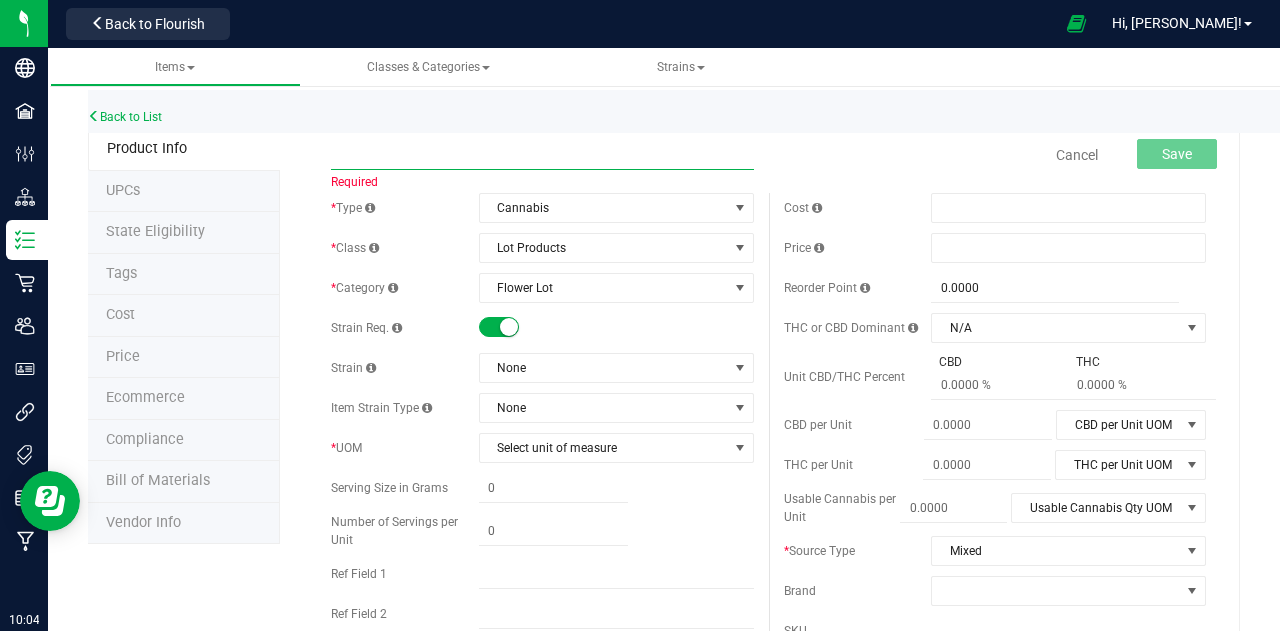 click at bounding box center (542, 155) 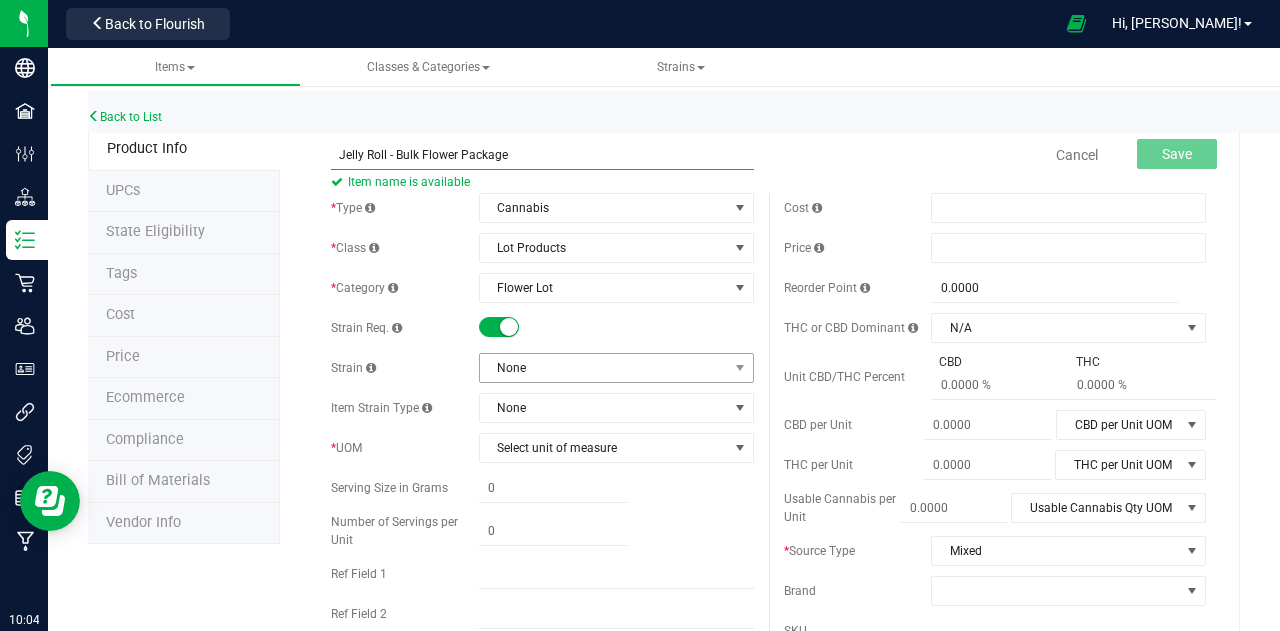 type on "Jelly Roll - Bulk Flower Package" 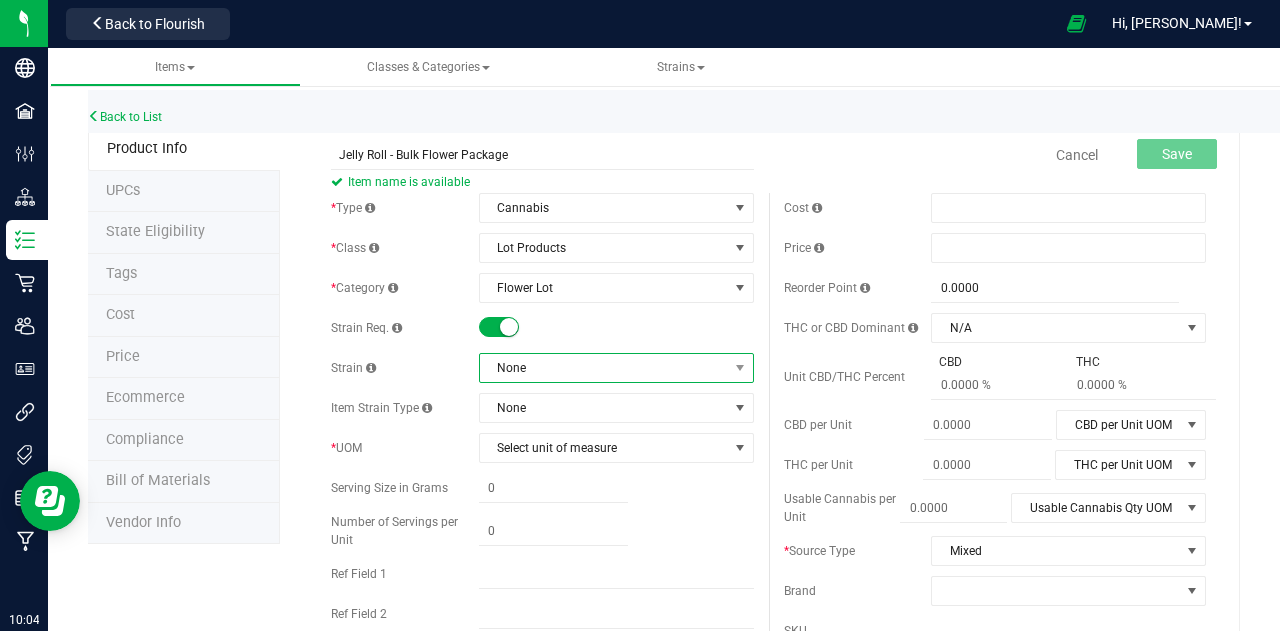 click on "None" at bounding box center [604, 368] 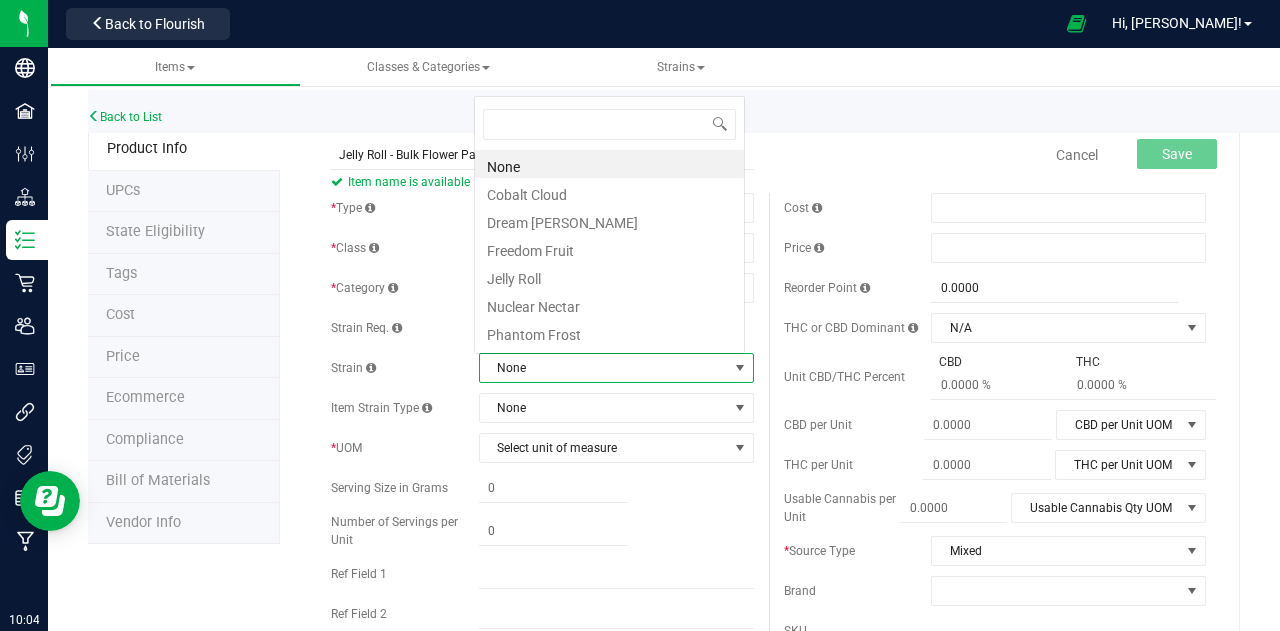 scroll, scrollTop: 0, scrollLeft: 0, axis: both 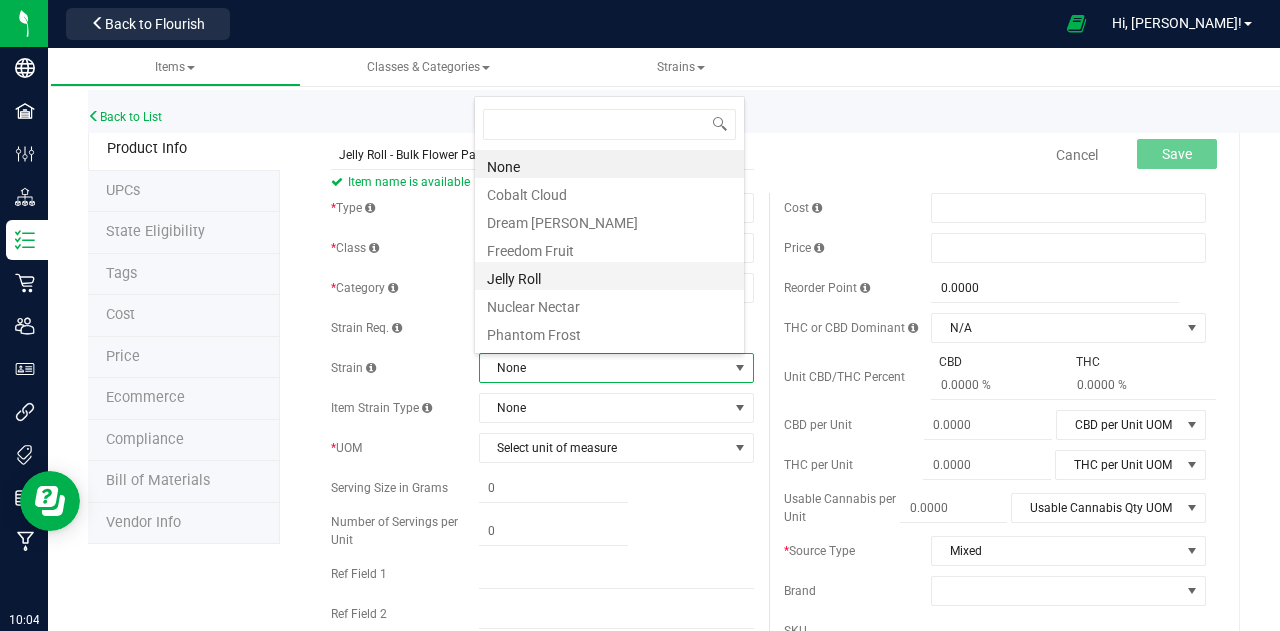 click on "Jelly Roll" at bounding box center [609, 276] 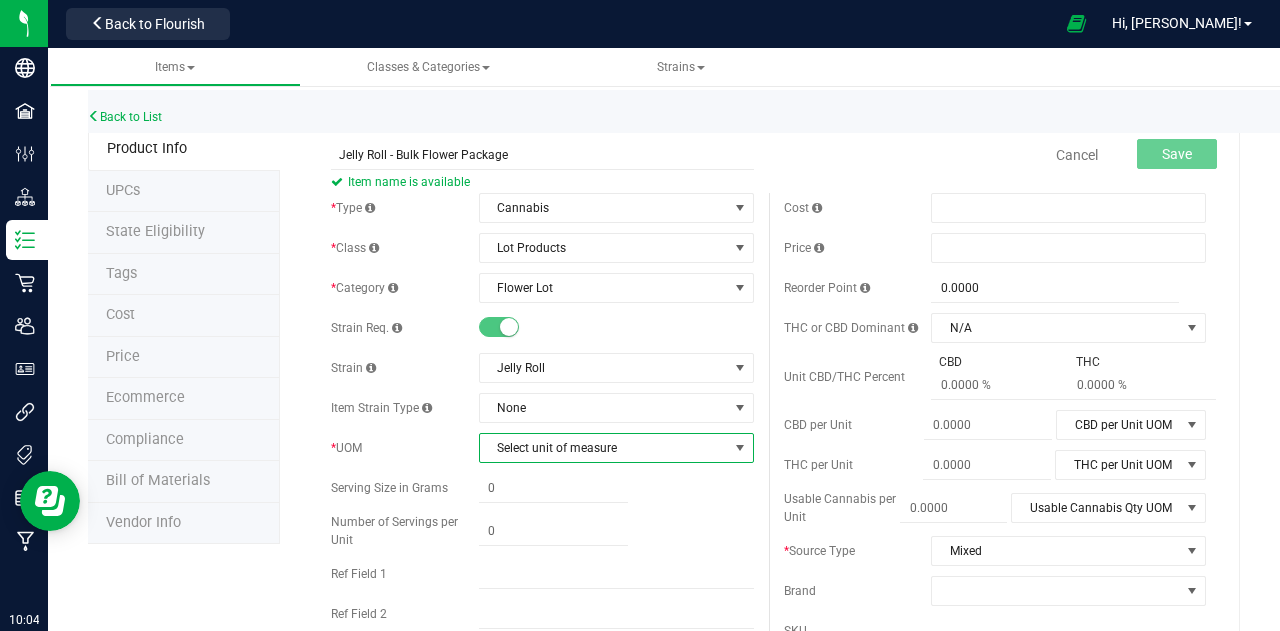 click on "Select unit of measure" at bounding box center (604, 448) 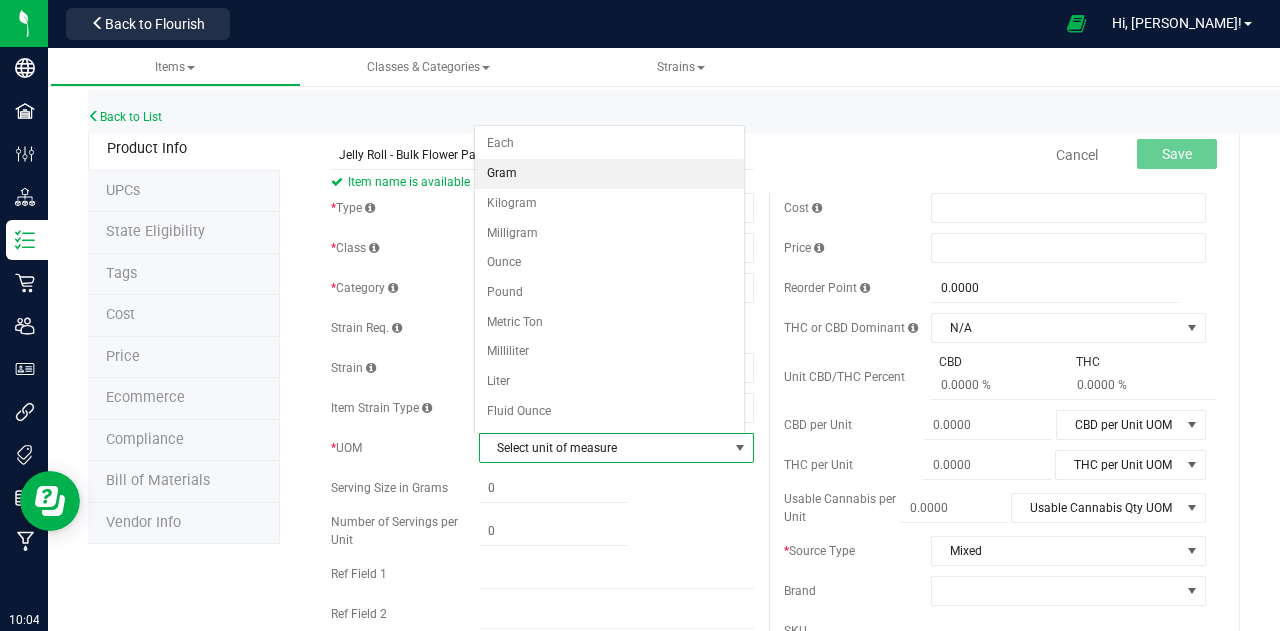 click on "Gram" at bounding box center [609, 174] 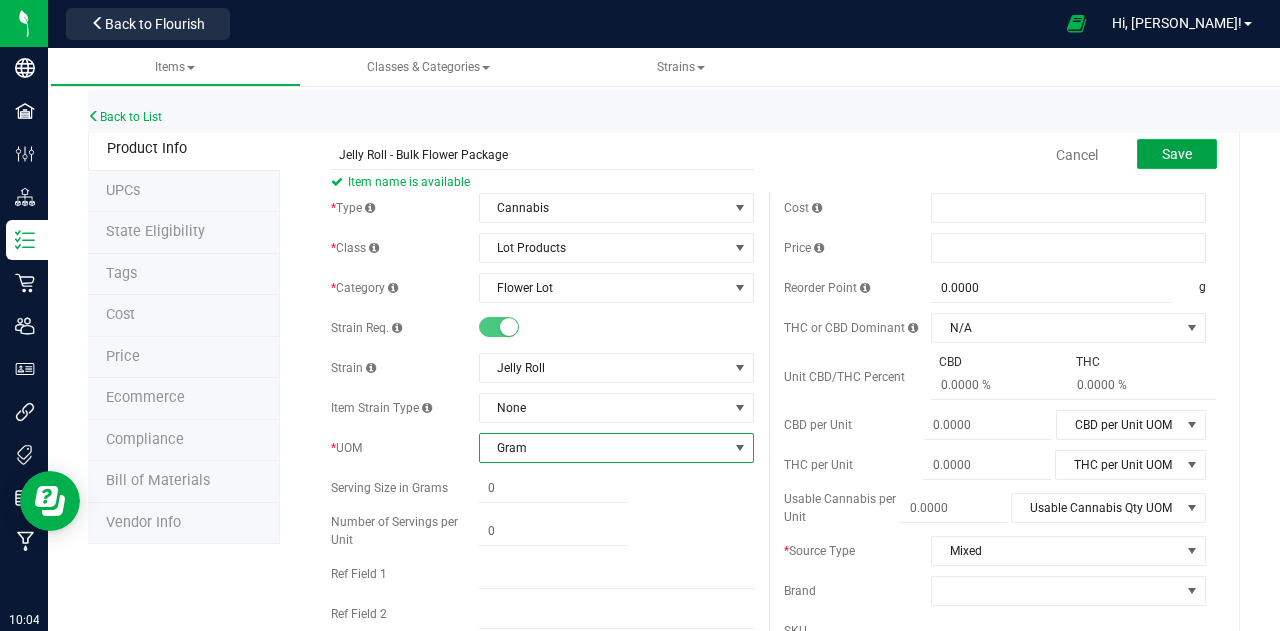 click on "Save" at bounding box center (1177, 154) 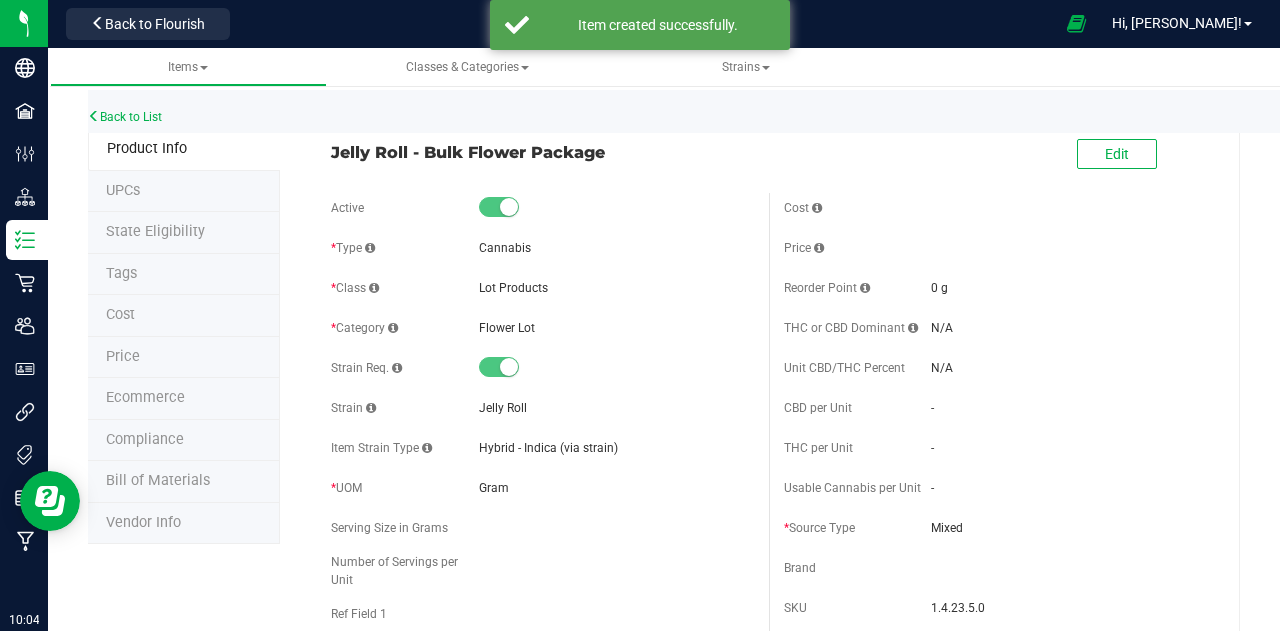 click on "Back to List" at bounding box center [728, 111] 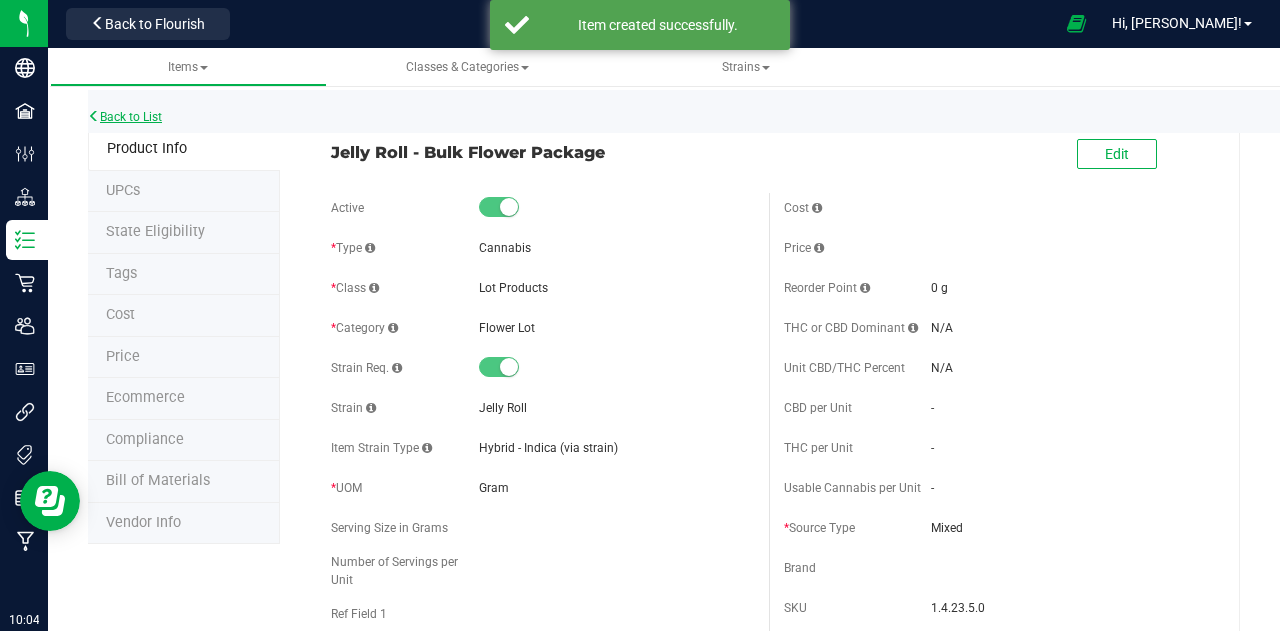 click on "Back to List" at bounding box center (125, 117) 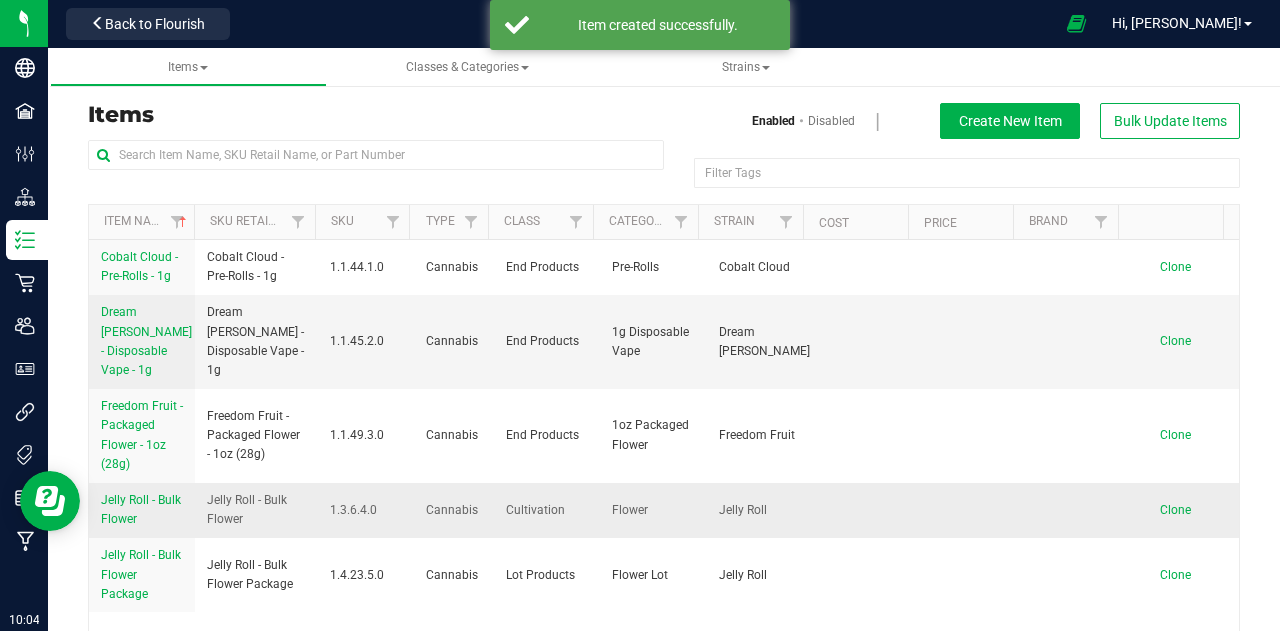 click on "Jelly Roll - Bulk Flower" at bounding box center [142, 510] 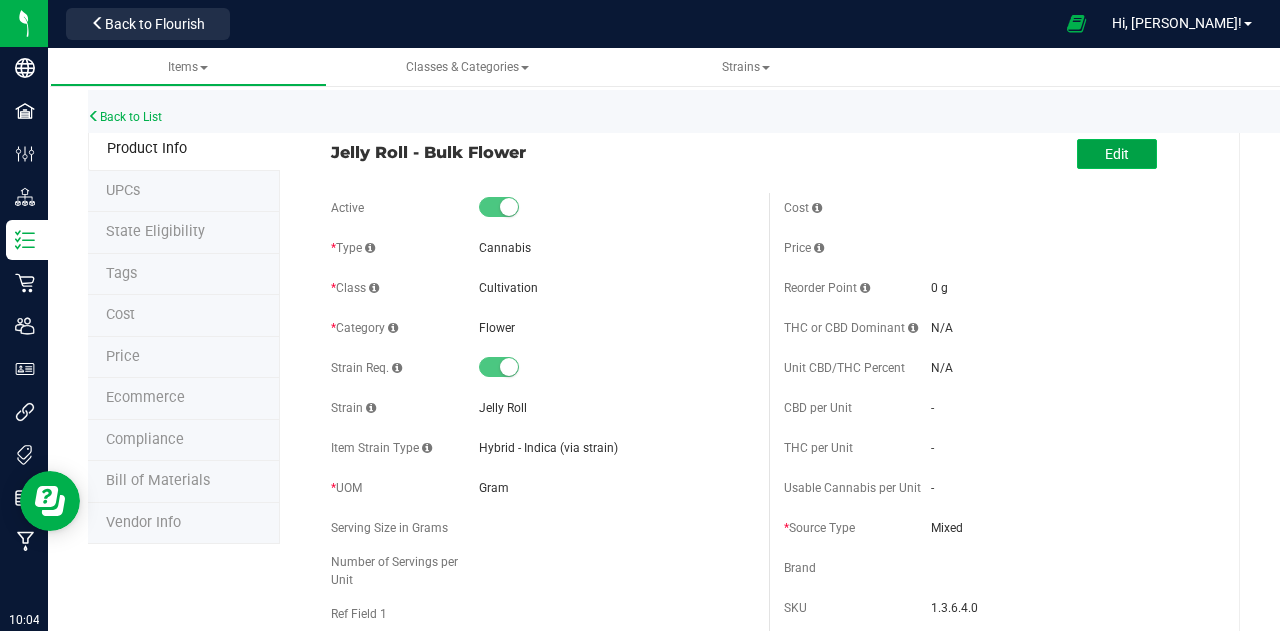 click on "Edit" at bounding box center (1117, 154) 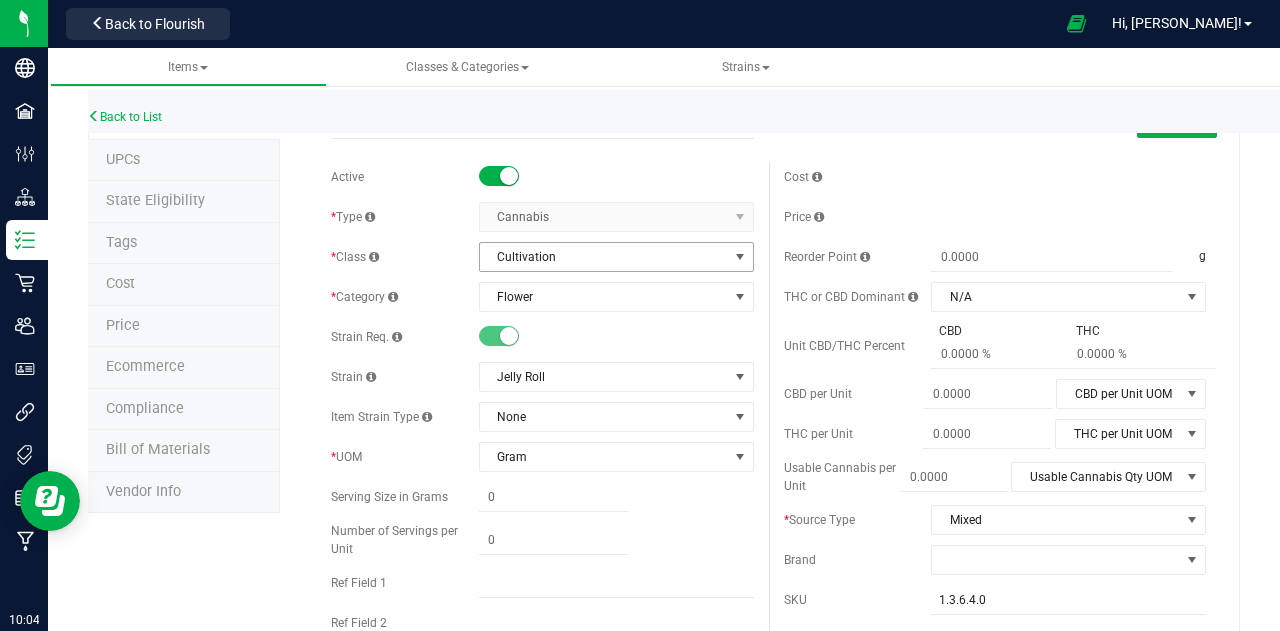 scroll, scrollTop: 0, scrollLeft: 0, axis: both 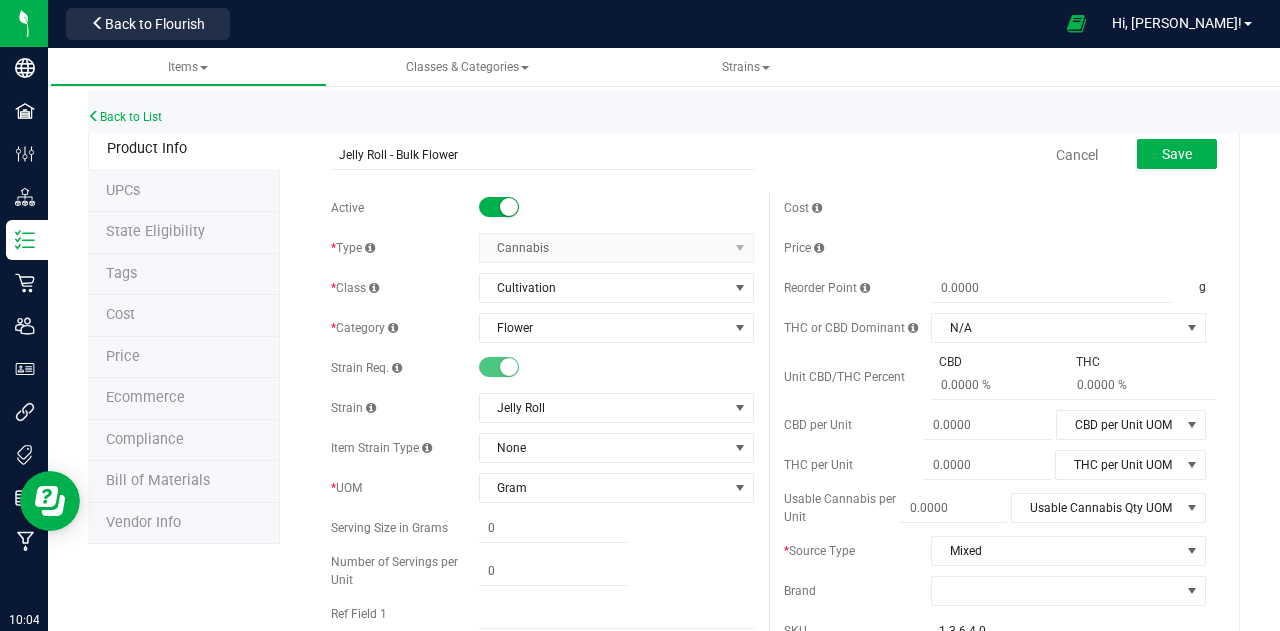 drag, startPoint x: 384, startPoint y: 153, endPoint x: 317, endPoint y: 153, distance: 67 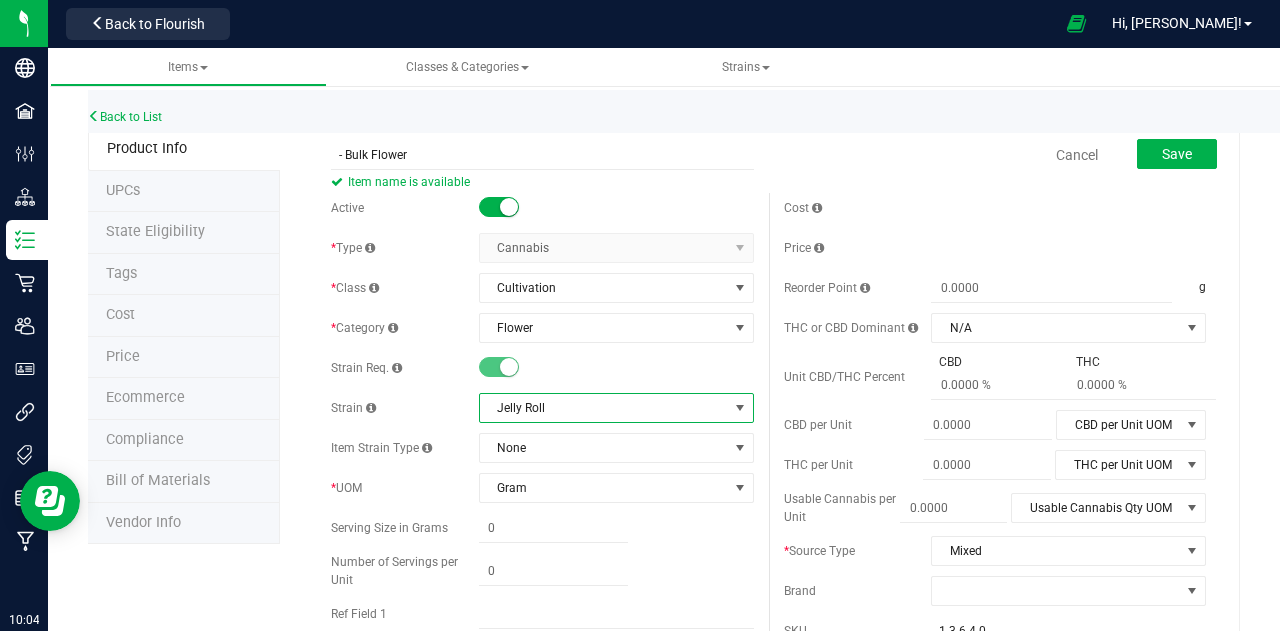 click on "Jelly Roll" at bounding box center [604, 408] 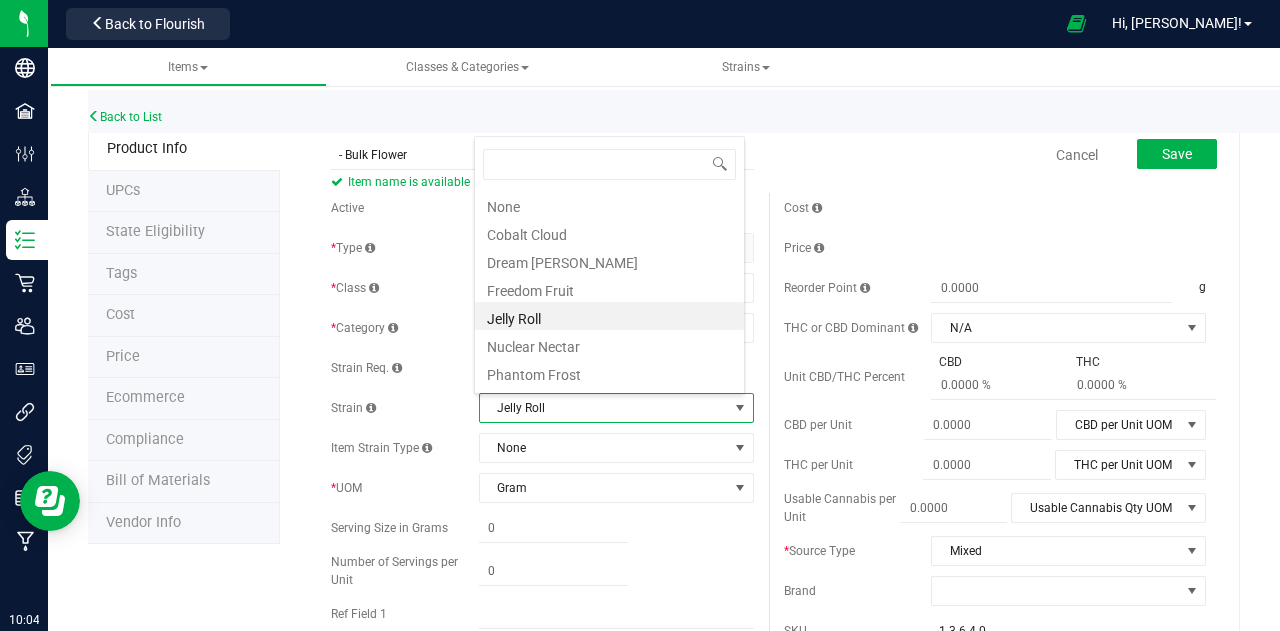 scroll, scrollTop: 99970, scrollLeft: 99729, axis: both 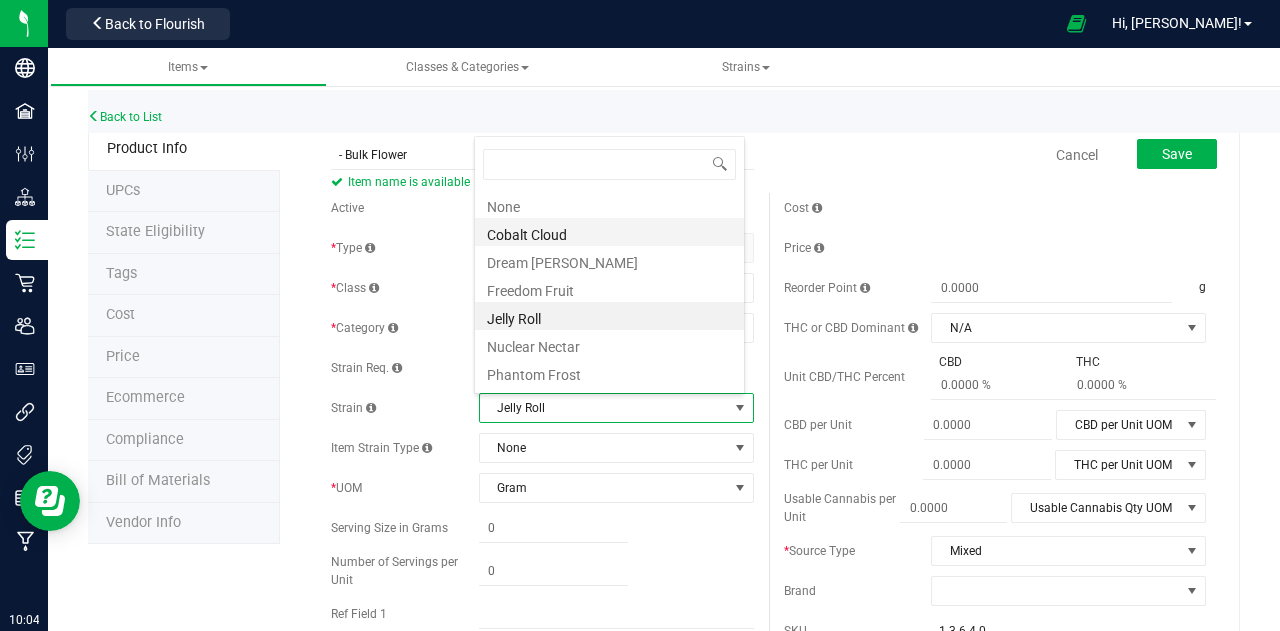 click on "Cobalt Cloud" at bounding box center [609, 232] 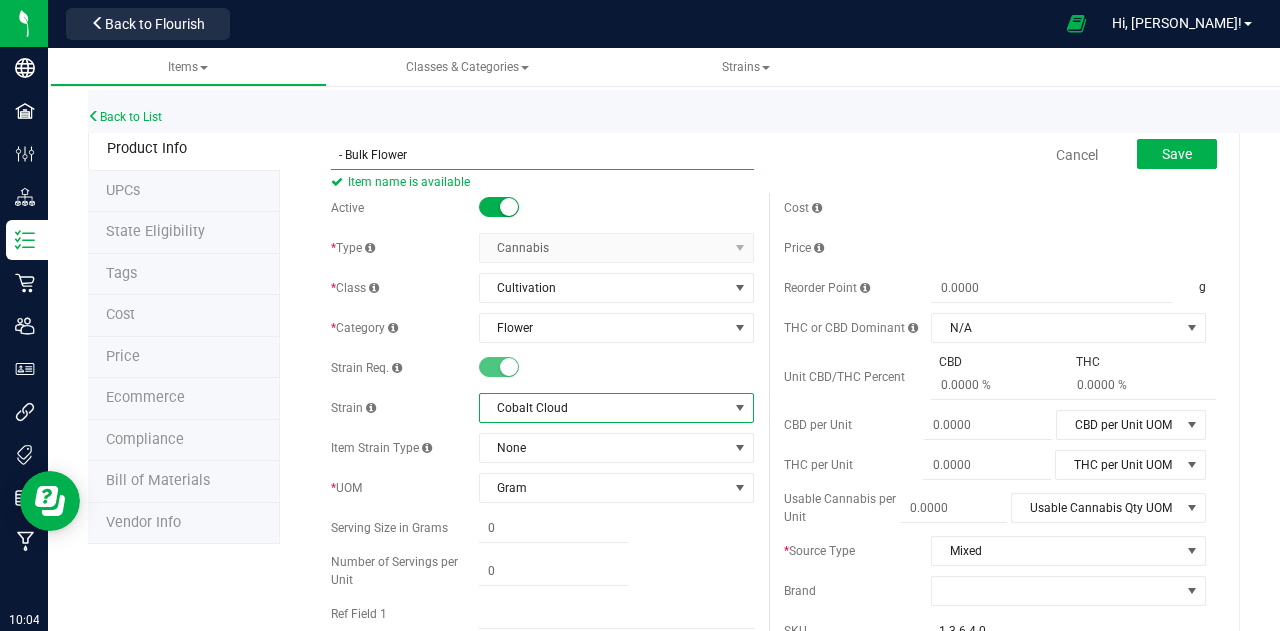 click on "- Bulk Flower" at bounding box center (542, 155) 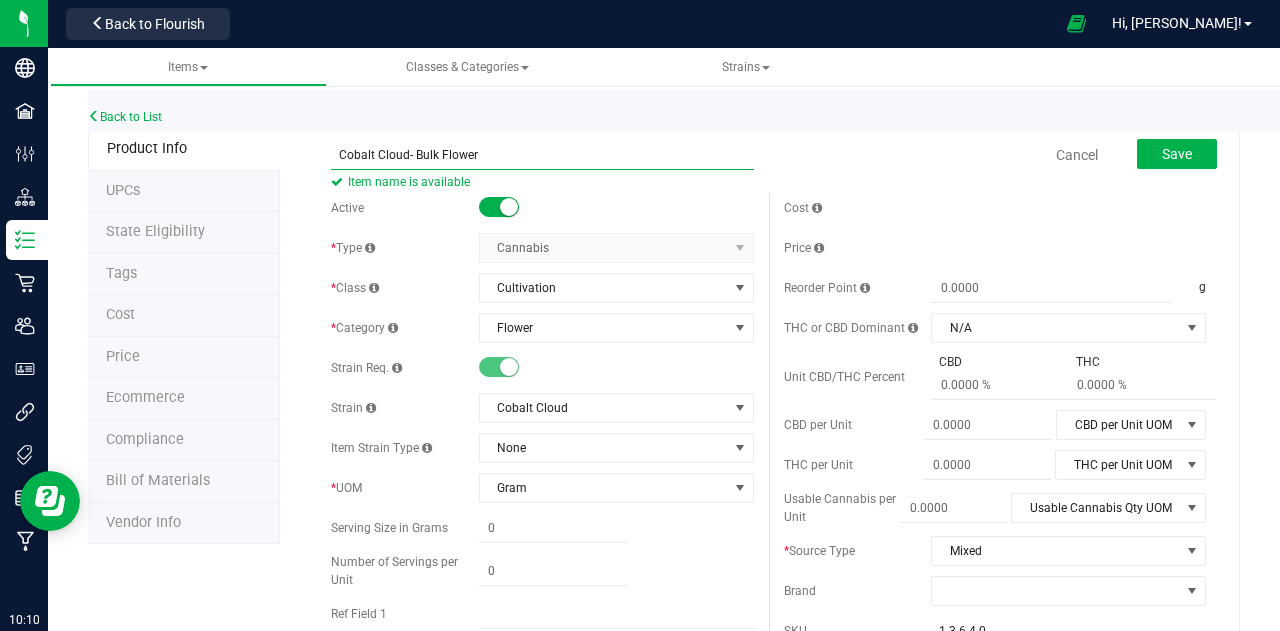 type on "Cobalt Cloud- Bulk Flower" 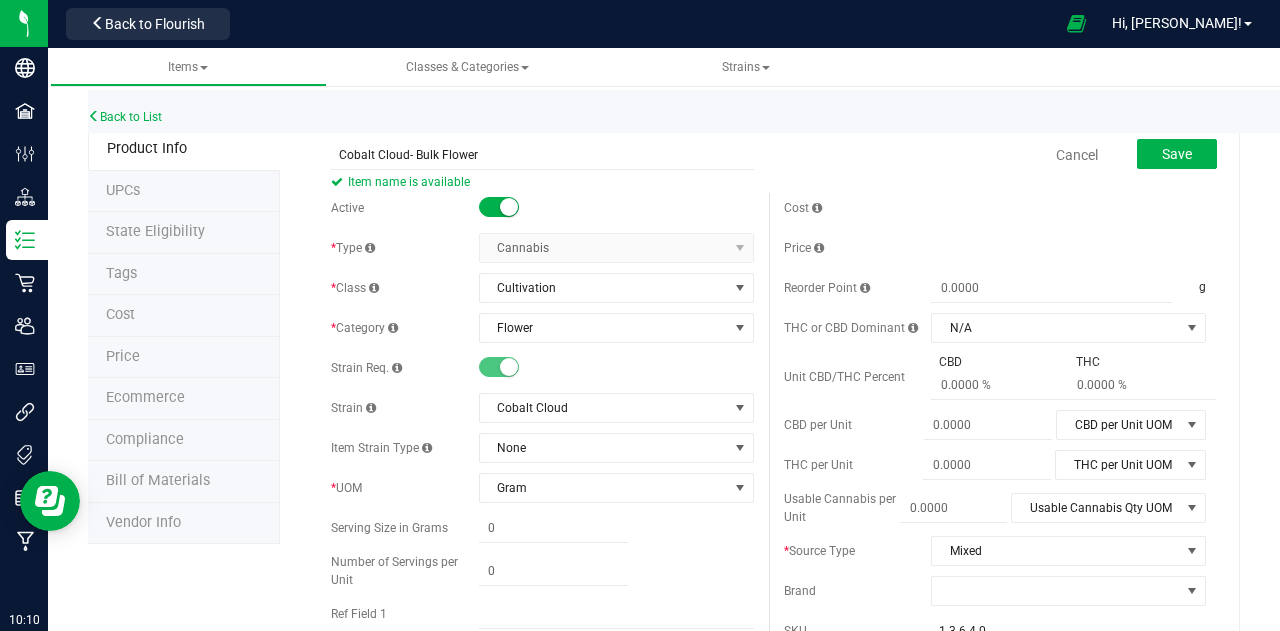 click on "Save" at bounding box center (1162, 155) 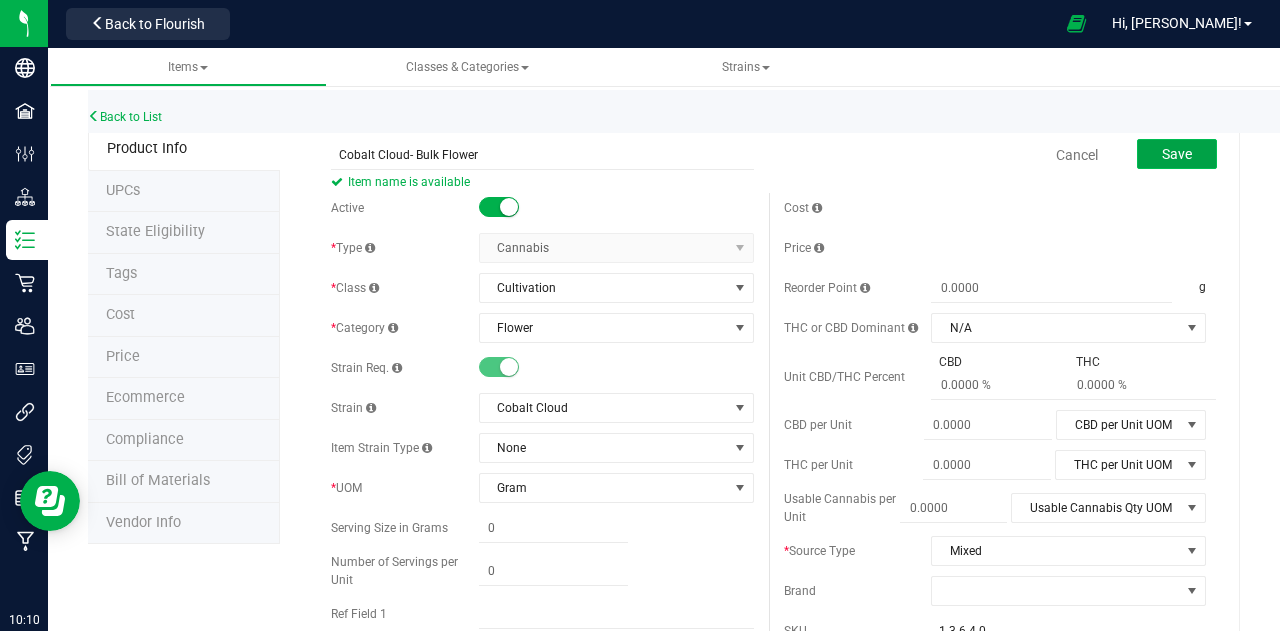 click on "Save" at bounding box center (1177, 154) 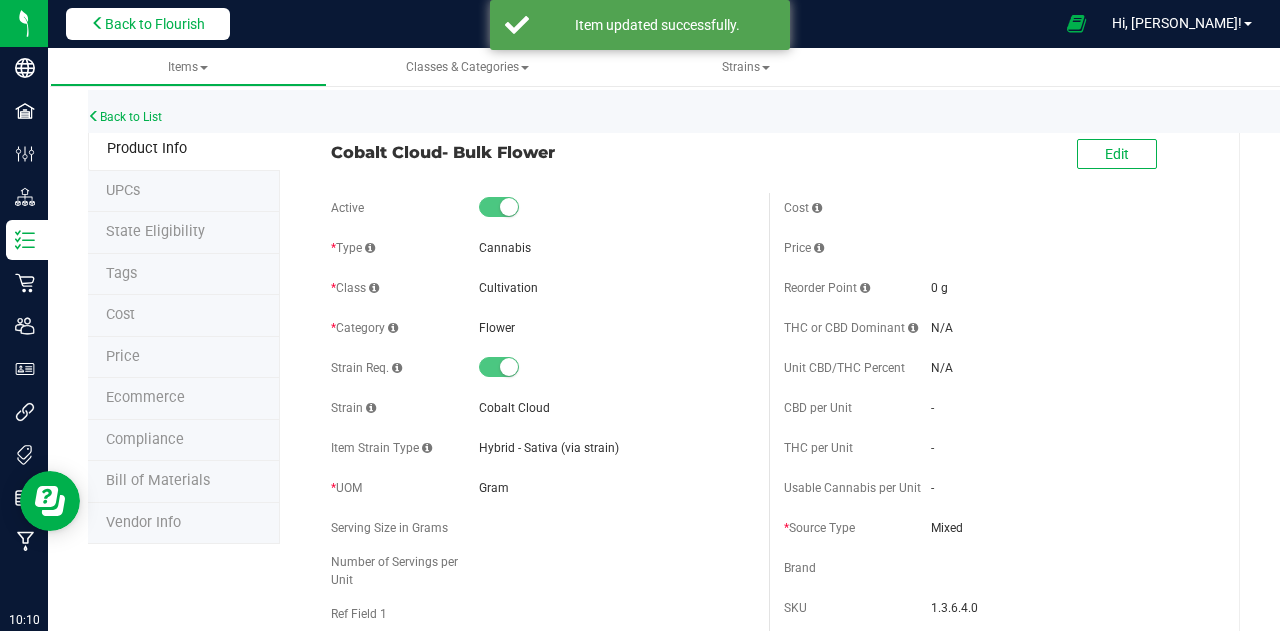 click on "Back to Flourish" at bounding box center [155, 24] 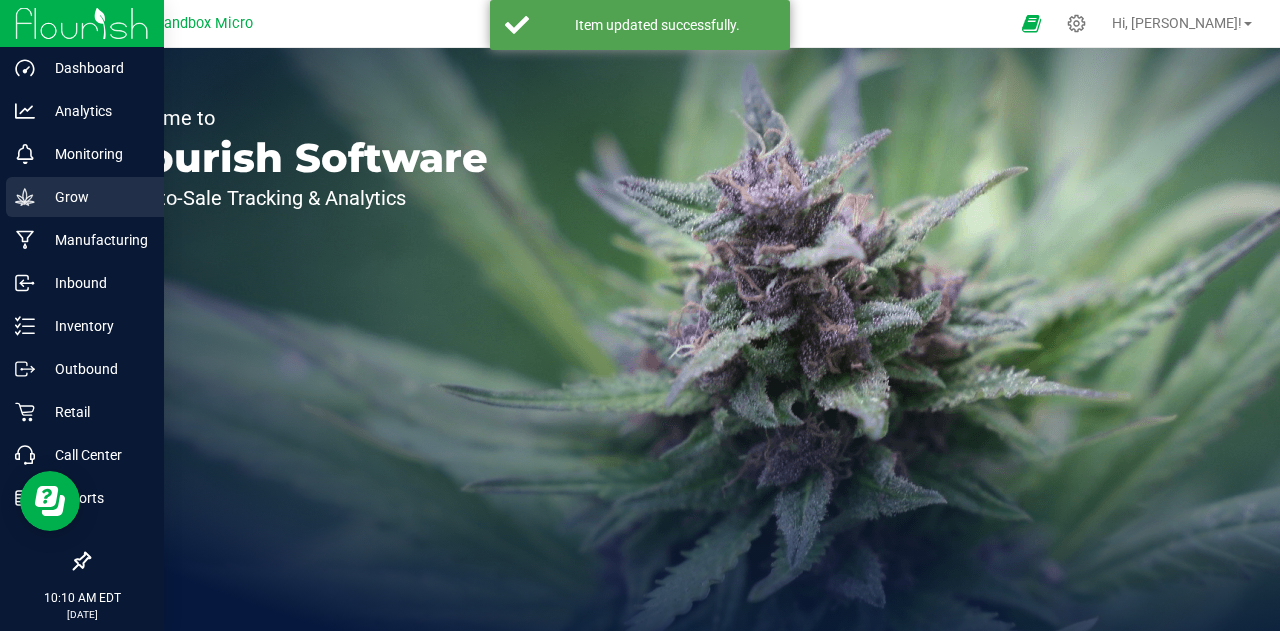 click 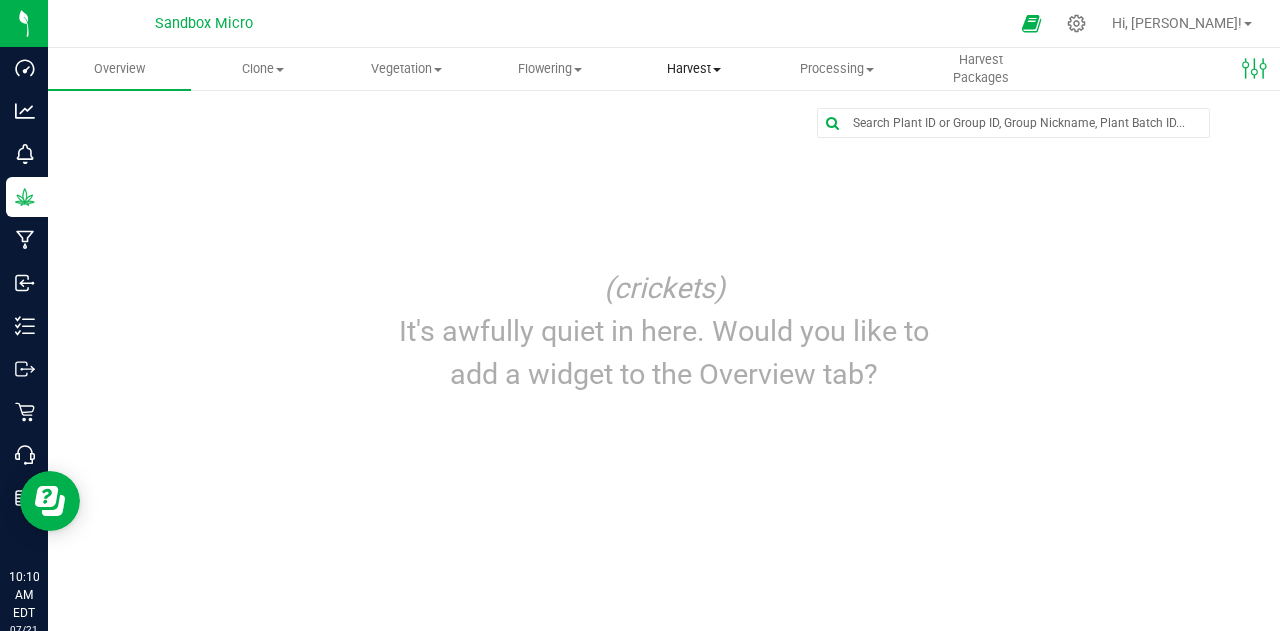 click on "Harvest" at bounding box center (693, 69) 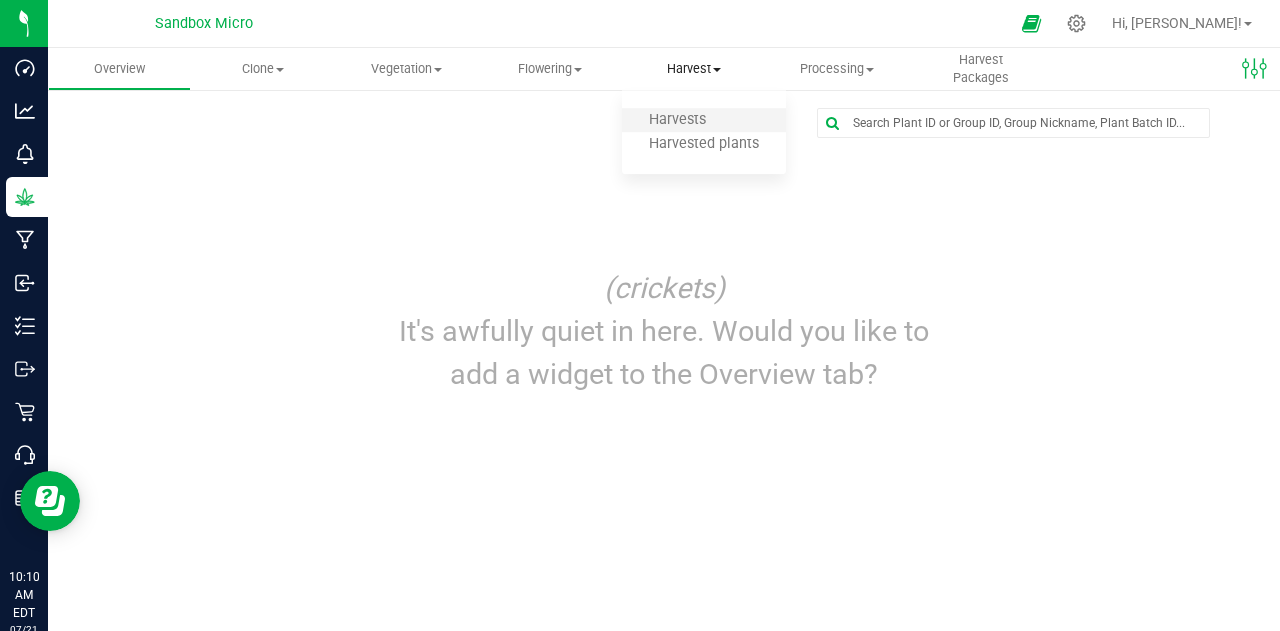 click on "Harvests" at bounding box center (704, 121) 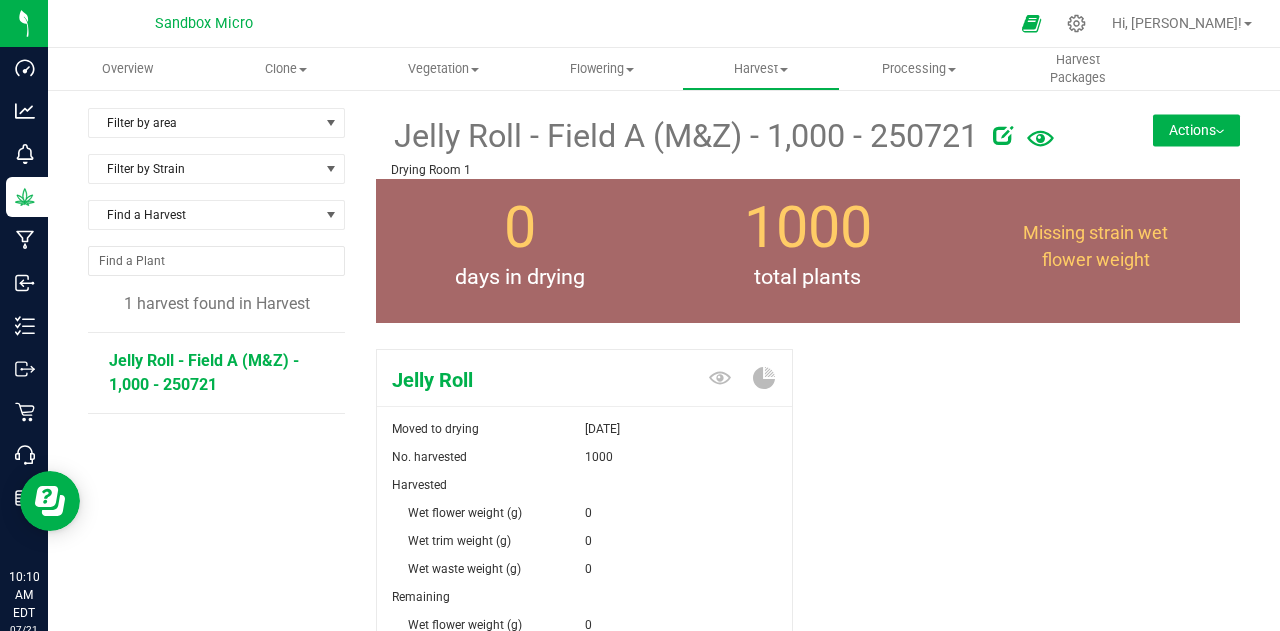 click on "Actions" at bounding box center (1196, 130) 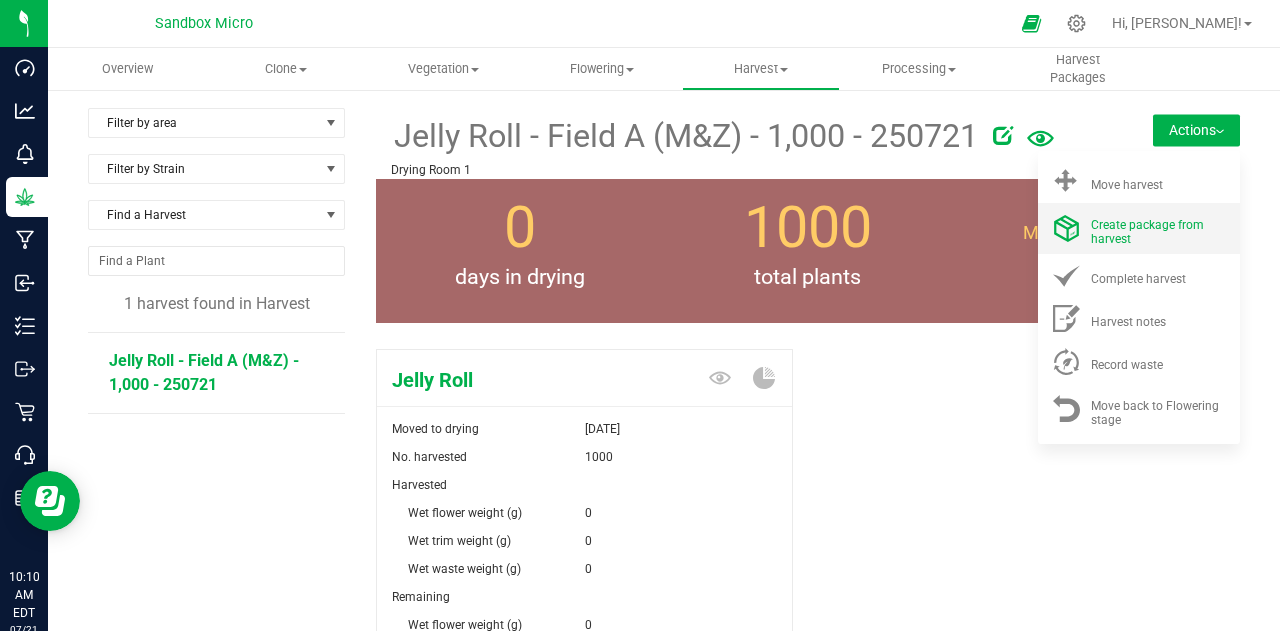 click on "Create package from harvest" at bounding box center [1159, 228] 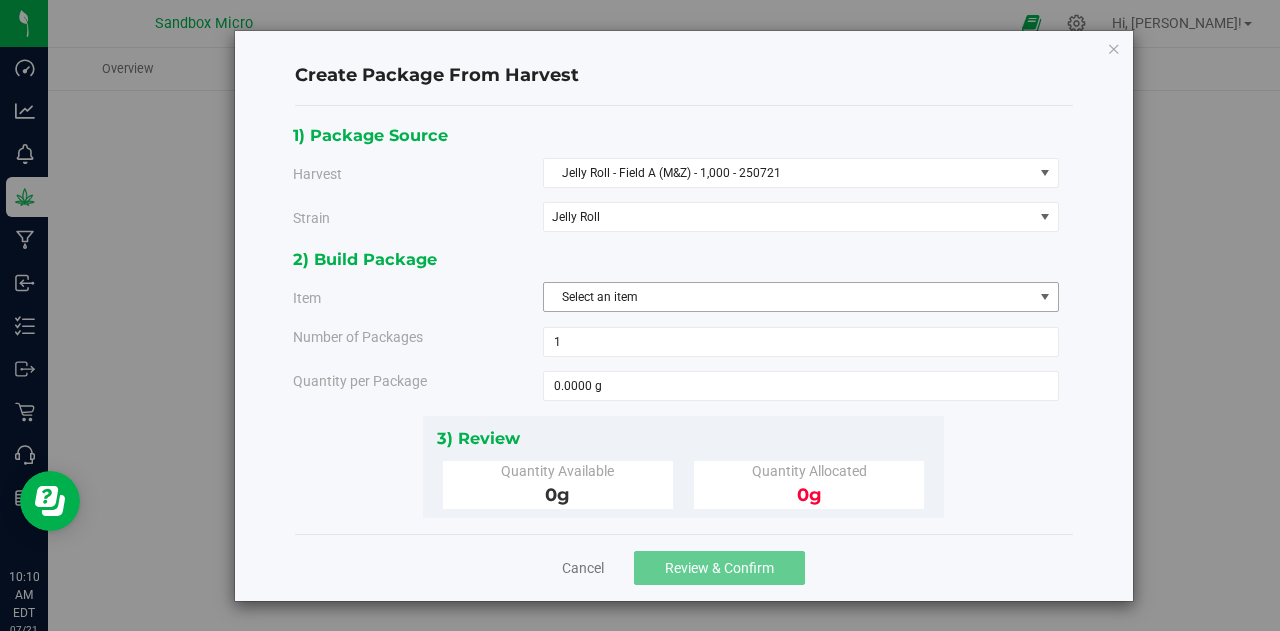 click on "Select an item" at bounding box center (788, 297) 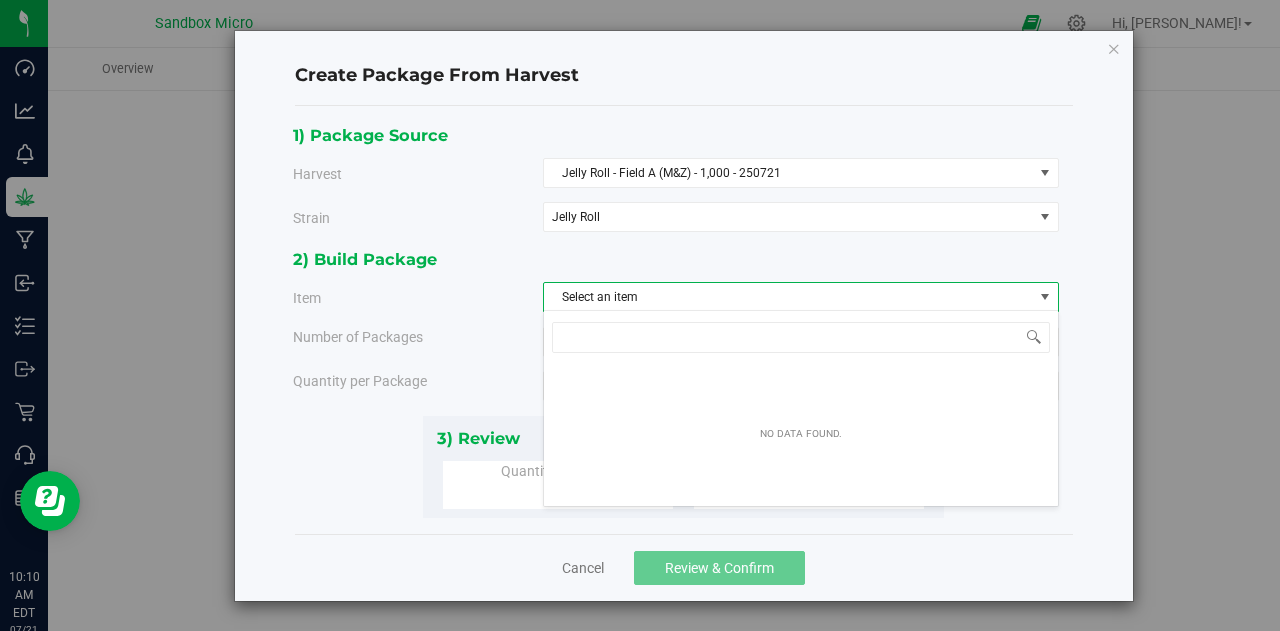 click on "2) Build Package
Item
Select an item
Number of Packages
1 1
Quantity per Package" at bounding box center [683, 330] 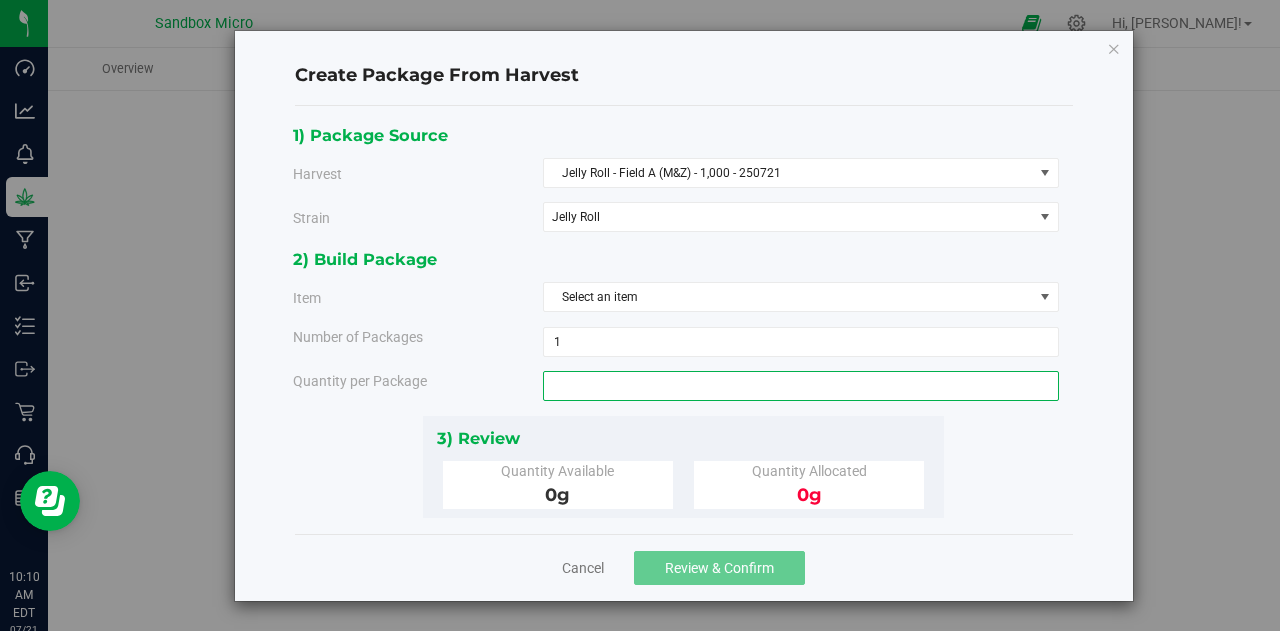 click at bounding box center [801, 386] 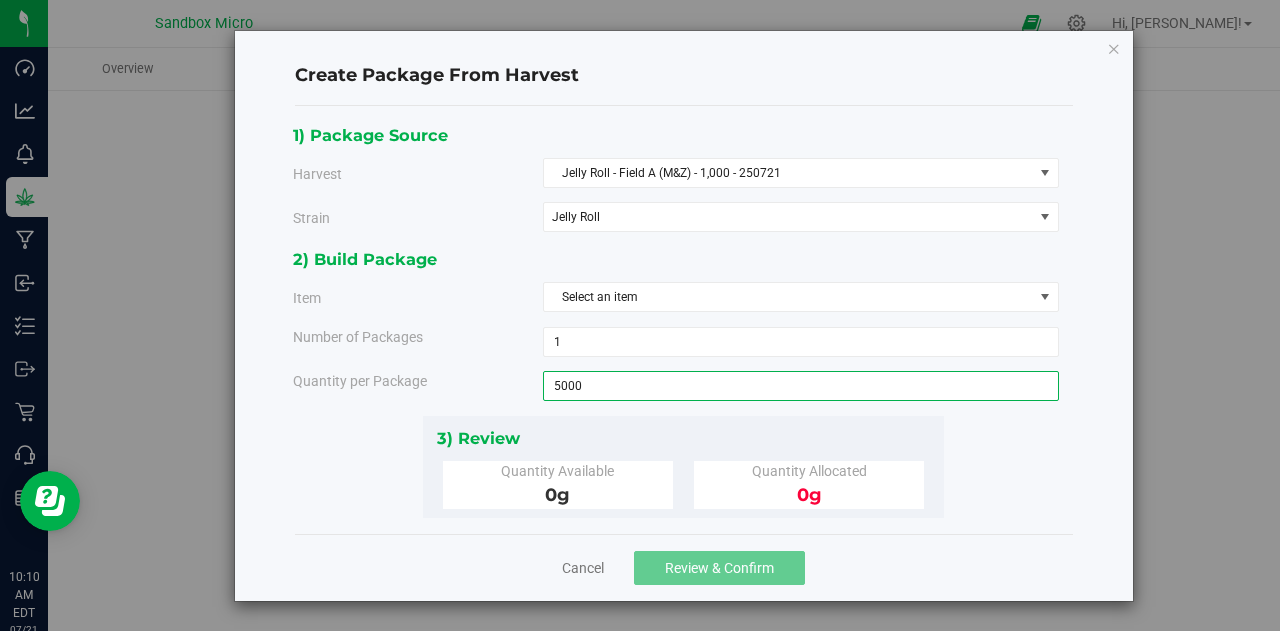 type on "50000" 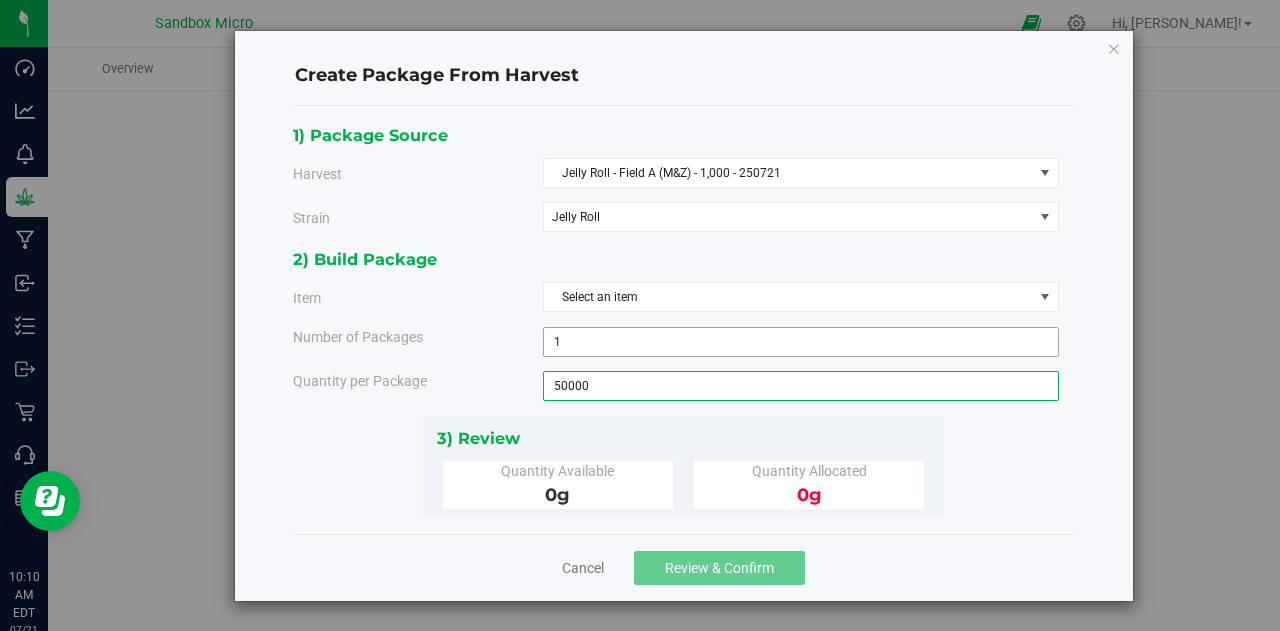 type on "50000.0000 g" 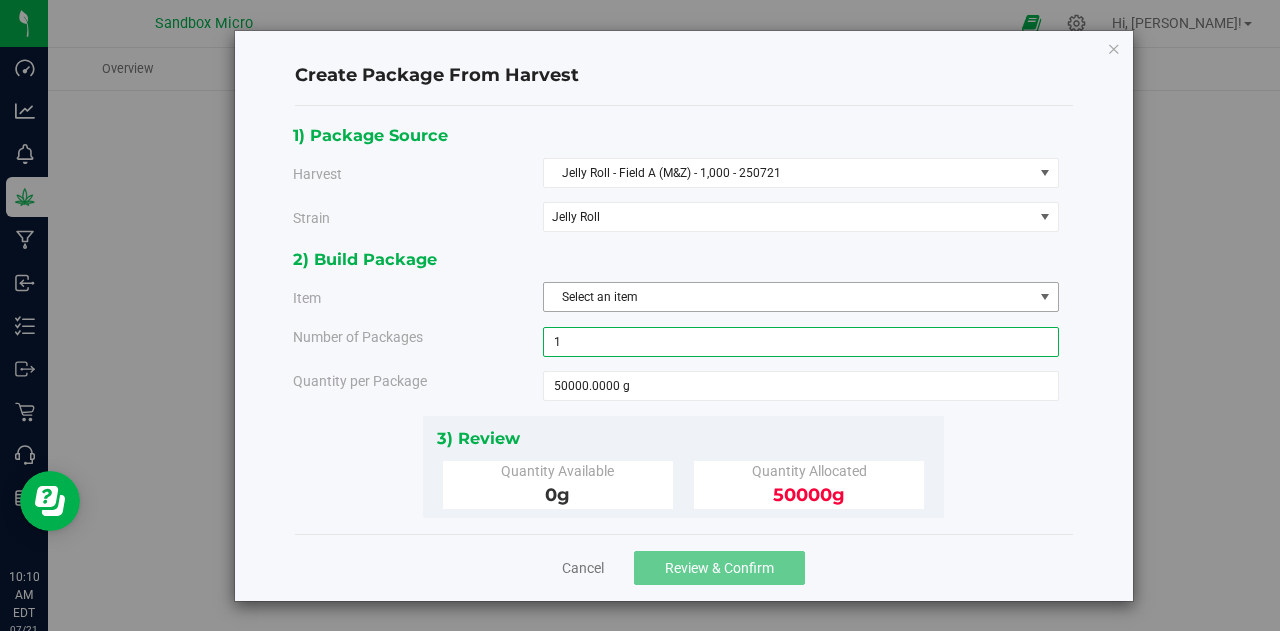 click on "Select an item" at bounding box center [788, 297] 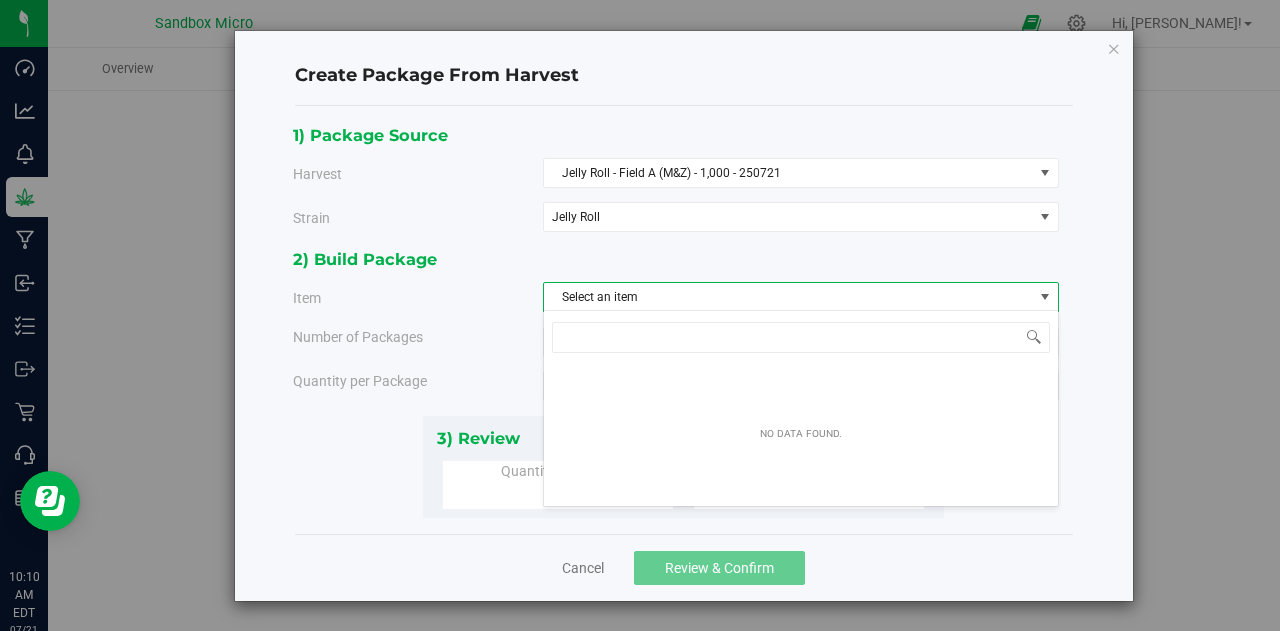 click on "2) Build Package" at bounding box center (676, 259) 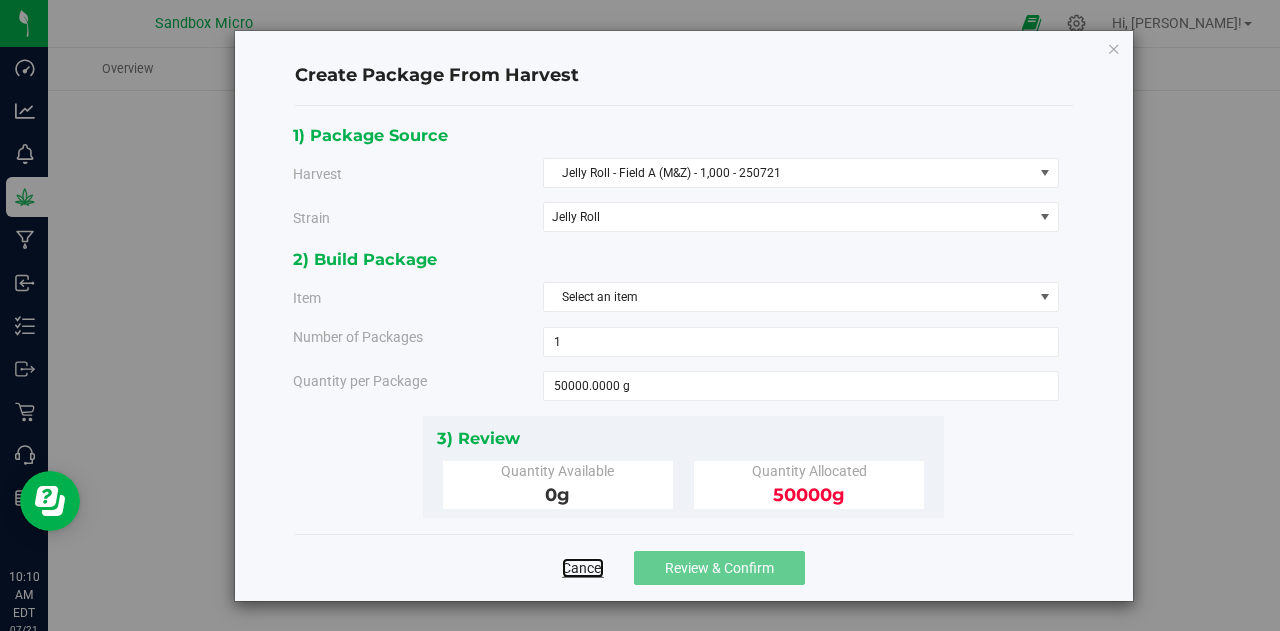 click on "Cancel" at bounding box center [583, 568] 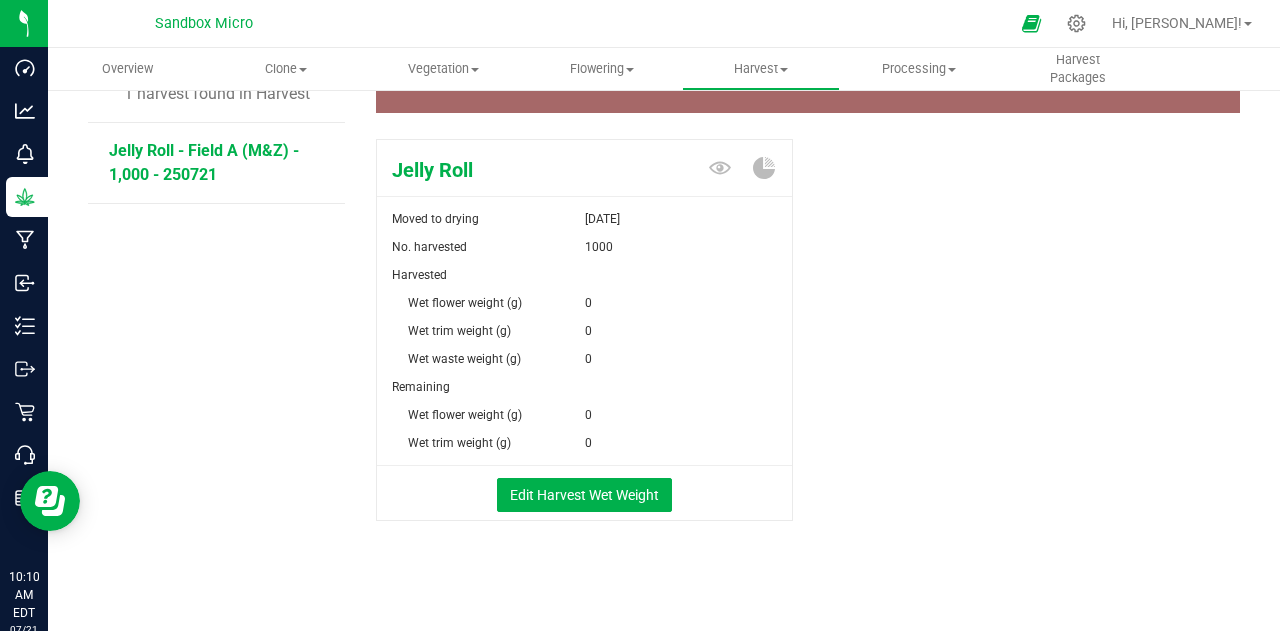 scroll, scrollTop: 212, scrollLeft: 0, axis: vertical 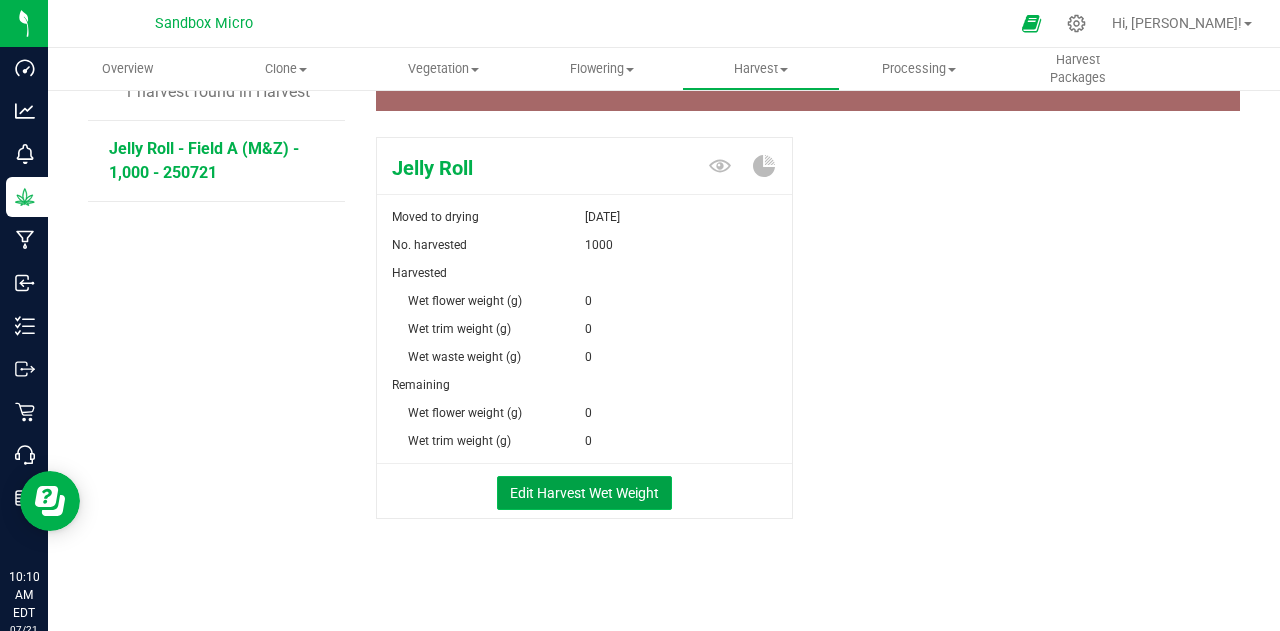 click on "Edit Harvest Wet Weight" at bounding box center [584, 493] 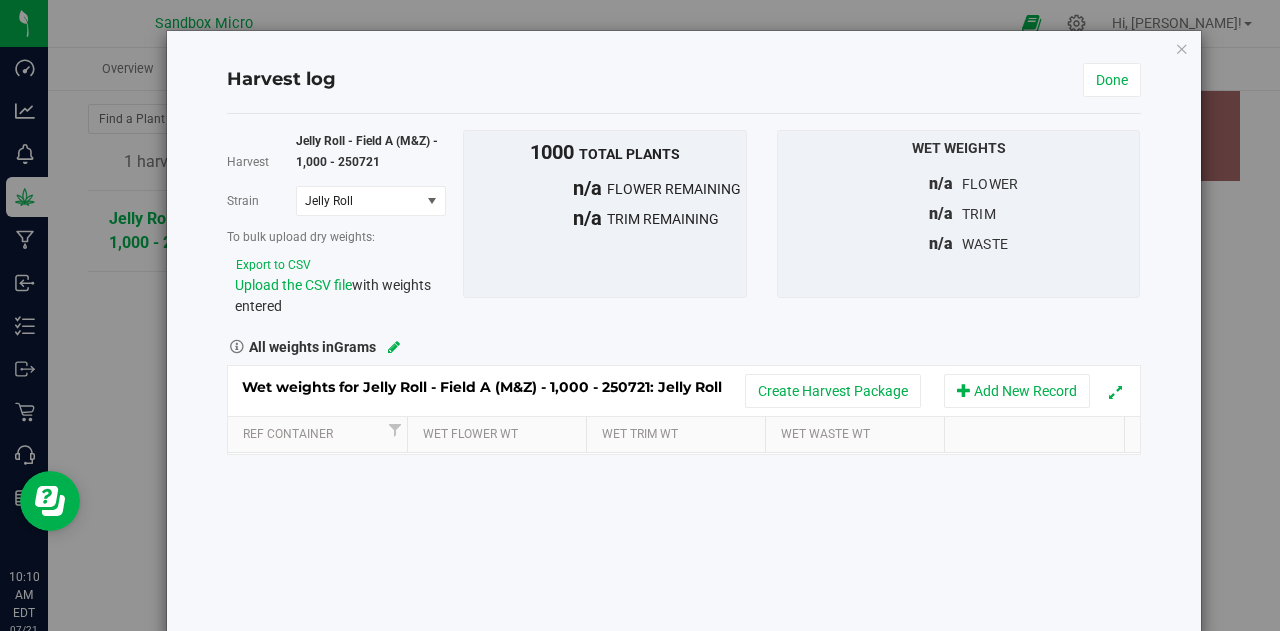 scroll, scrollTop: 212, scrollLeft: 0, axis: vertical 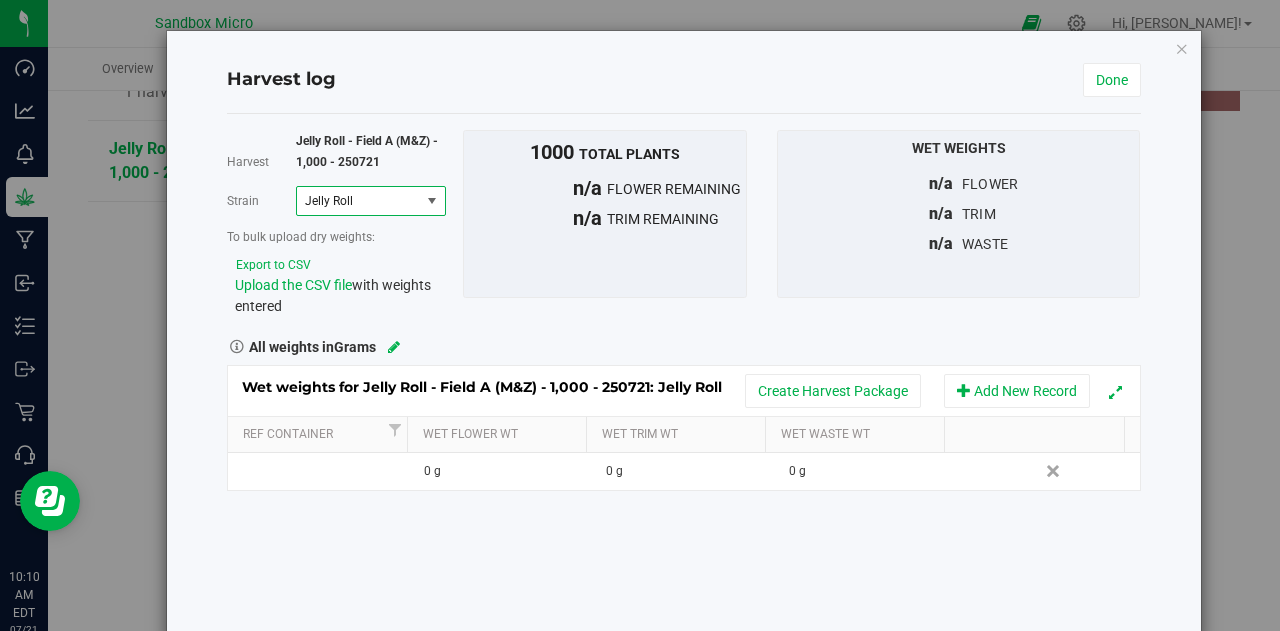 click on "Jelly Roll" at bounding box center (356, 201) 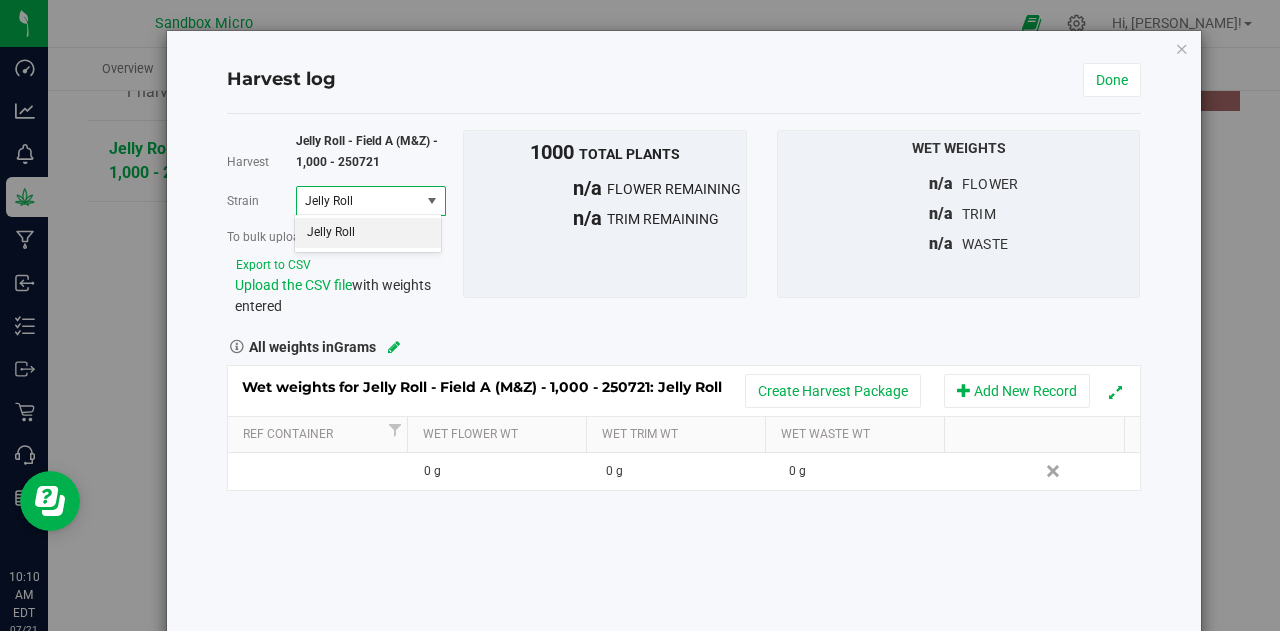 click on "Jelly Roll" at bounding box center (368, 233) 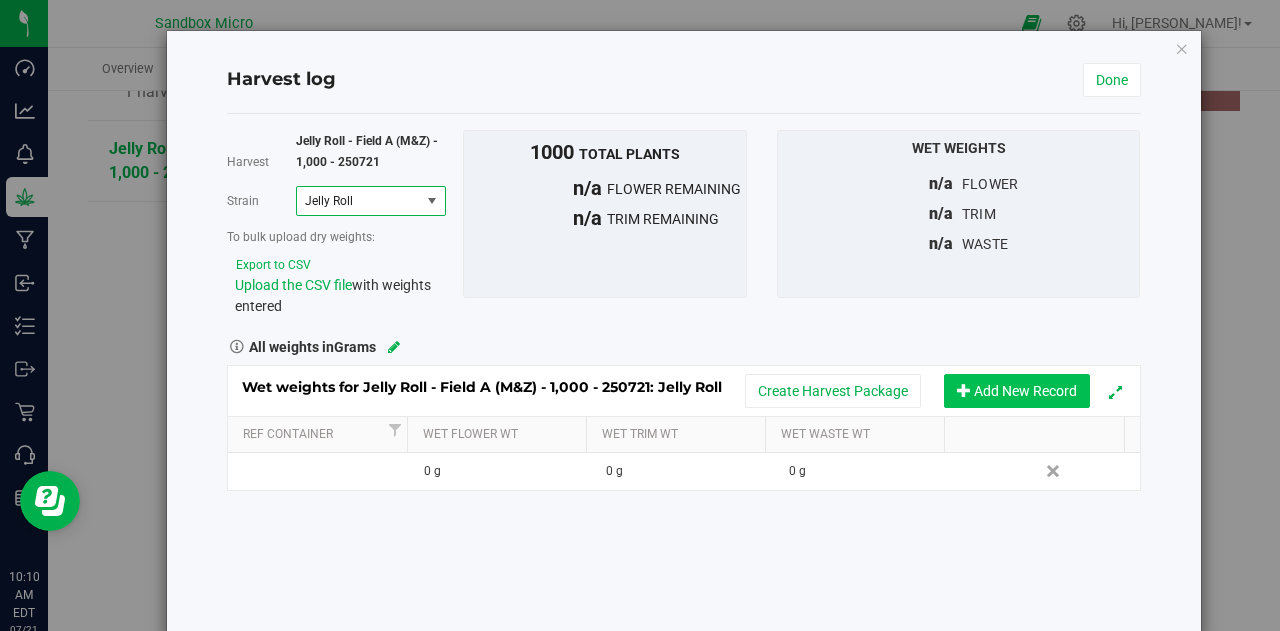 click on "Add New Record" at bounding box center (1017, 391) 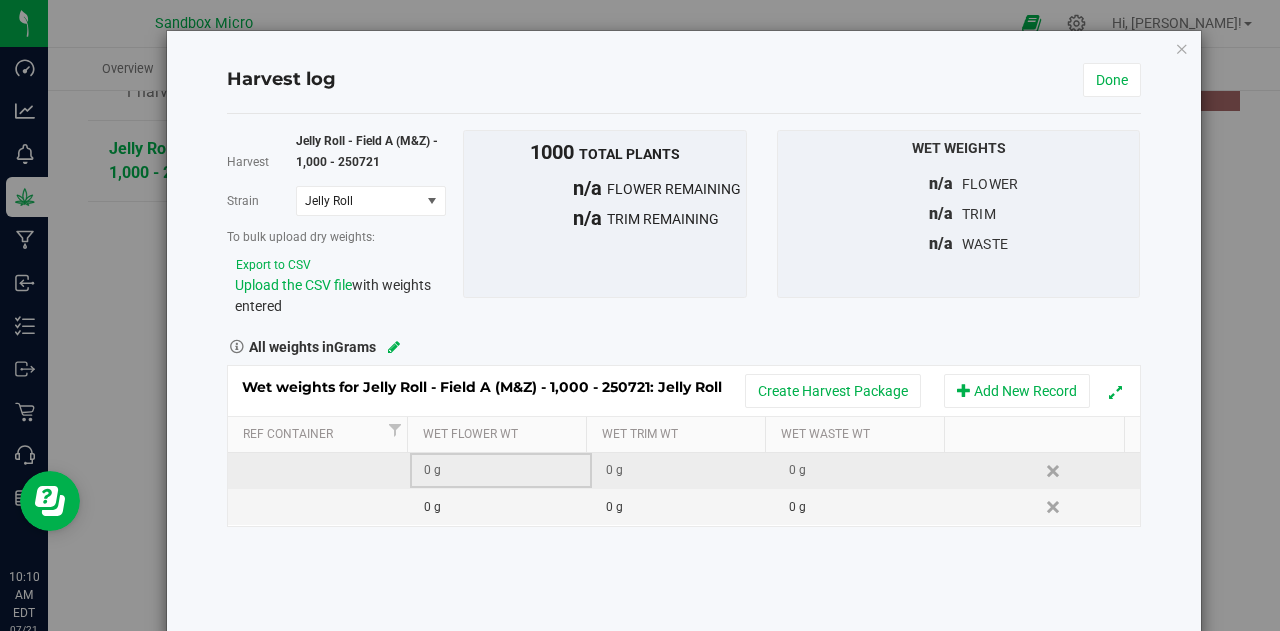 click on "0 g" at bounding box center (507, 470) 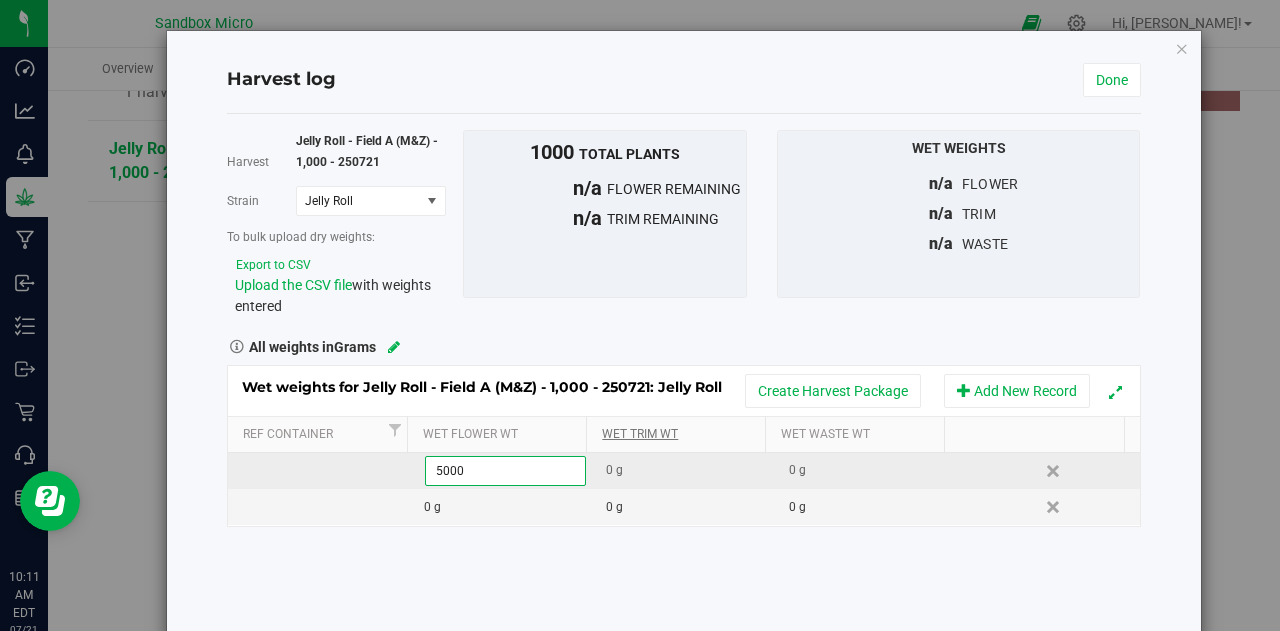 type on "50000" 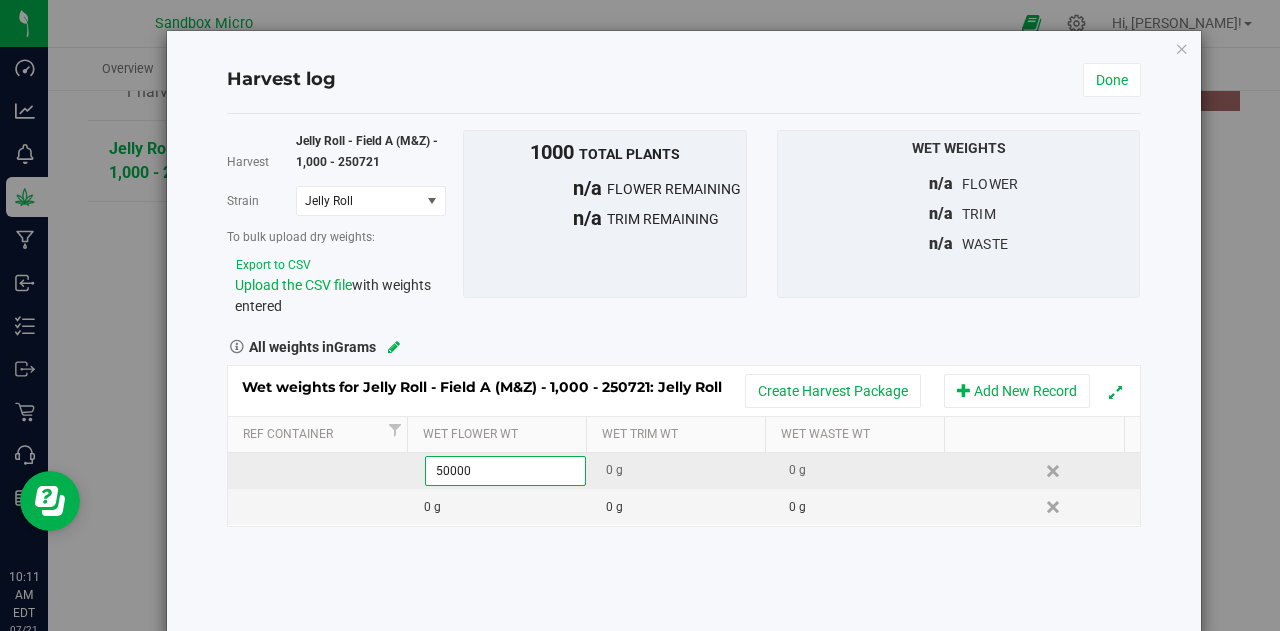 click on "Wet weights for Jelly Roll - Field A (M&Z) - 1,000 - 250721: Jelly Roll
Create Harvest Package
Add New Record
Ref Container Wet Flower Wt Wet Trim Wt Wet Waste Wt   50000.0000 g 50000 0 g 0 g Delete 0 g 0 g 0 g Delete" at bounding box center [684, 446] 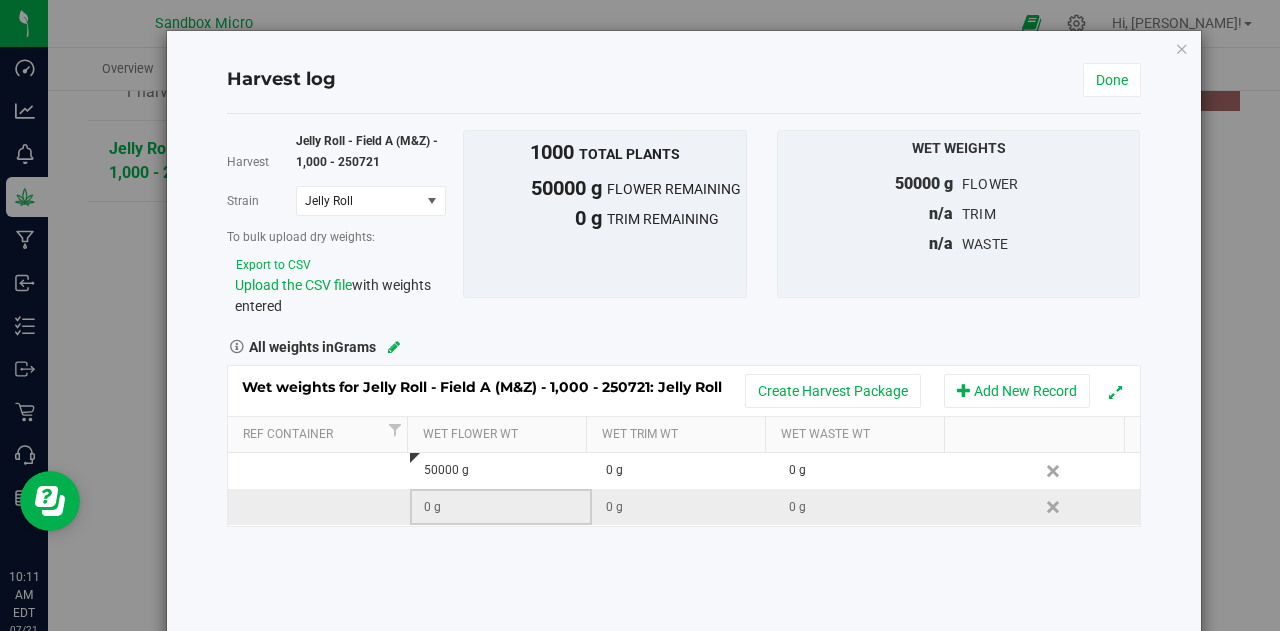 click on "0 g" at bounding box center [507, 507] 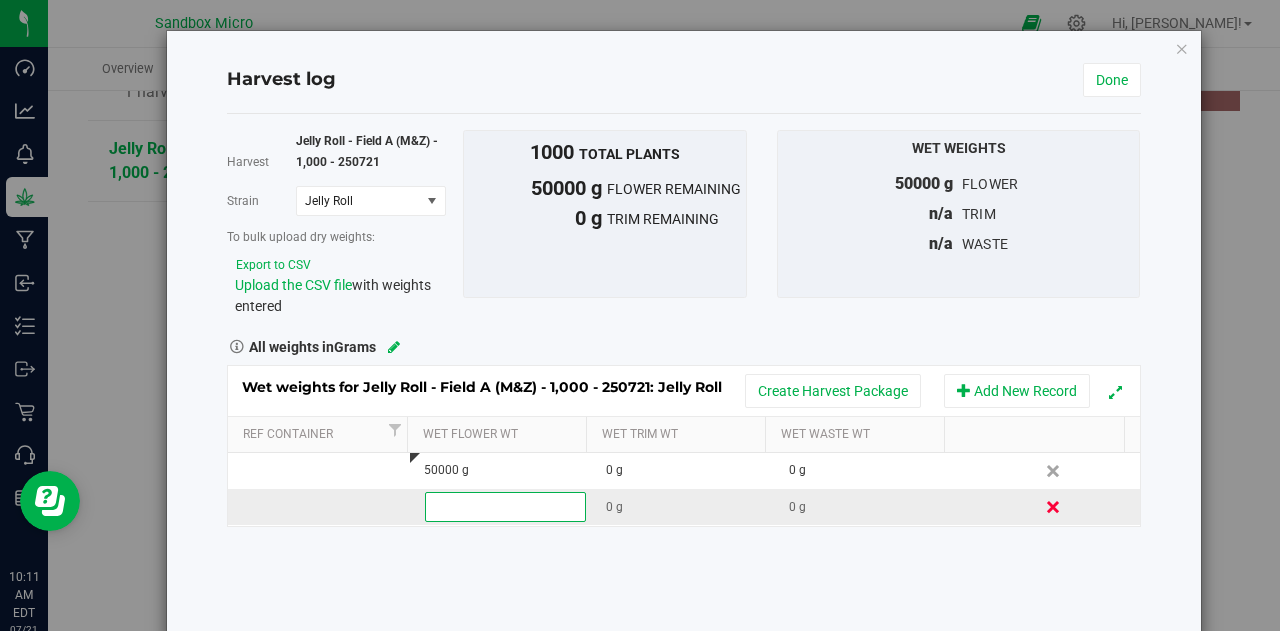 click on "Delete" at bounding box center [1055, 507] 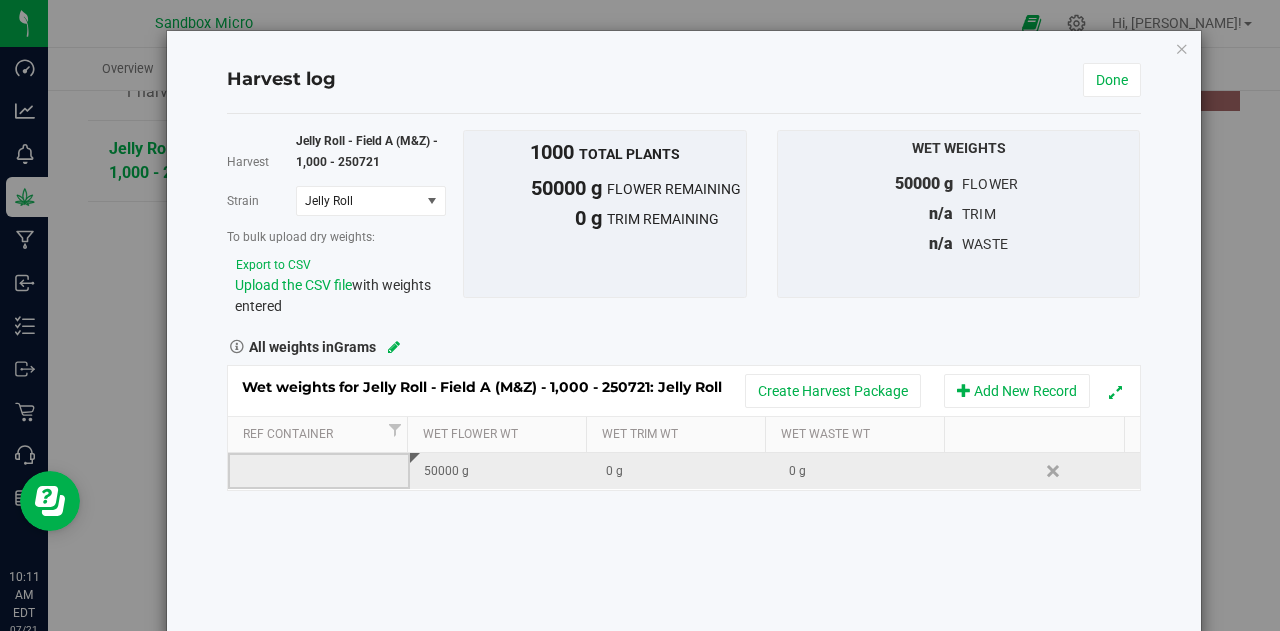 click on "0 g" at bounding box center (689, 471) 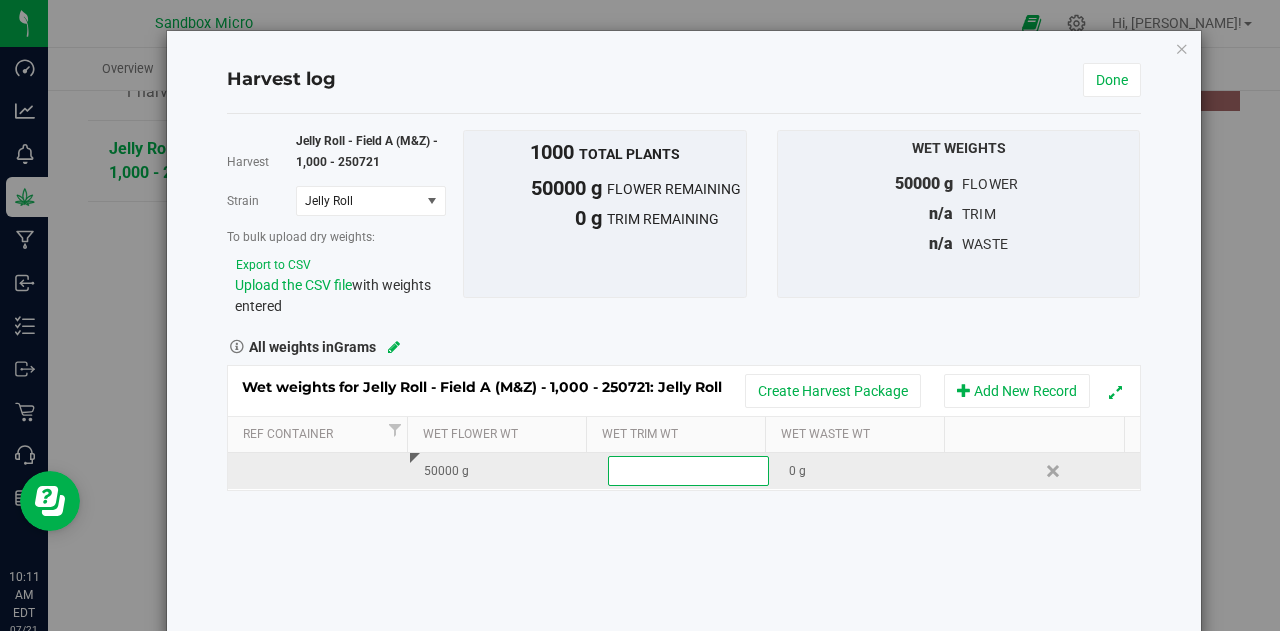 type on "1" 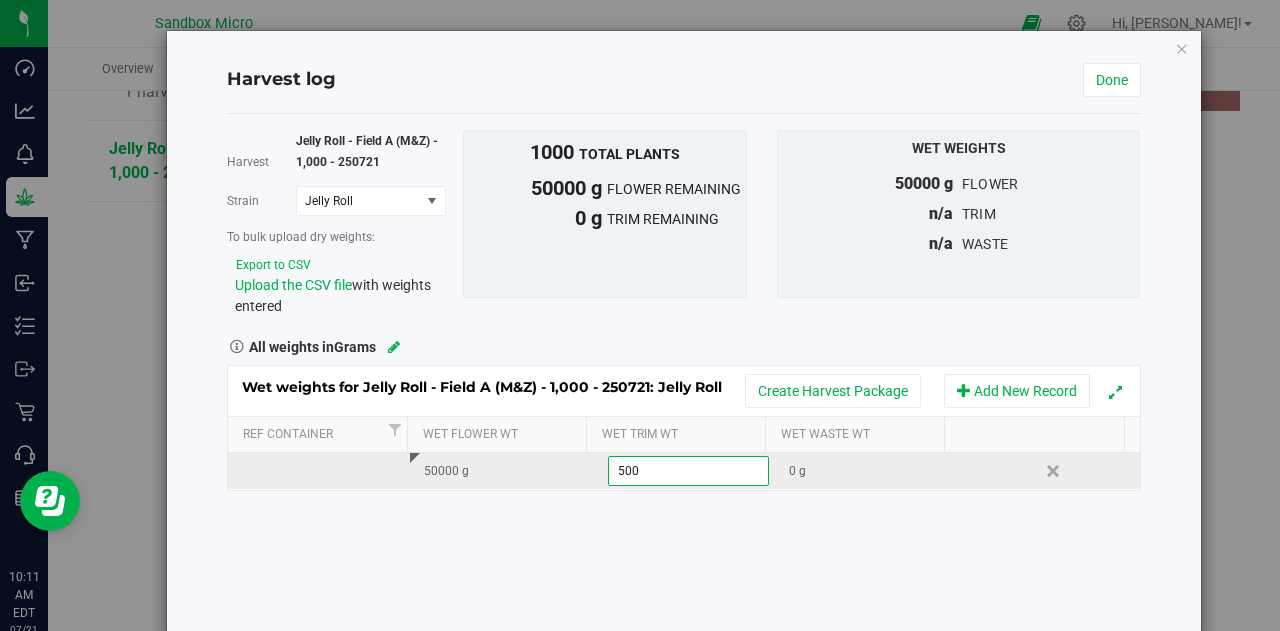 type on "5000" 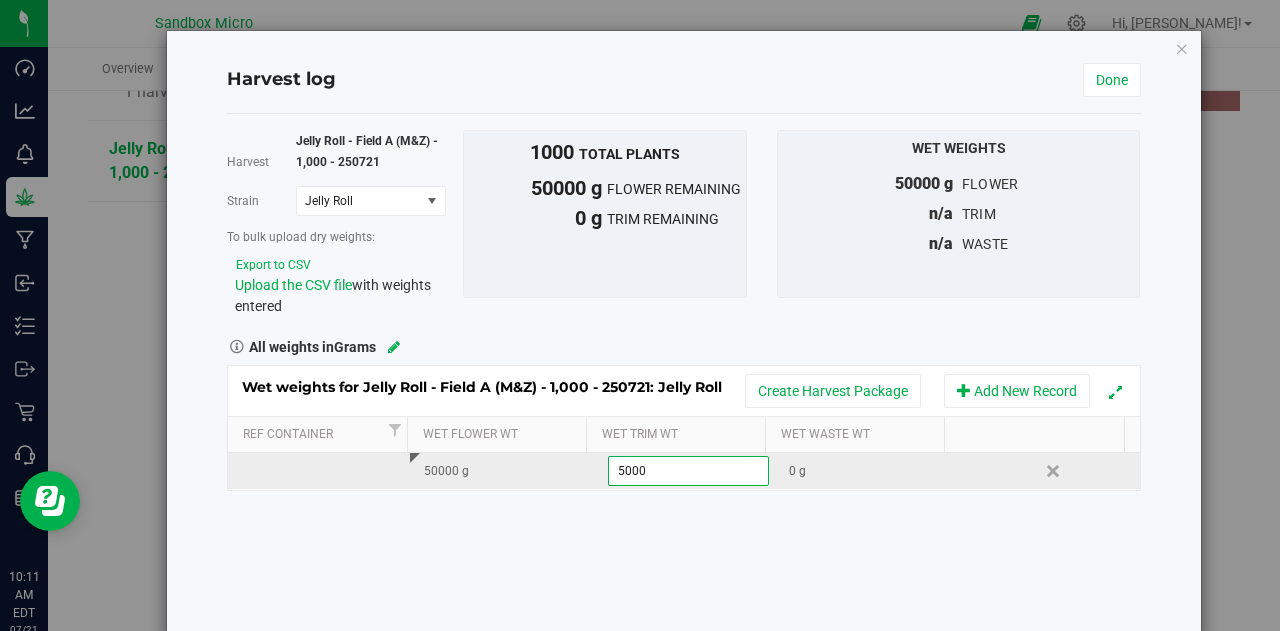 click on "Wet weights for Jelly Roll - Field A (M&Z) - 1,000 - 250721: Jelly Roll
Create Harvest Package
Add New Record
Ref Container Wet Flower Wt Wet Trim Wt Wet Waste Wt   50000 g 5000.0000 g 5000 0 g Delete" at bounding box center (684, 428) 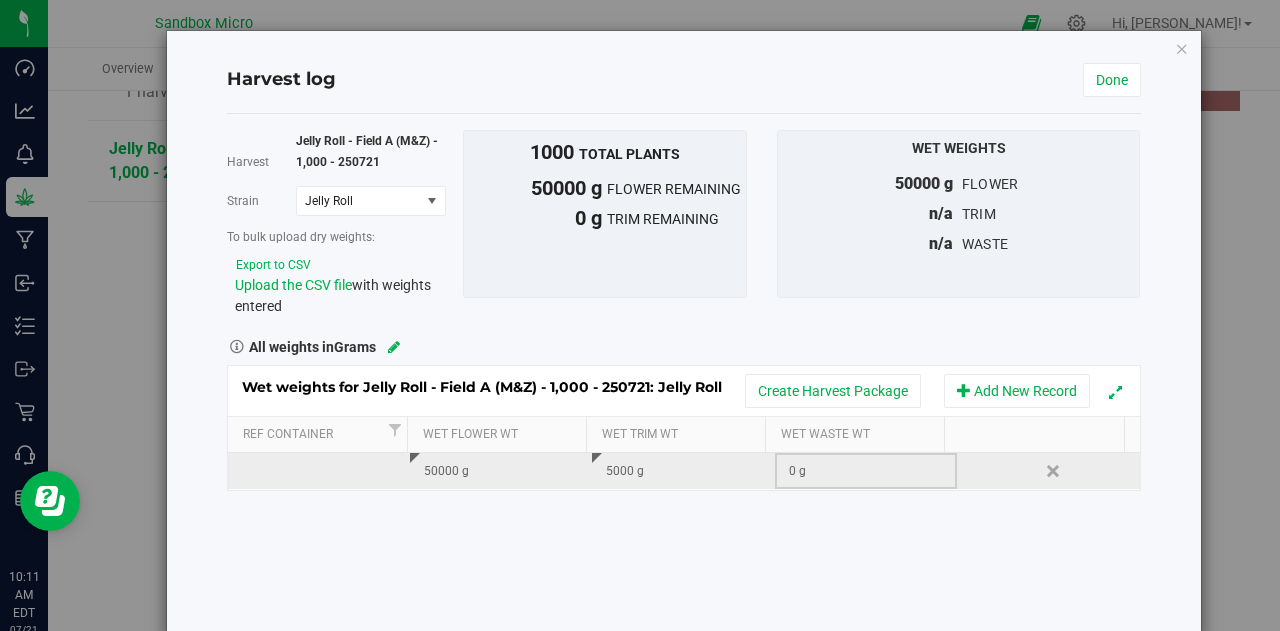 click on "0 g" at bounding box center (872, 471) 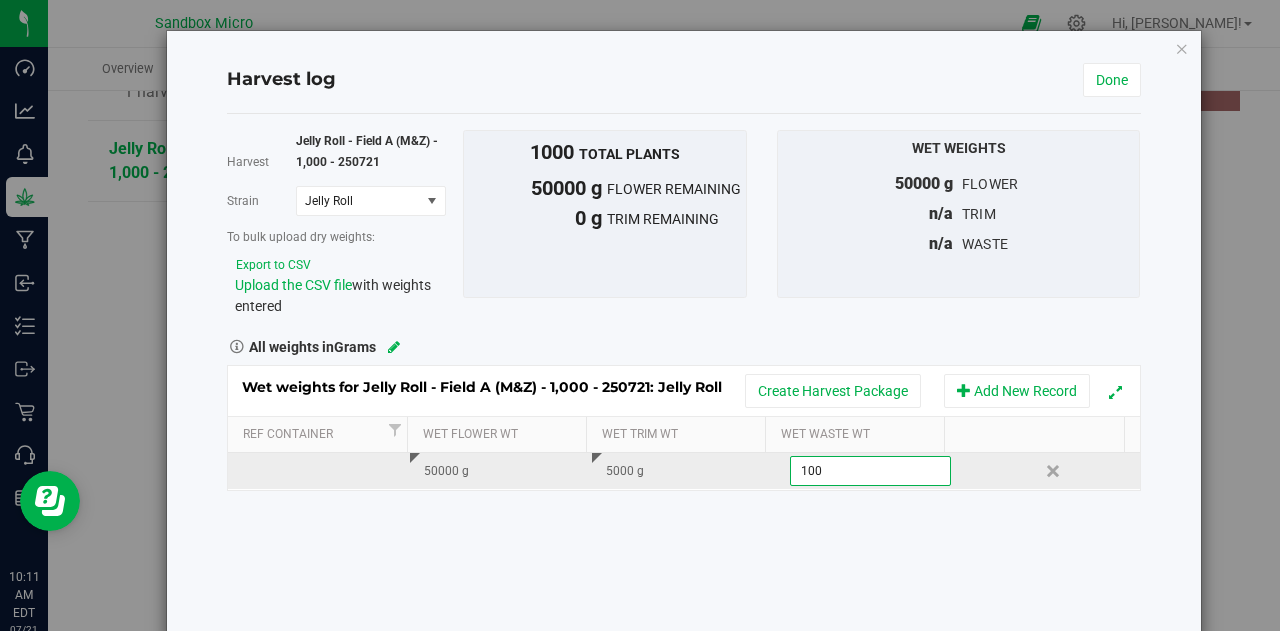 type on "1000" 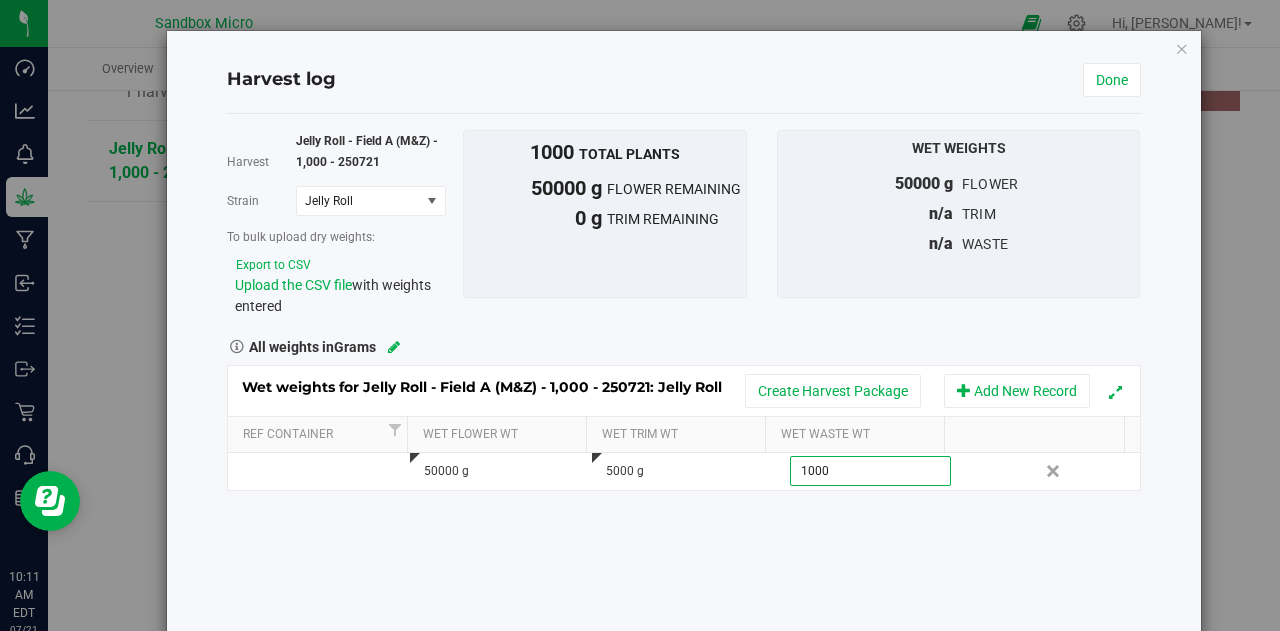 click on "Harvest
Jelly Roll - Field A (M&Z) - 1,000 - 250721
[GEOGRAPHIC_DATA]
Jelly Roll Select strain Jelly Roll
To bulk upload dry weights:
Export to CSV
Upload the CSV file  with weights entered
1000
total plants" at bounding box center [684, 376] 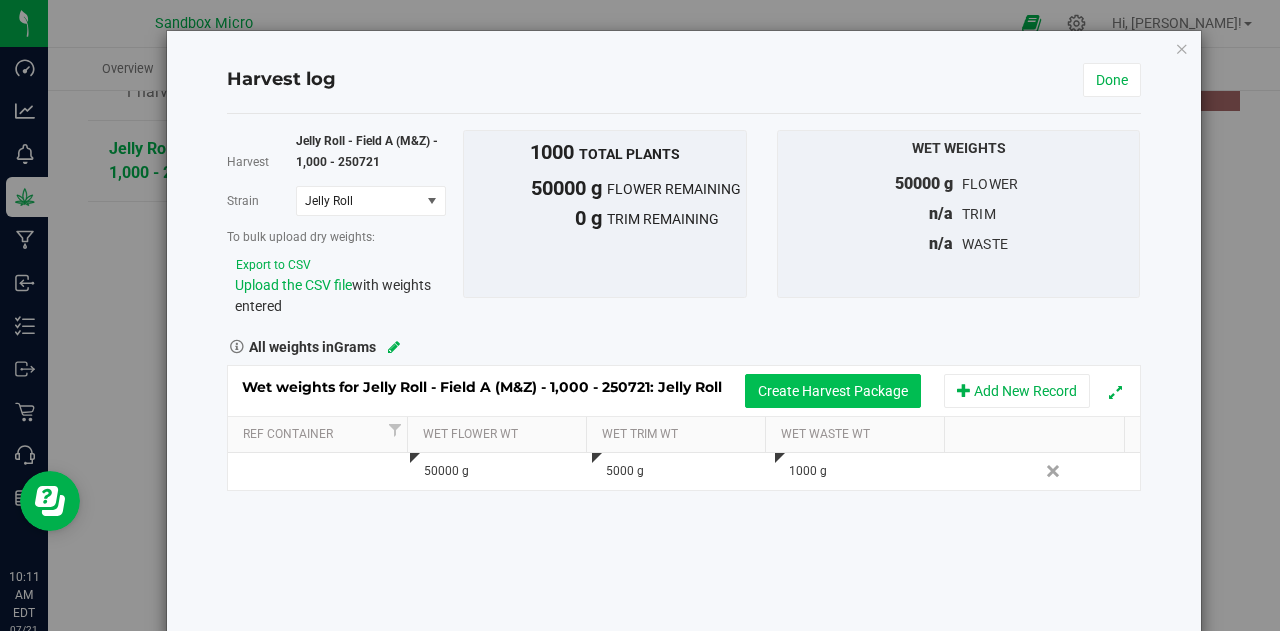 click on "Create Harvest Package" at bounding box center [833, 391] 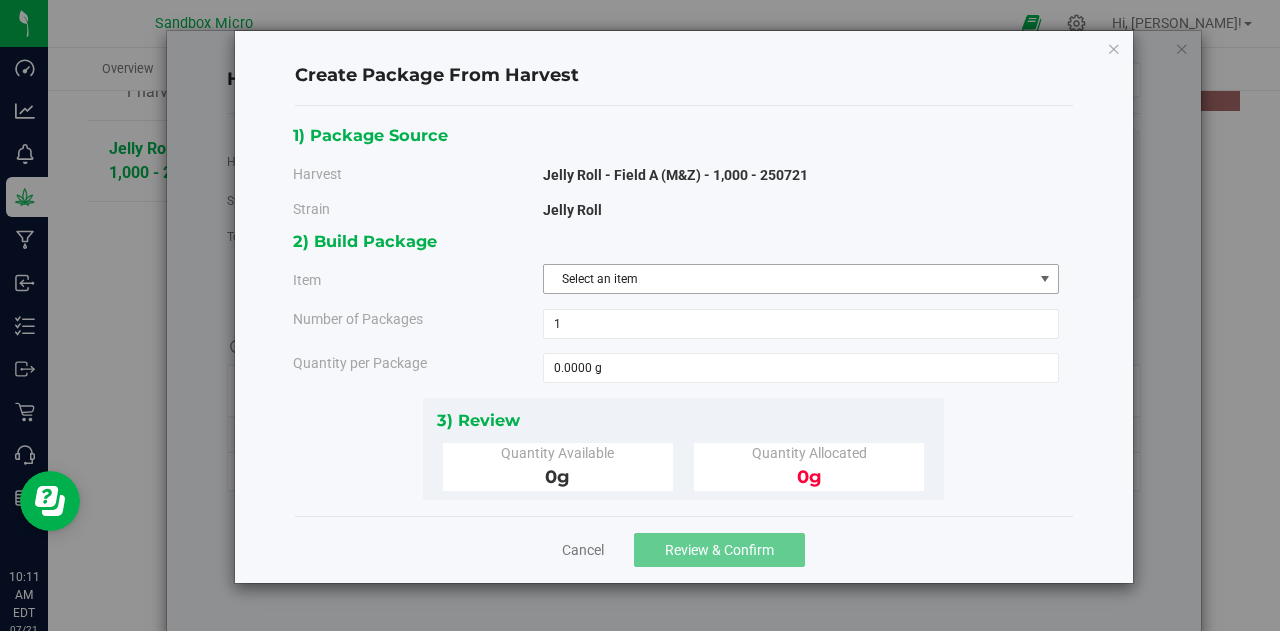 click on "Select an item" at bounding box center [788, 279] 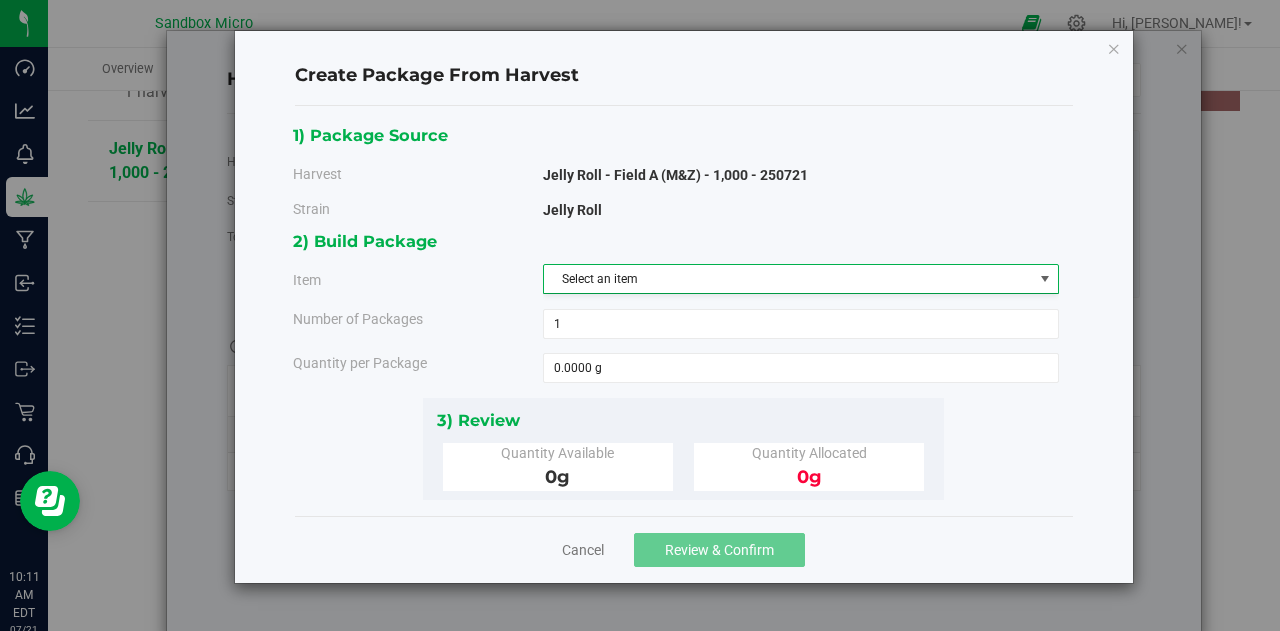 click on "2) Build Package" at bounding box center [676, 241] 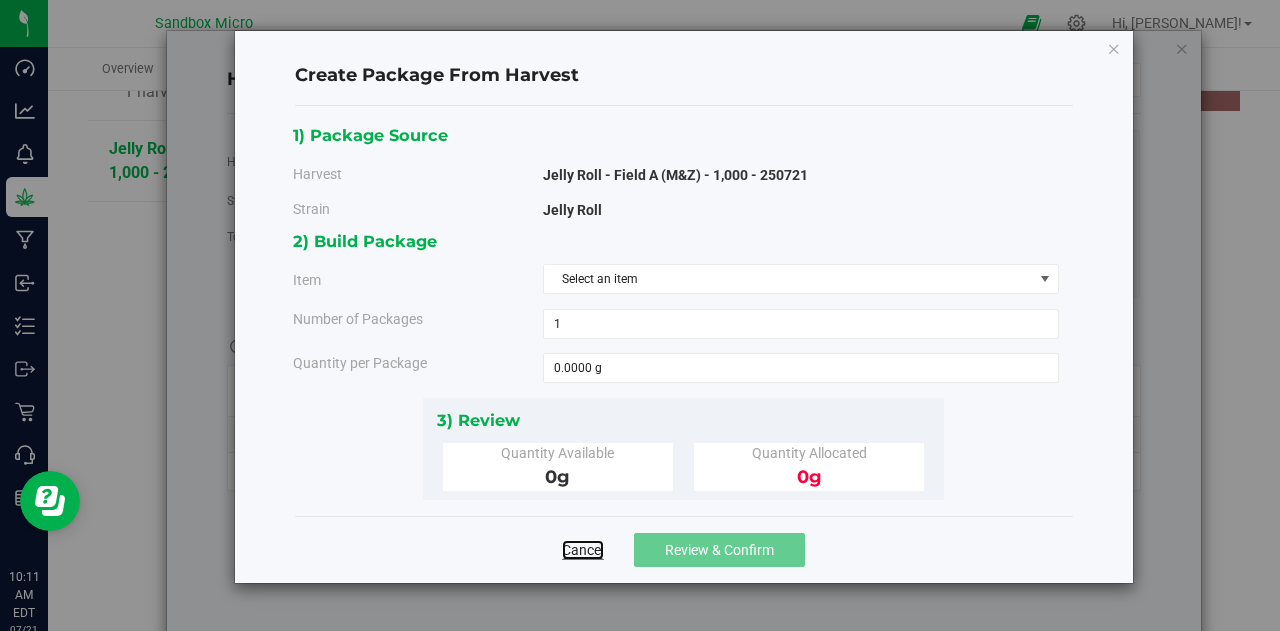 click on "Cancel" at bounding box center [583, 550] 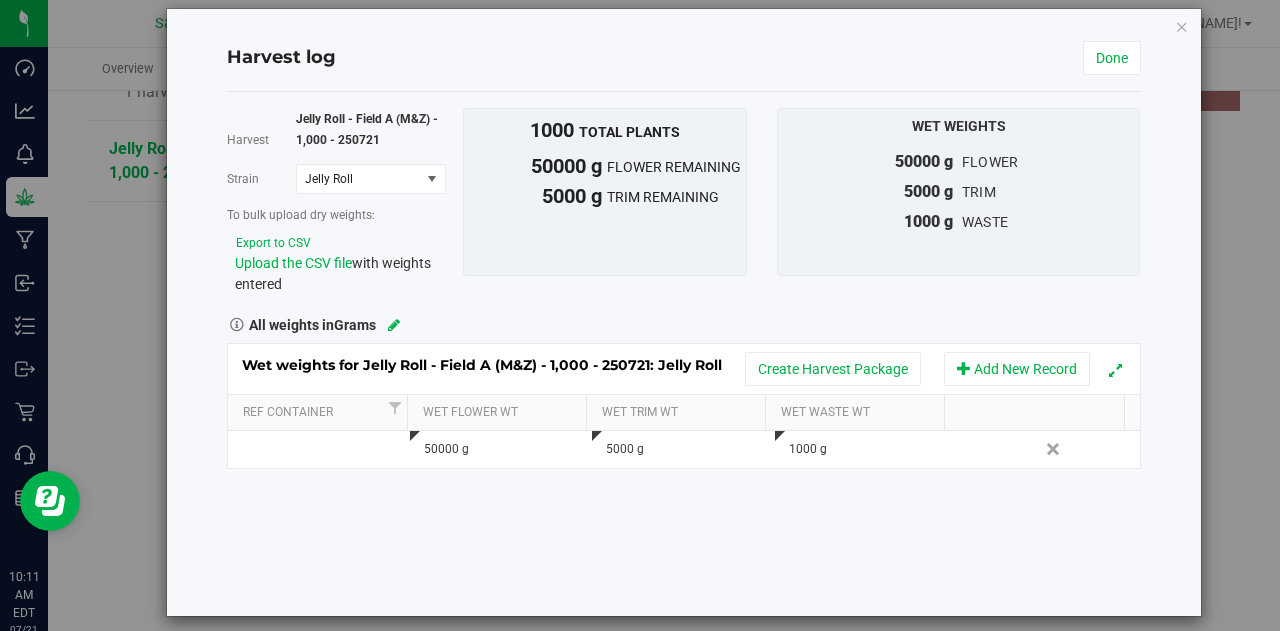 scroll, scrollTop: 0, scrollLeft: 0, axis: both 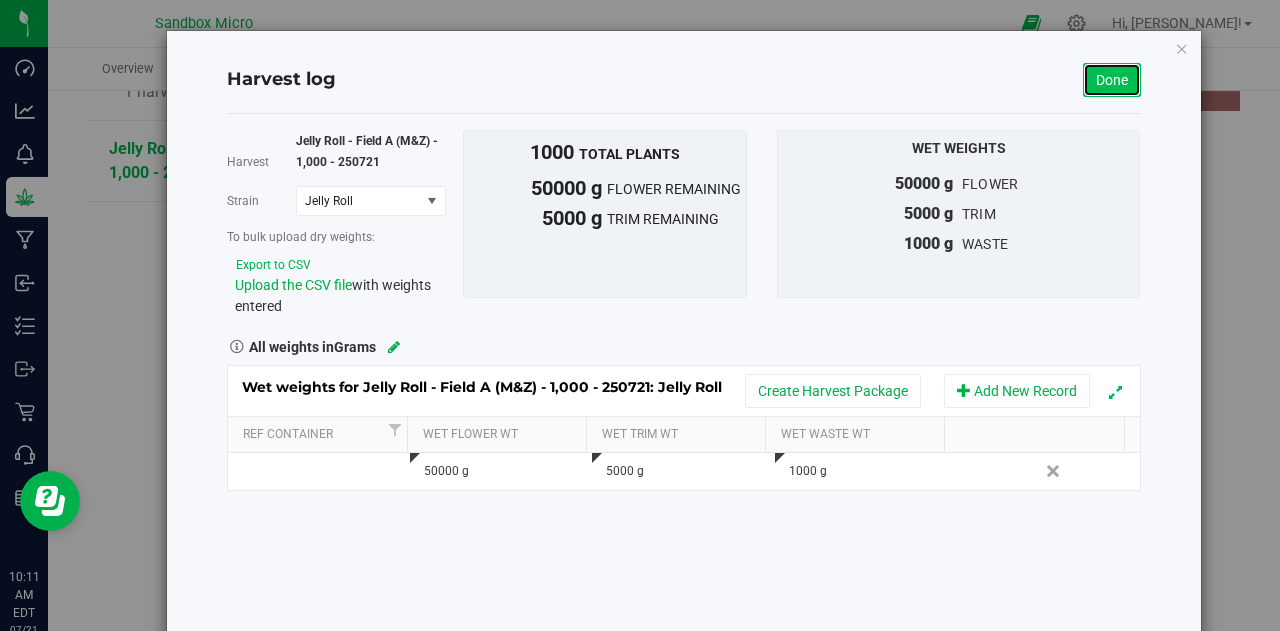 click on "Done" at bounding box center (1112, 80) 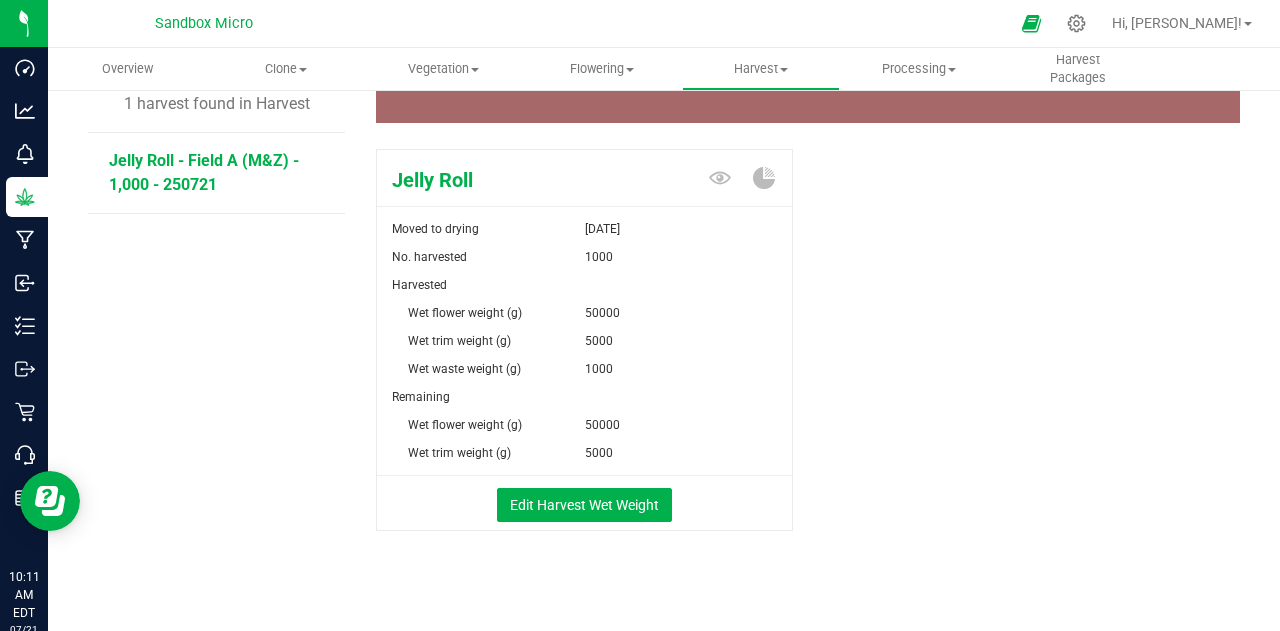 scroll, scrollTop: 0, scrollLeft: 0, axis: both 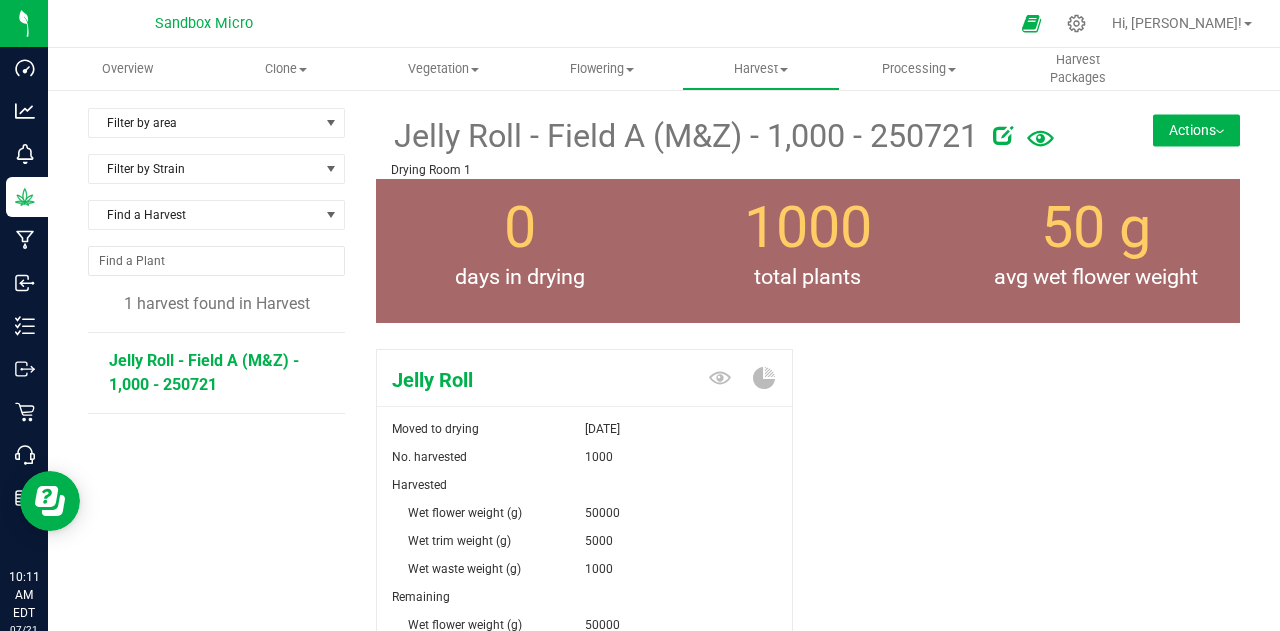 click on "Jelly Roll - Field A (M&Z) - 1,000 - 250721
Drying Room 1
Actions
Move harvest
Create package from harvest" at bounding box center (808, 143) 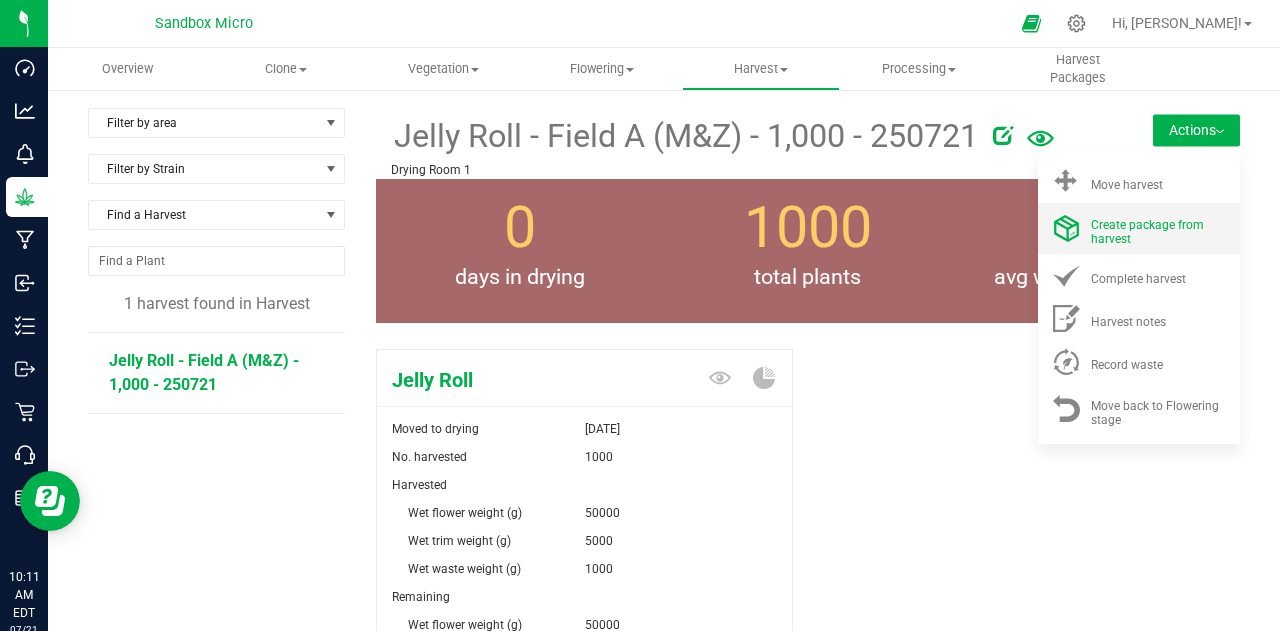 click on "Create package from harvest" at bounding box center (1147, 232) 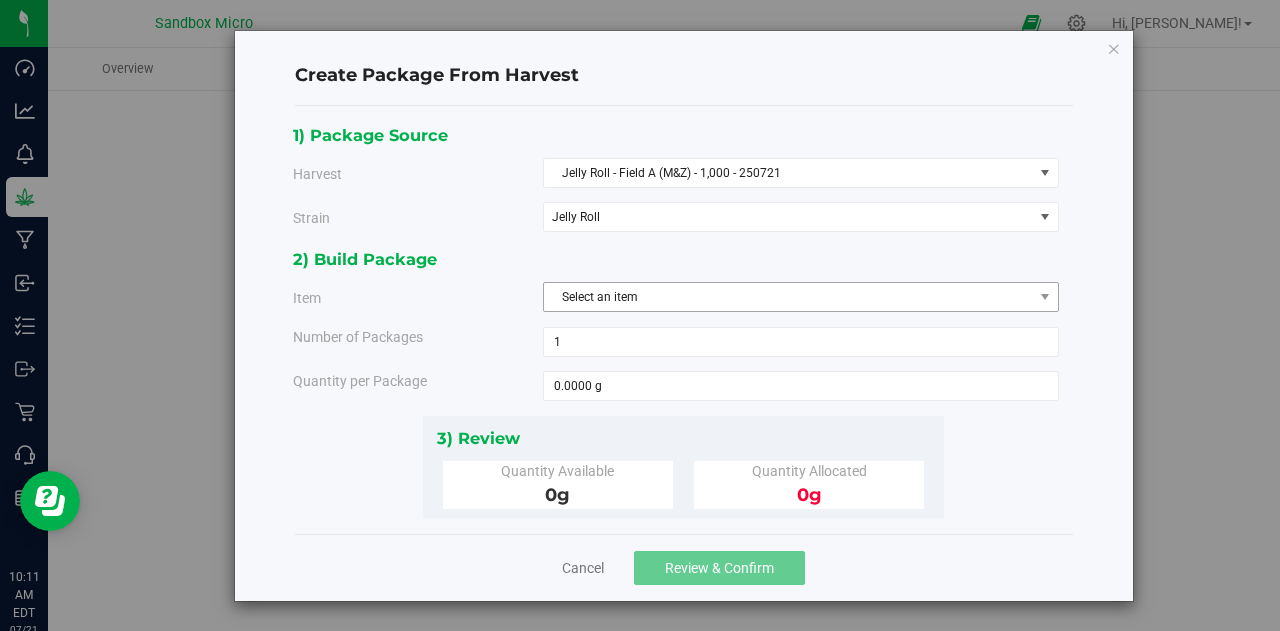 click on "Select an item" at bounding box center (788, 297) 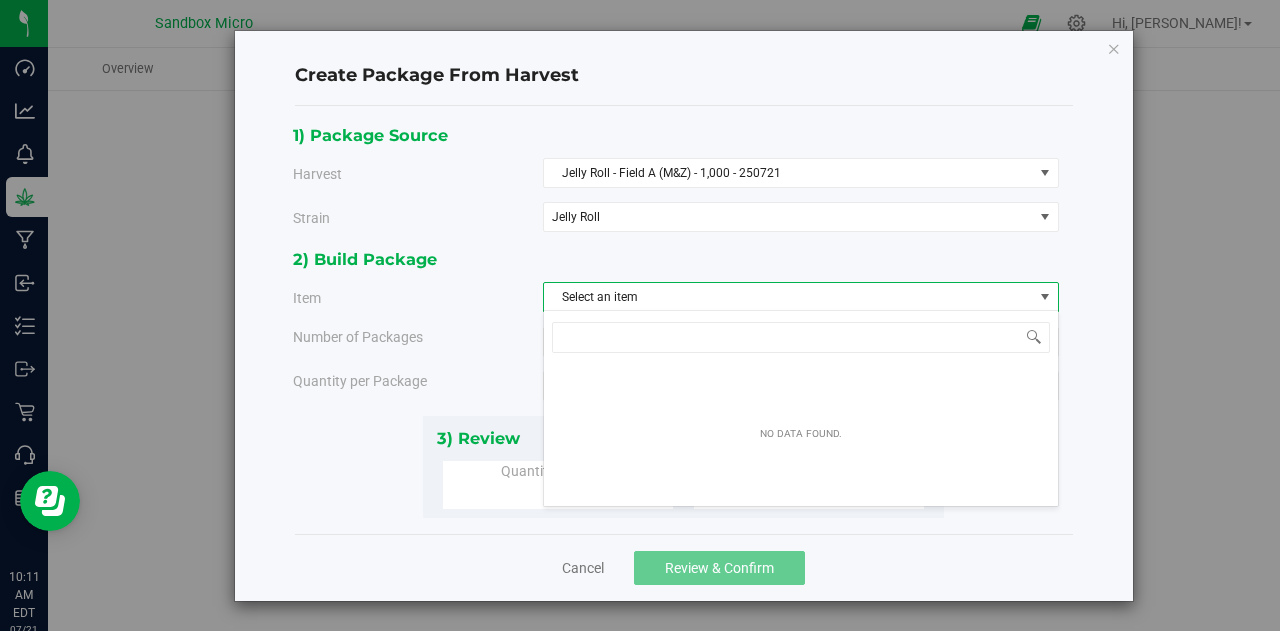 click on "2) Build Package" at bounding box center (676, 259) 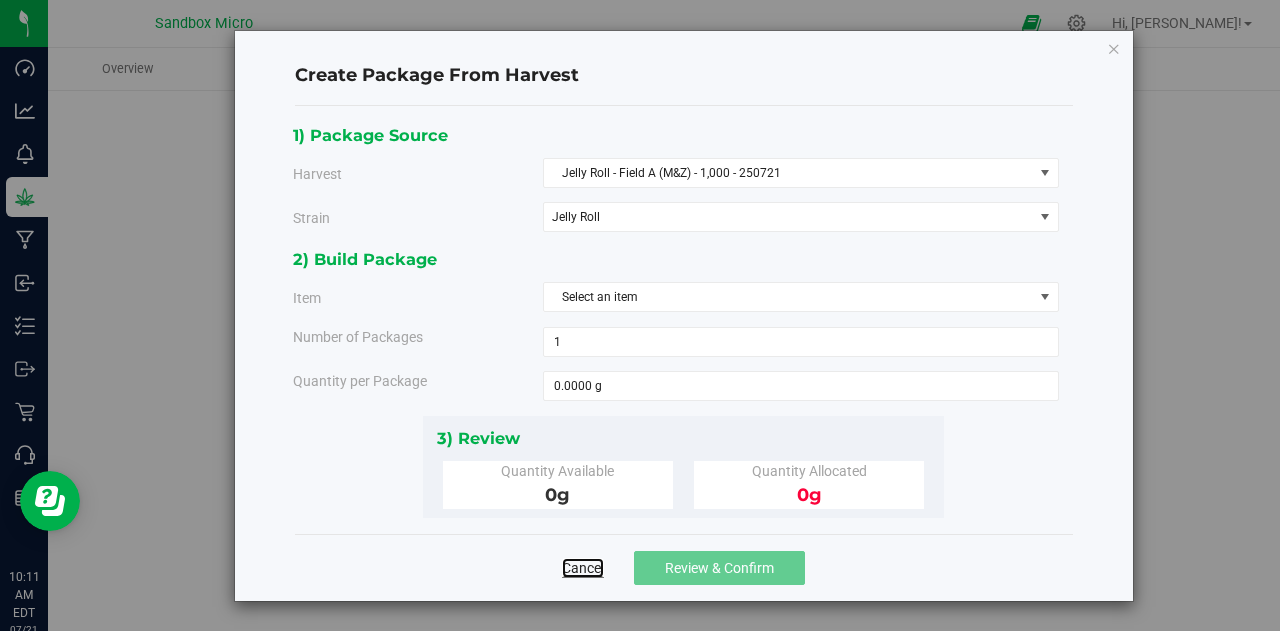 click on "Cancel" at bounding box center (583, 568) 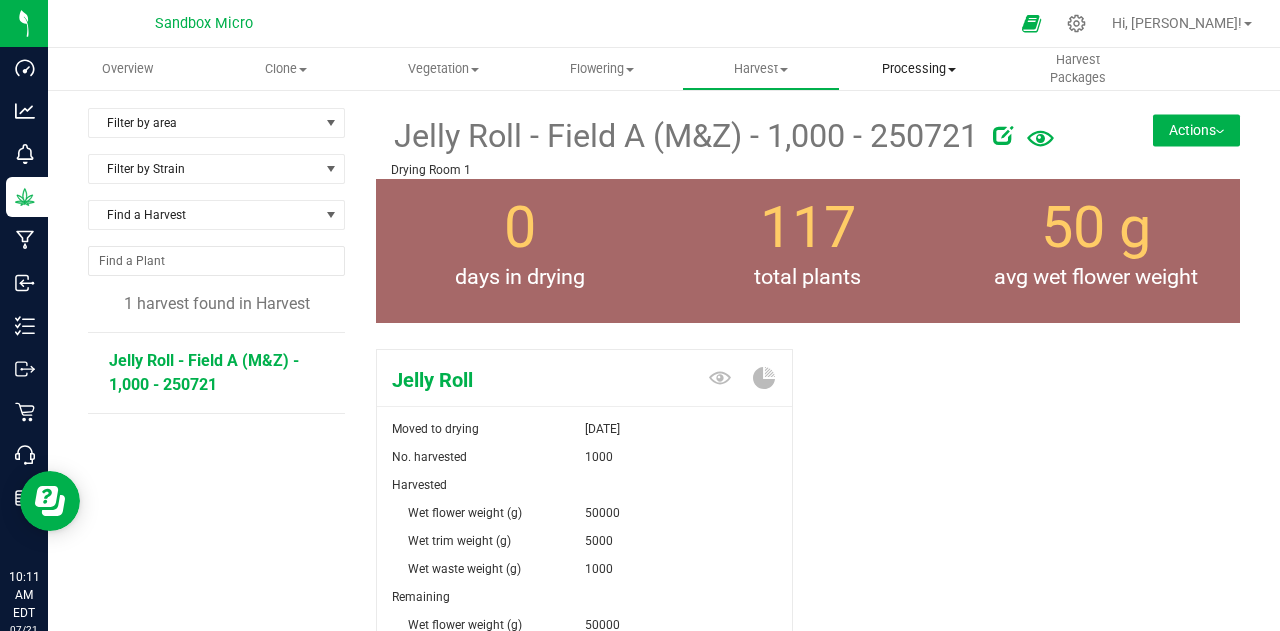 click on "Processing" at bounding box center [919, 69] 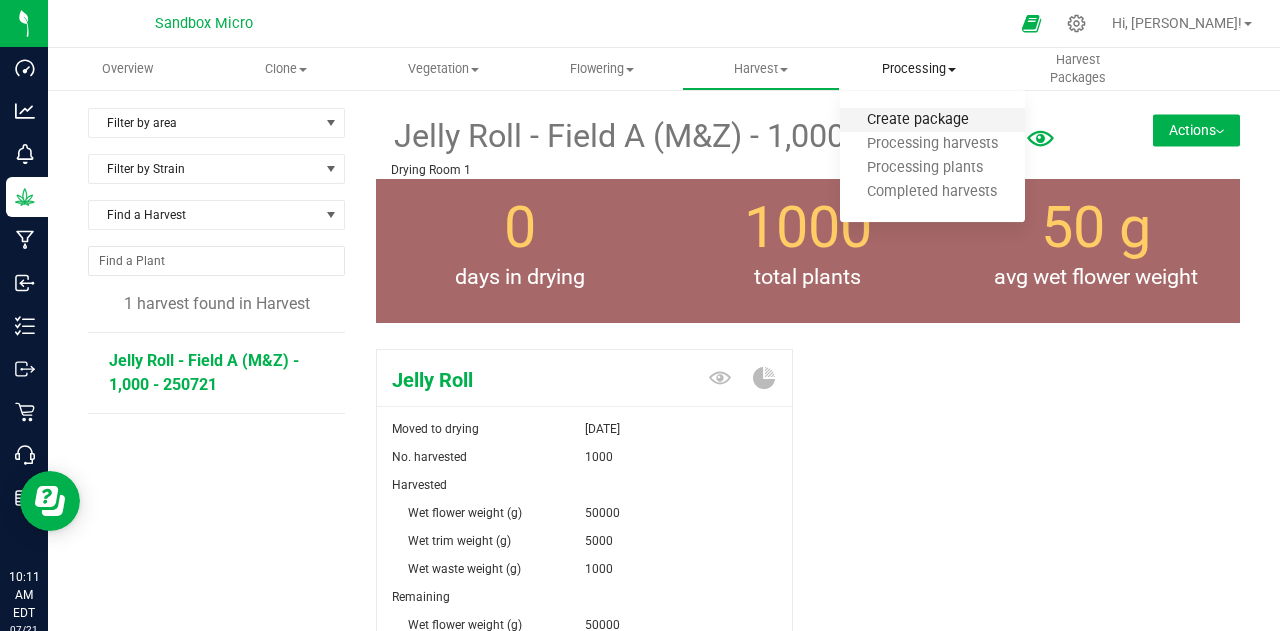 click on "Create package" at bounding box center (918, 120) 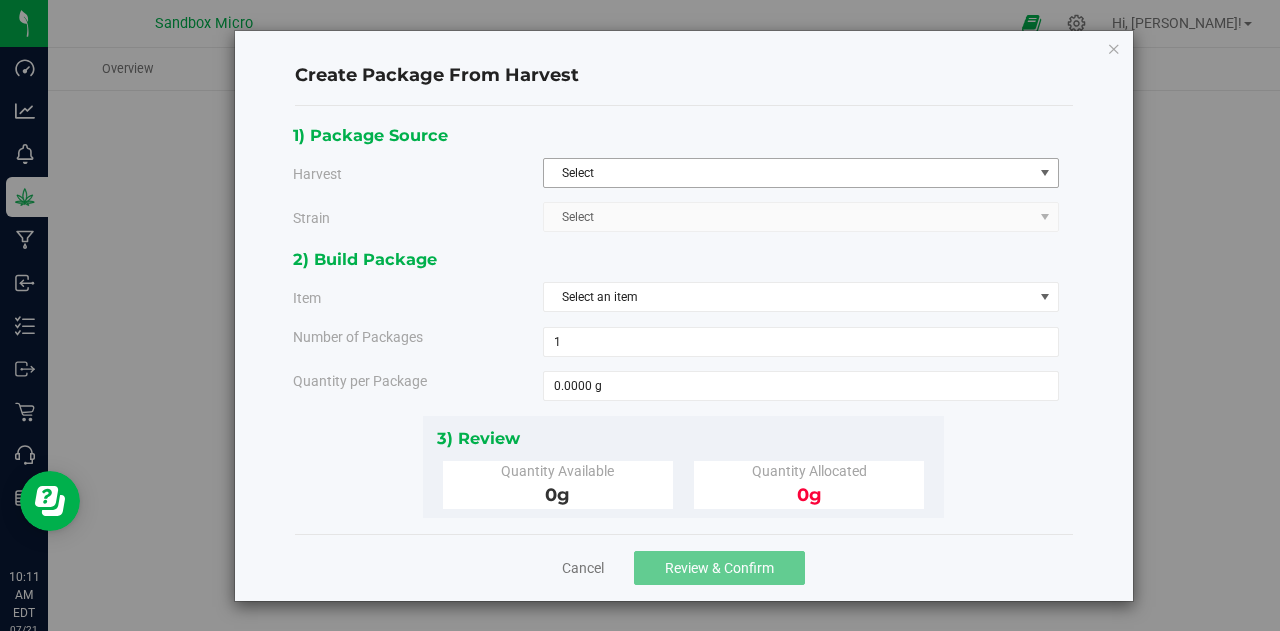 click on "Select" at bounding box center (788, 173) 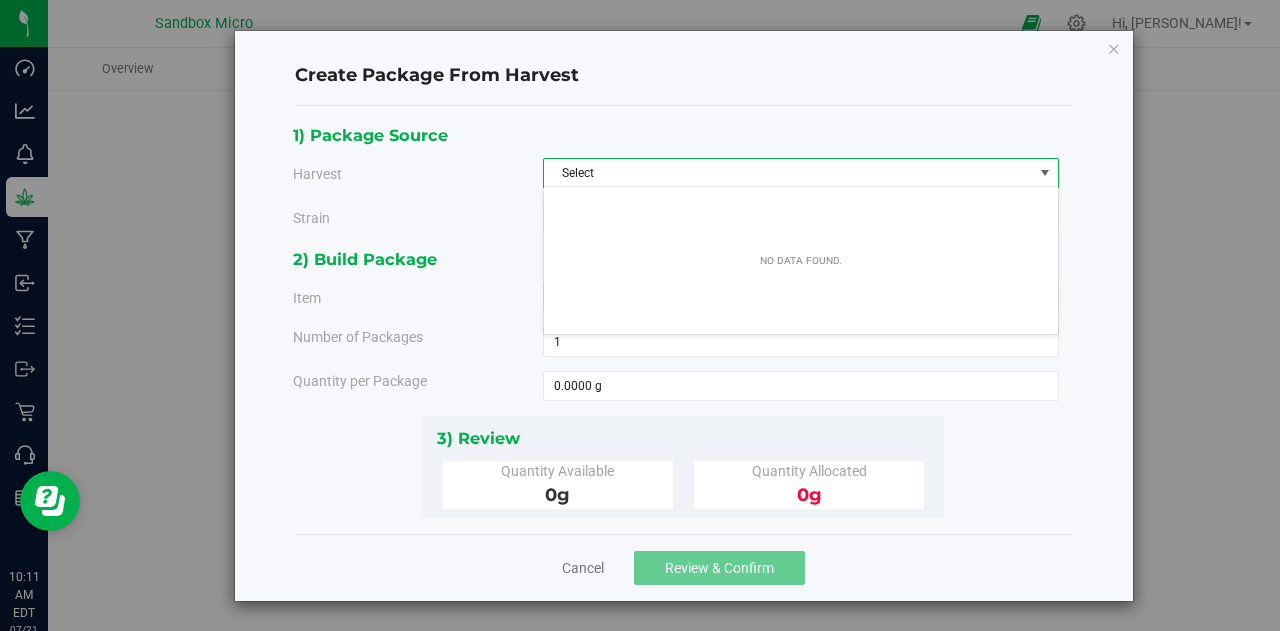 click on "Strain
Select Select Cobalt Cloud Dream [PERSON_NAME] Freedom Fruit Jelly Roll Nuclear Nectar Phantom Frost Solar Flare Tropic Thunder Vibe Chex" at bounding box center (676, 217) 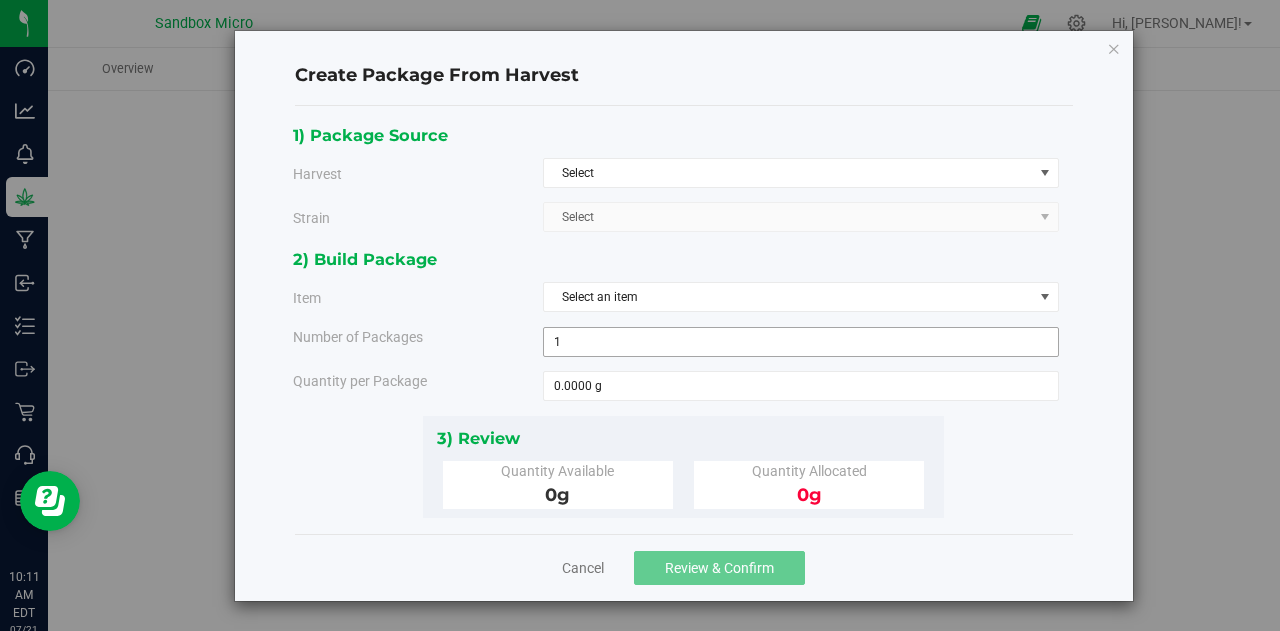 click on "1 1" at bounding box center [801, 342] 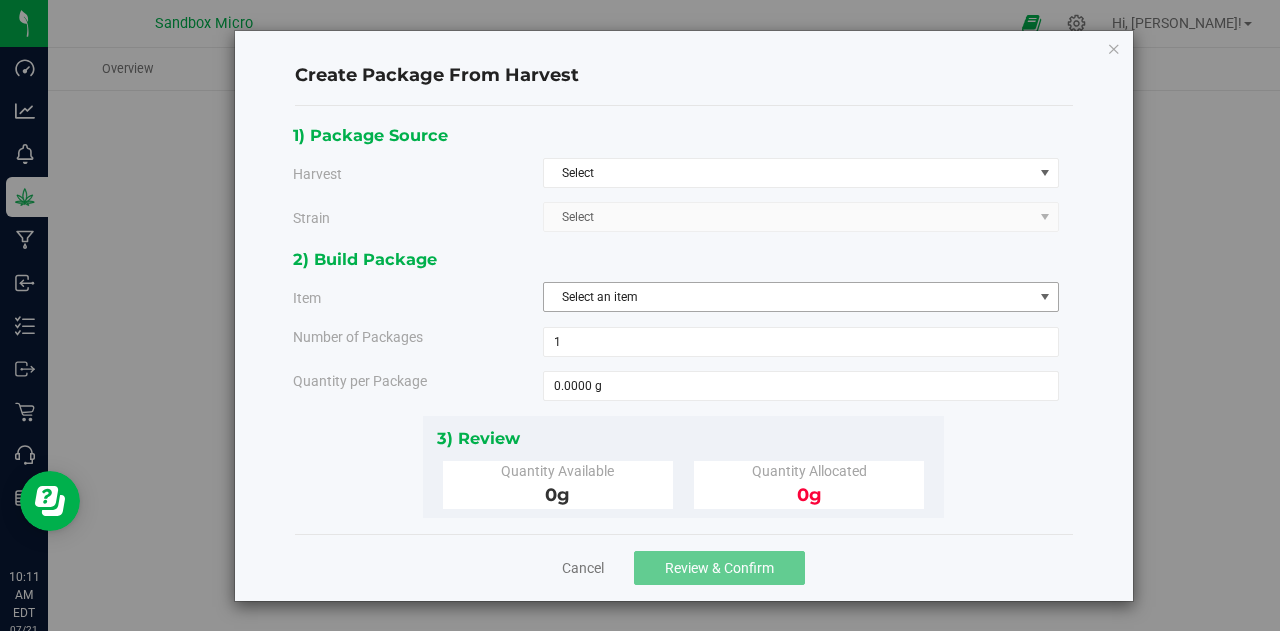 click on "Select an item" at bounding box center [788, 297] 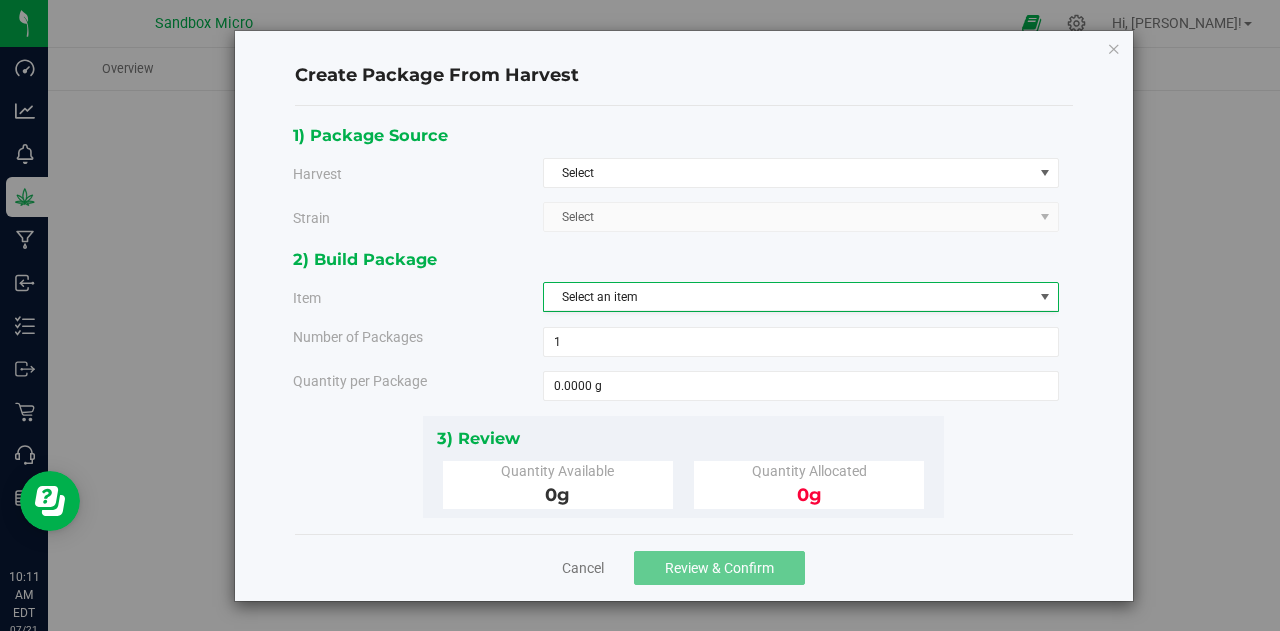 click on "Strain
Select Select Cobalt Cloud Dream [PERSON_NAME] Freedom Fruit Jelly Roll Nuclear Nectar Phantom Frost Solar Flare Tropic Thunder Vibe Chex" at bounding box center (676, 217) 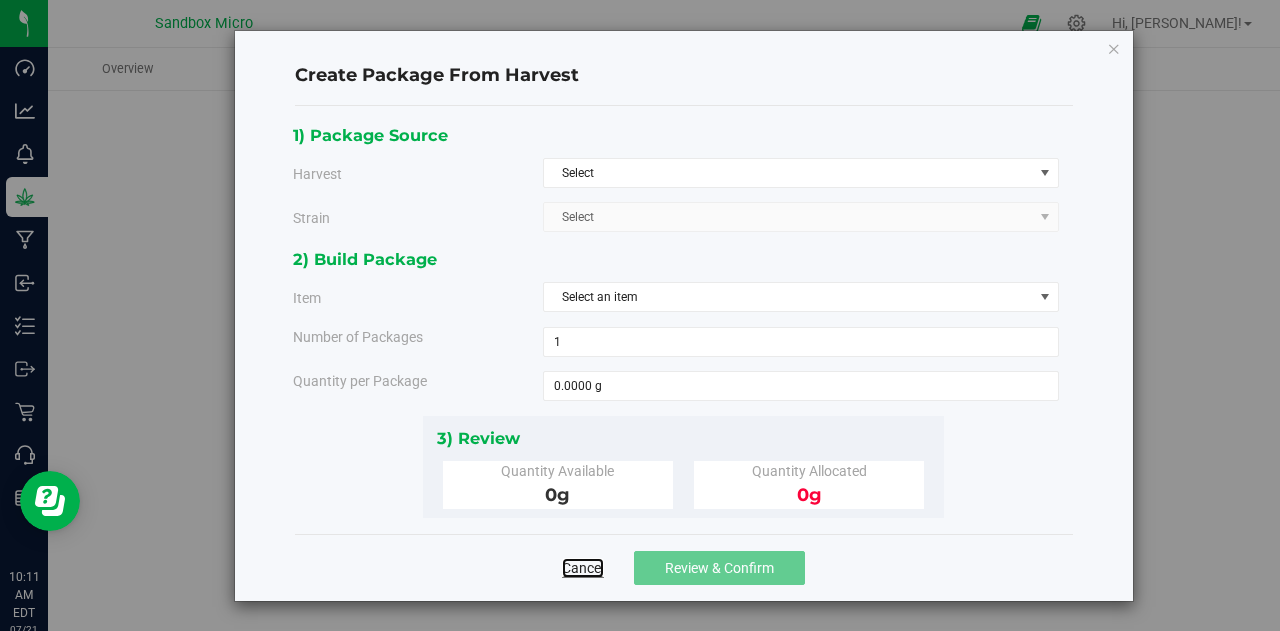 click on "Cancel" at bounding box center [583, 568] 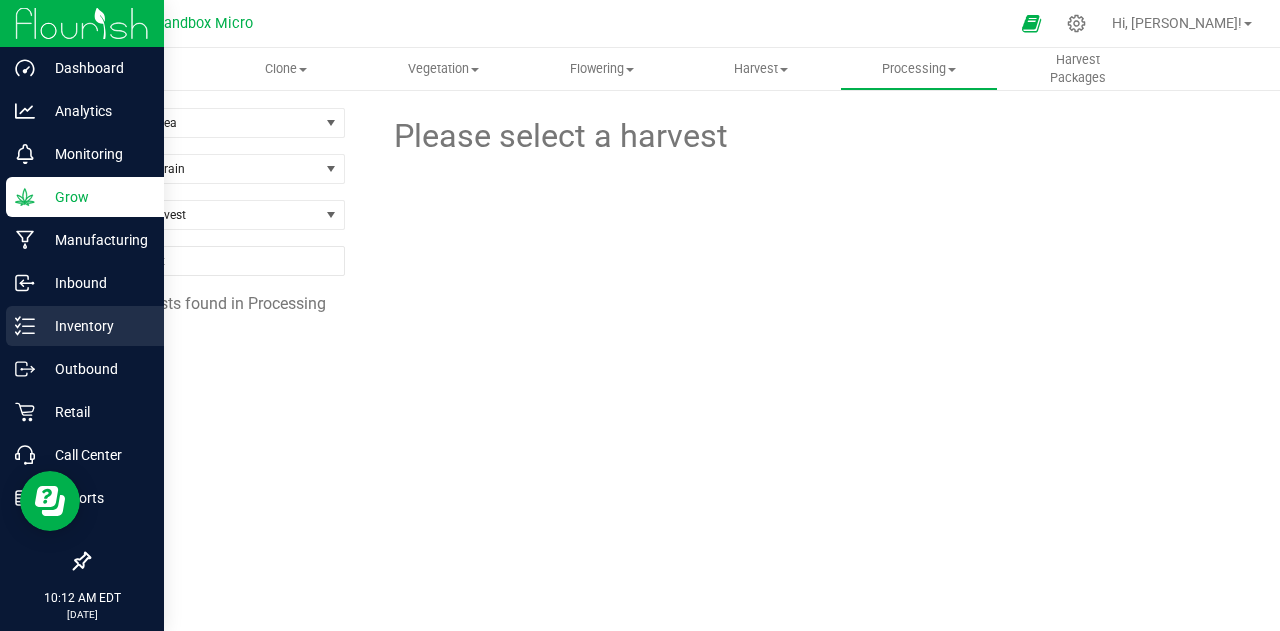 click on "Inventory" at bounding box center (95, 326) 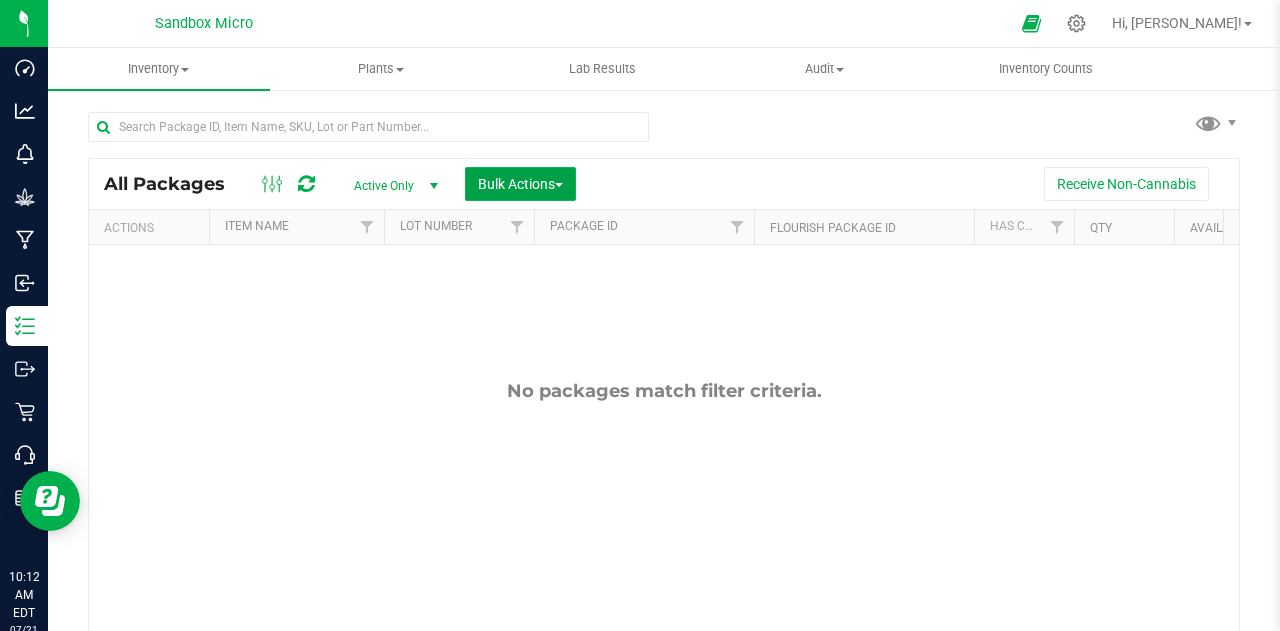 click on "Bulk Actions" at bounding box center [520, 184] 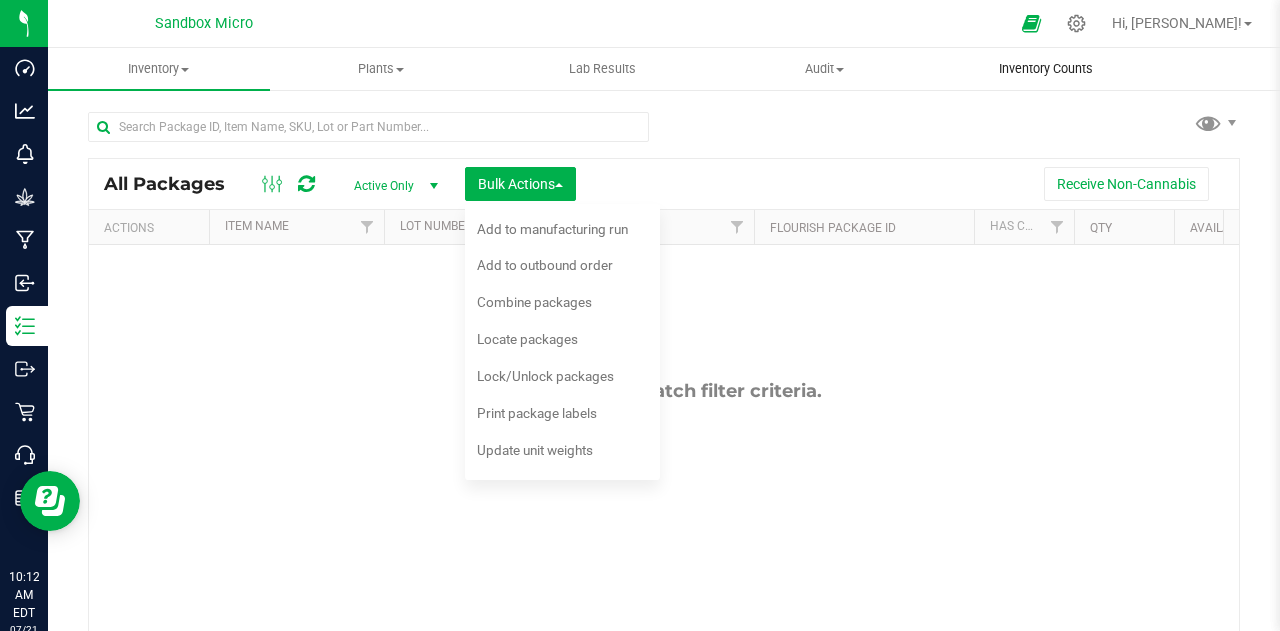 click on "Inventory Counts" at bounding box center [1046, 69] 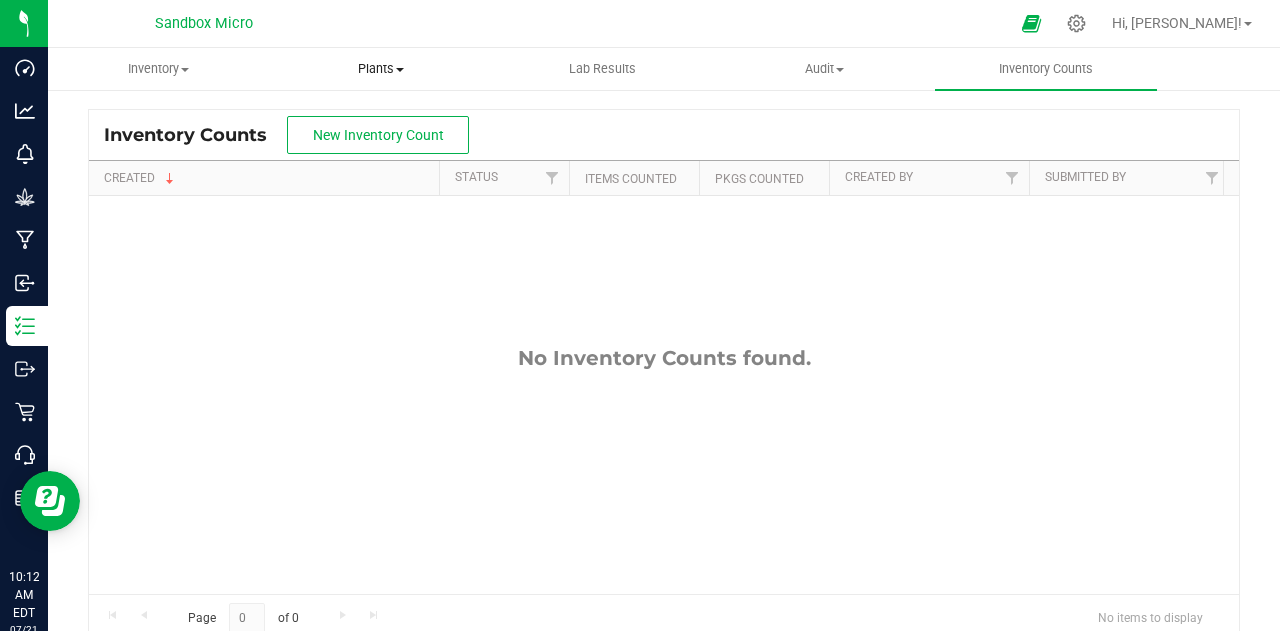 click on "Plants
All plants
Waste log" at bounding box center [381, 69] 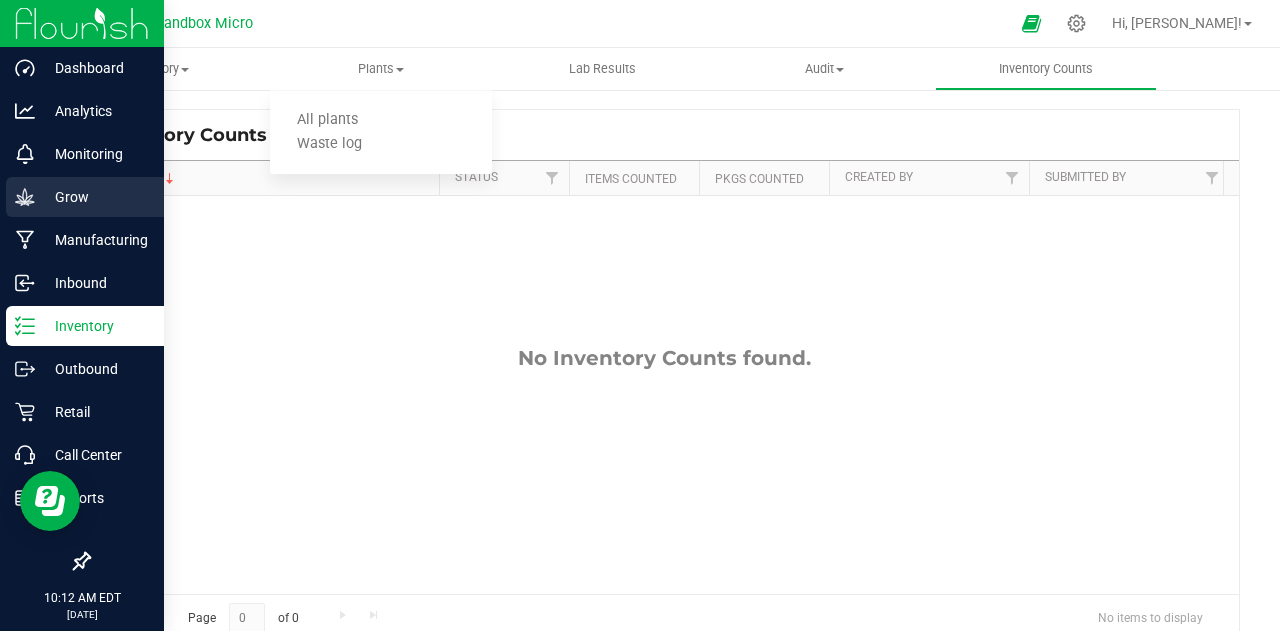 click on "Grow" at bounding box center (95, 197) 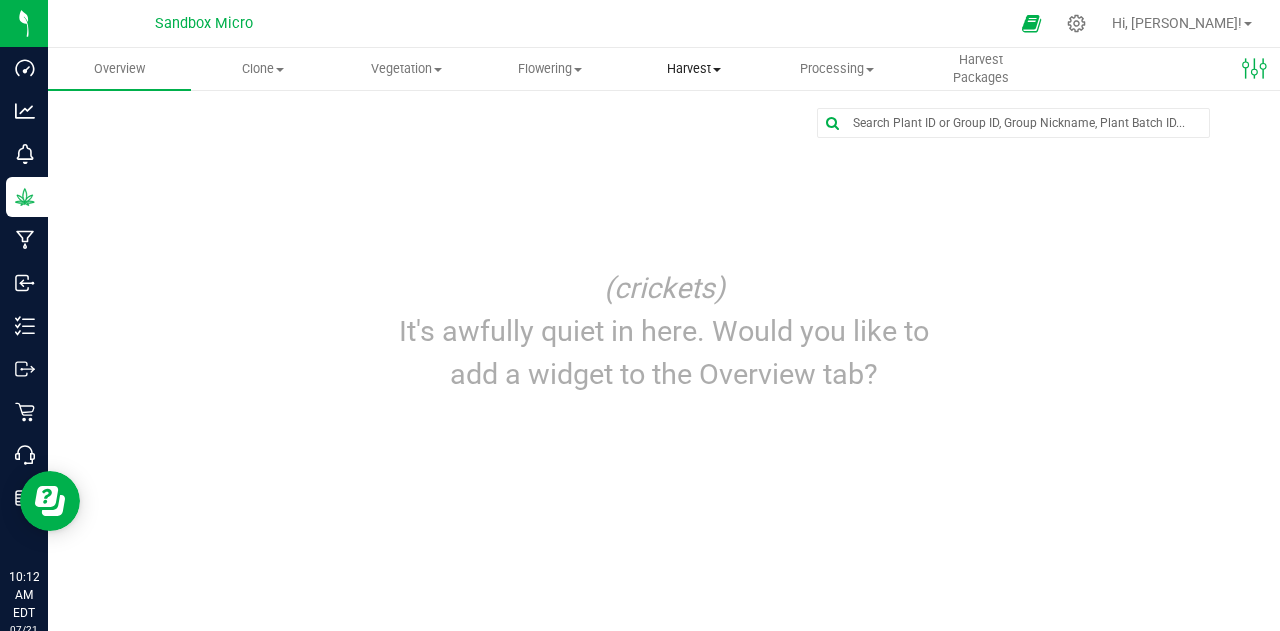 click on "Harvest" at bounding box center [693, 69] 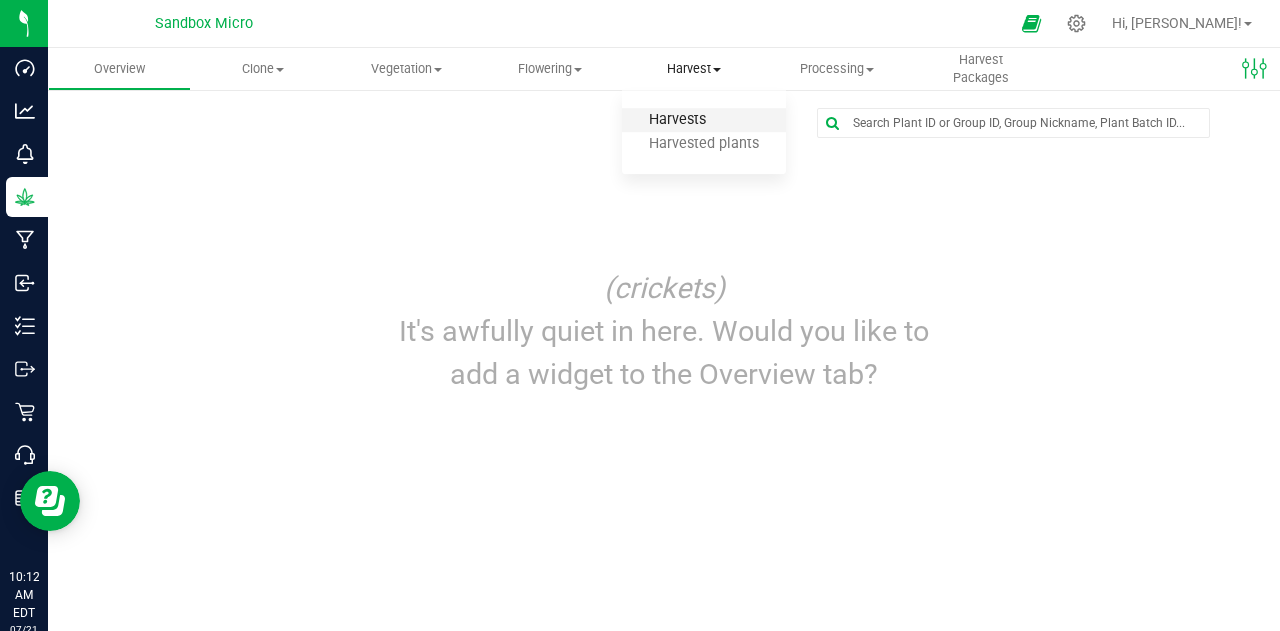 click on "Harvests" at bounding box center (677, 120) 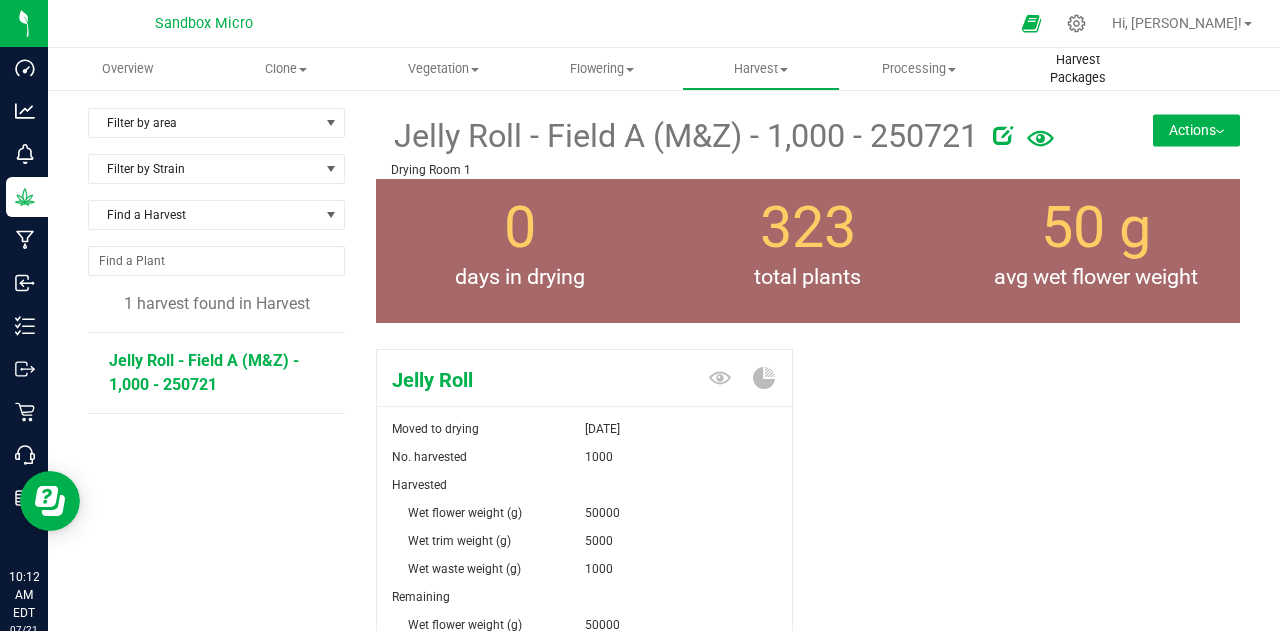 click on "Harvest Packages" at bounding box center [1077, 69] 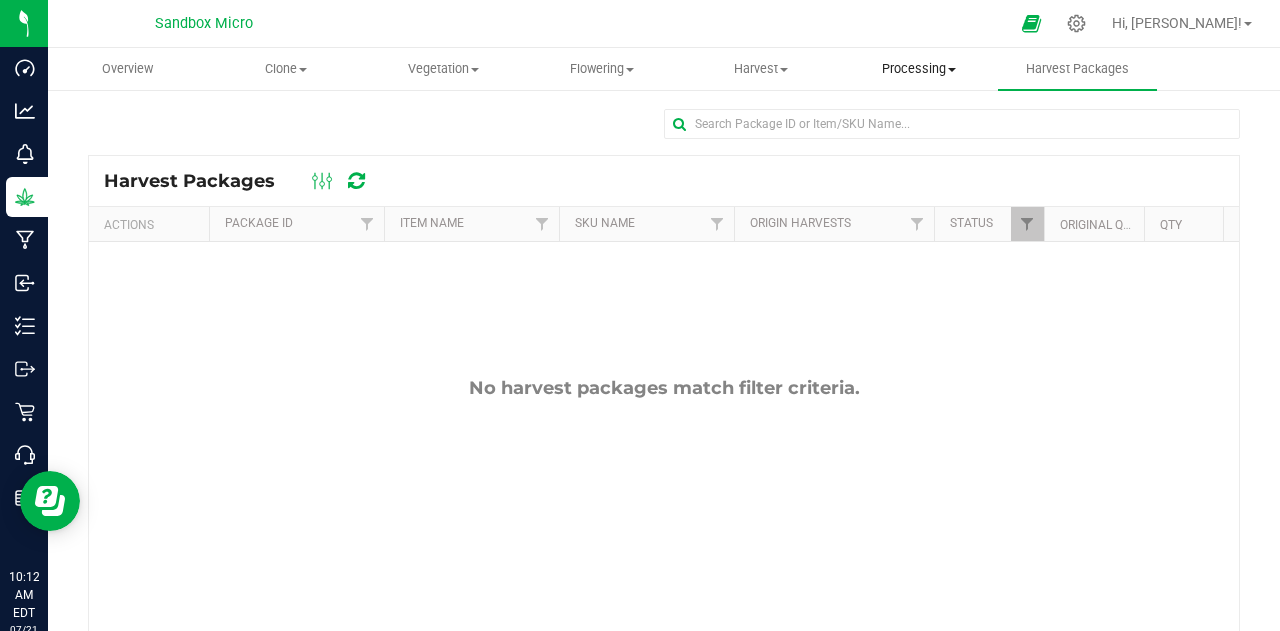 click on "Processing" at bounding box center (919, 69) 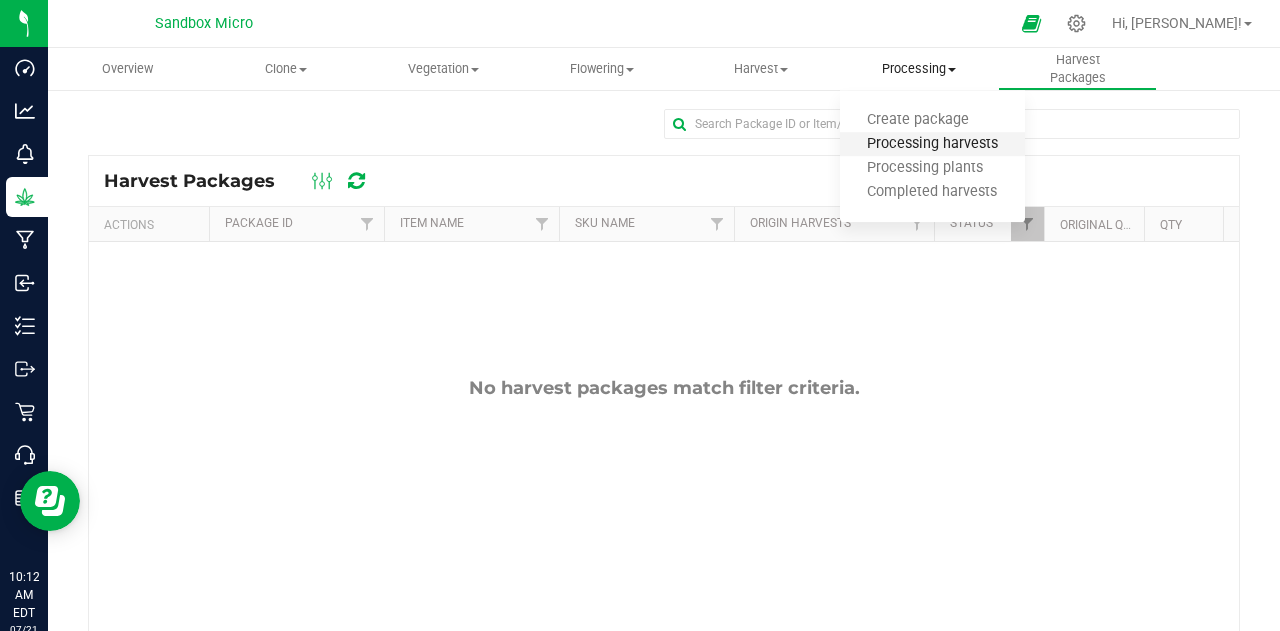 click on "Processing harvests" at bounding box center (932, 144) 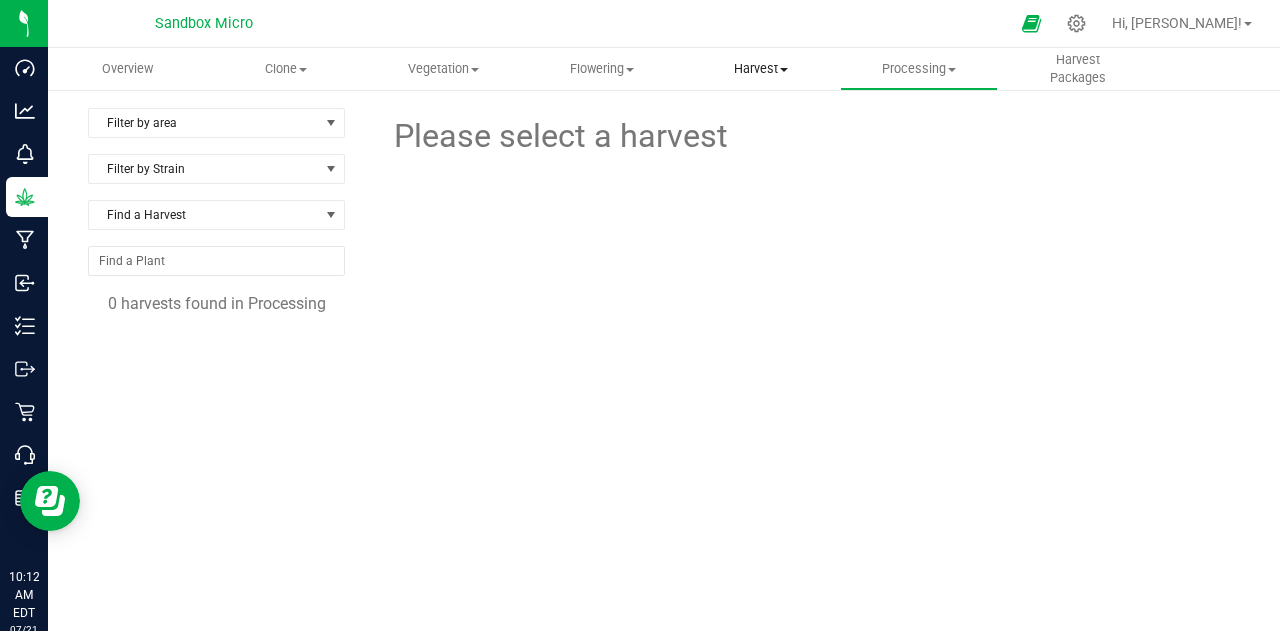 click on "Harvest" at bounding box center [761, 69] 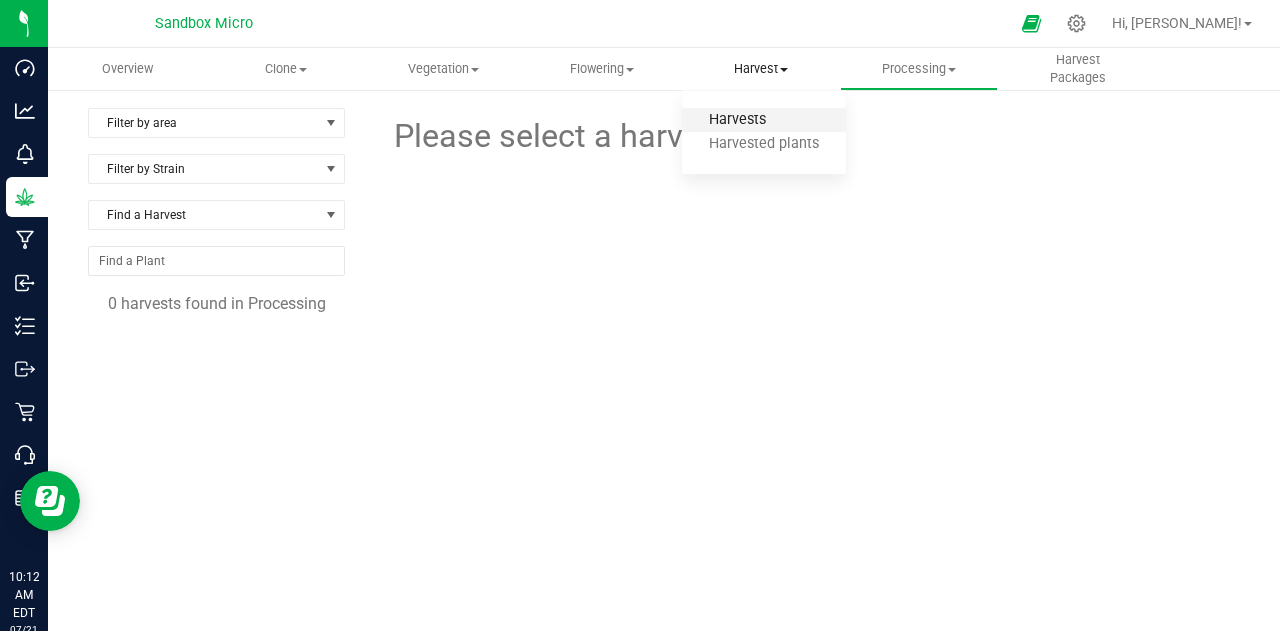 click on "Harvests" at bounding box center (737, 120) 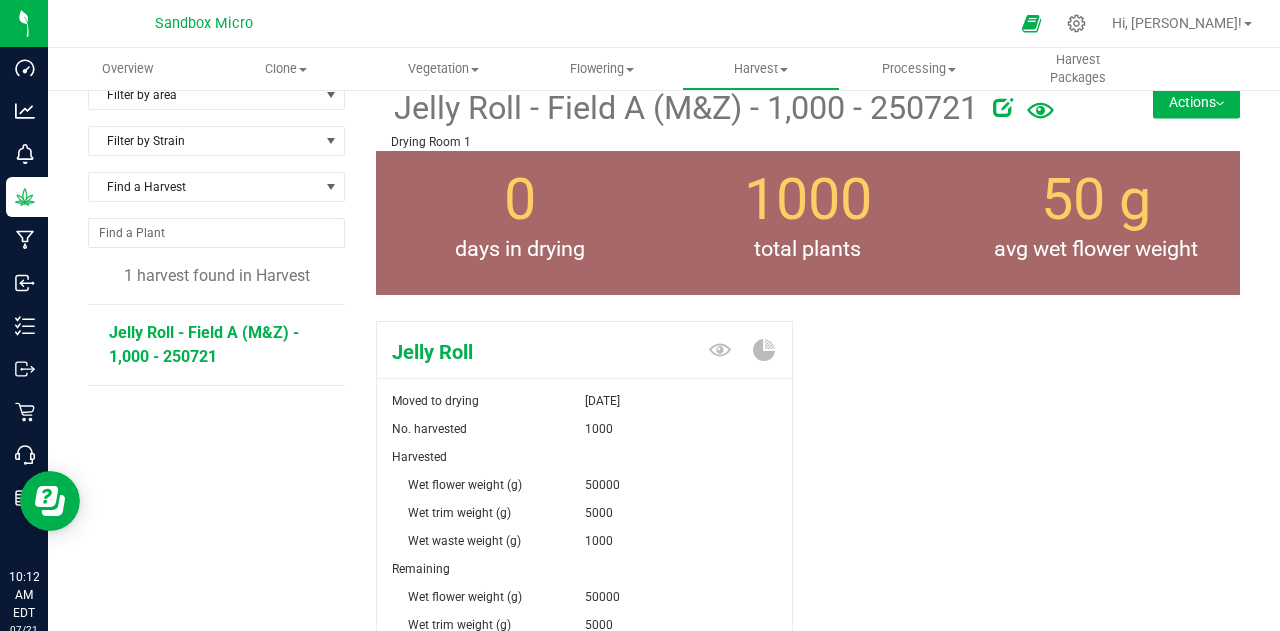 scroll, scrollTop: 0, scrollLeft: 0, axis: both 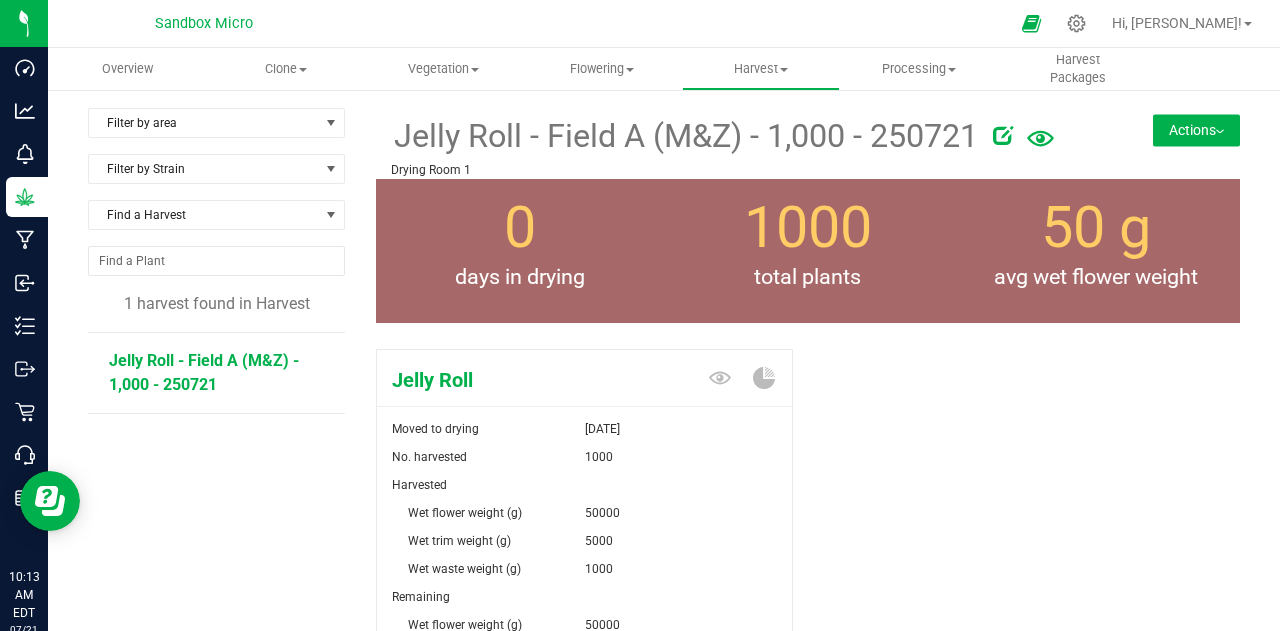 click on "Actions" at bounding box center [1196, 130] 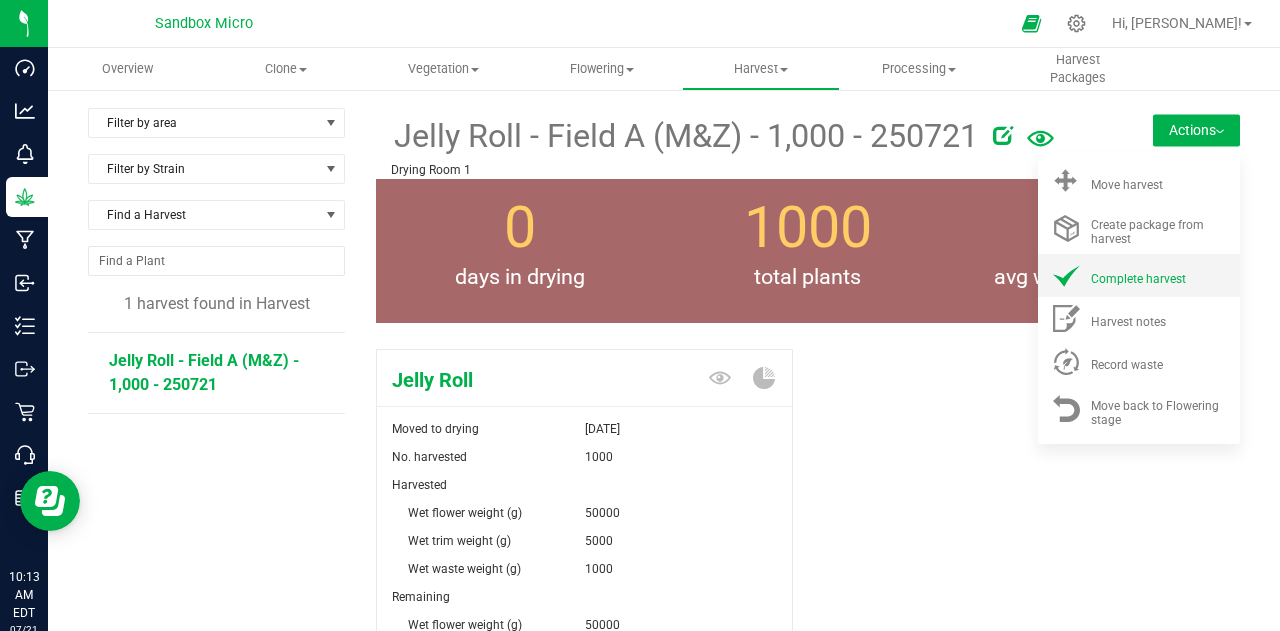 click on "Complete harvest" at bounding box center [1139, 275] 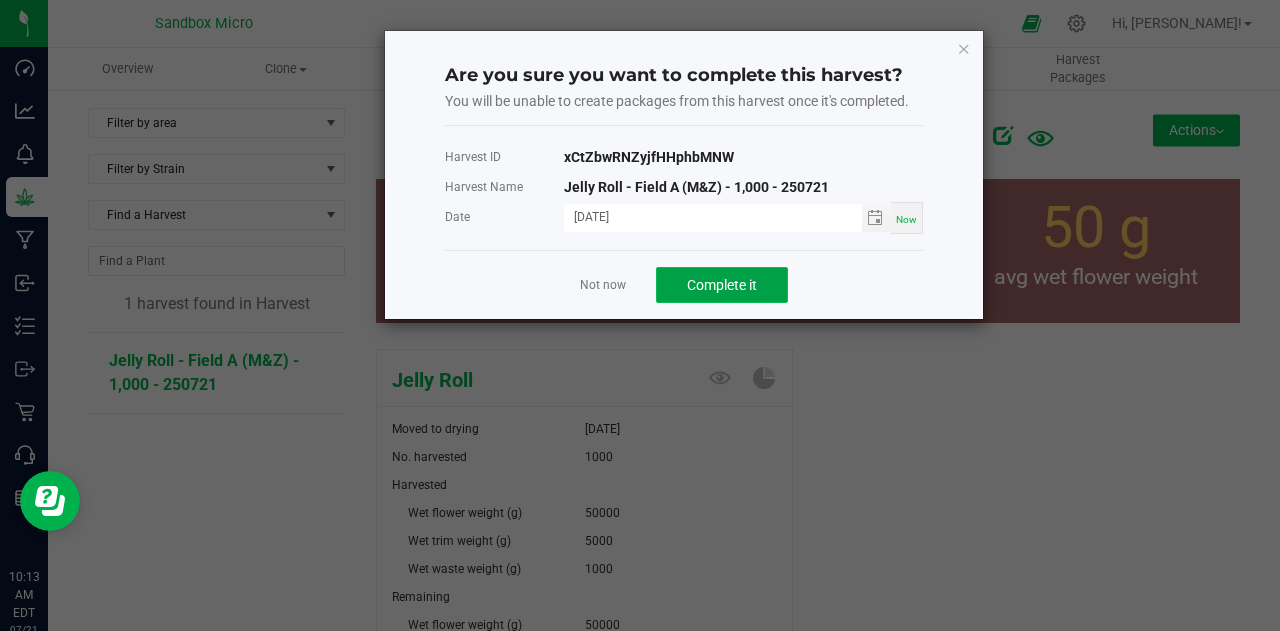 click on "Complete it" 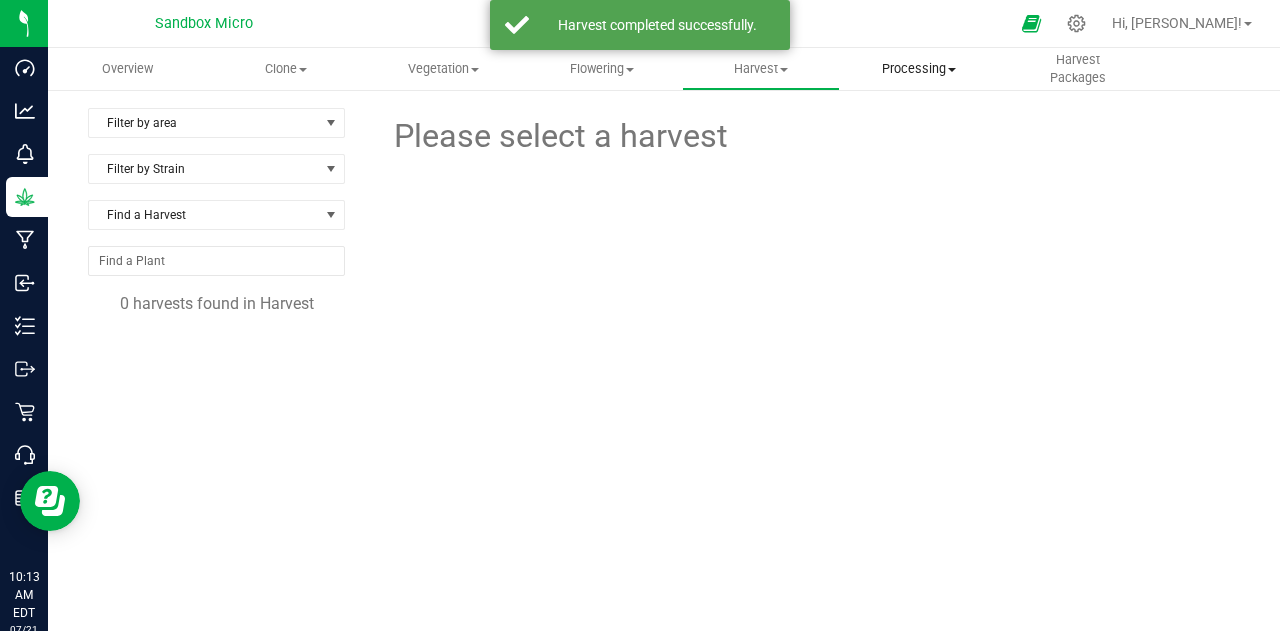 click on "Processing" at bounding box center [919, 69] 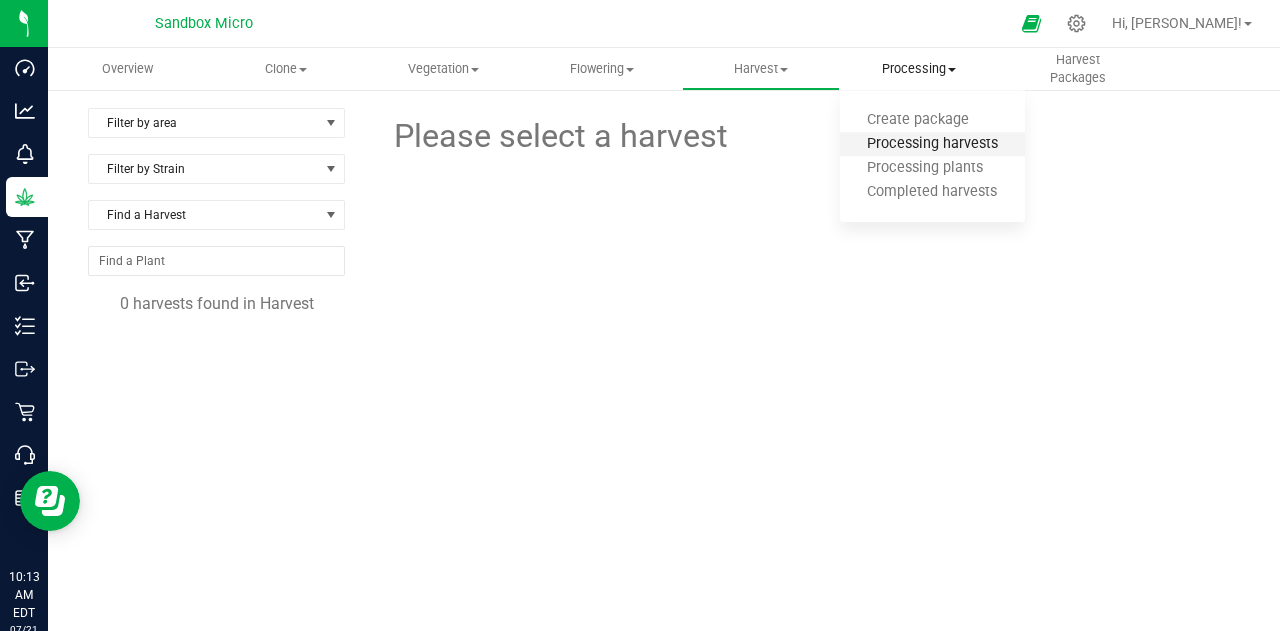 click on "Processing harvests" at bounding box center [932, 144] 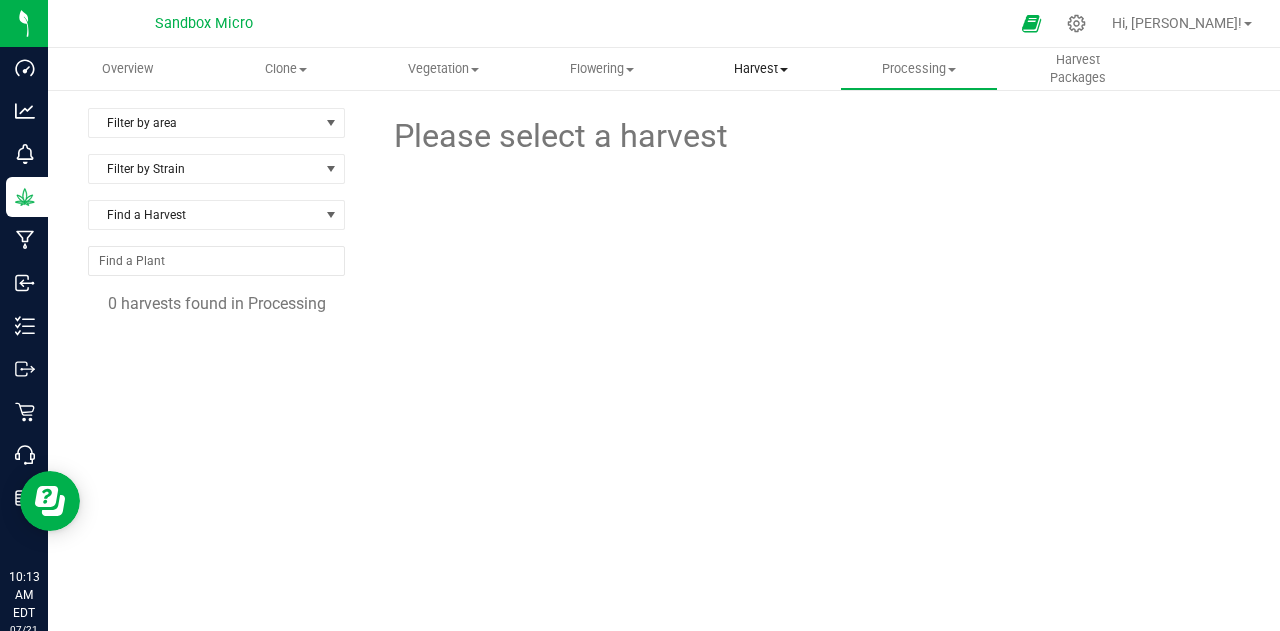 click on "Harvest" at bounding box center (761, 69) 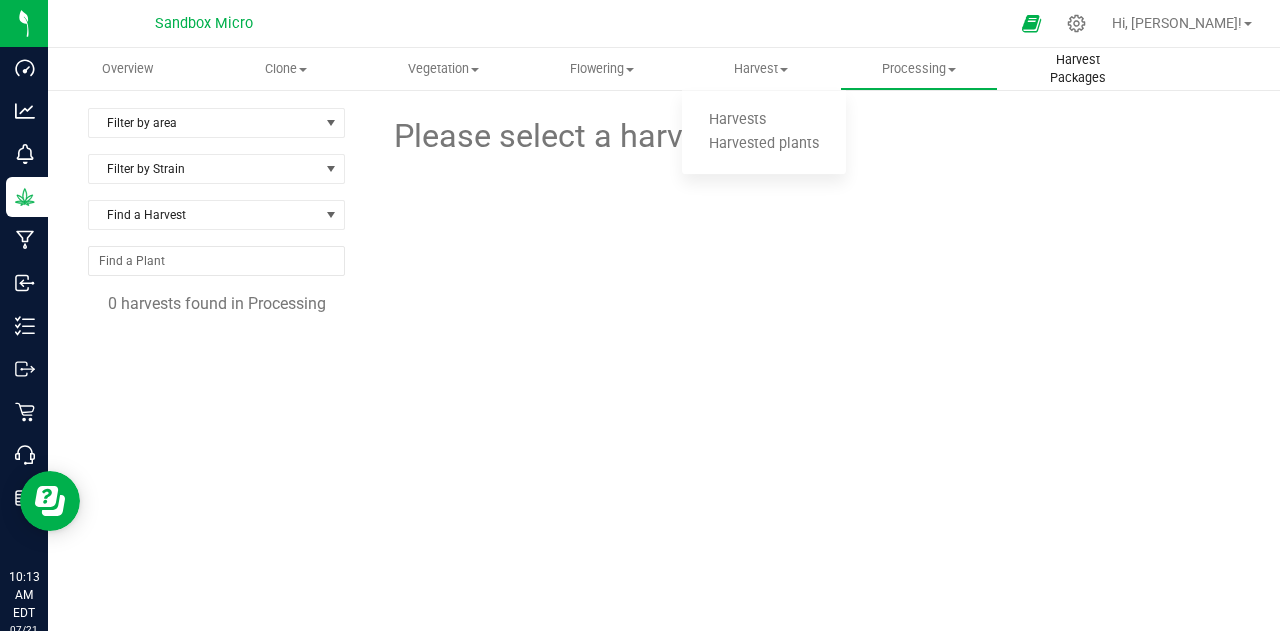 click on "Harvest Packages" at bounding box center [1077, 69] 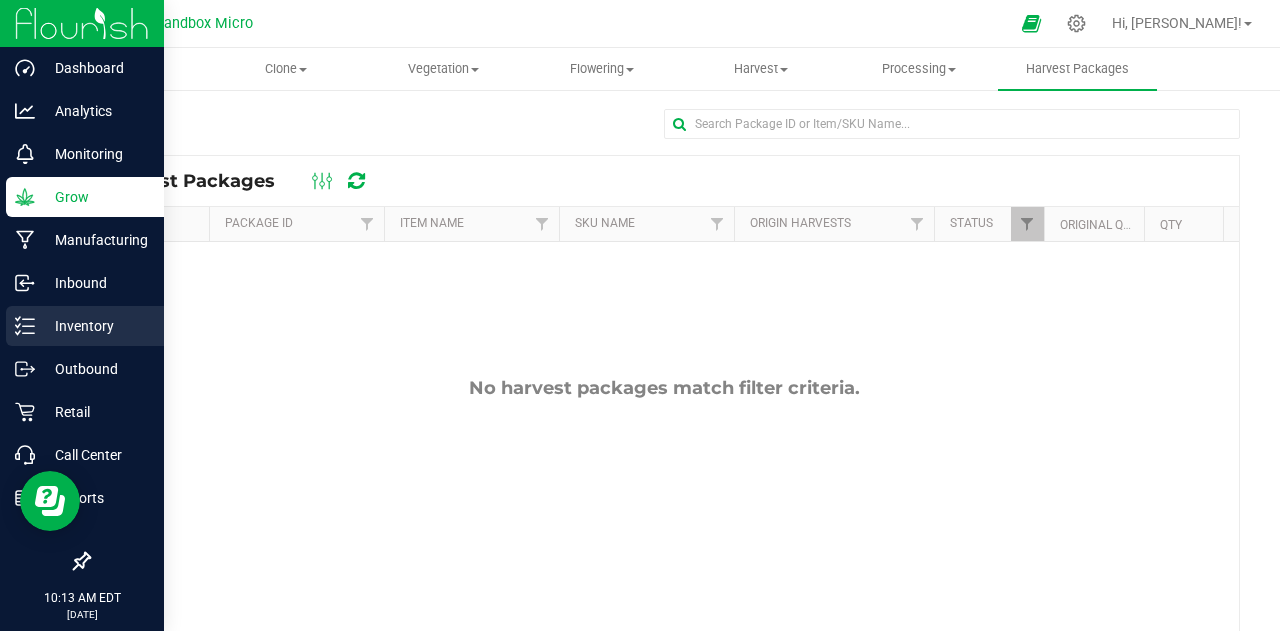 click on "Inventory" at bounding box center (95, 326) 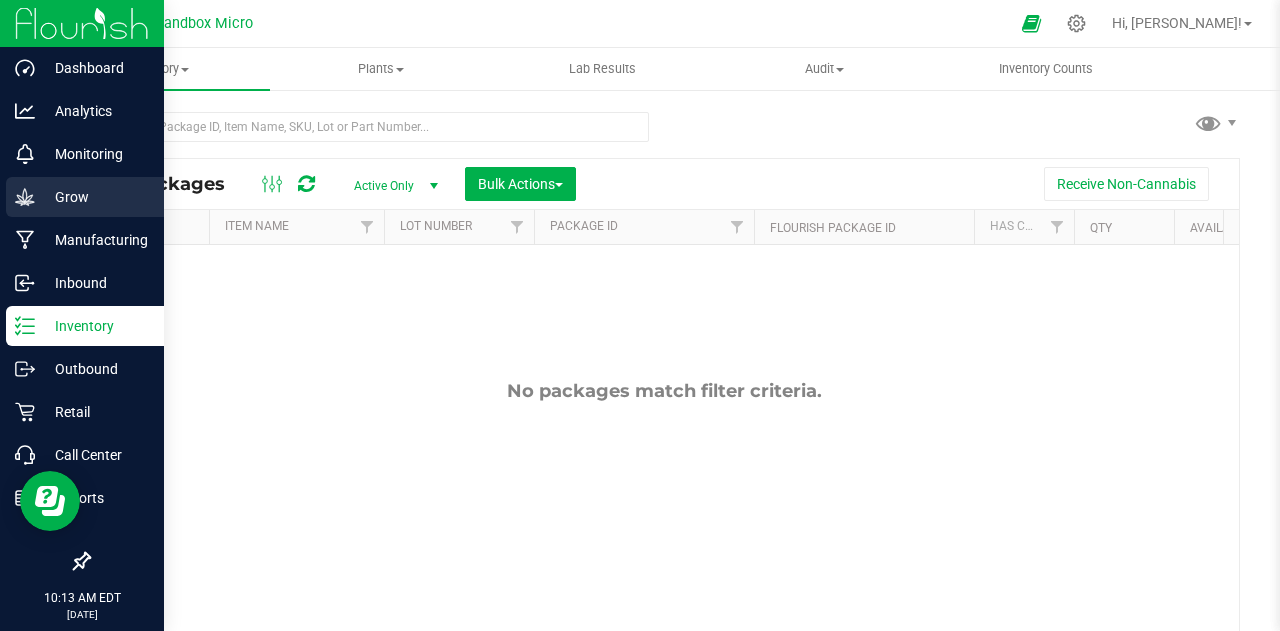 click on "Grow" at bounding box center [85, 197] 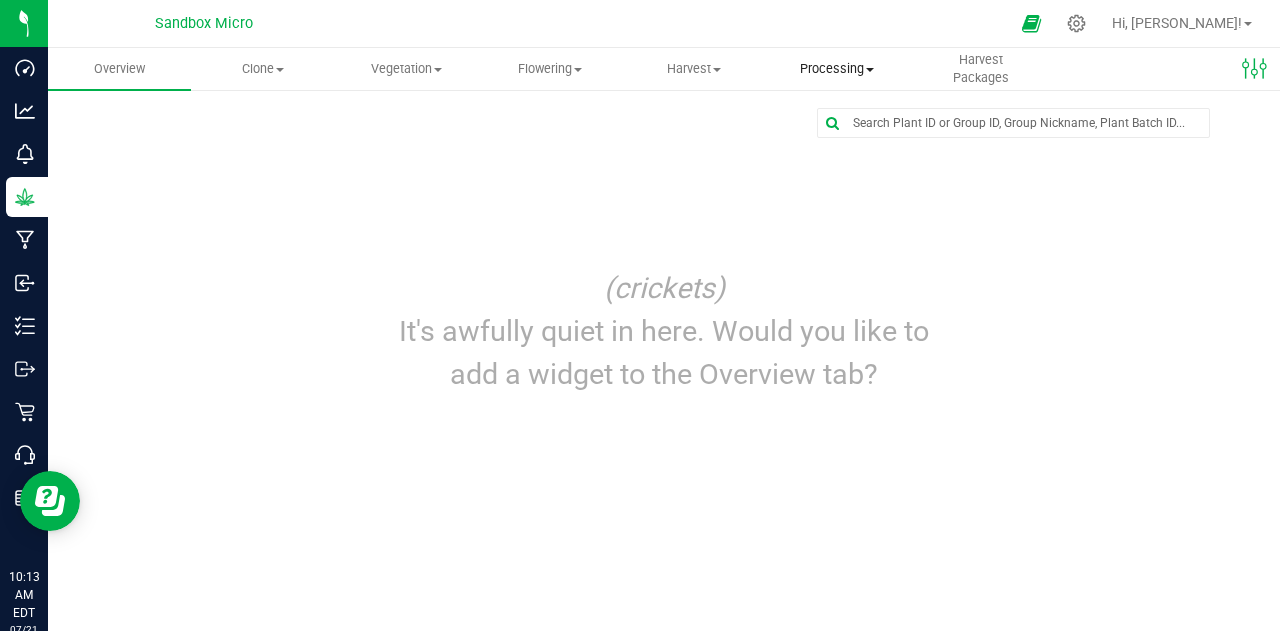 click on "Processing" at bounding box center [836, 69] 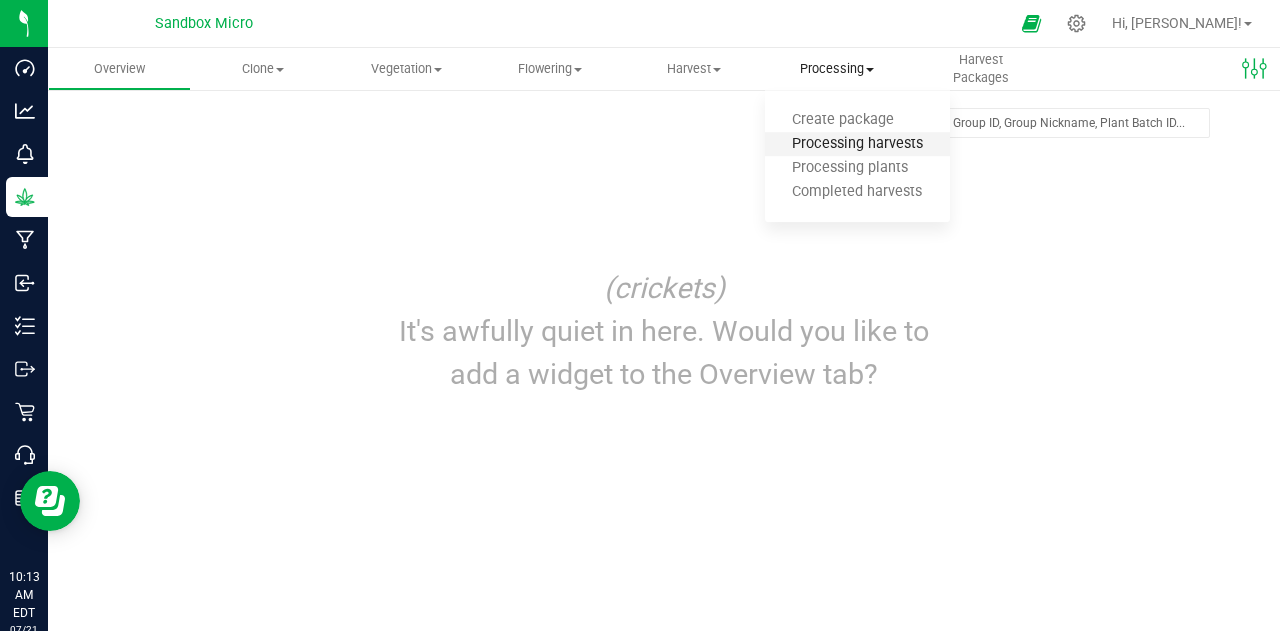 click on "Processing harvests" at bounding box center [857, 144] 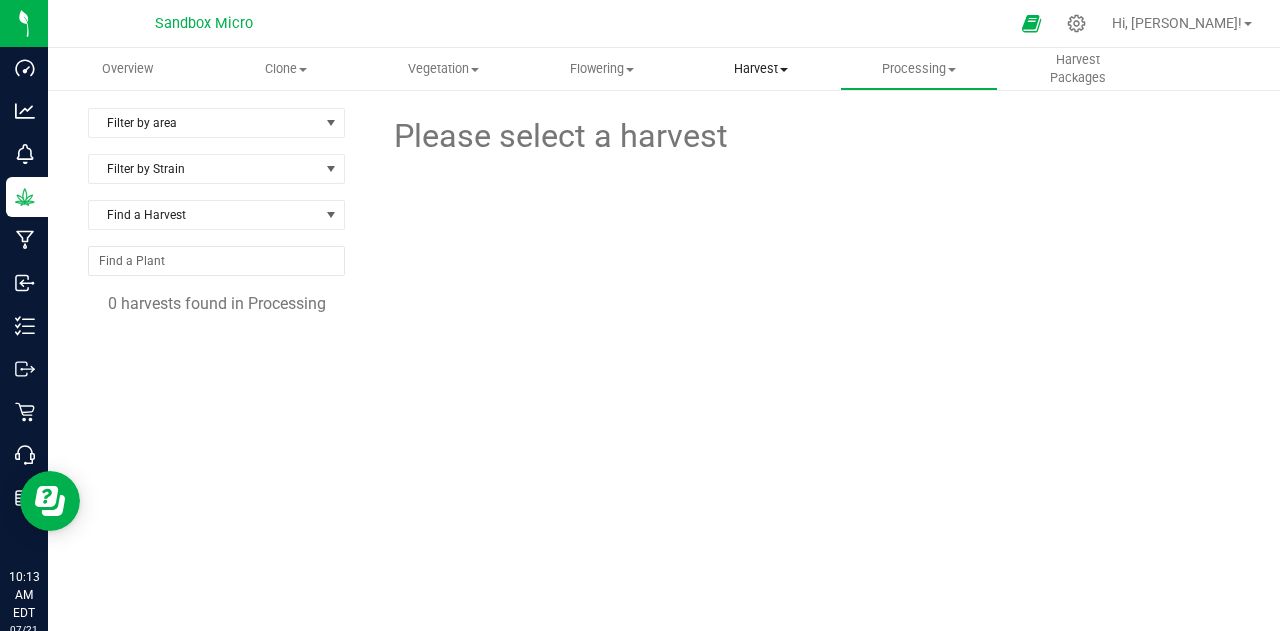 click on "Harvest
Harvests
Harvested plants" at bounding box center [761, 69] 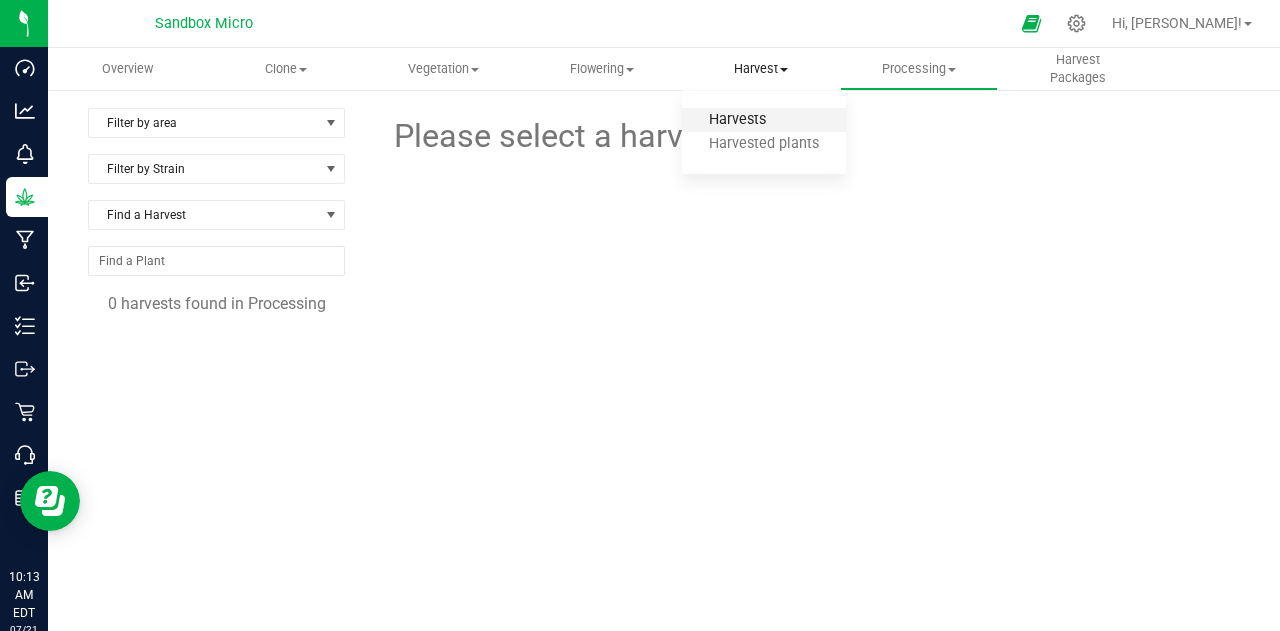 click on "Harvests" at bounding box center (737, 120) 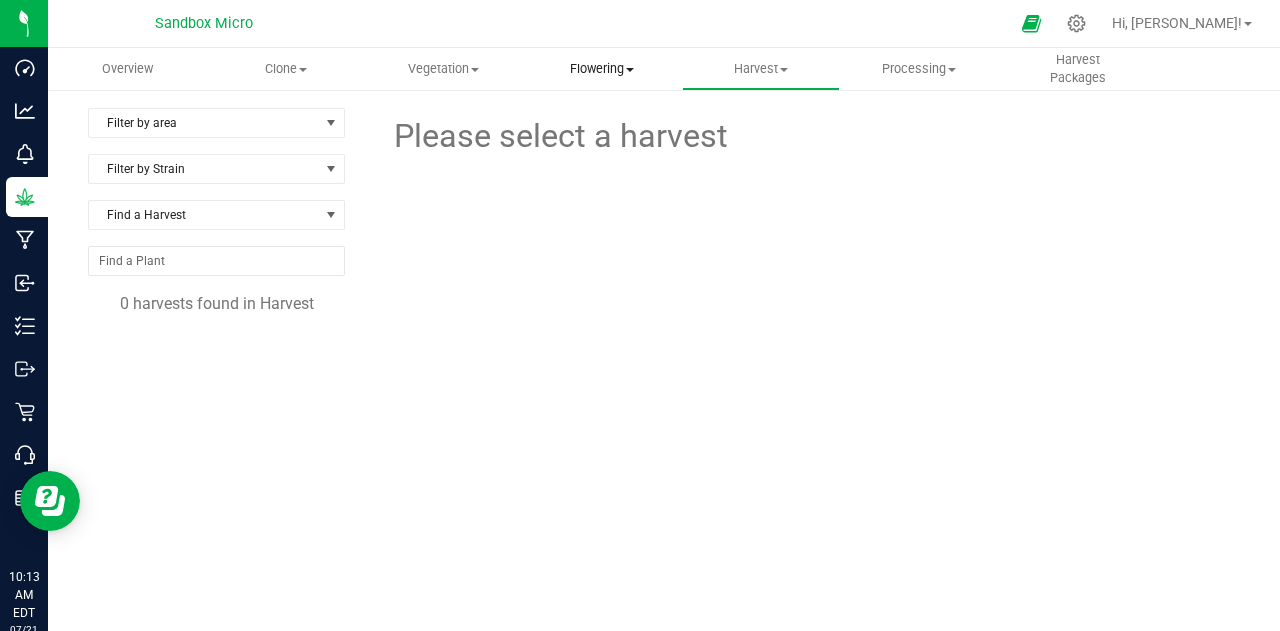 click on "Flowering" at bounding box center [602, 69] 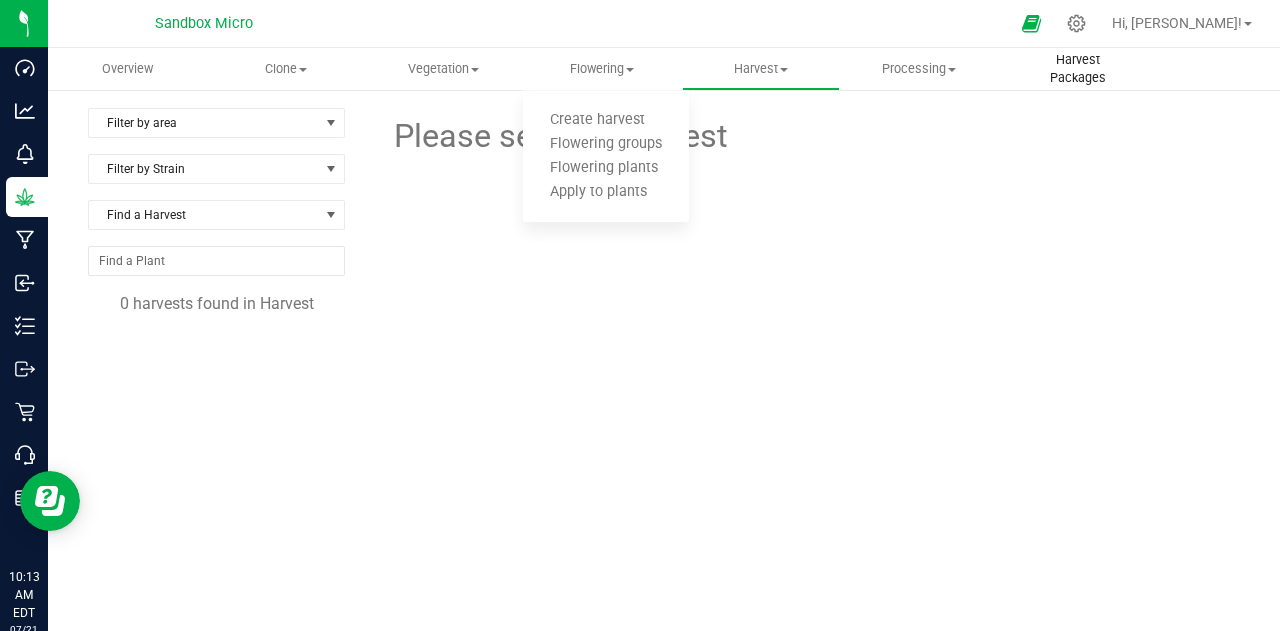 click on "Harvest Packages" at bounding box center (1077, 69) 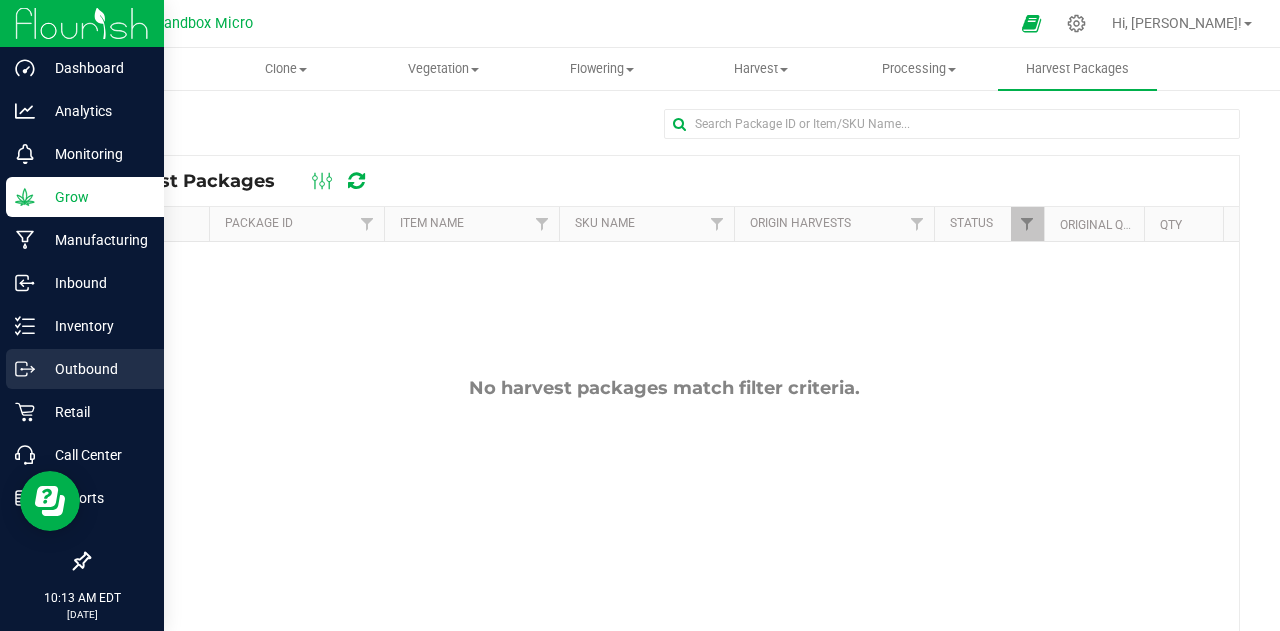 click on "Outbound" at bounding box center [95, 369] 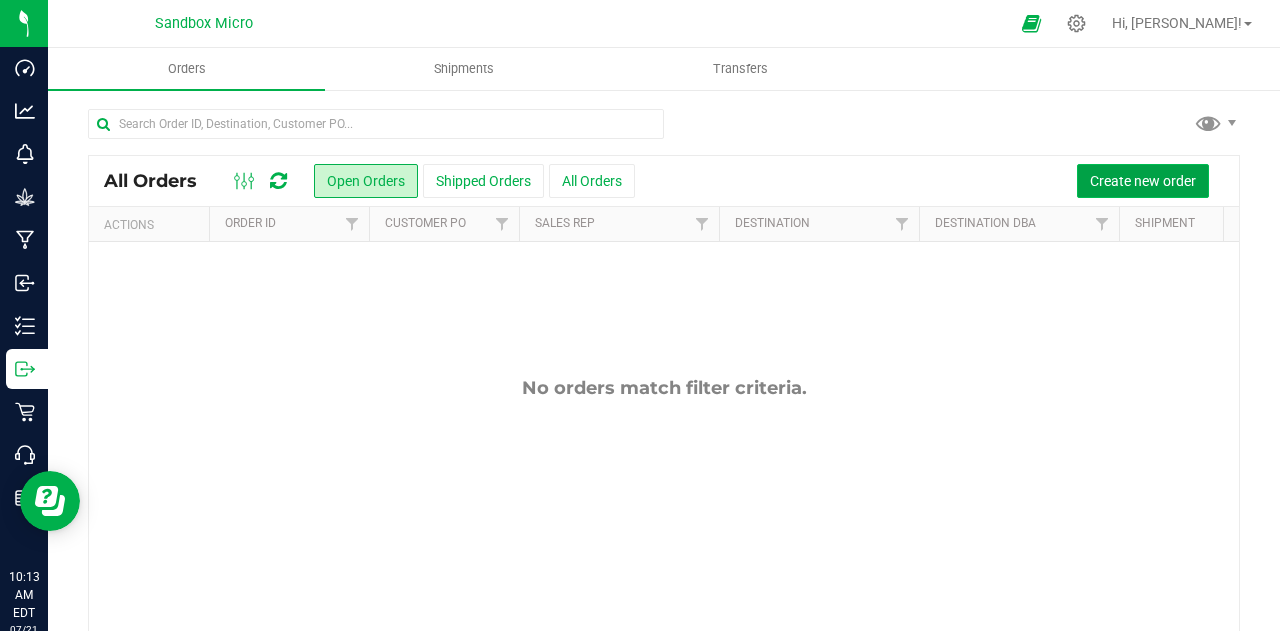 click on "Create new order" at bounding box center [1143, 181] 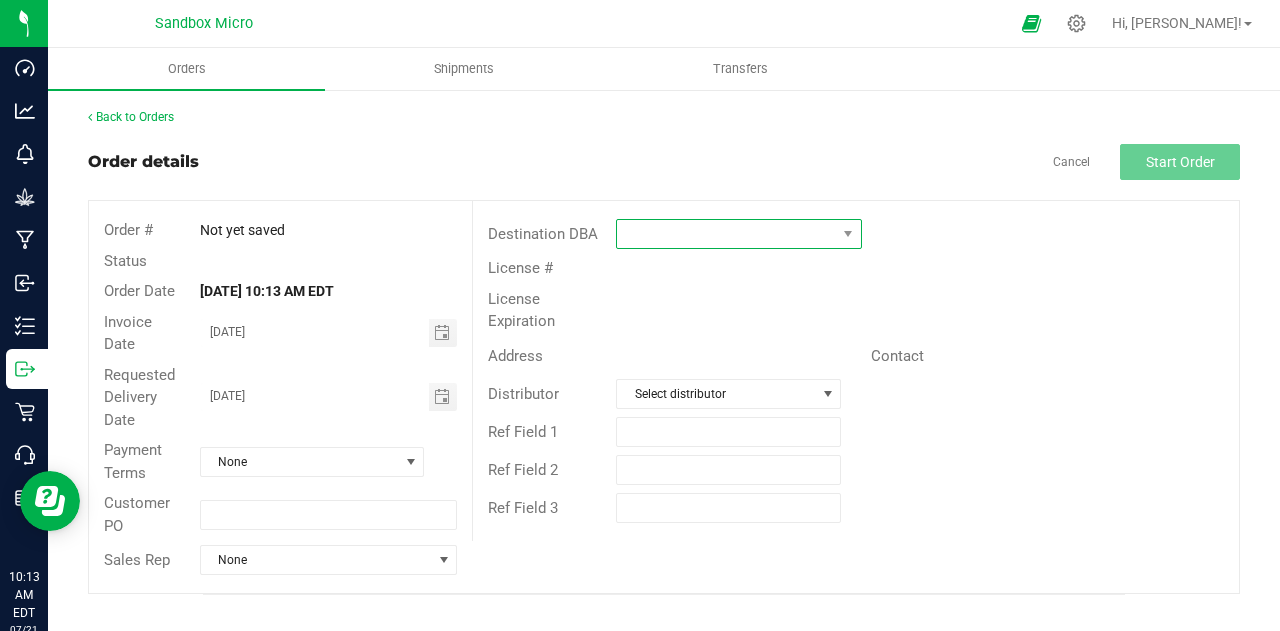 click at bounding box center (726, 234) 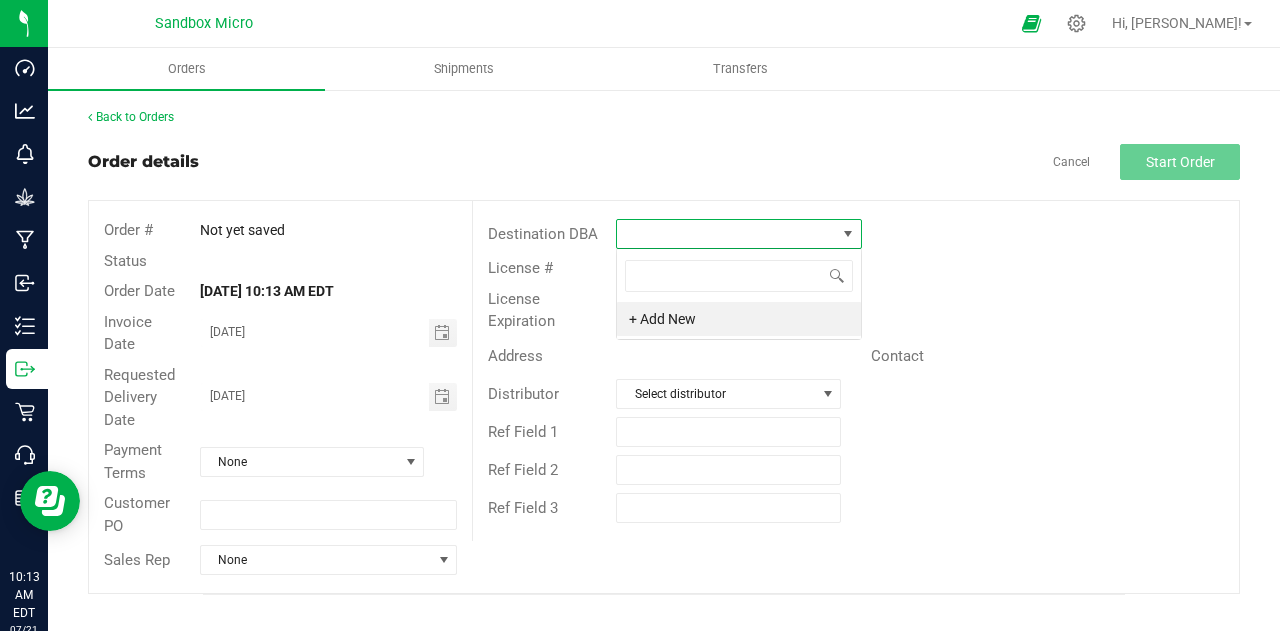 scroll, scrollTop: 99970, scrollLeft: 99754, axis: both 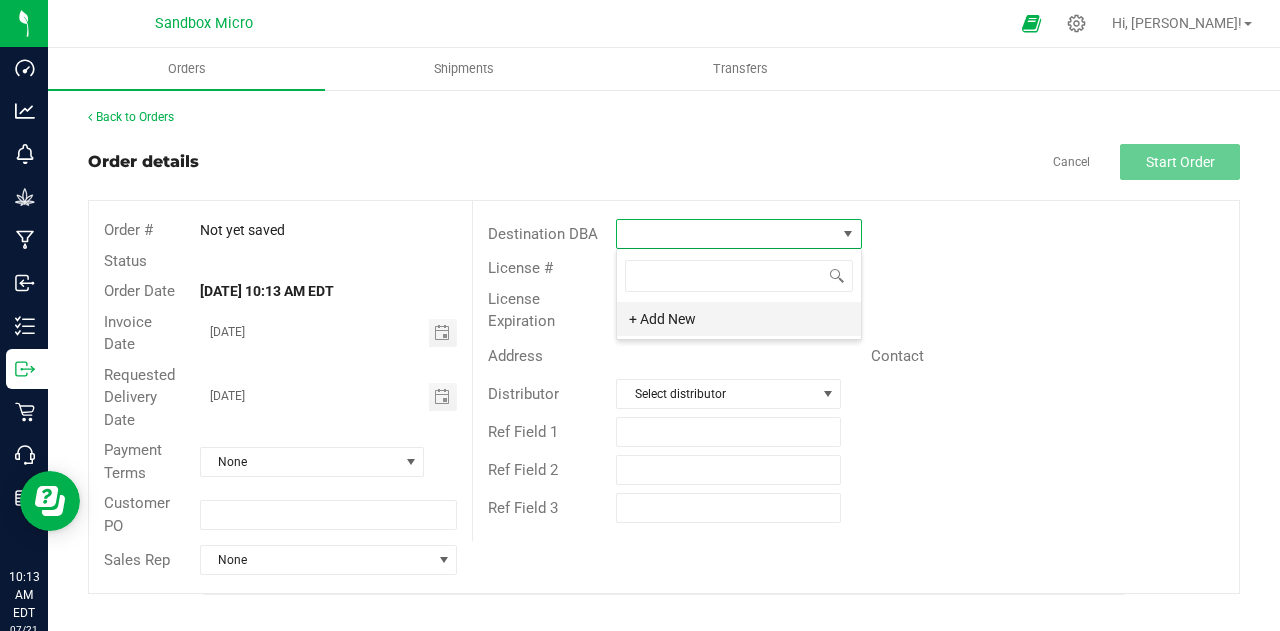 click on "+ Add New" at bounding box center (739, 319) 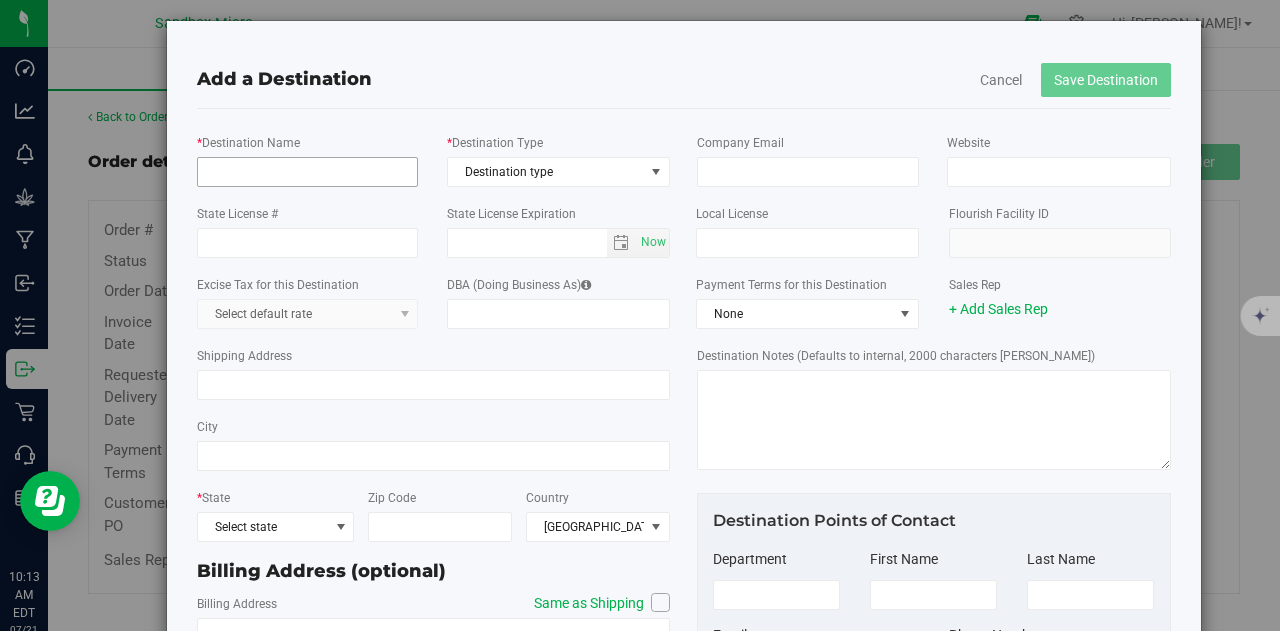 scroll, scrollTop: 0, scrollLeft: 0, axis: both 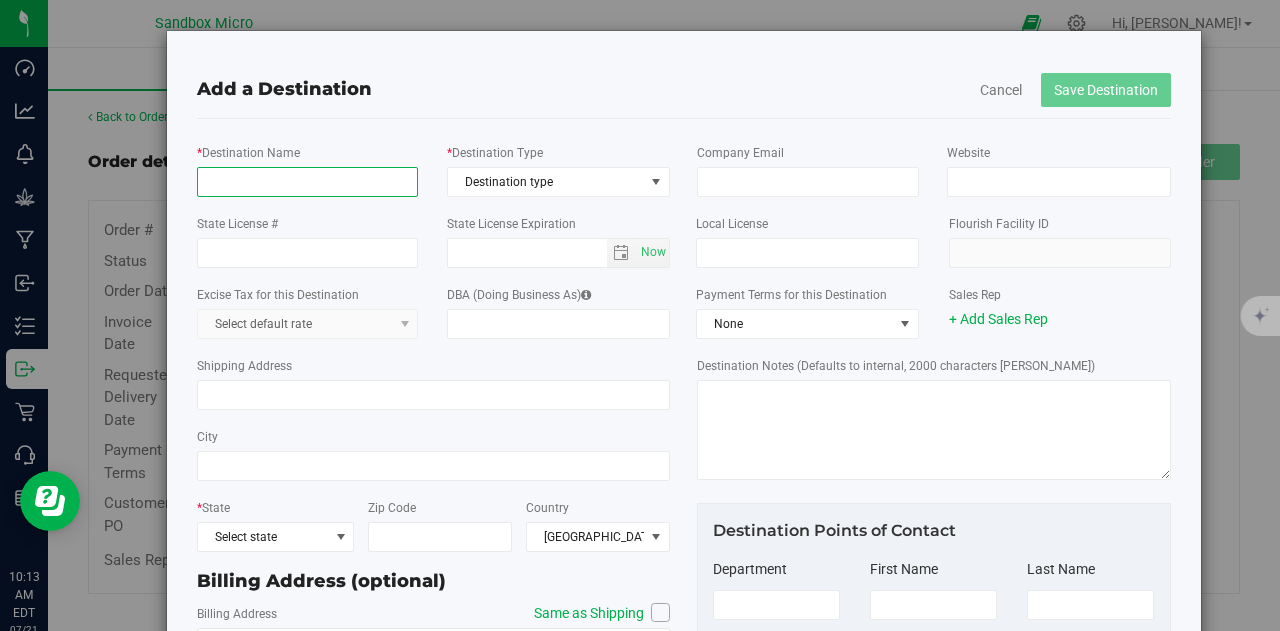 click on "*
Destination Name" at bounding box center (308, 182) 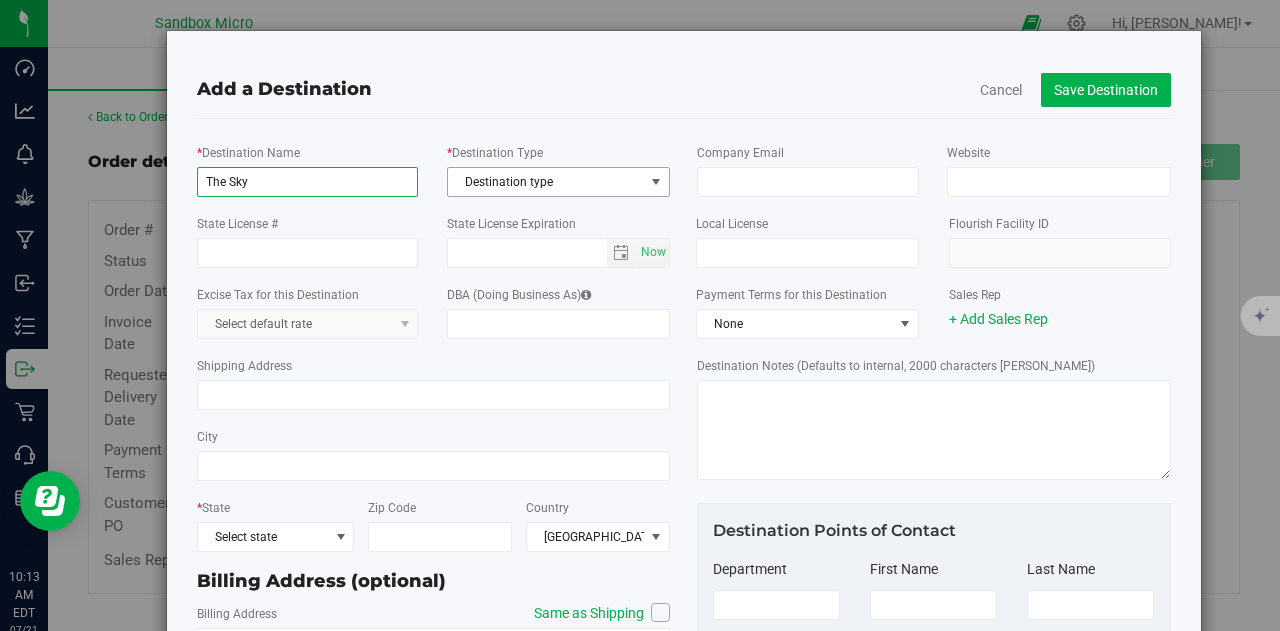 type on "The Sky" 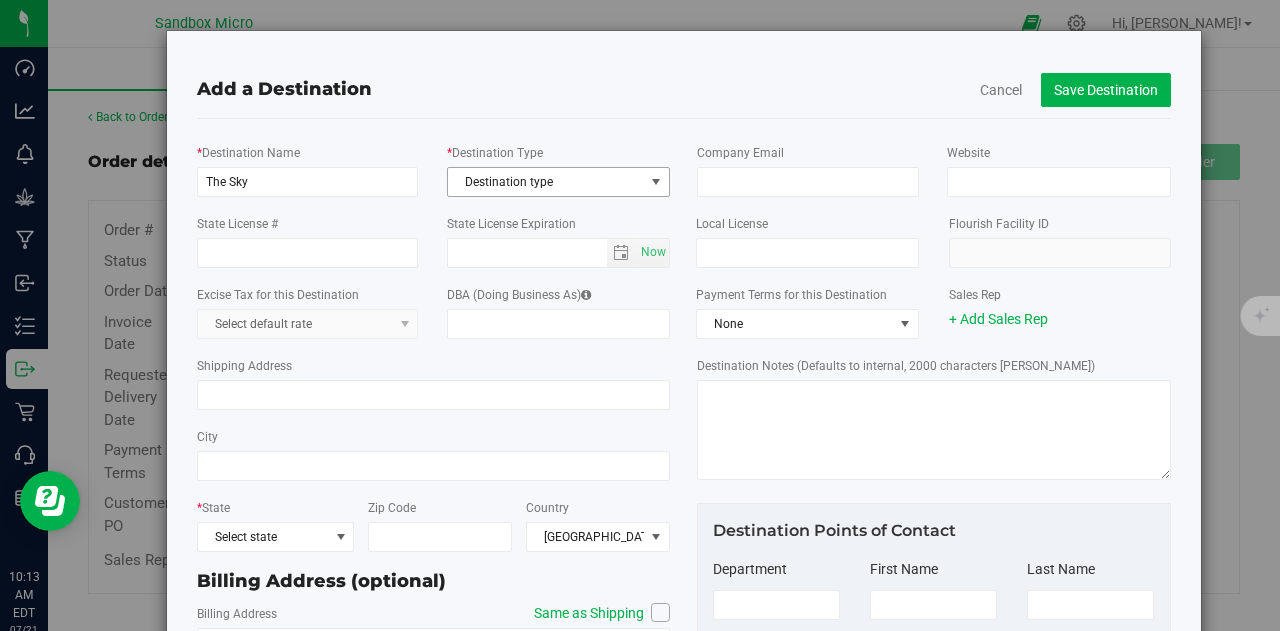 click on "Destination type" at bounding box center (546, 182) 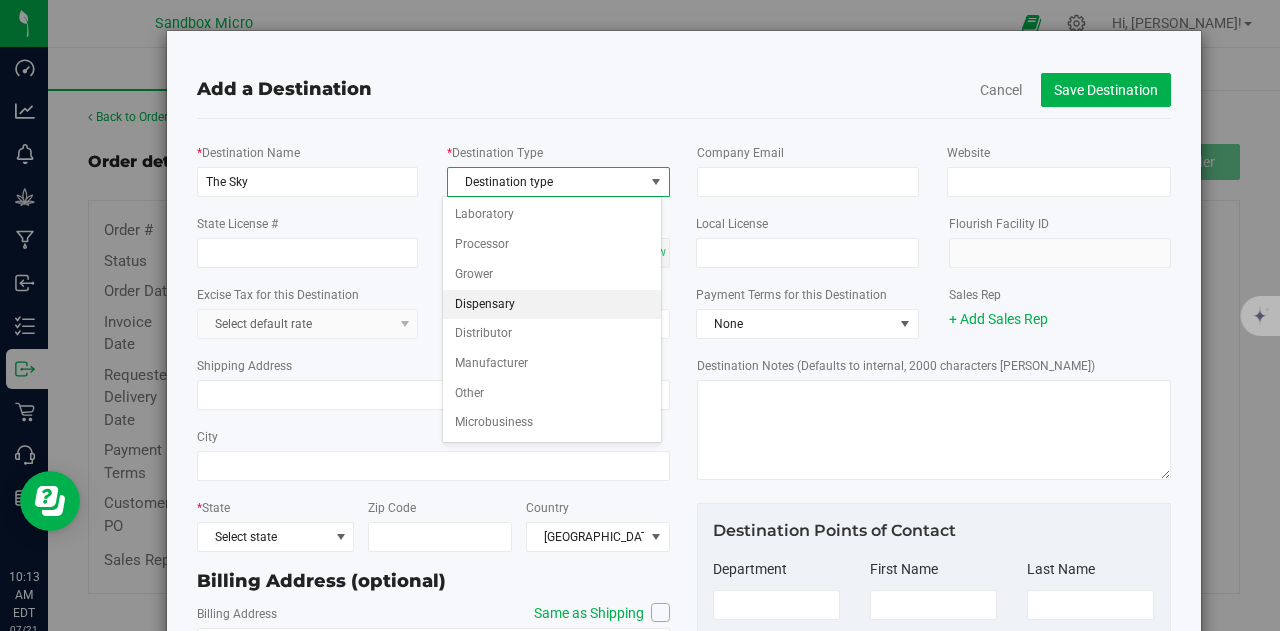 click on "Dispensary" at bounding box center (552, 305) 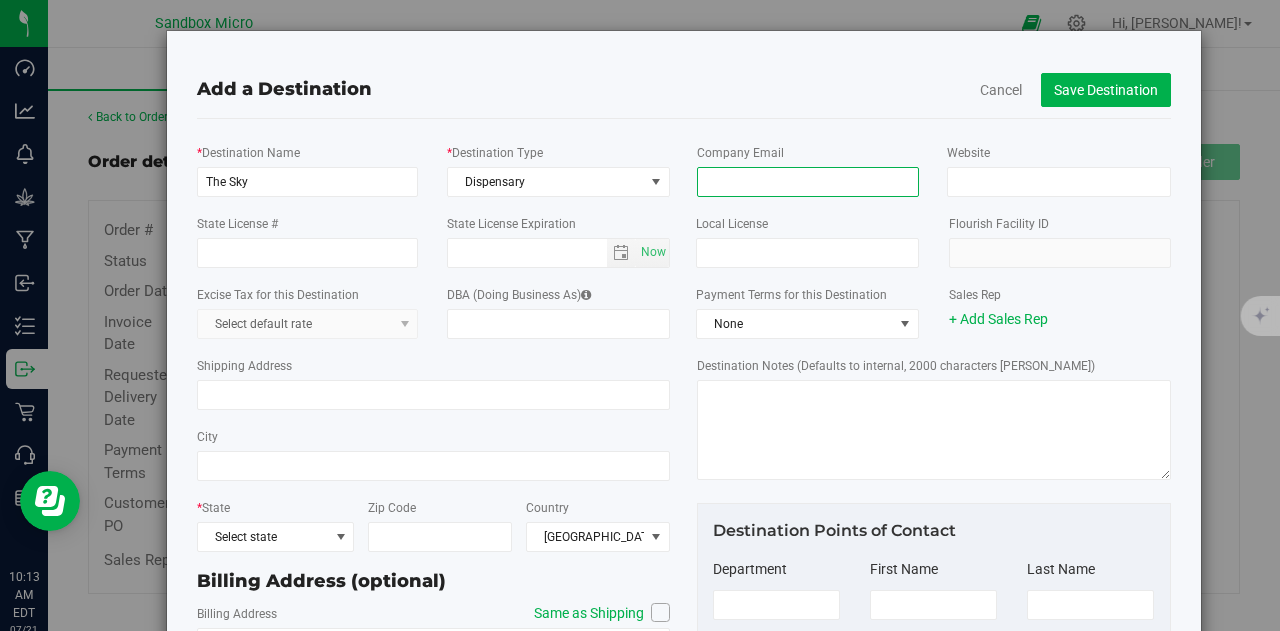 click at bounding box center [808, 182] 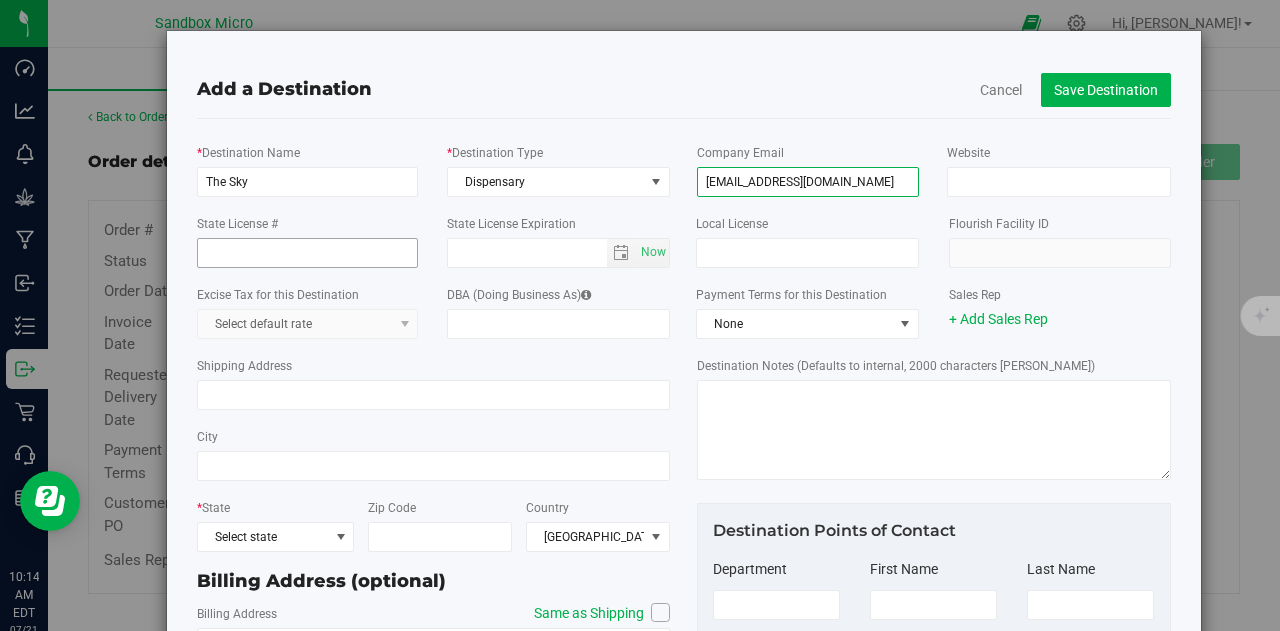 type on "[EMAIL_ADDRESS][DOMAIN_NAME]" 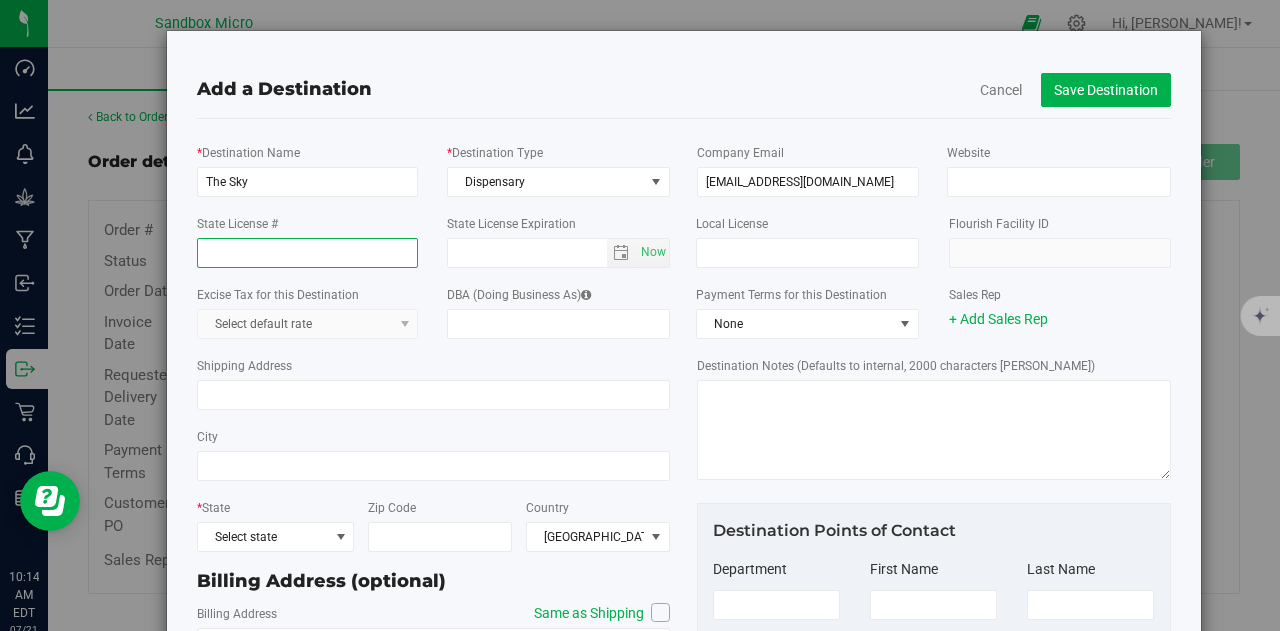 click on "State License #" at bounding box center (308, 253) 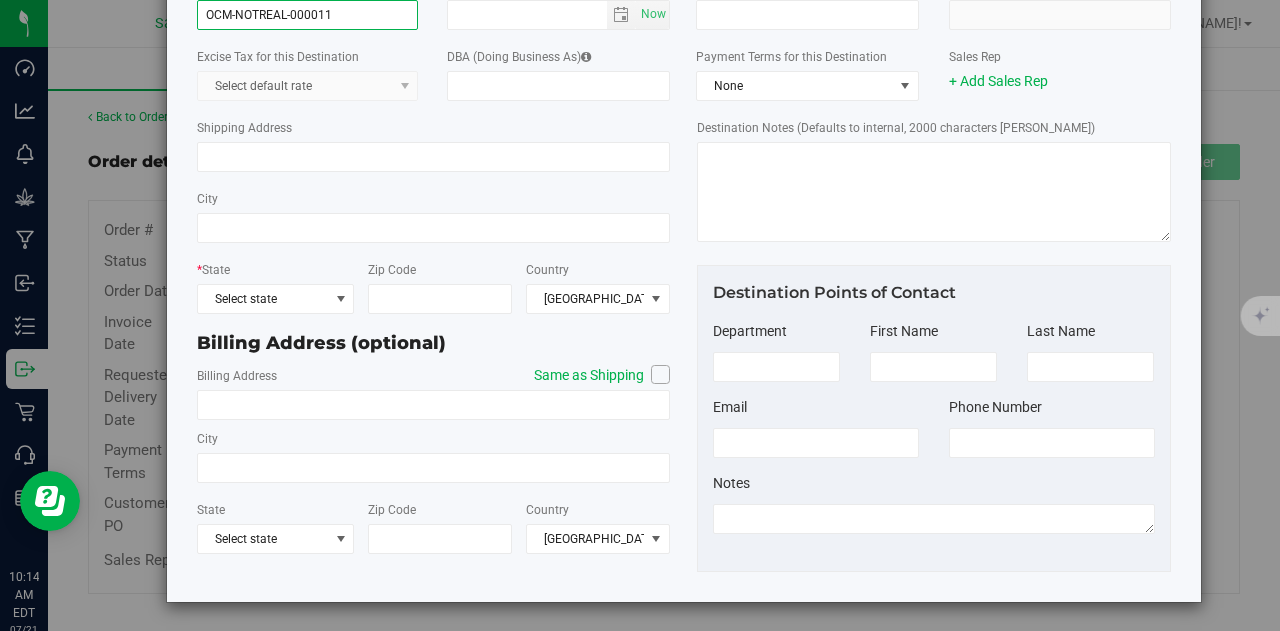 scroll, scrollTop: 240, scrollLeft: 0, axis: vertical 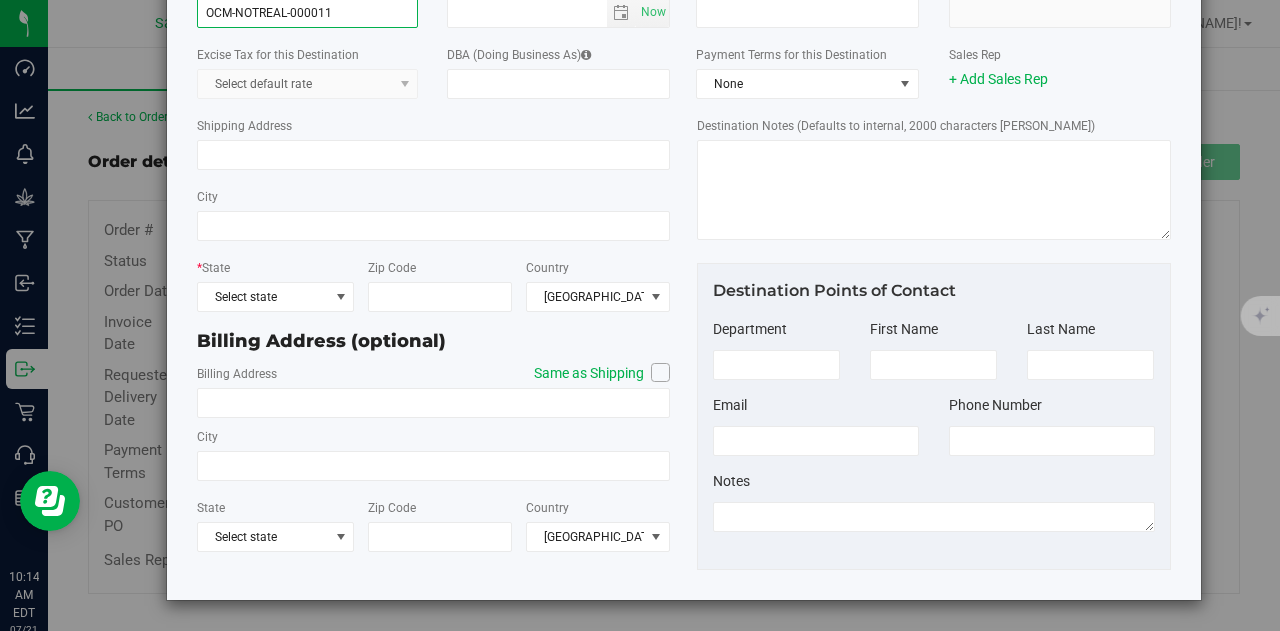 type on "OCM-NOTREAL-000011" 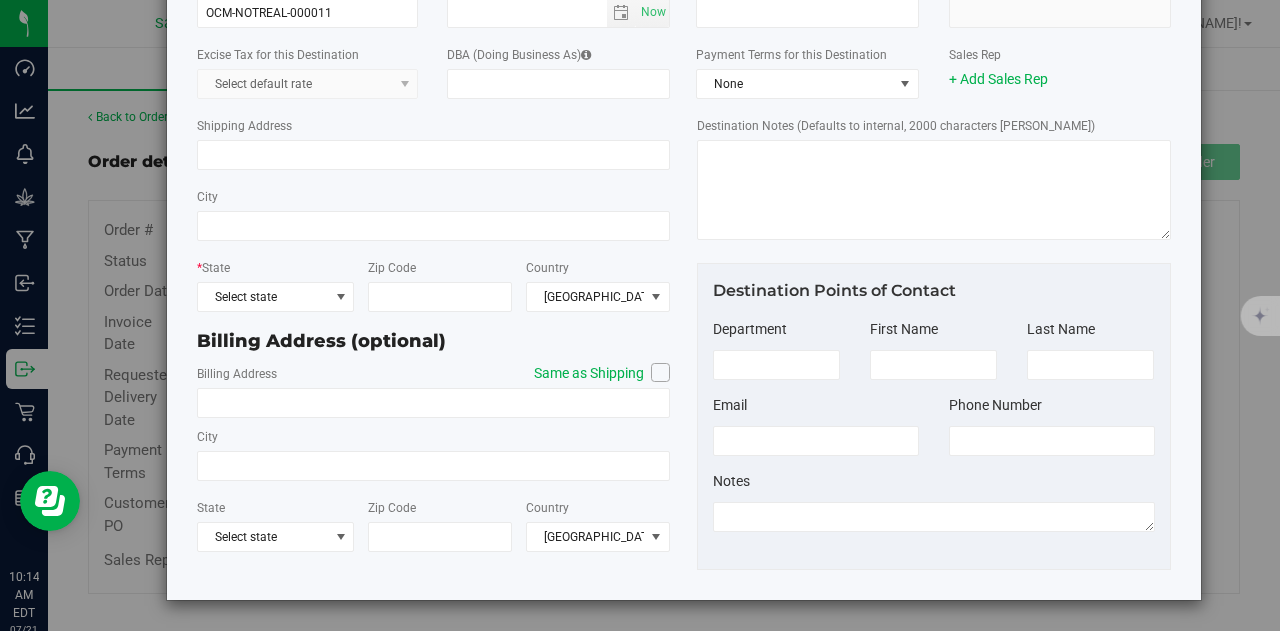 click at bounding box center (660, 372) 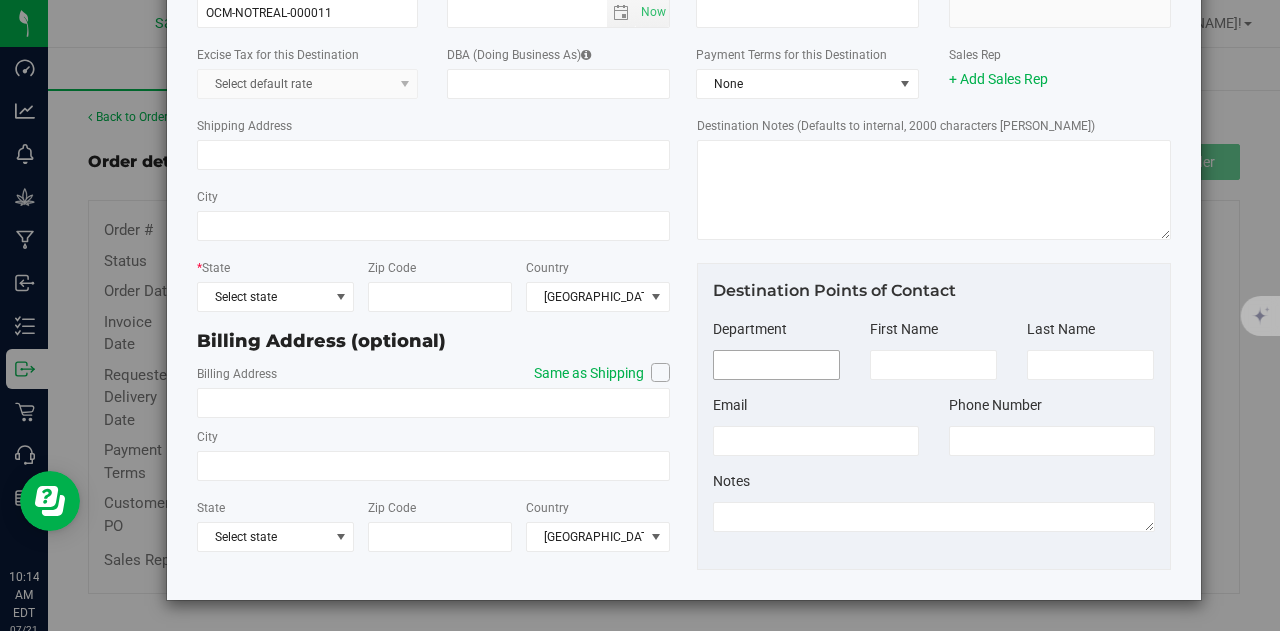 scroll, scrollTop: 140, scrollLeft: 0, axis: vertical 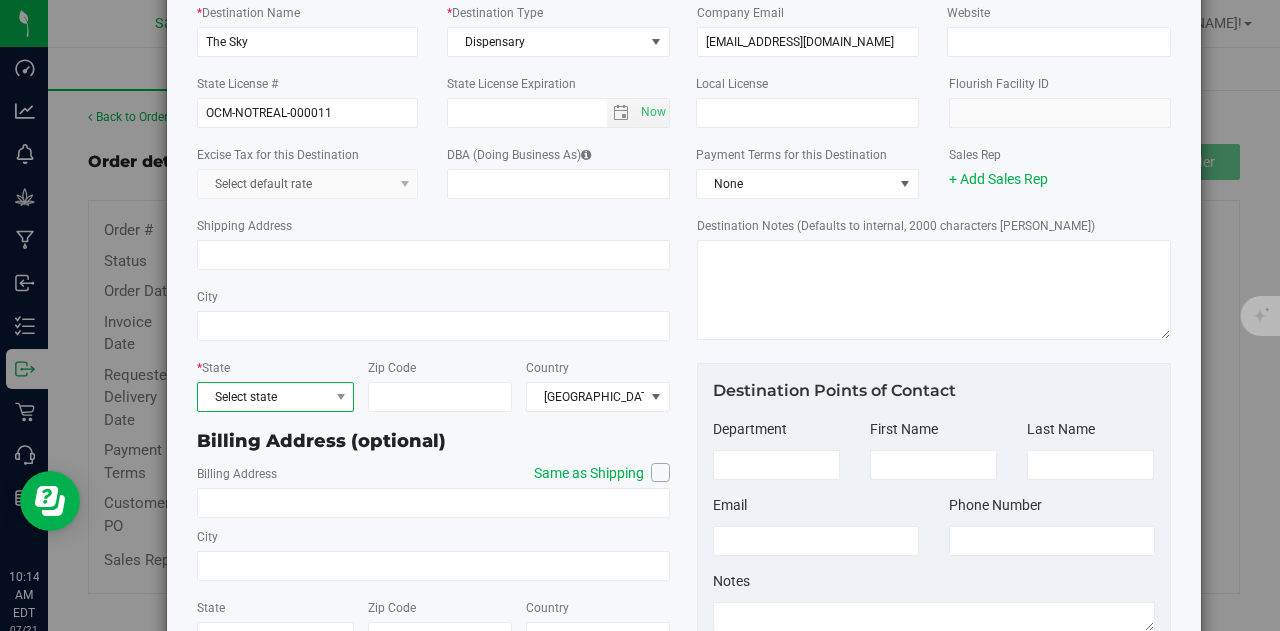 click on "Select state" at bounding box center [263, 397] 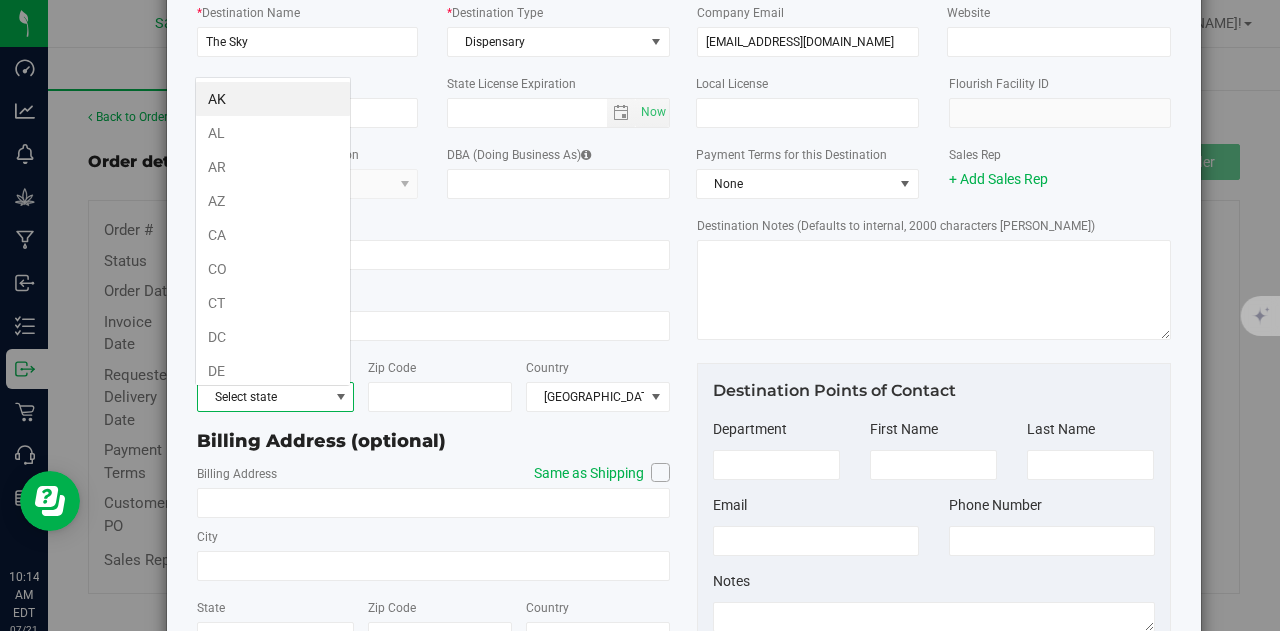 scroll, scrollTop: 99970, scrollLeft: 99844, axis: both 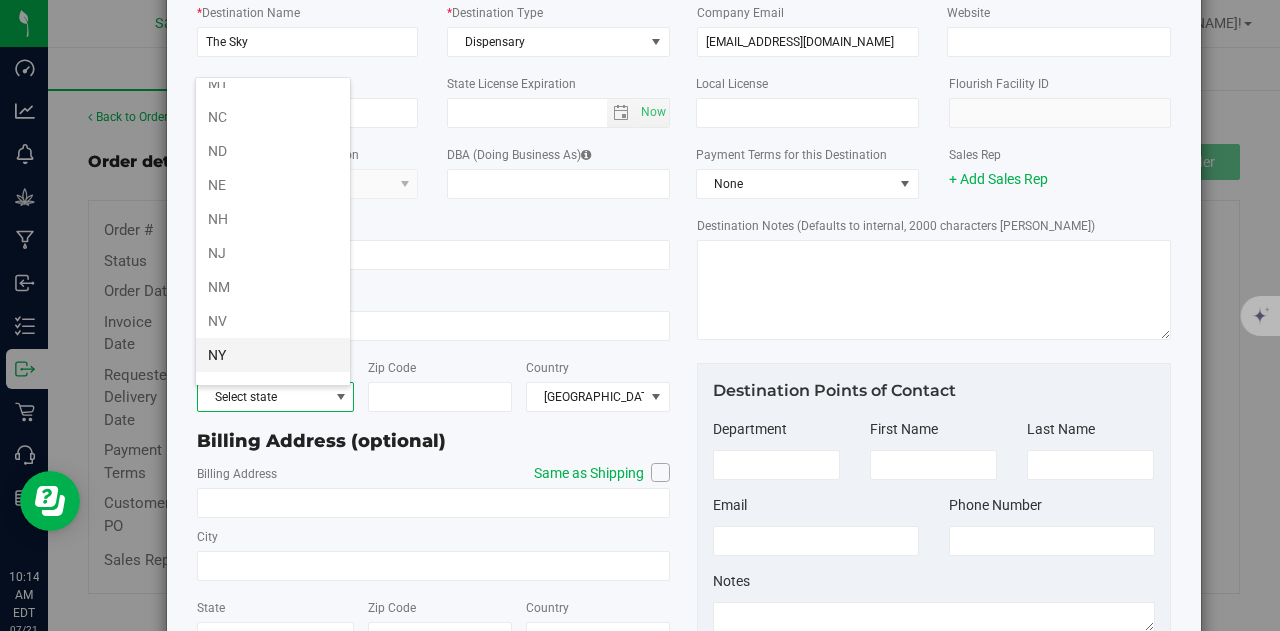 click on "NY" at bounding box center (273, 355) 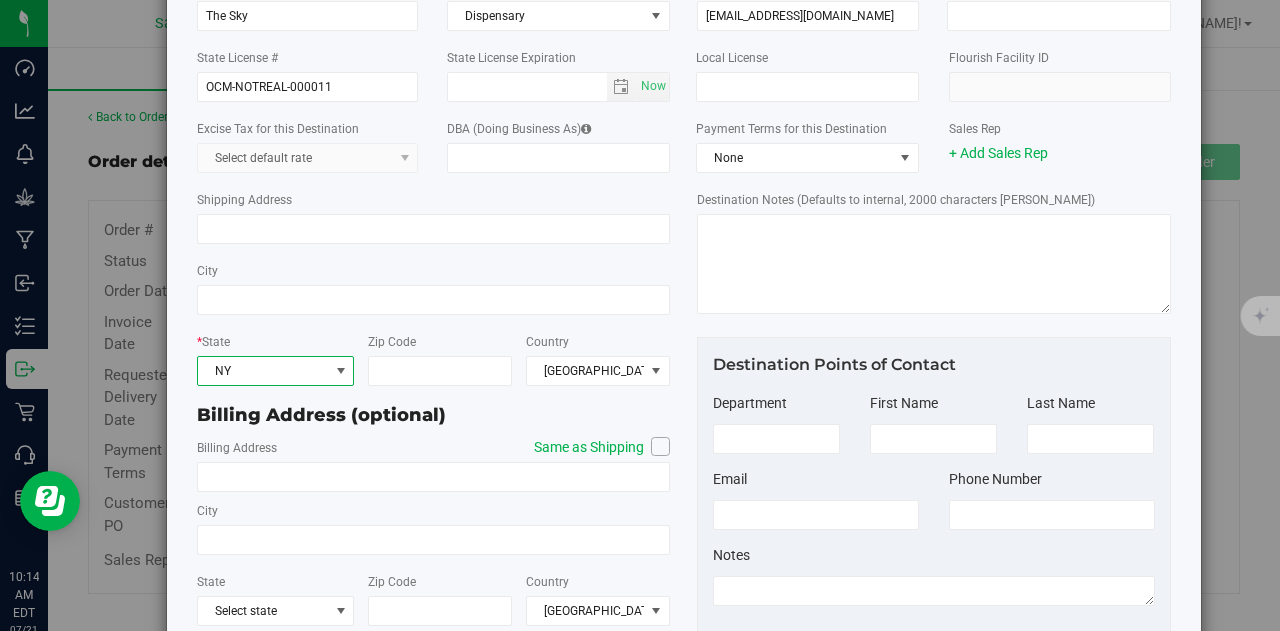scroll, scrollTop: 140, scrollLeft: 0, axis: vertical 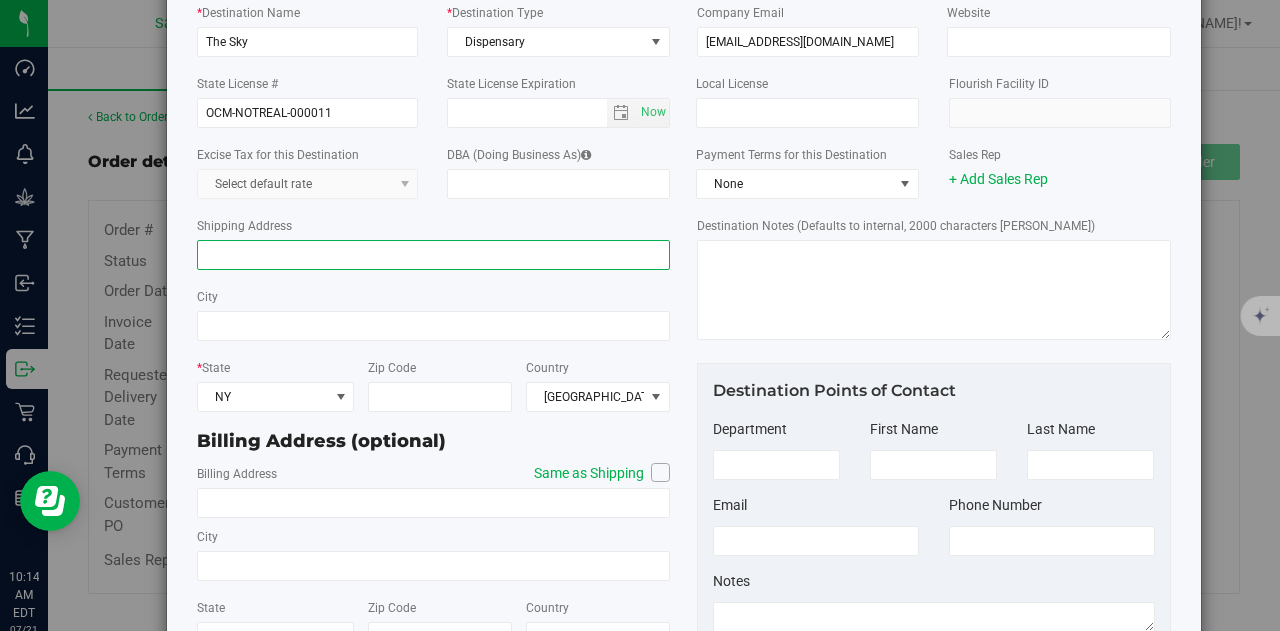 click on "Shipping Address" at bounding box center (434, 255) 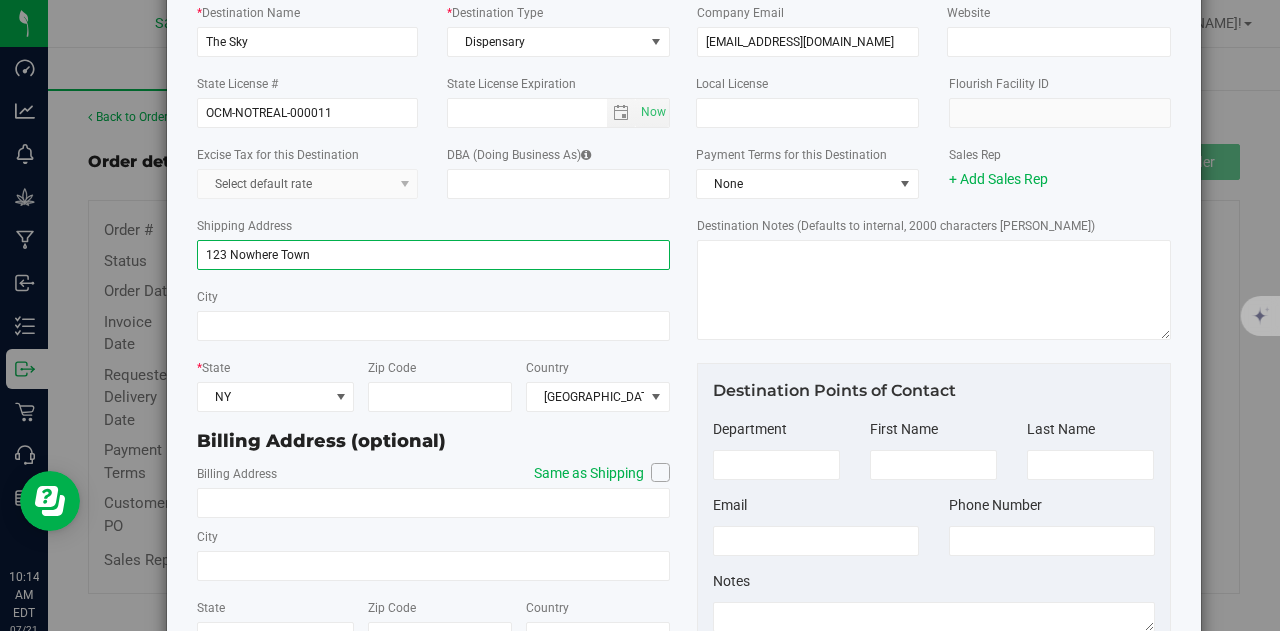 click on "123 Nowhere Town" at bounding box center [434, 255] 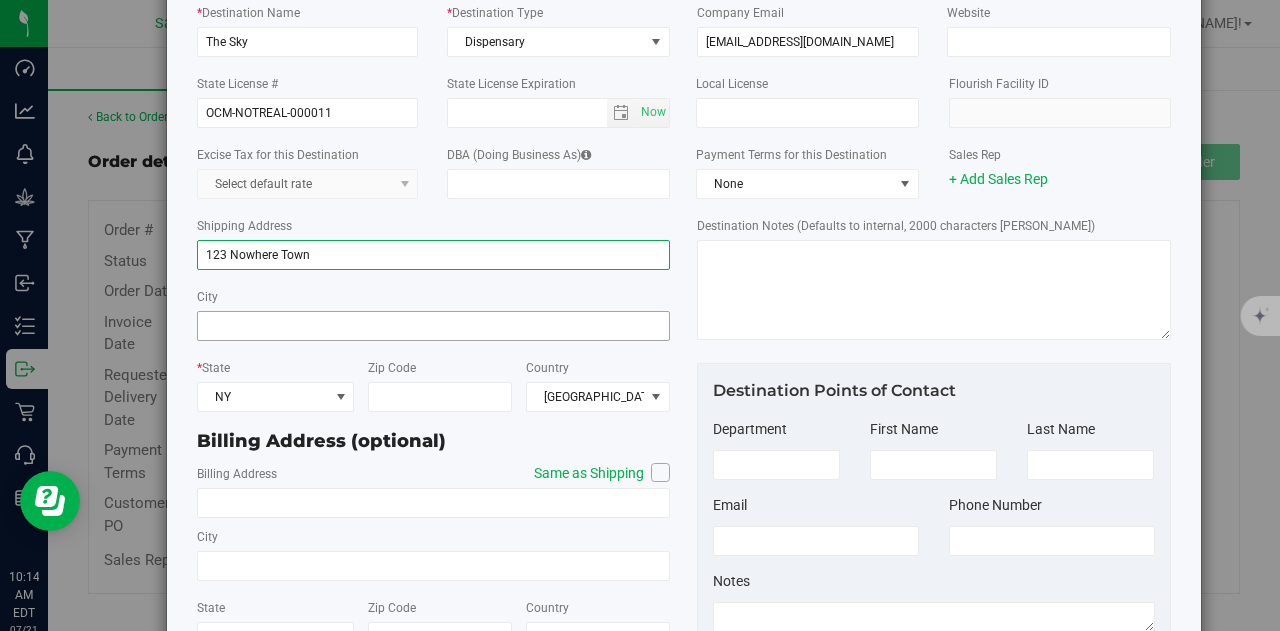 type on "123 Nowhere Town" 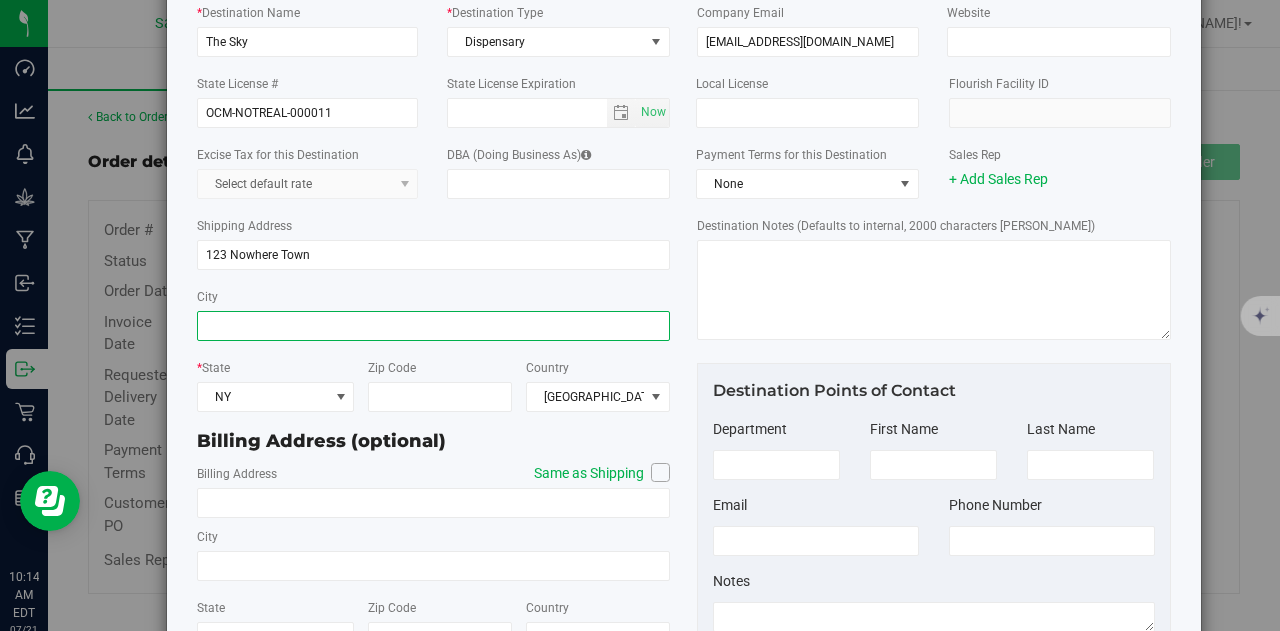 click on "City" at bounding box center [434, 326] 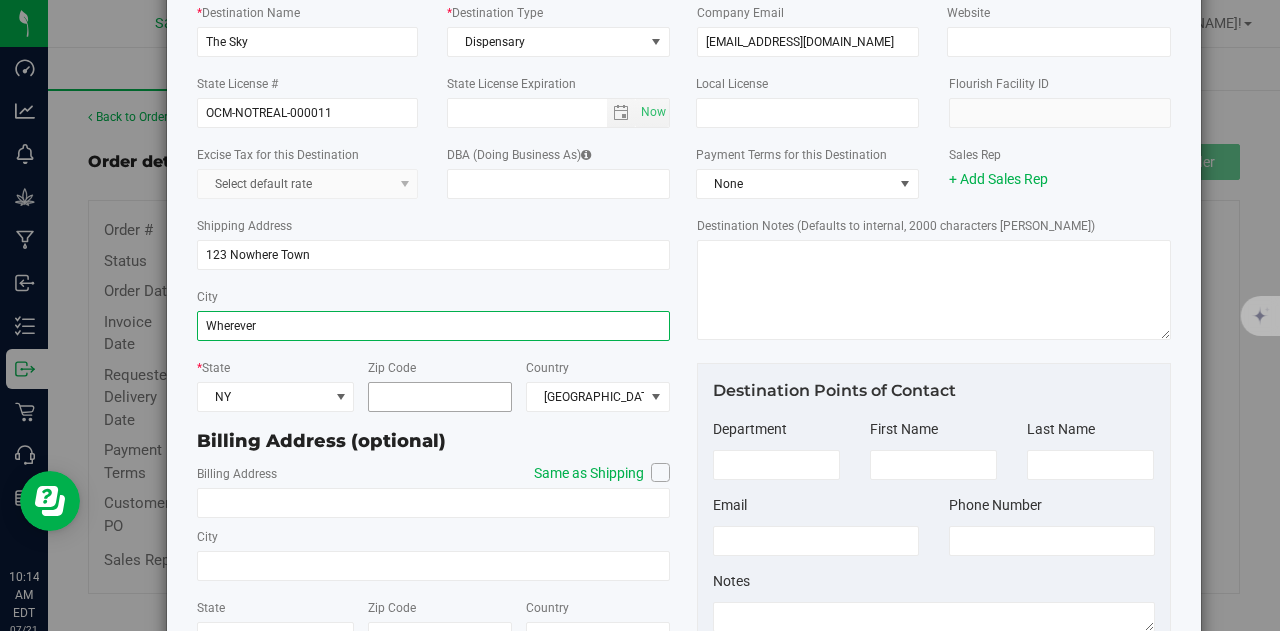 type on "Wherever" 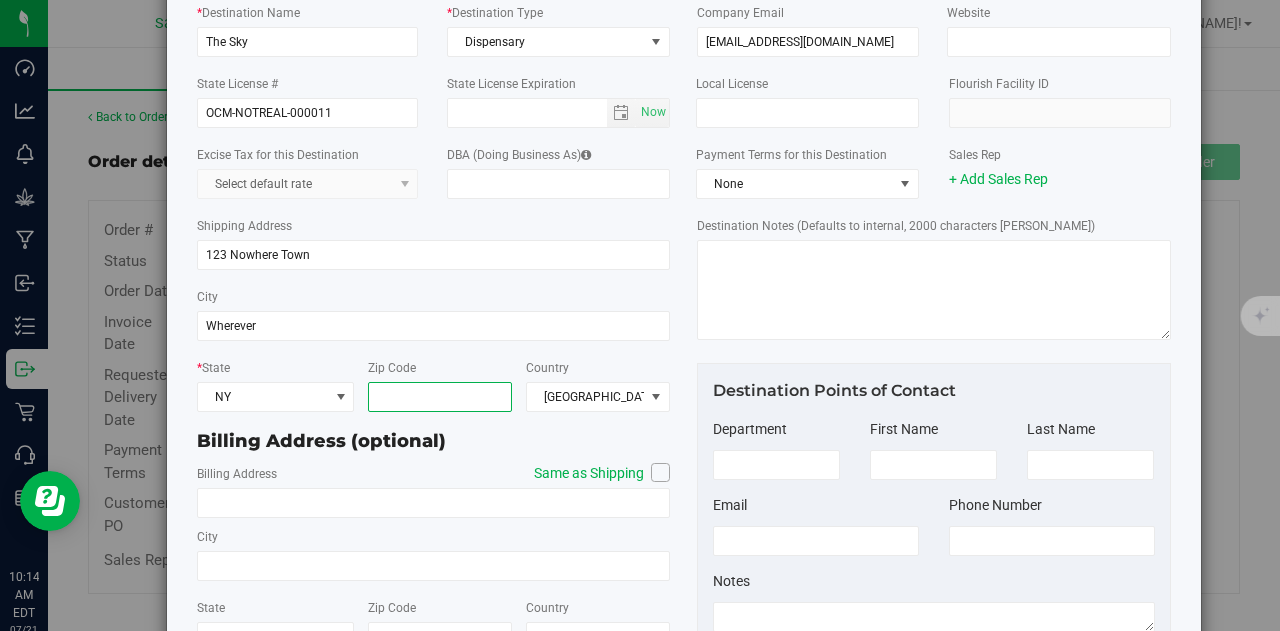 click on "Zip Code" at bounding box center (440, 397) 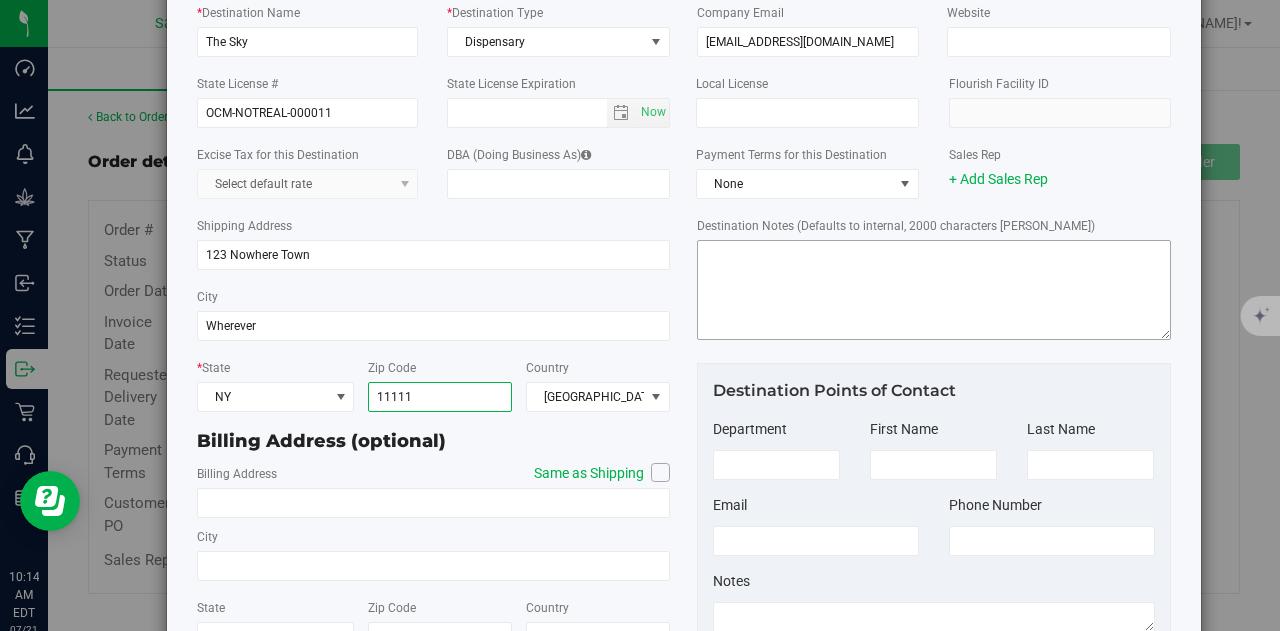 type on "11111" 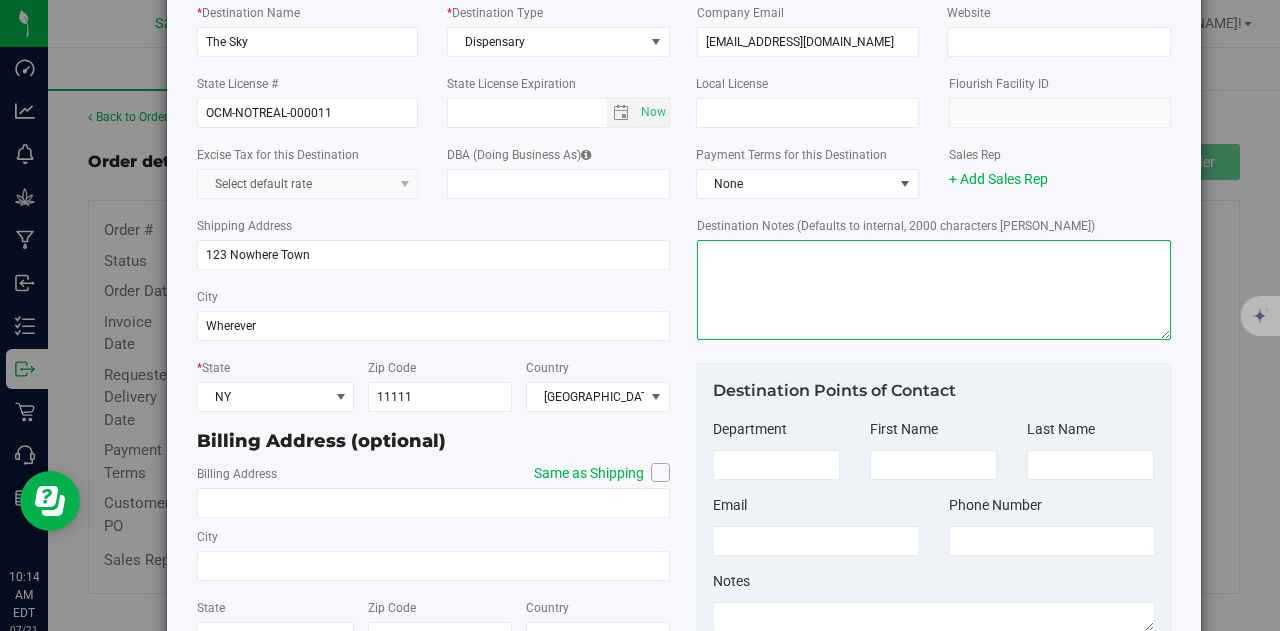 click on "Destination Notes (Defaults to internal, 2000 characters [PERSON_NAME])" at bounding box center (934, 290) 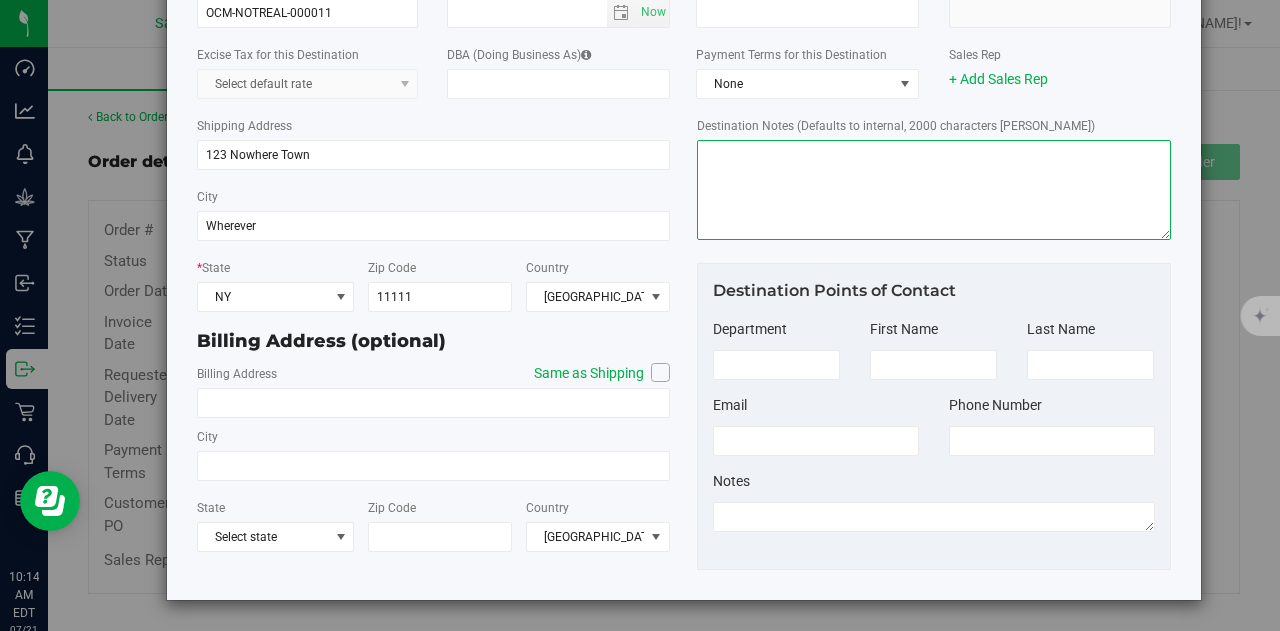 scroll, scrollTop: 0, scrollLeft: 0, axis: both 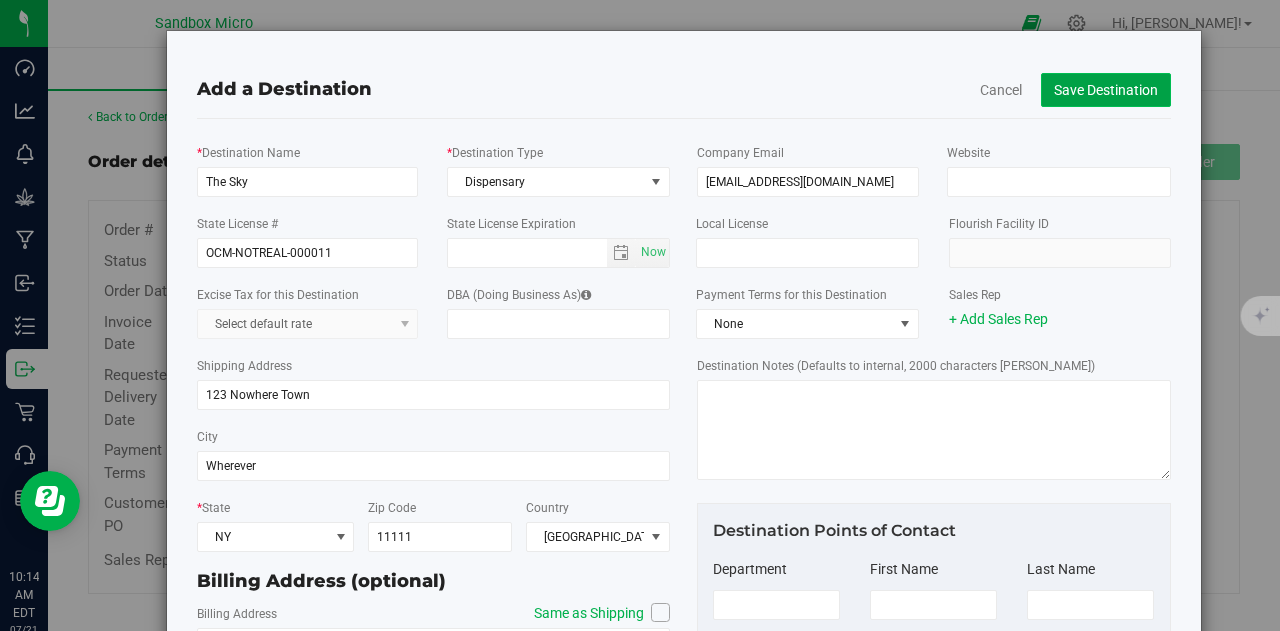 click on "Save Destination" at bounding box center [1106, 90] 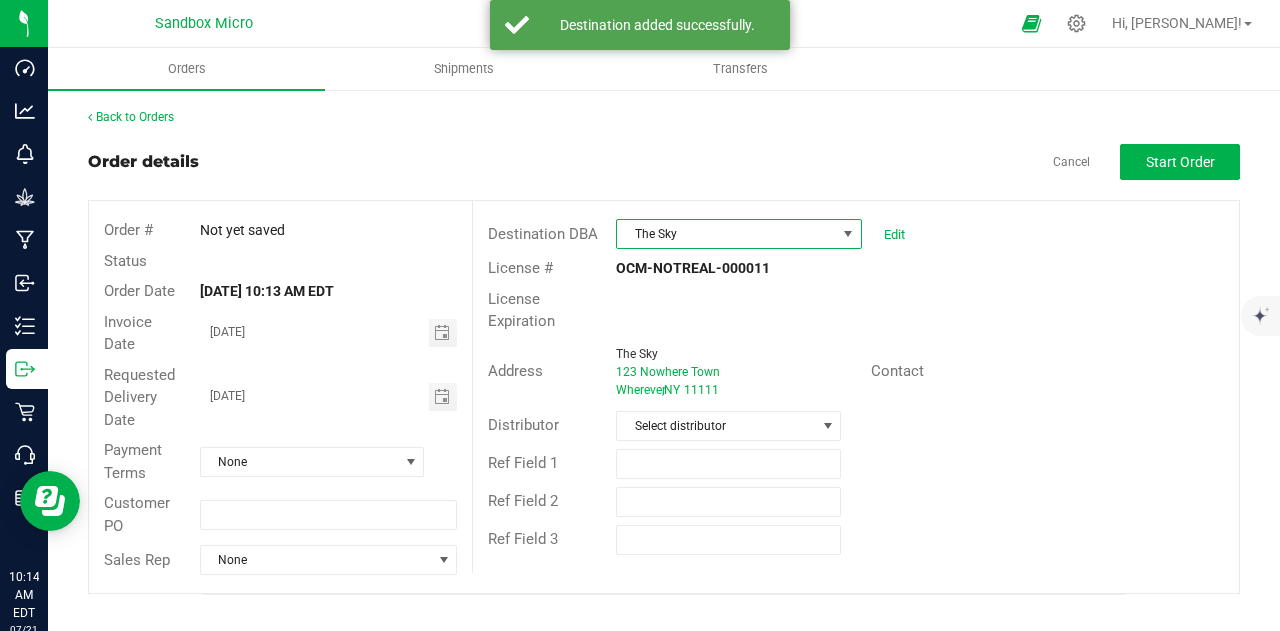 click on "Order details   Cancel   Start Order   Order #   Not yet saved   Status      Order Date   [DATE] 10:13 AM EDT   Invoice Date  [DATE]  Requested Delivery Date  [DATE]  Payment Terms  None  Customer PO   Sales Rep  None  Destination DBA  The Sky  Edit   License #   OCM-NOTREAL-000011   License Expiration   Address  The Sky 123 Nowhere Town [GEOGRAPHIC_DATA]  Contact   Distributor  Select distributor  Ref Field 1   Ref Field 2   Ref Field 3" at bounding box center (664, 369) 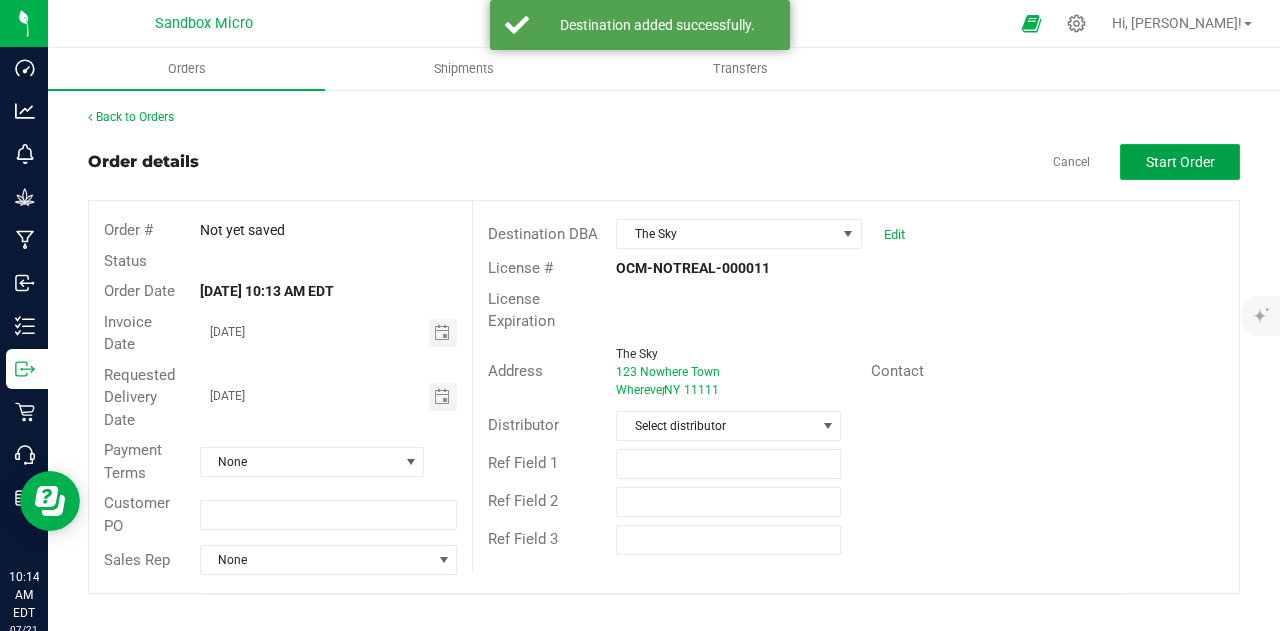 click on "Start Order" at bounding box center [1180, 162] 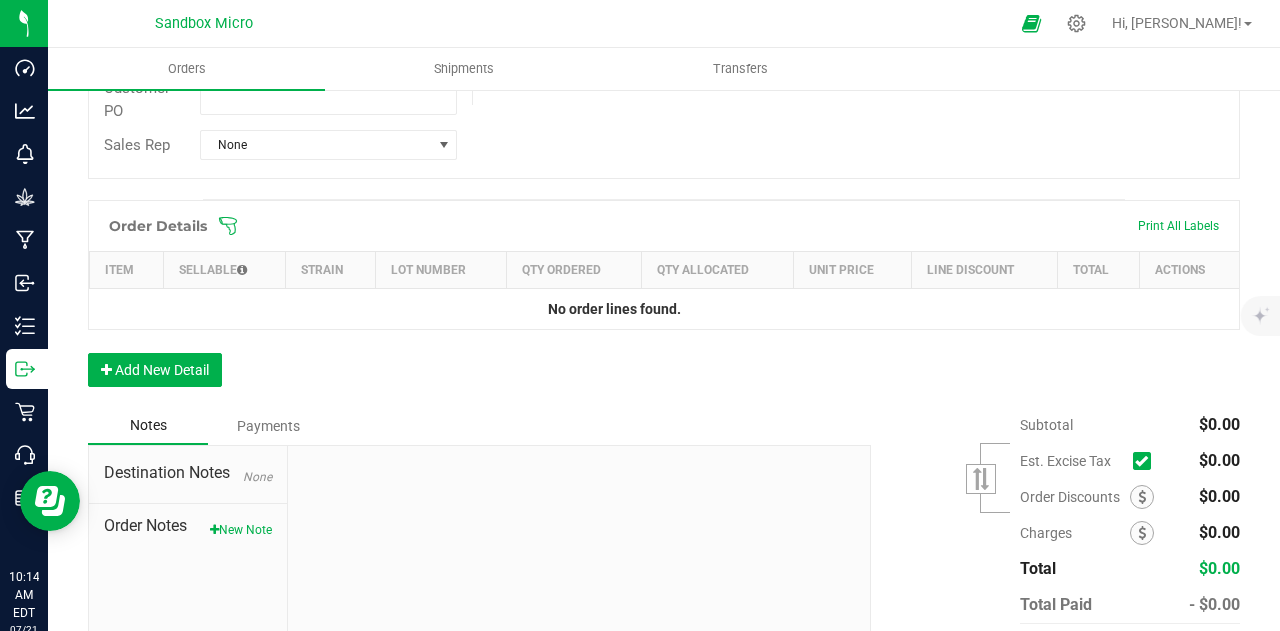 scroll, scrollTop: 568, scrollLeft: 0, axis: vertical 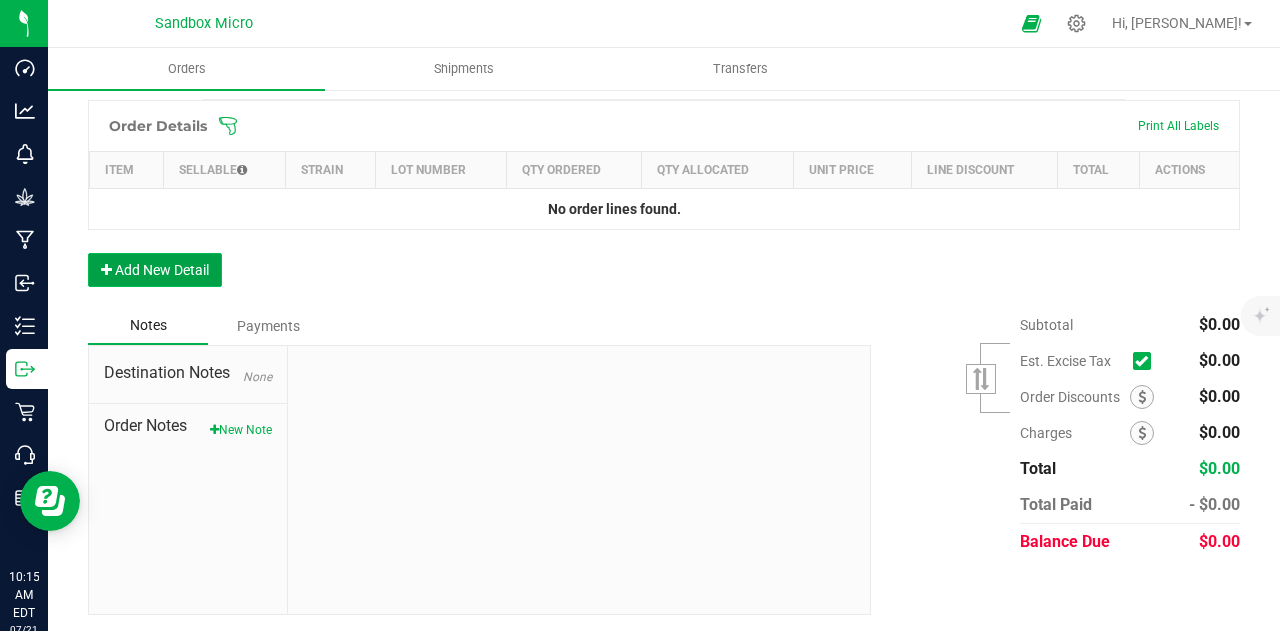 click on "Add New Detail" at bounding box center (155, 270) 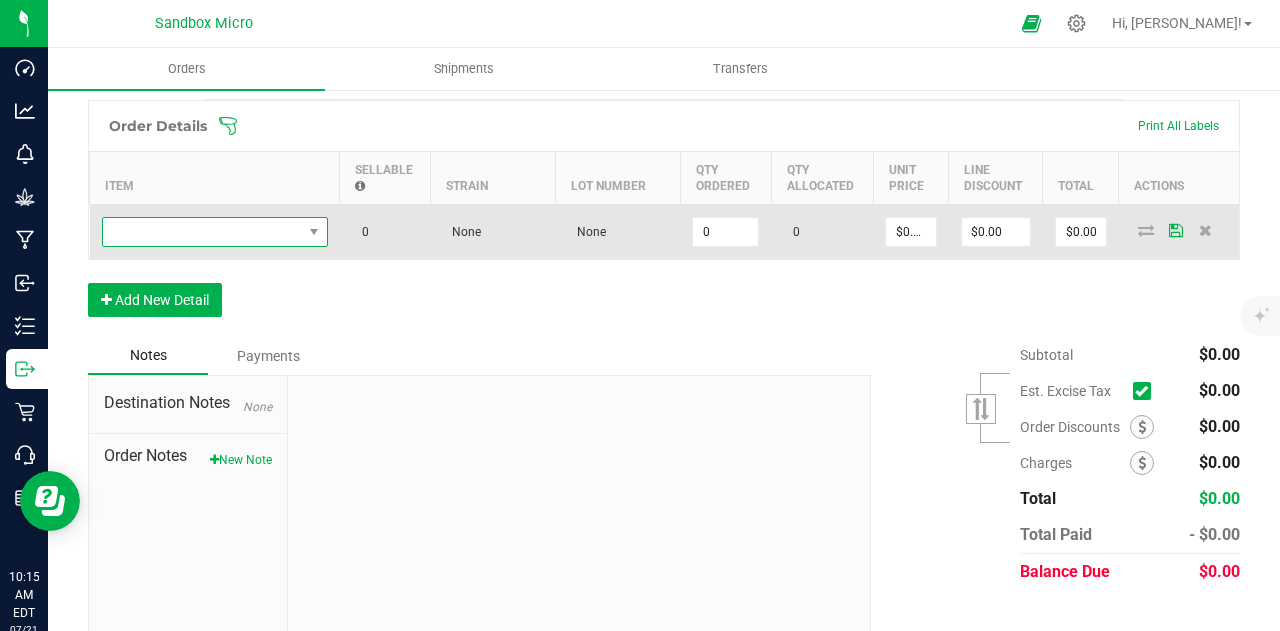 click at bounding box center [202, 232] 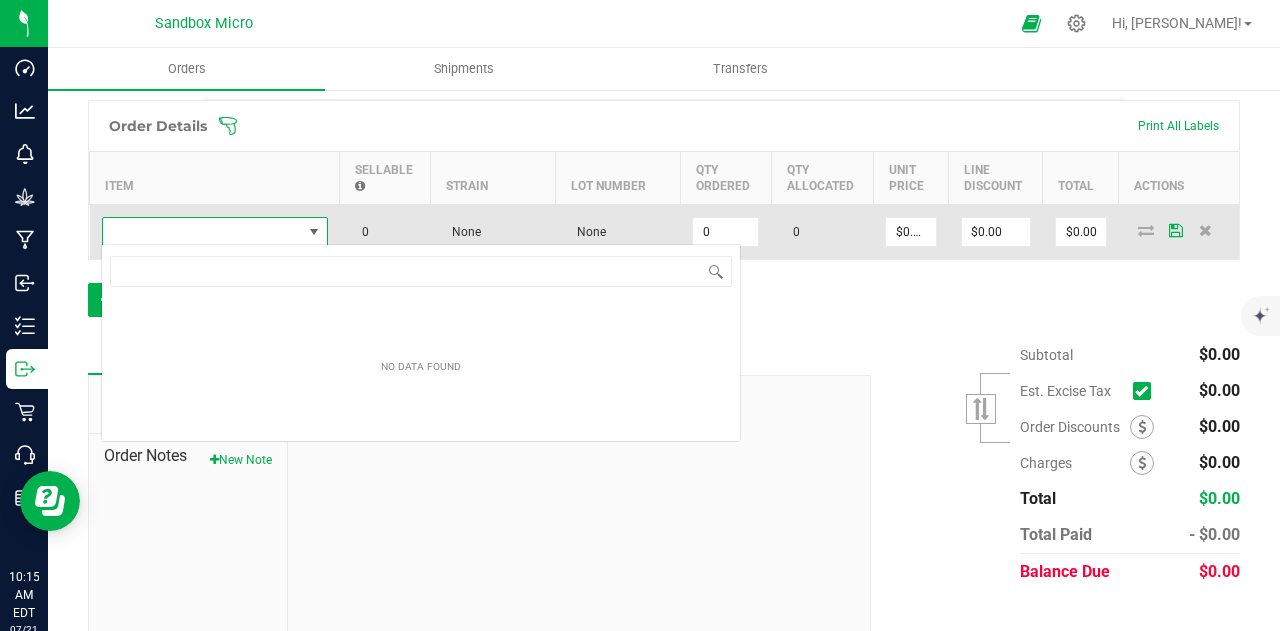 scroll, scrollTop: 99970, scrollLeft: 99774, axis: both 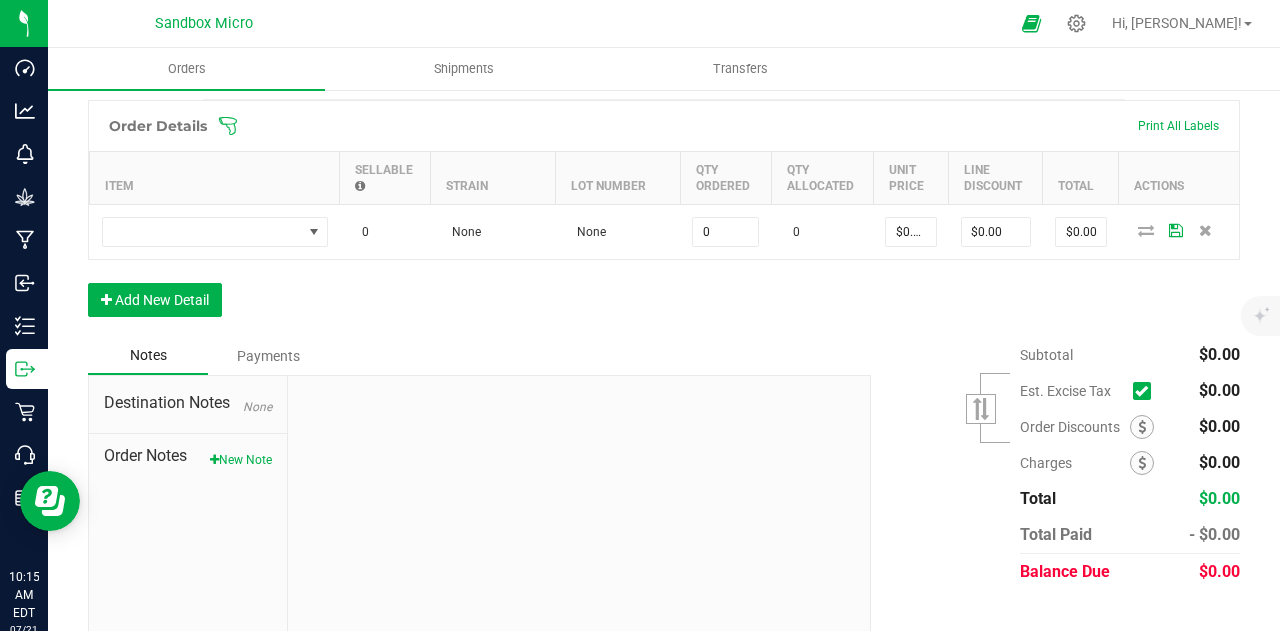 click at bounding box center [794, 126] 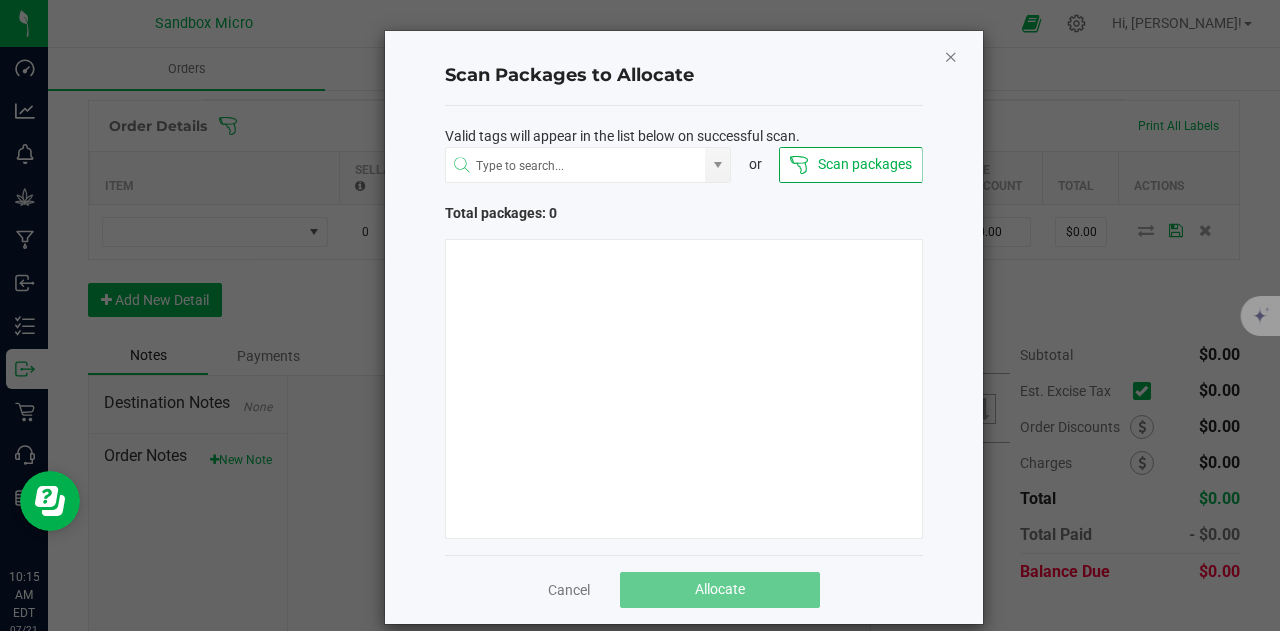 click 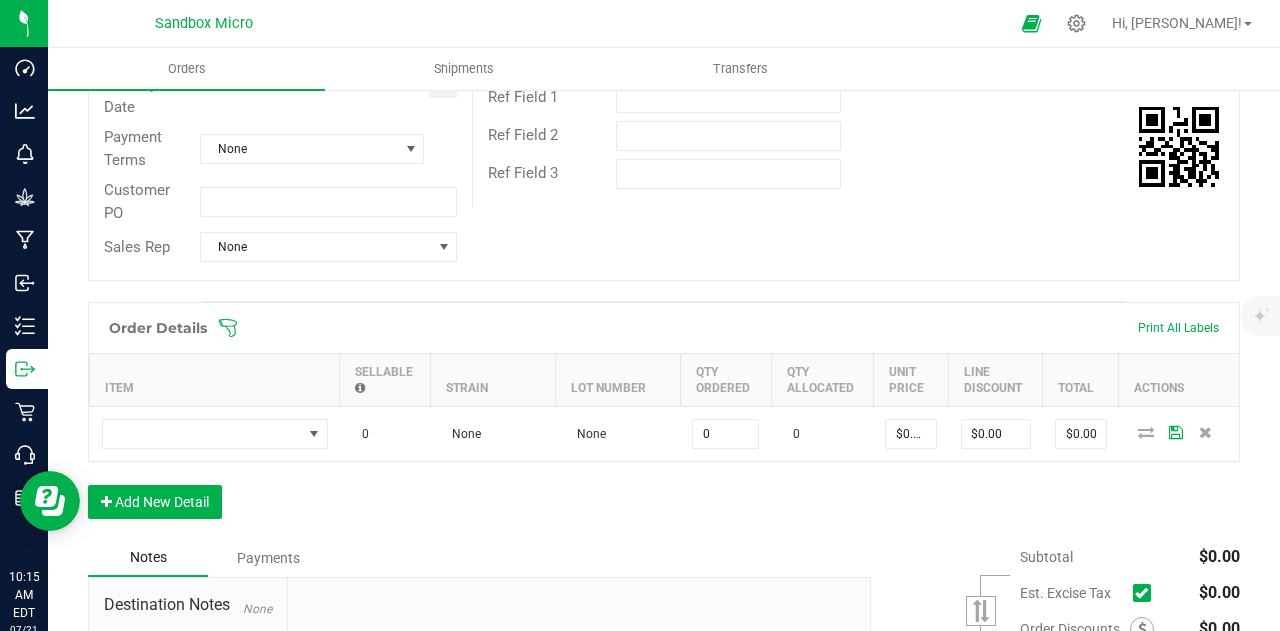 scroll, scrollTop: 368, scrollLeft: 0, axis: vertical 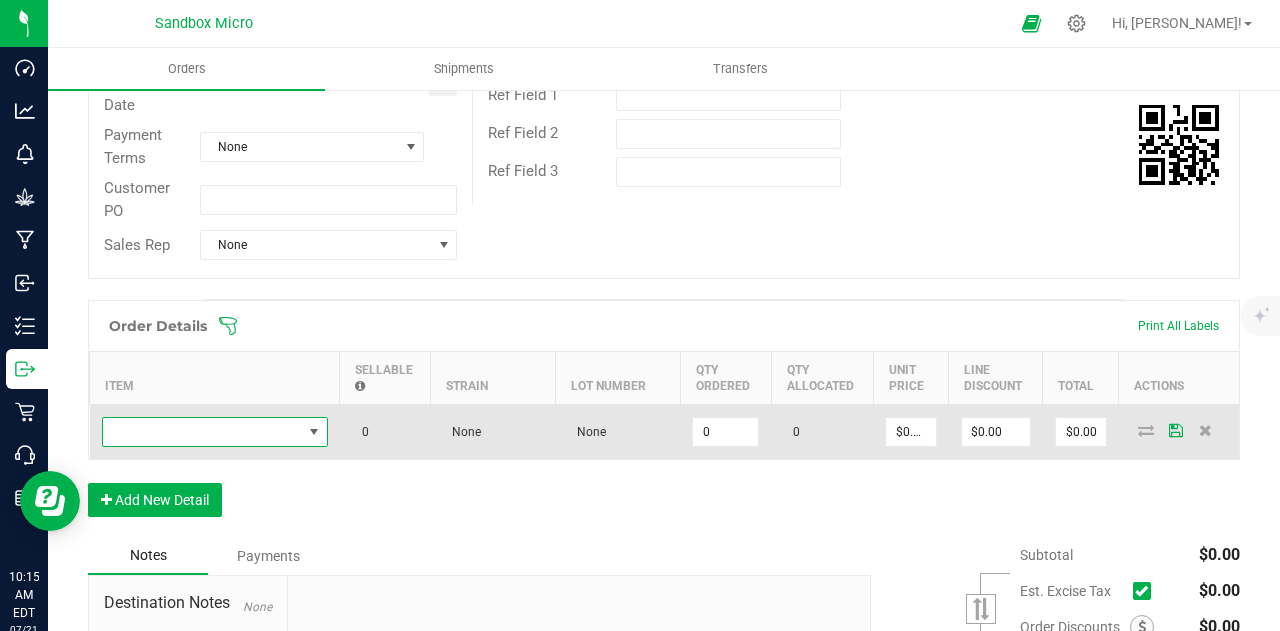 click at bounding box center [313, 432] 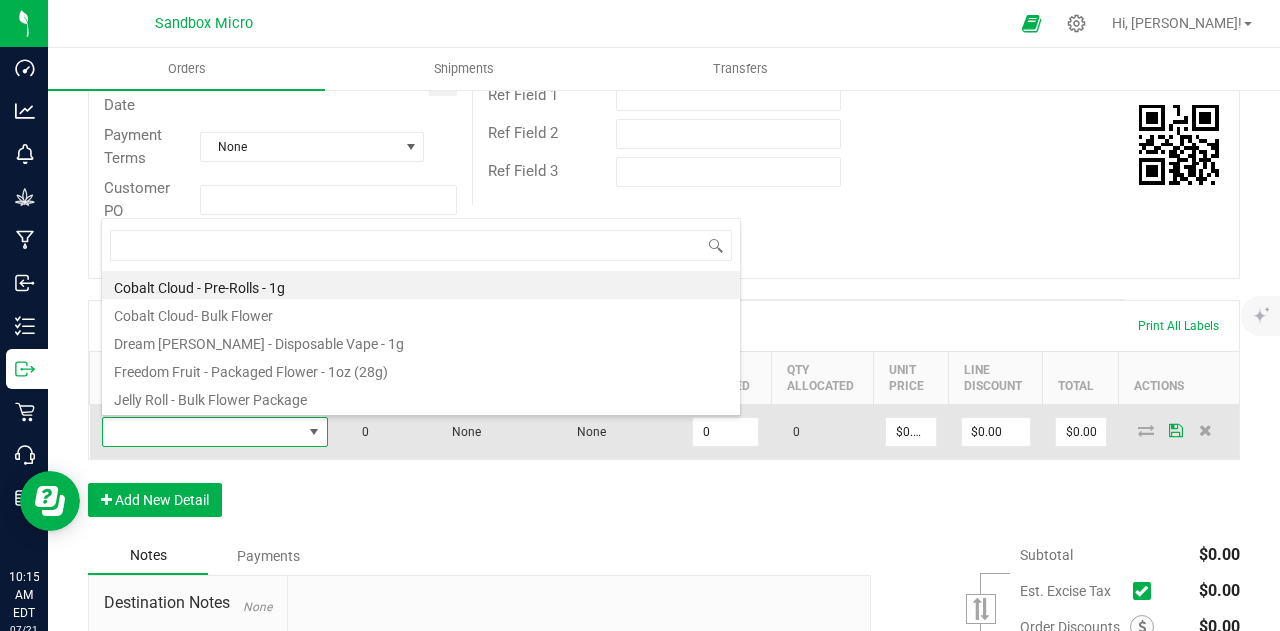 scroll, scrollTop: 99970, scrollLeft: 99774, axis: both 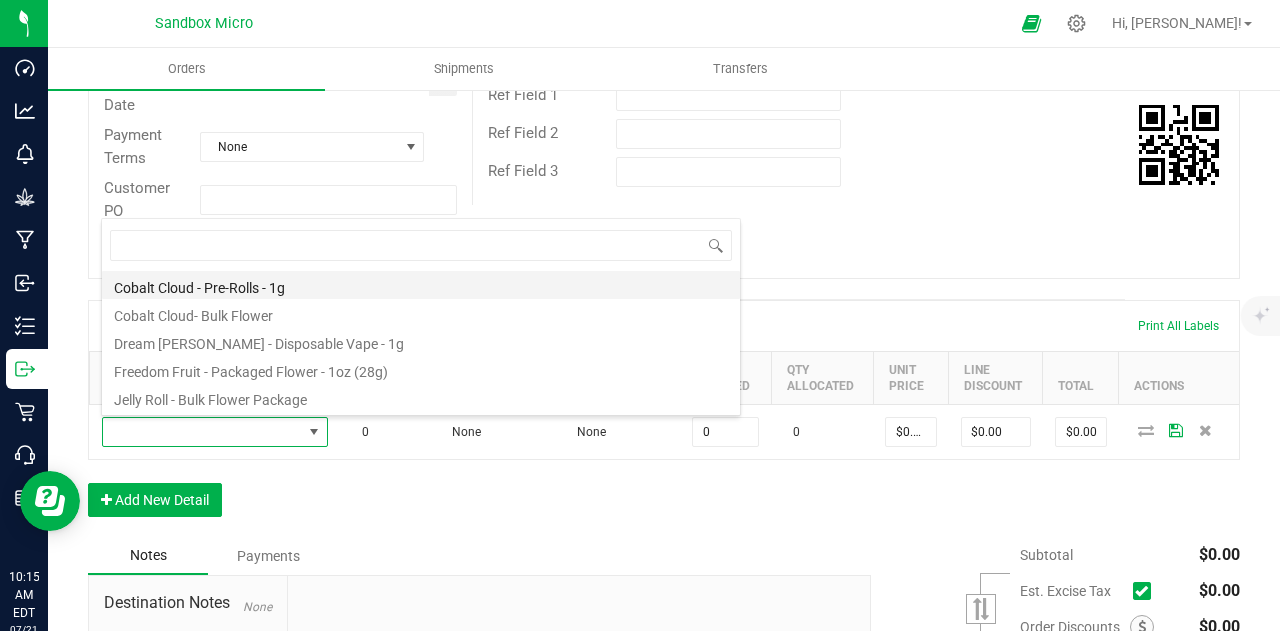 click on "Cobalt Cloud - Pre-Rolls - 1g" at bounding box center (421, 285) 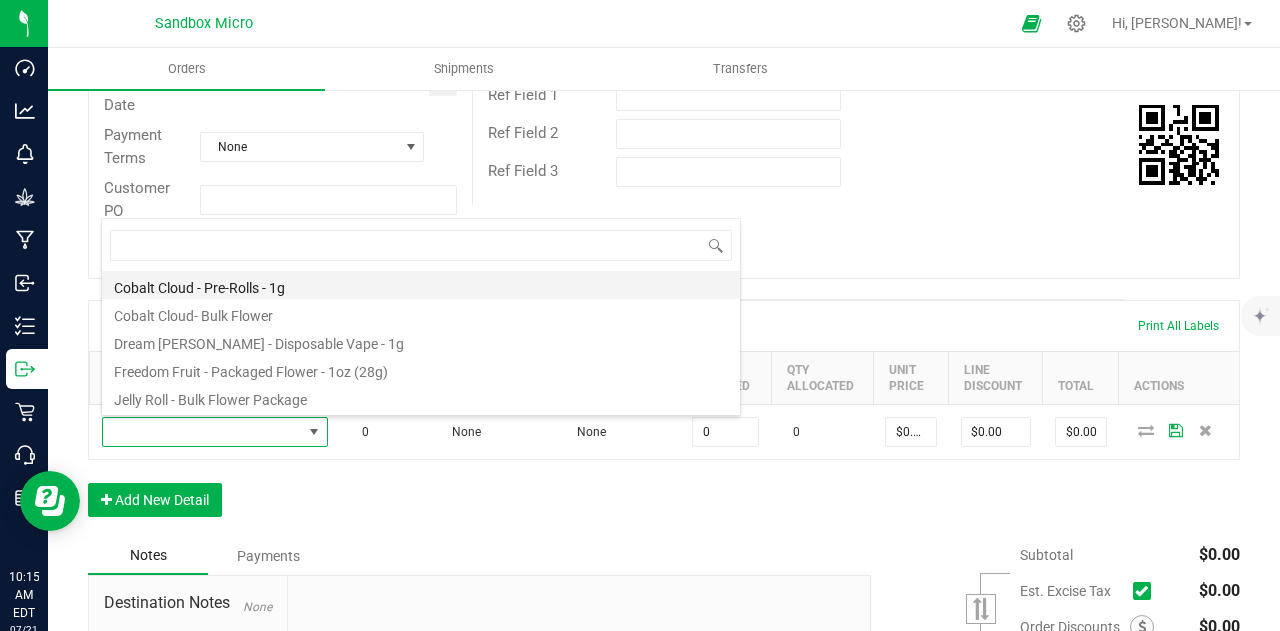 type on "0 ea" 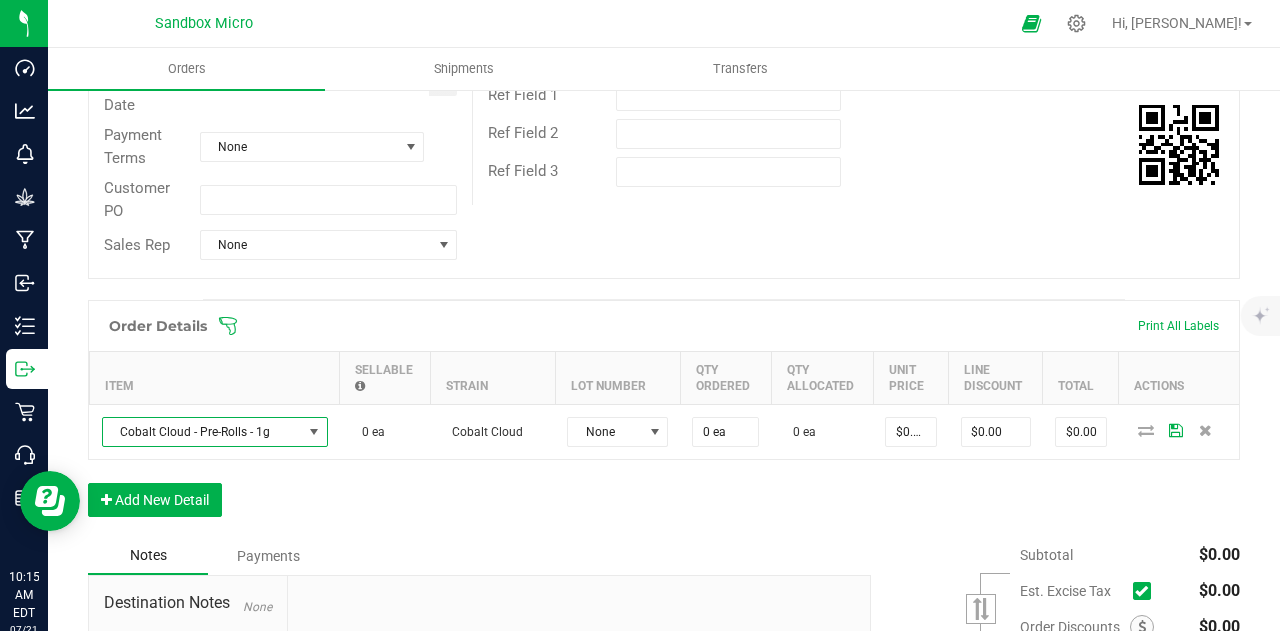 click on "Order Details Print All Labels Item  Sellable  Strain  Lot Number  Qty Ordered Qty Allocated Unit Price Line Discount Total Actions Cobalt Cloud - Pre-Rolls - 1g  0 ea   Cobalt Cloud  None 0 ea  0 ea  $0.00000 $0.00 $0.00
Add New Detail" at bounding box center [664, 418] 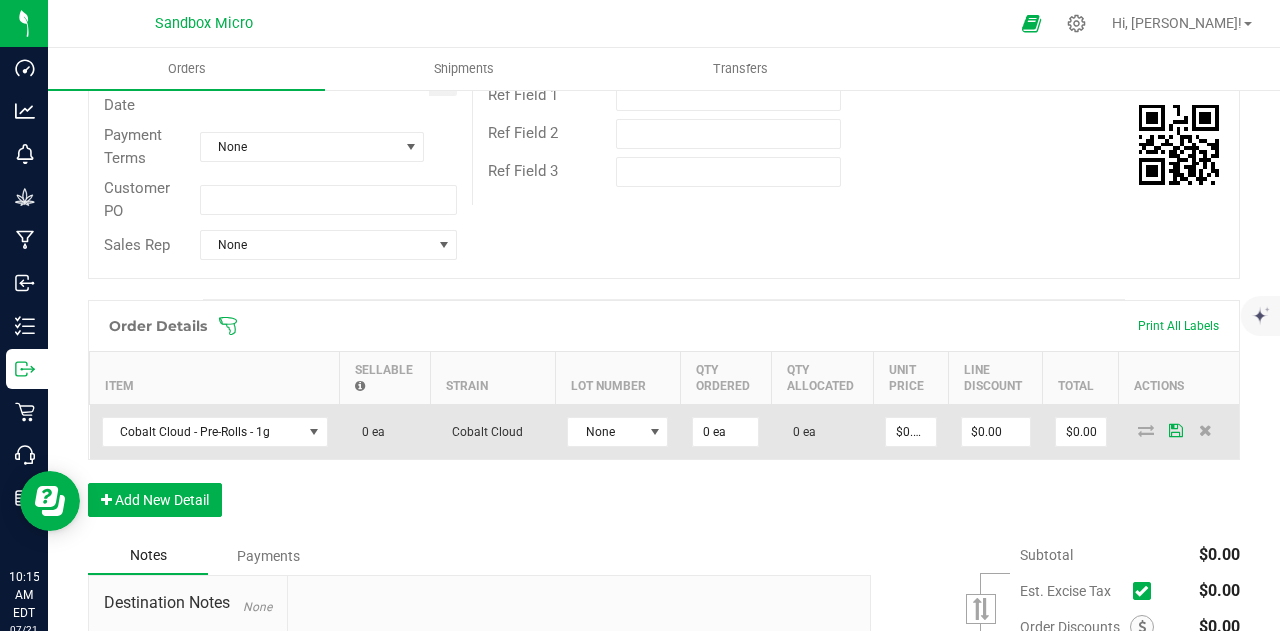 click on "0 ea" at bounding box center (368, 432) 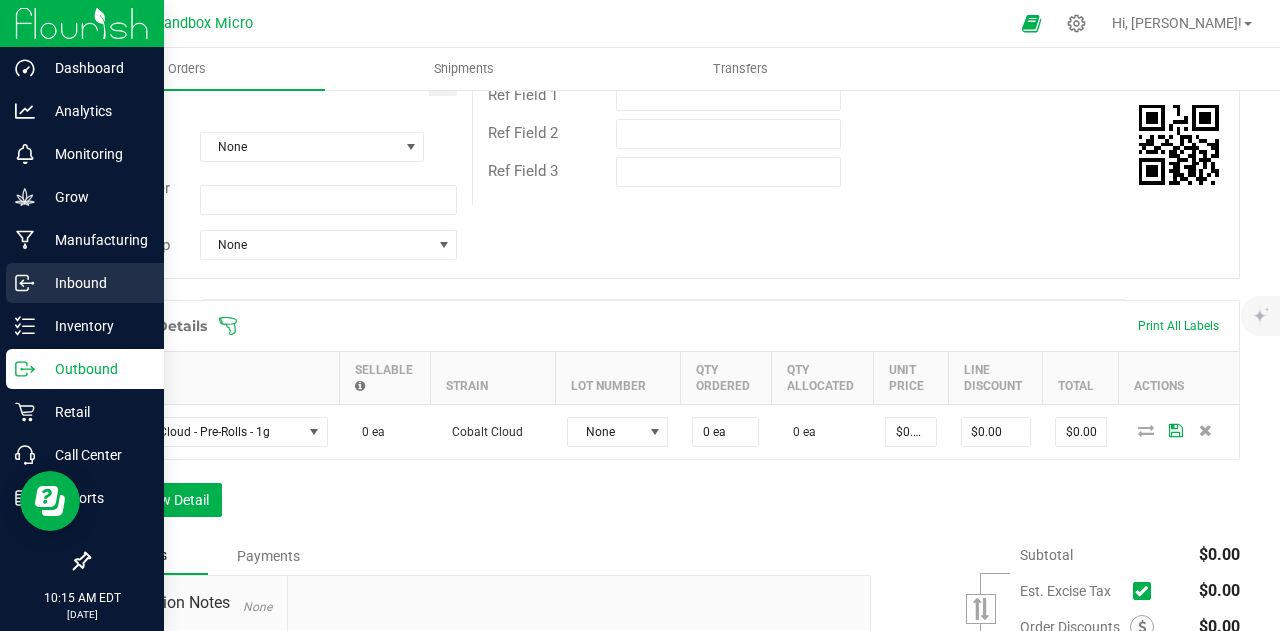 click on "Inbound" at bounding box center (95, 283) 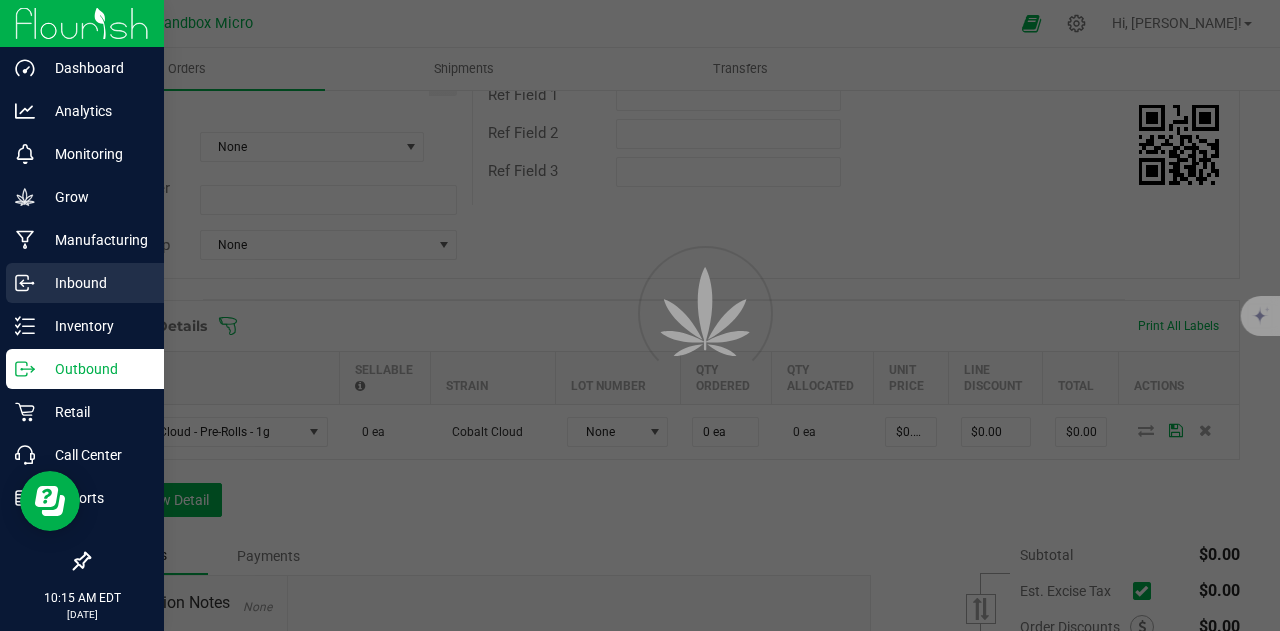 scroll, scrollTop: 0, scrollLeft: 0, axis: both 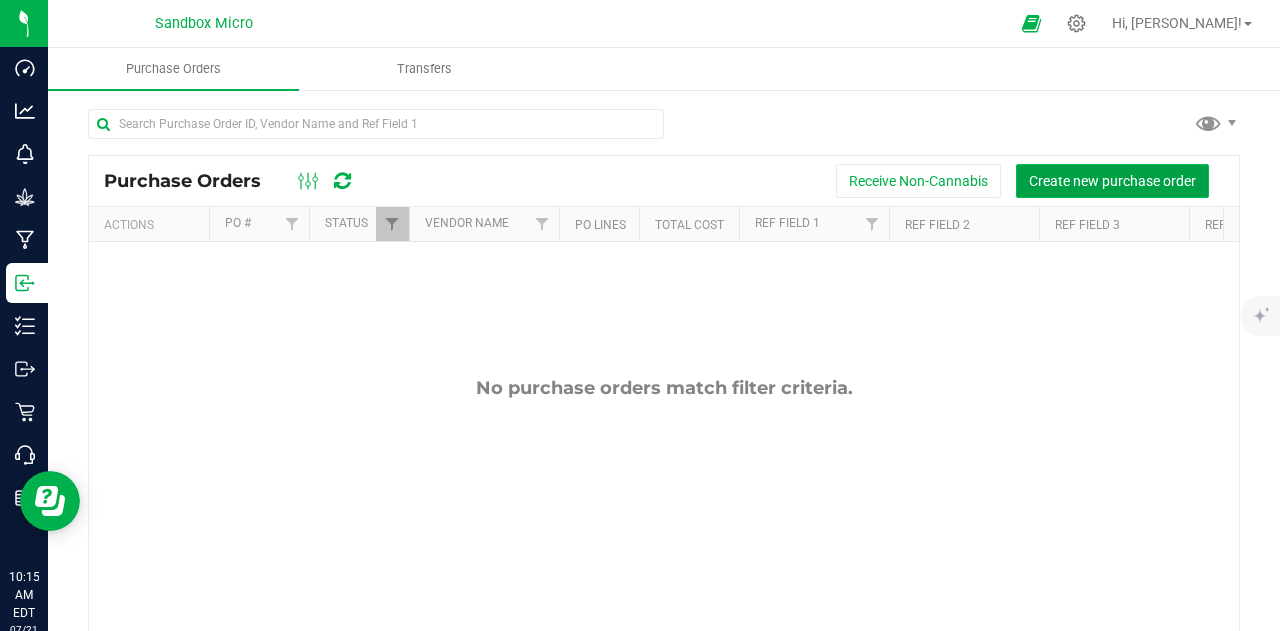 click on "Create new purchase order" at bounding box center [1112, 181] 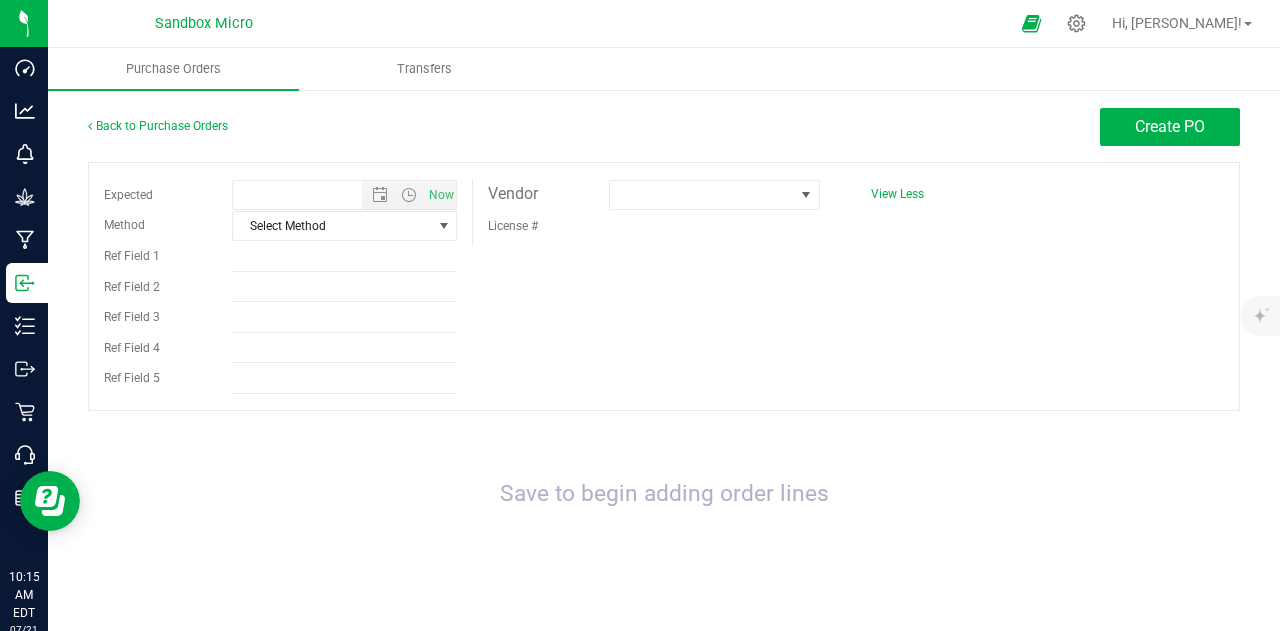 type on "[DATE] 10:15 AM" 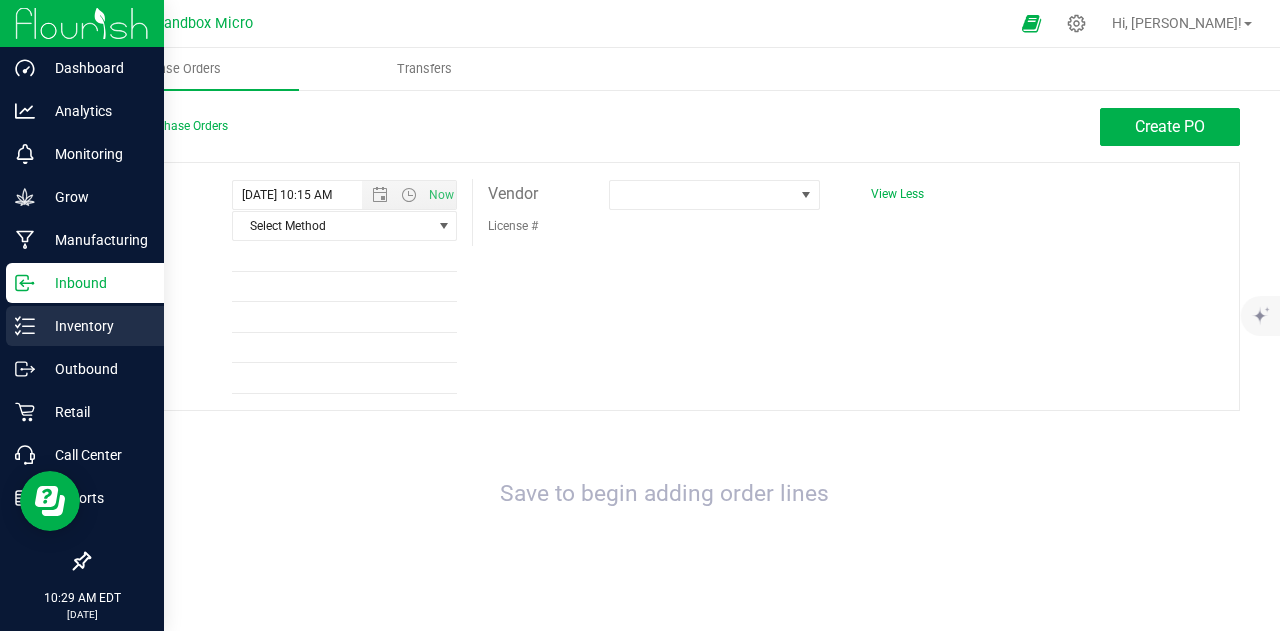 click on "Inventory" at bounding box center (95, 326) 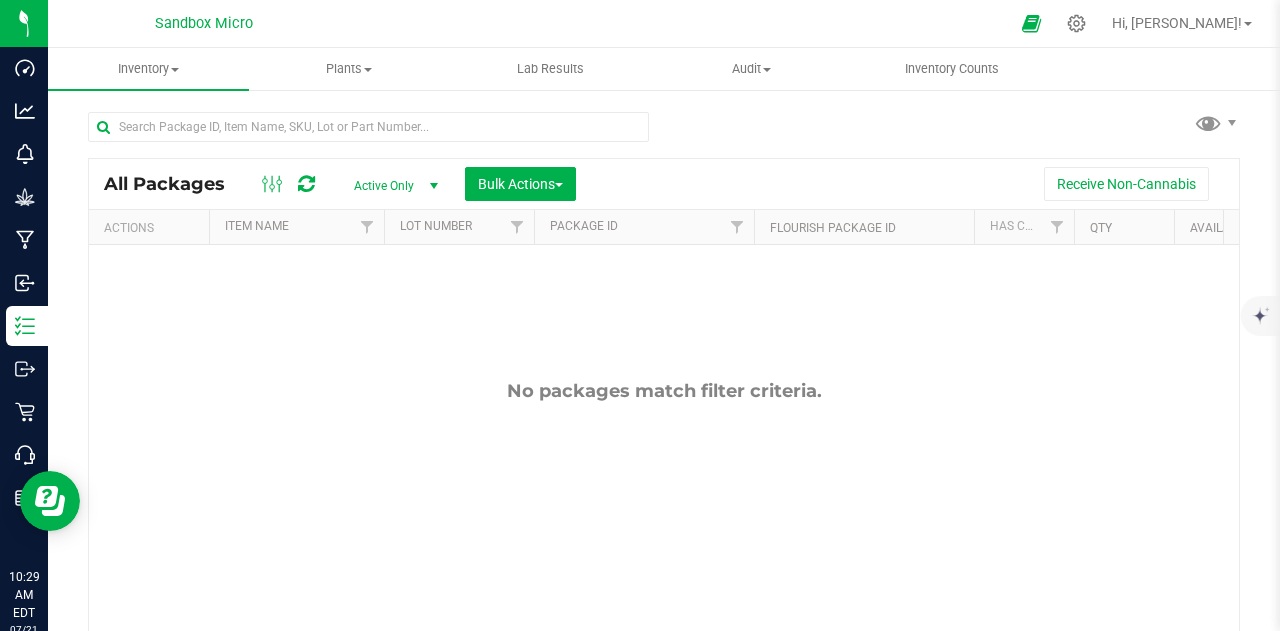 click on "No packages match filter criteria." at bounding box center [664, 511] 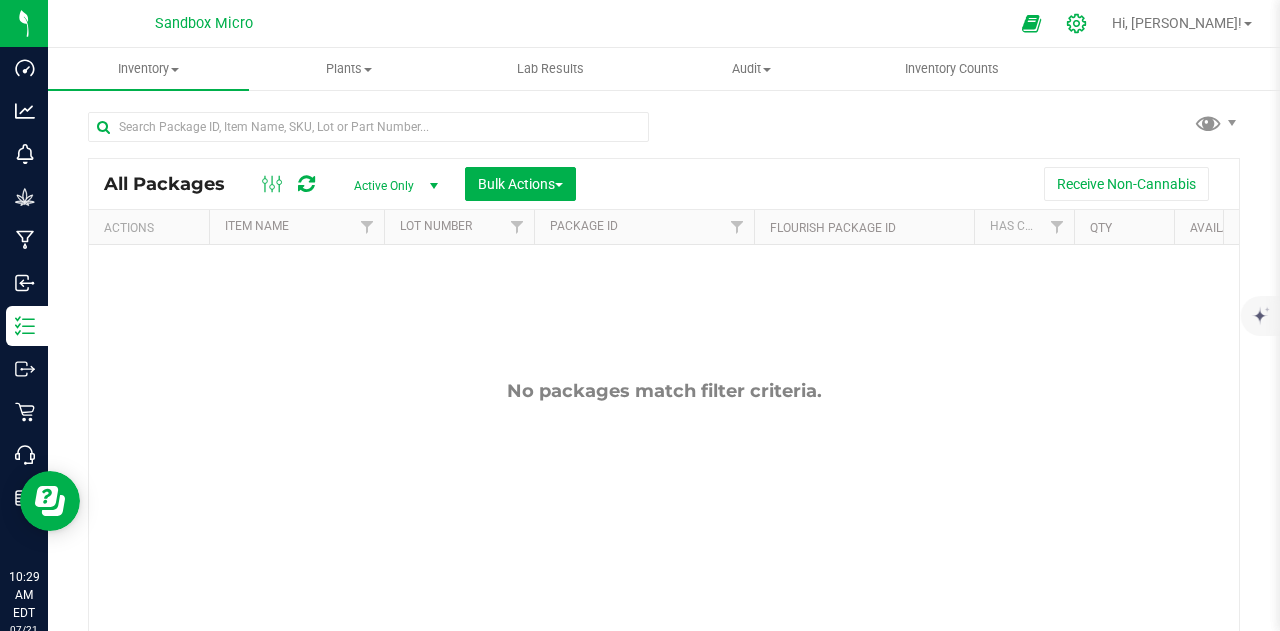 click 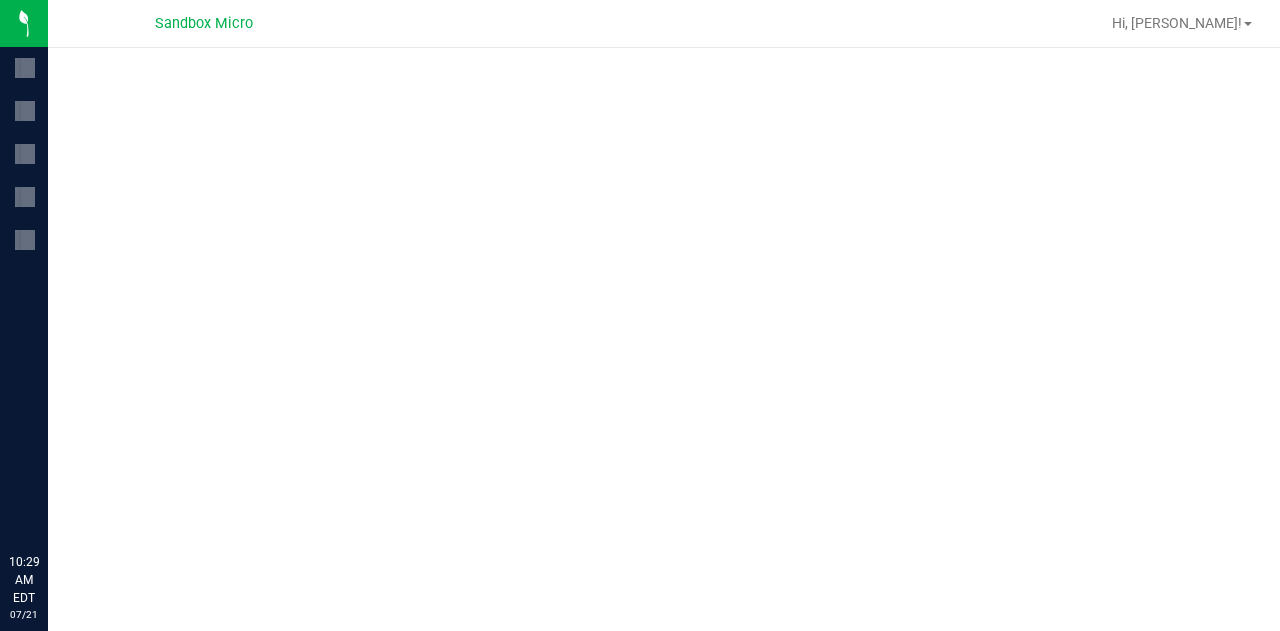 scroll, scrollTop: 0, scrollLeft: 0, axis: both 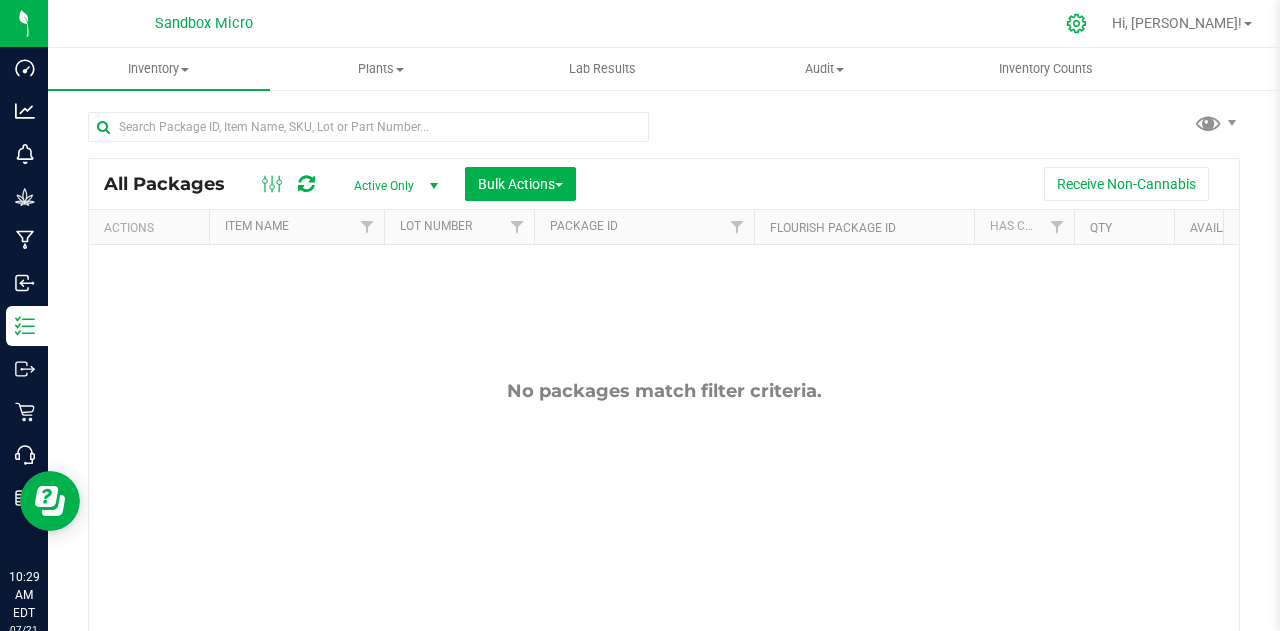 click 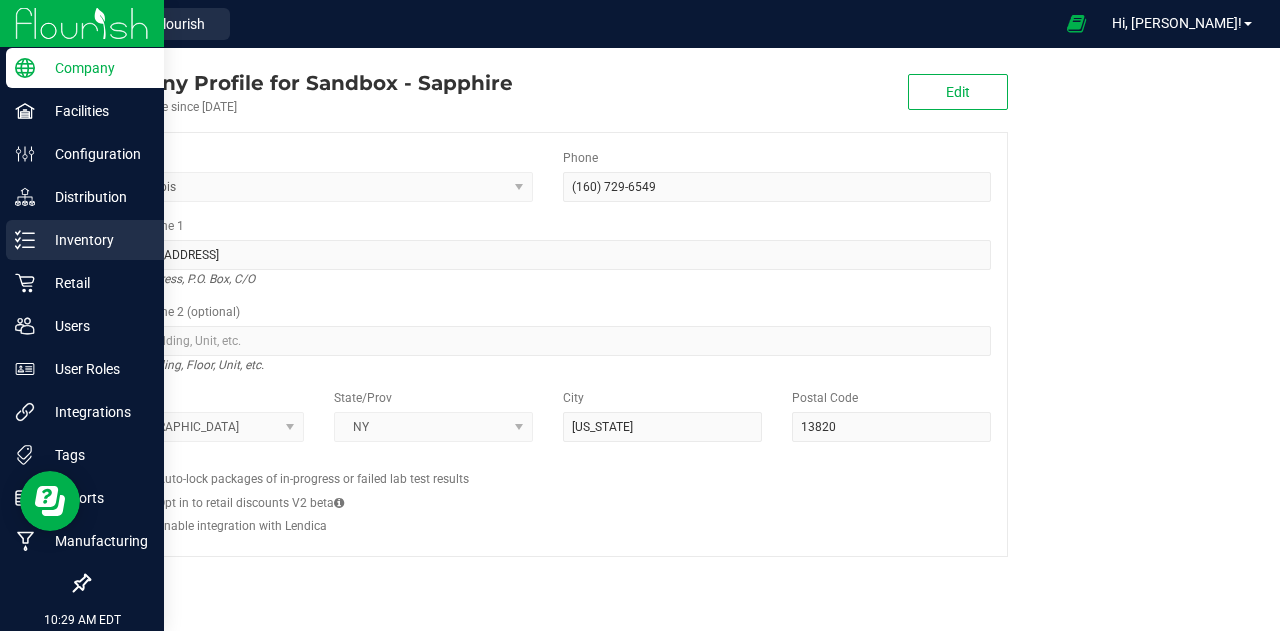 click on "Inventory" at bounding box center [95, 240] 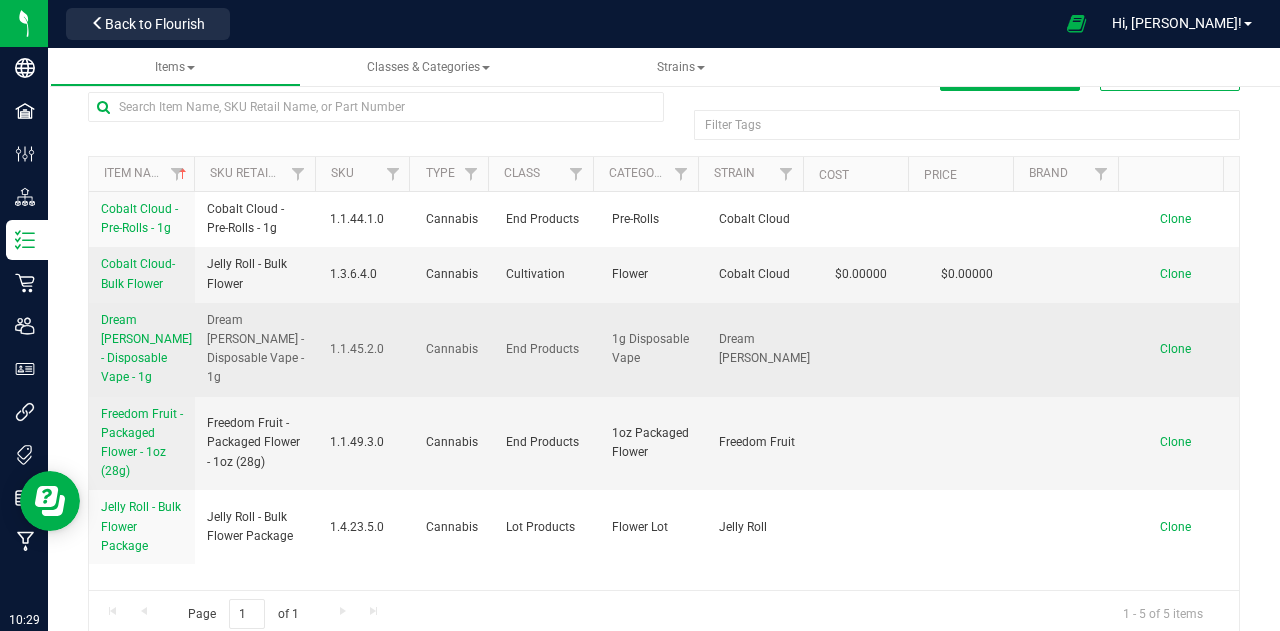 scroll, scrollTop: 74, scrollLeft: 0, axis: vertical 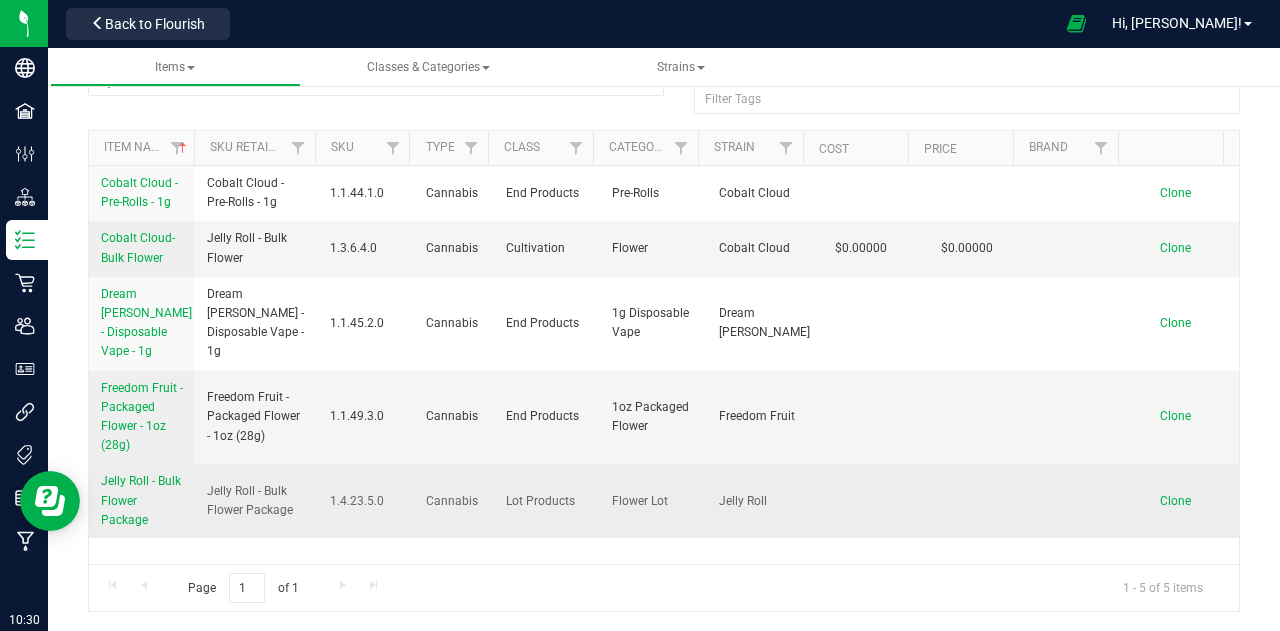 click on "Jelly Roll - Bulk Flower Package" at bounding box center (141, 500) 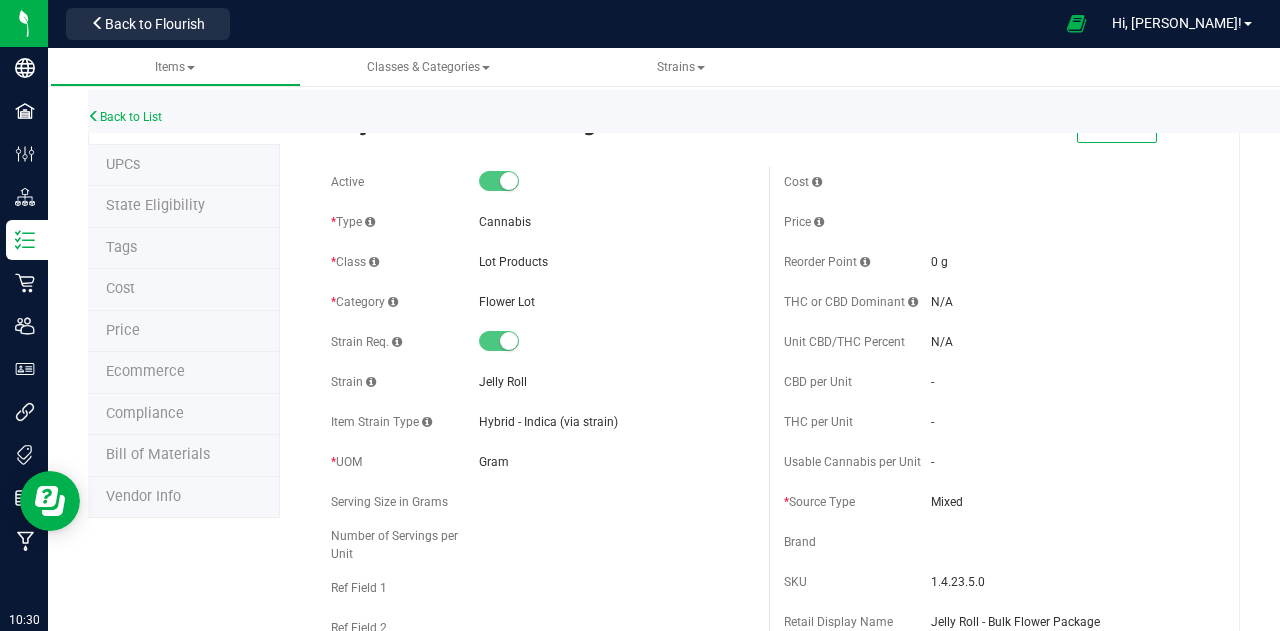 scroll, scrollTop: 0, scrollLeft: 0, axis: both 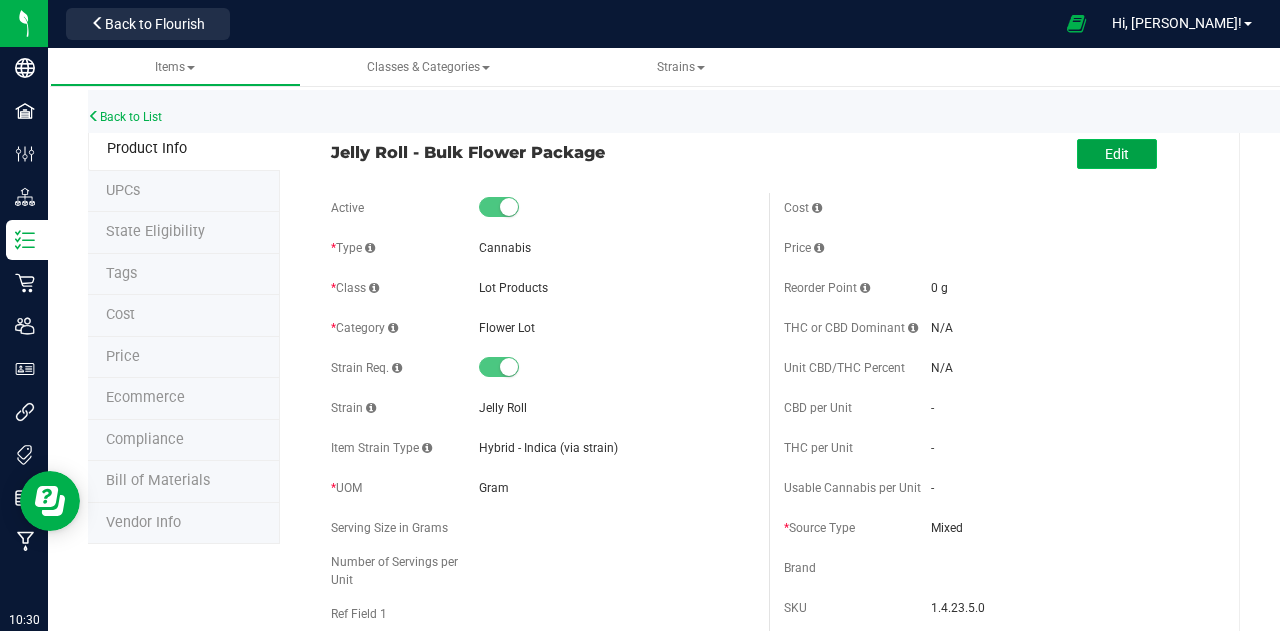 click on "Edit" at bounding box center (1117, 154) 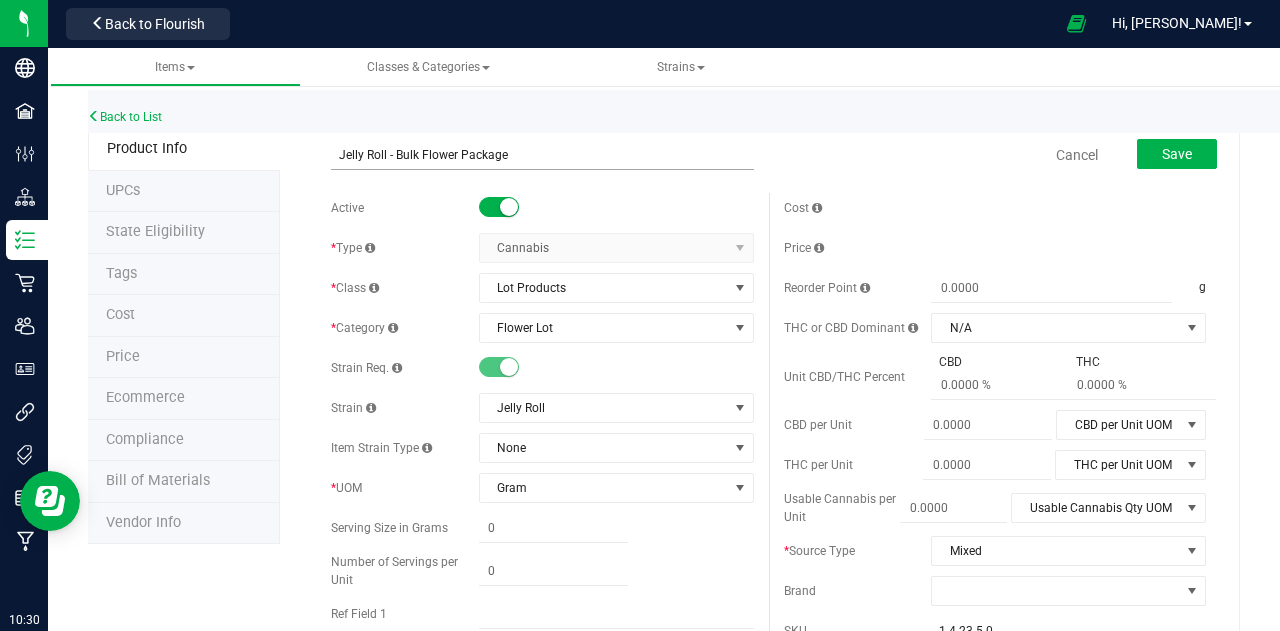 drag, startPoint x: 524, startPoint y: 159, endPoint x: 461, endPoint y: 157, distance: 63.03174 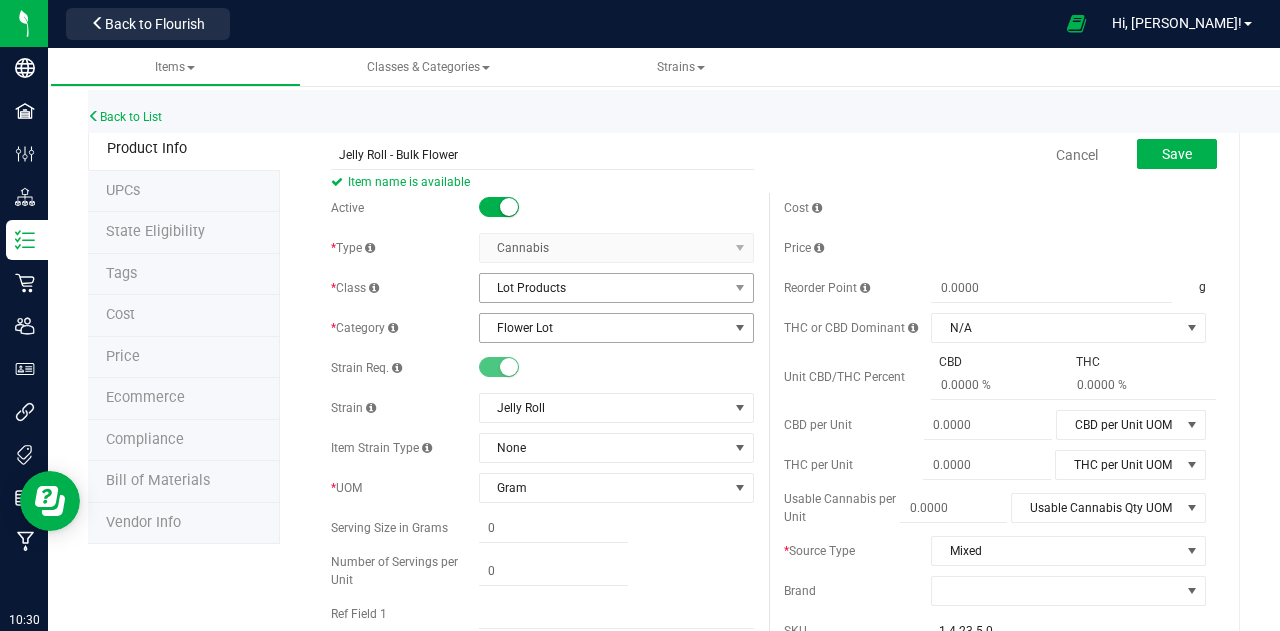 type on "Jelly Roll - Bulk Flower" 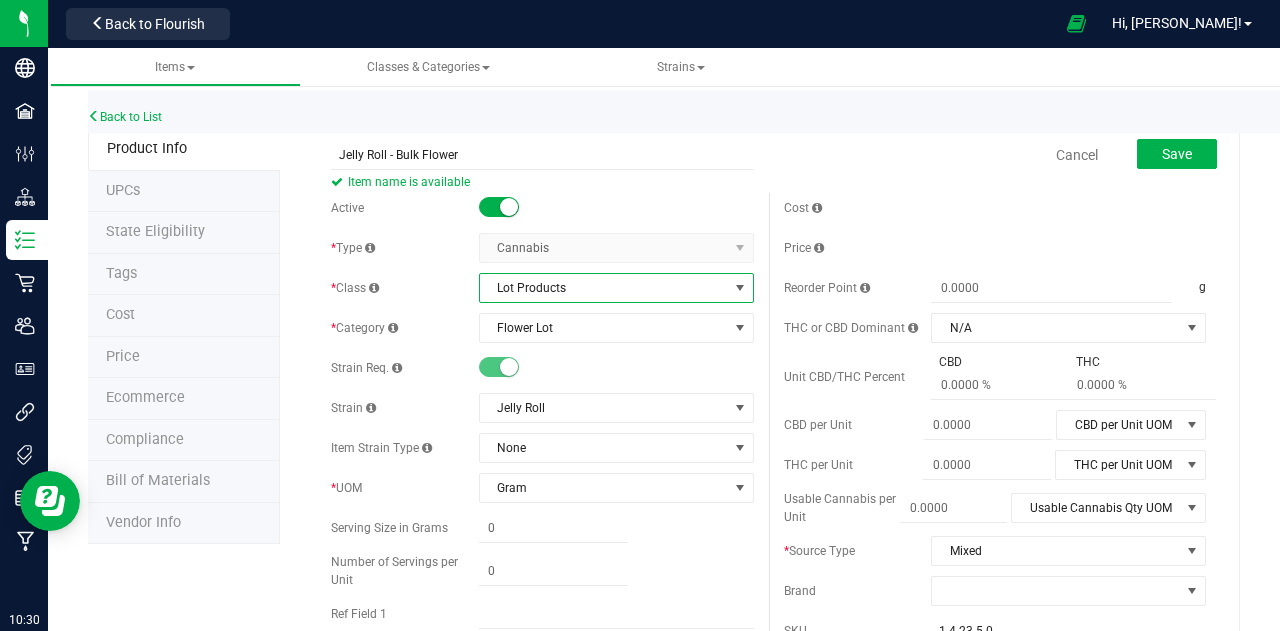 click on "Lot Products" at bounding box center (604, 288) 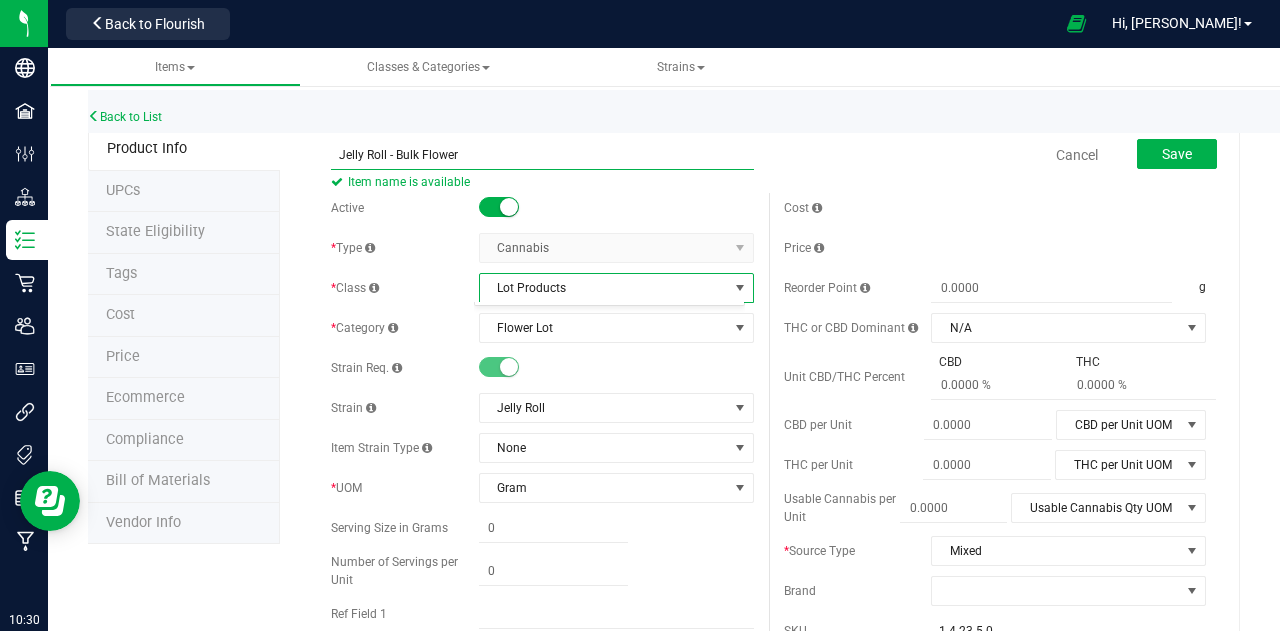click on "Jelly Roll - Bulk Flower" at bounding box center [542, 155] 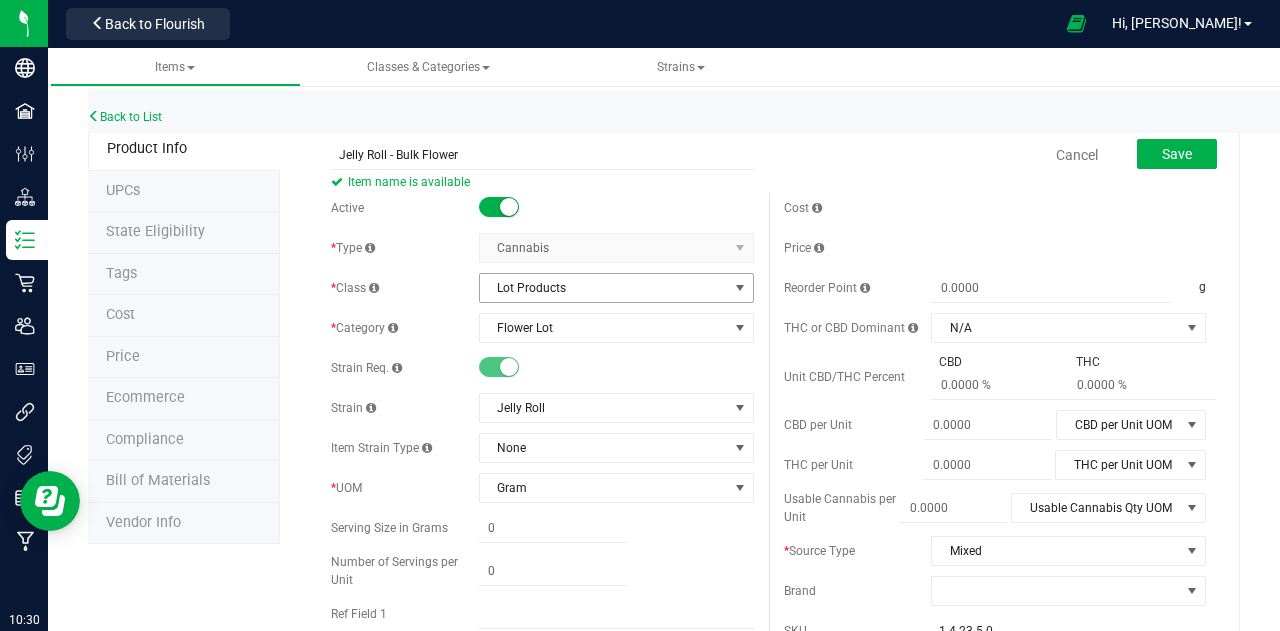 click on "Lot Products" at bounding box center [604, 288] 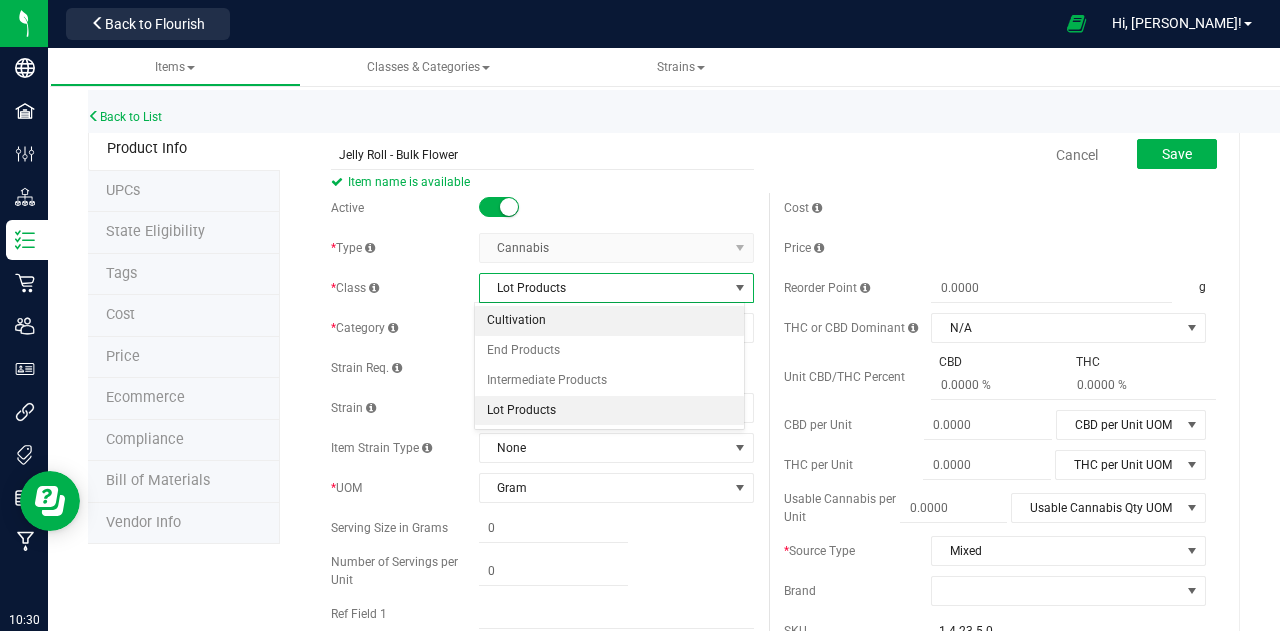 click on "Cultivation" at bounding box center [609, 321] 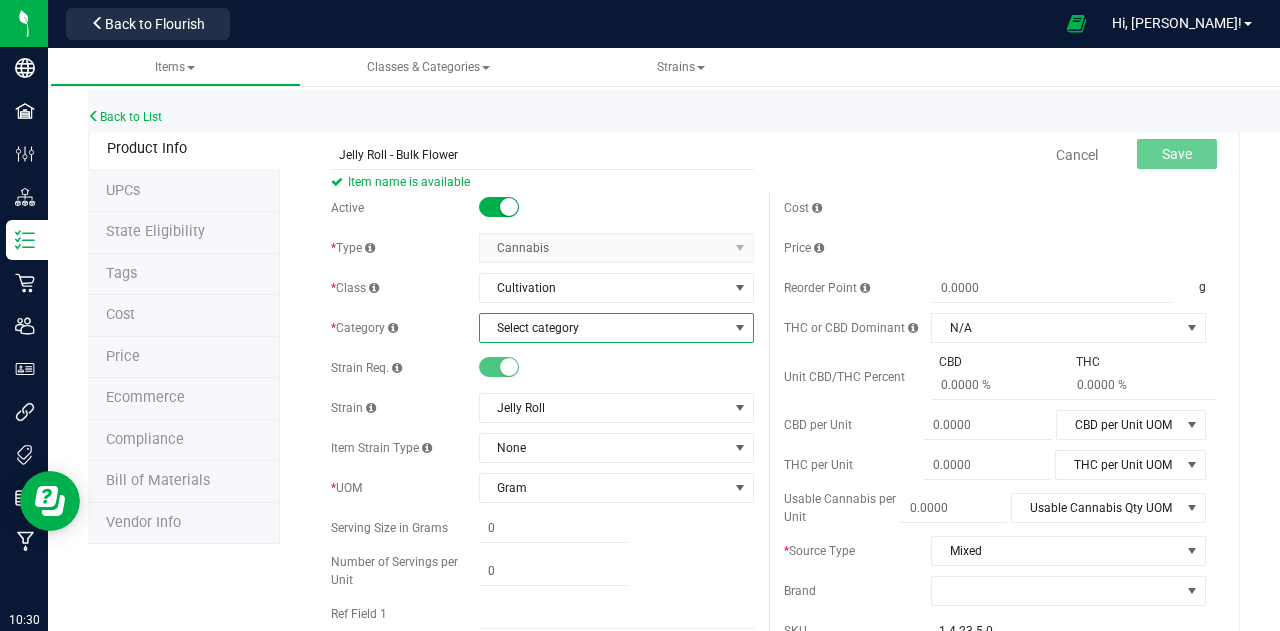 click on "Select category" at bounding box center [604, 328] 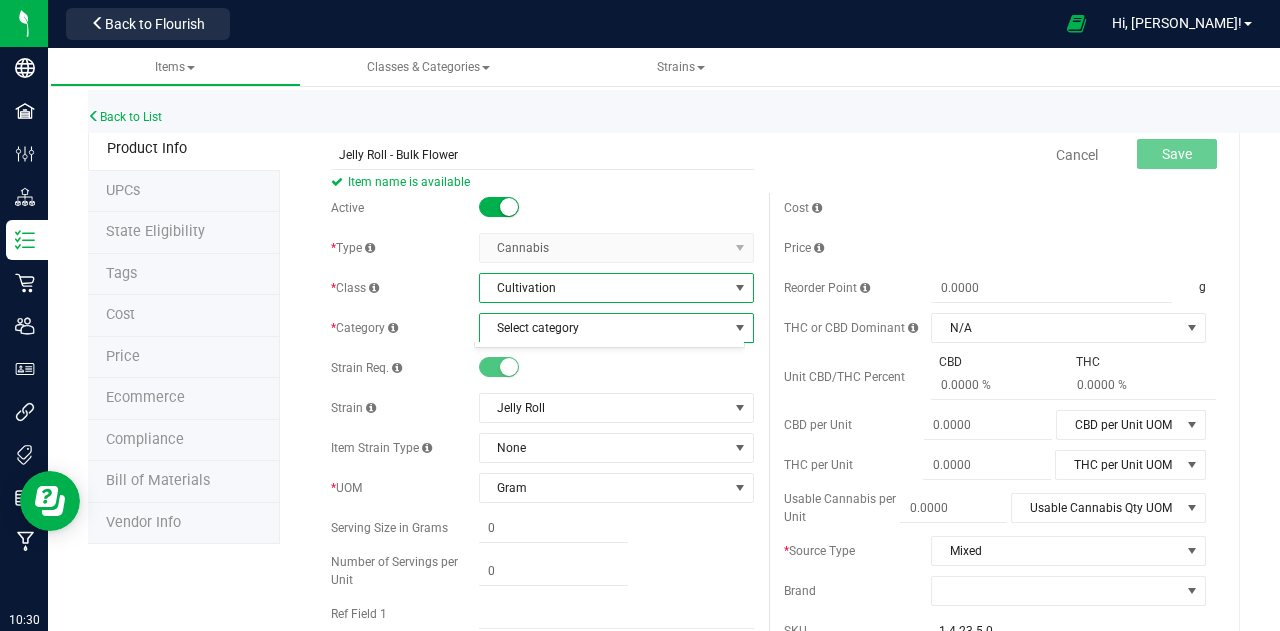 click on "Cultivation" at bounding box center (604, 288) 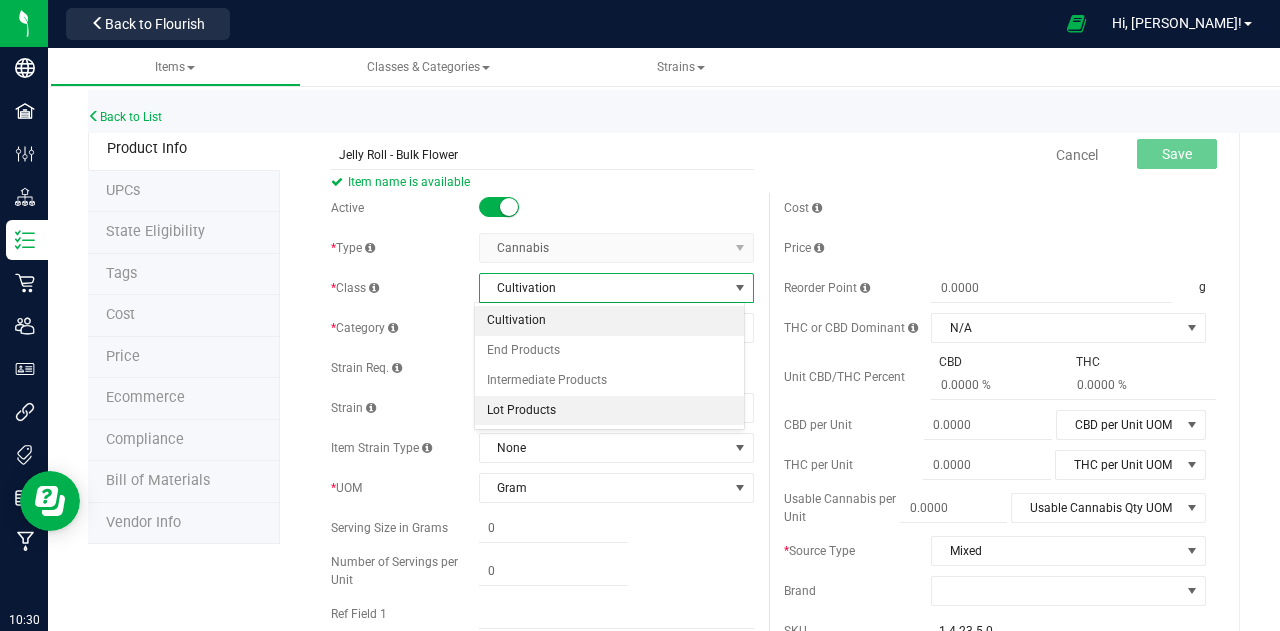 click on "Lot Products" at bounding box center (609, 411) 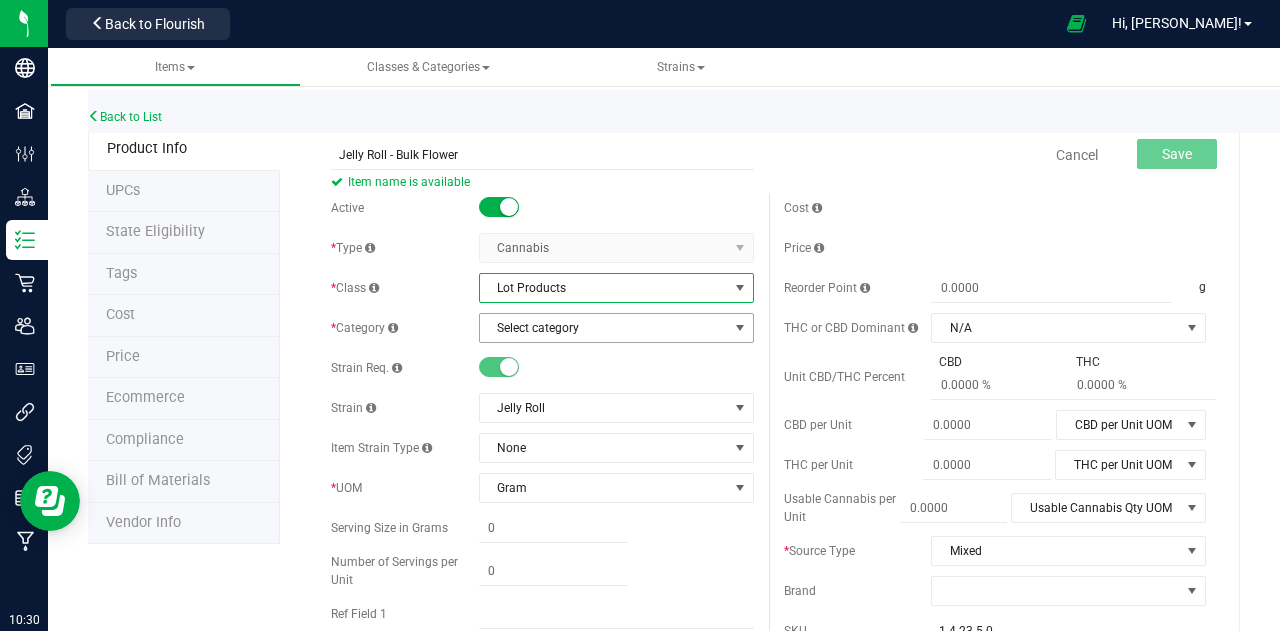 click on "Select category" at bounding box center (604, 328) 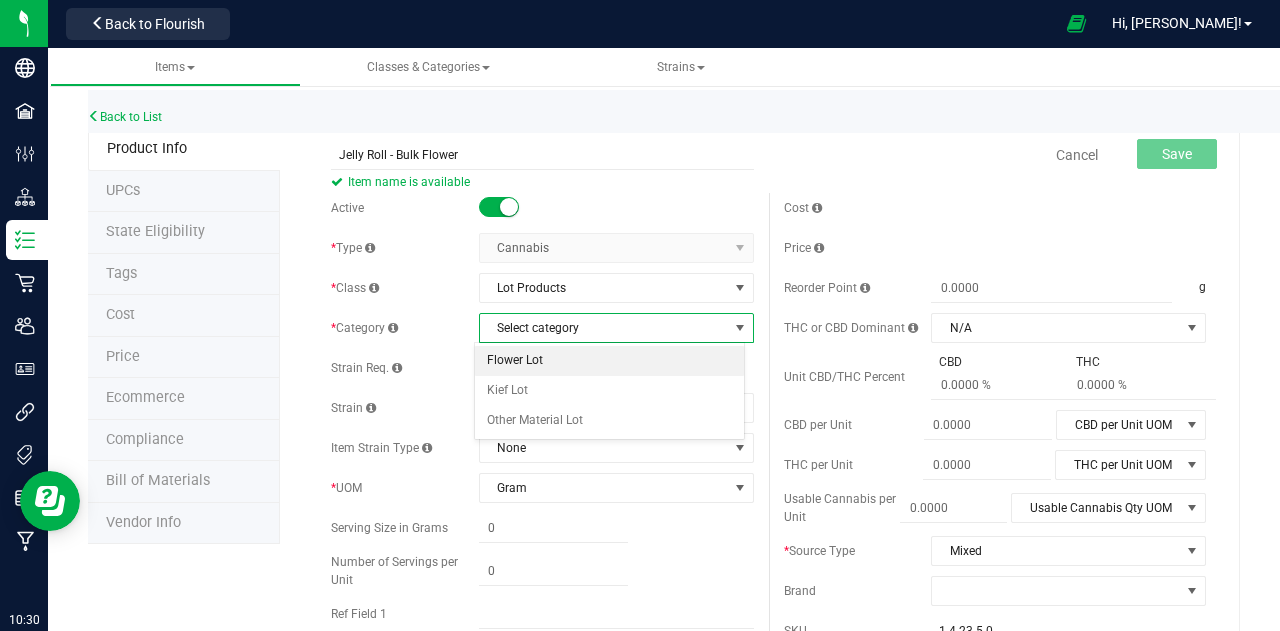 click on "Flower Lot" at bounding box center (609, 361) 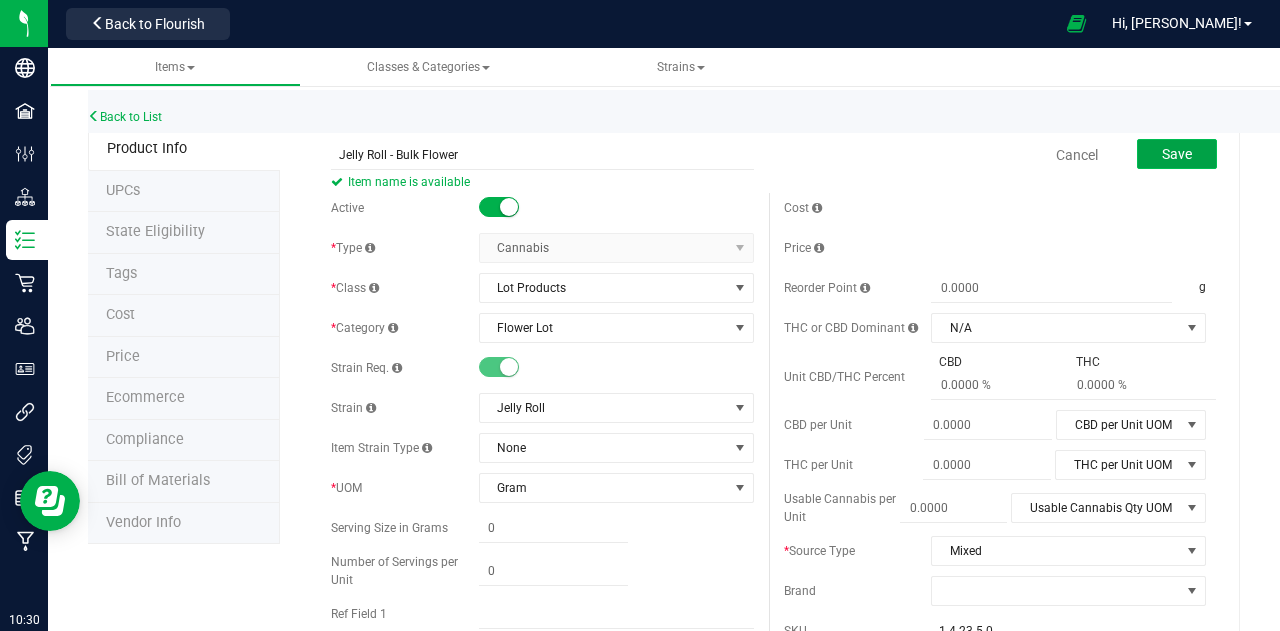 click on "Save" at bounding box center [1177, 154] 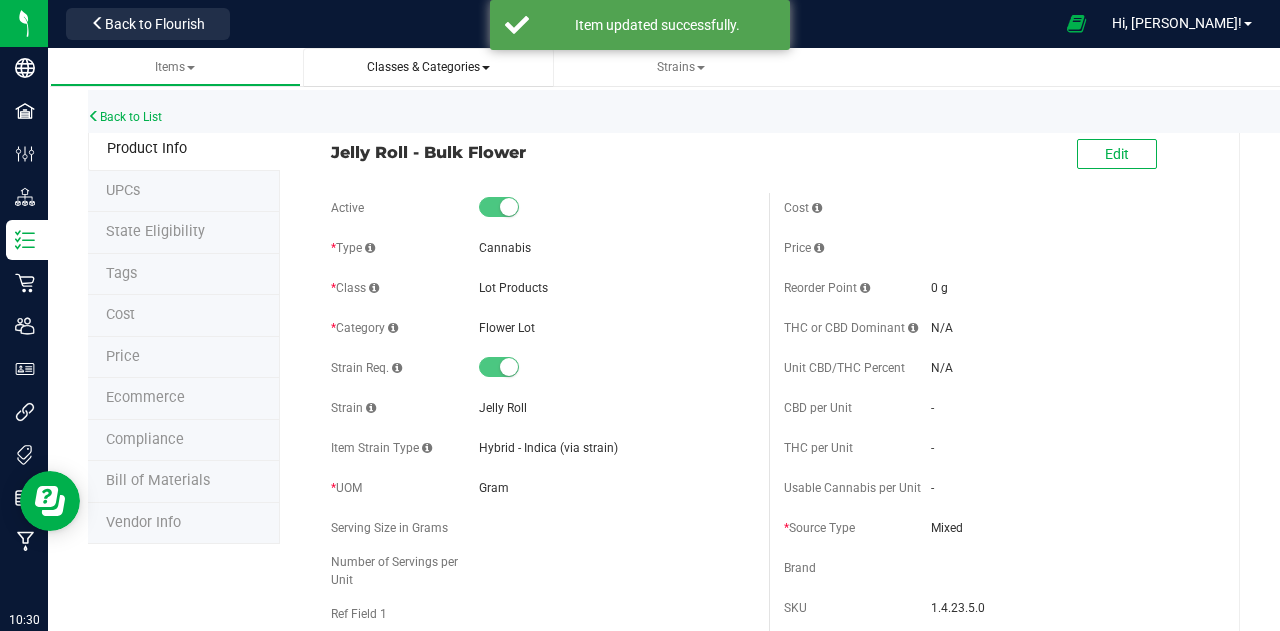 click on "Classes & Categories" at bounding box center [428, 67] 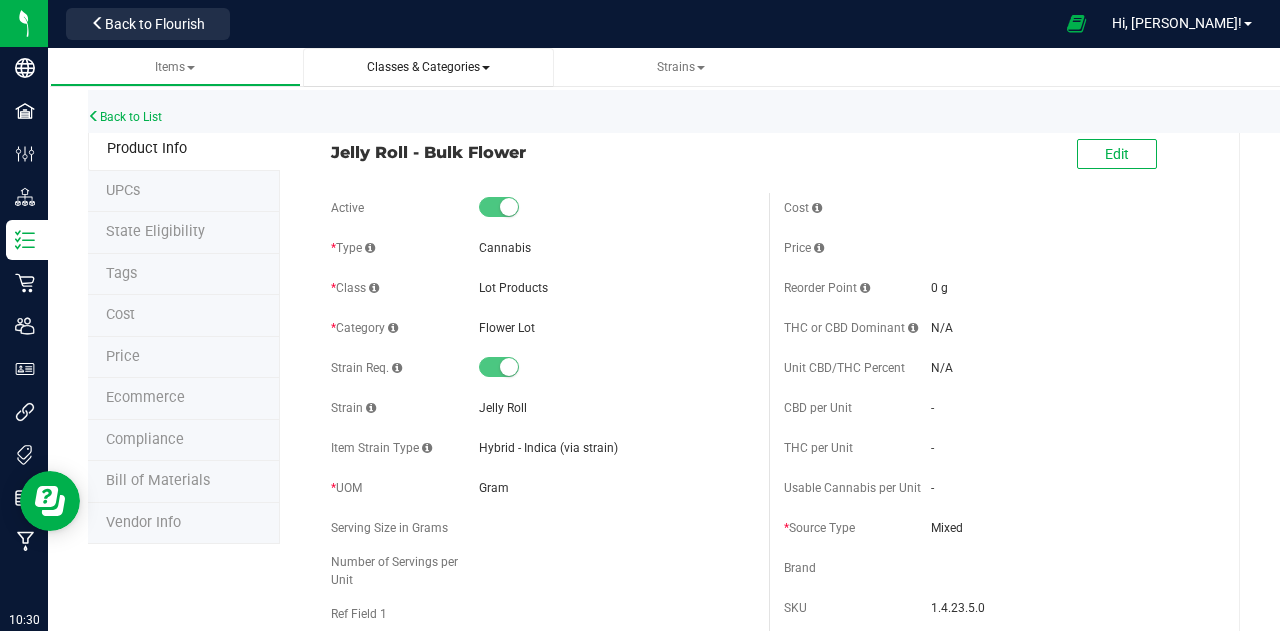 click on "Classes & Categories" at bounding box center [428, 67] 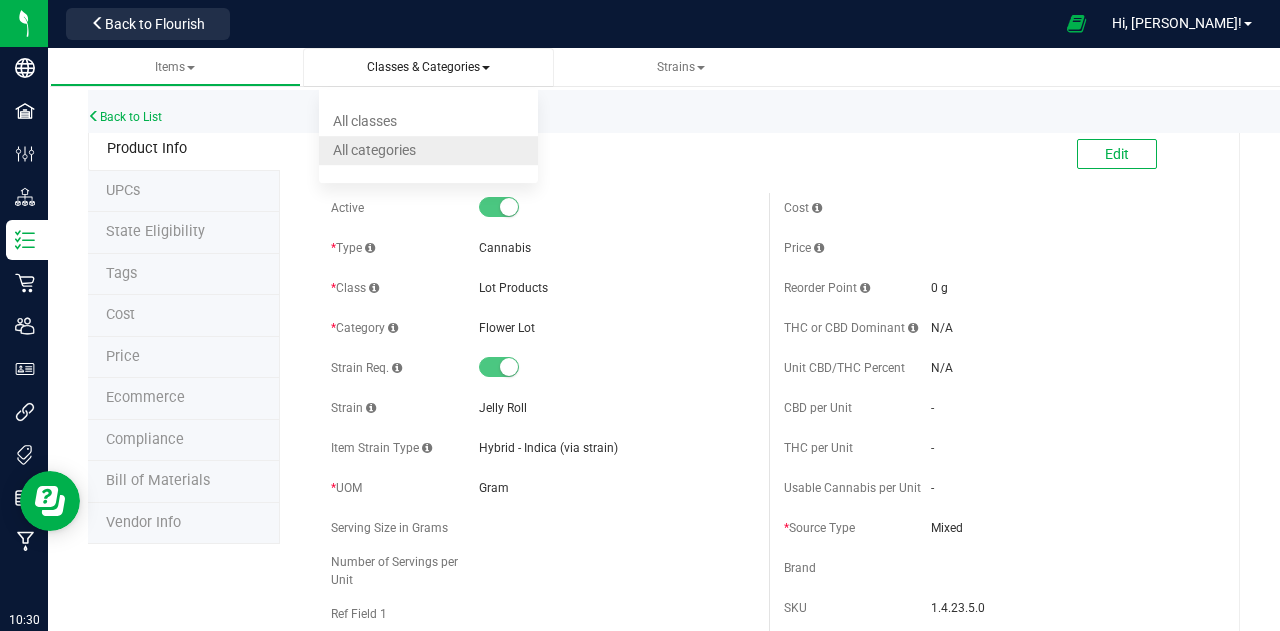 click on "All categories" at bounding box center (374, 150) 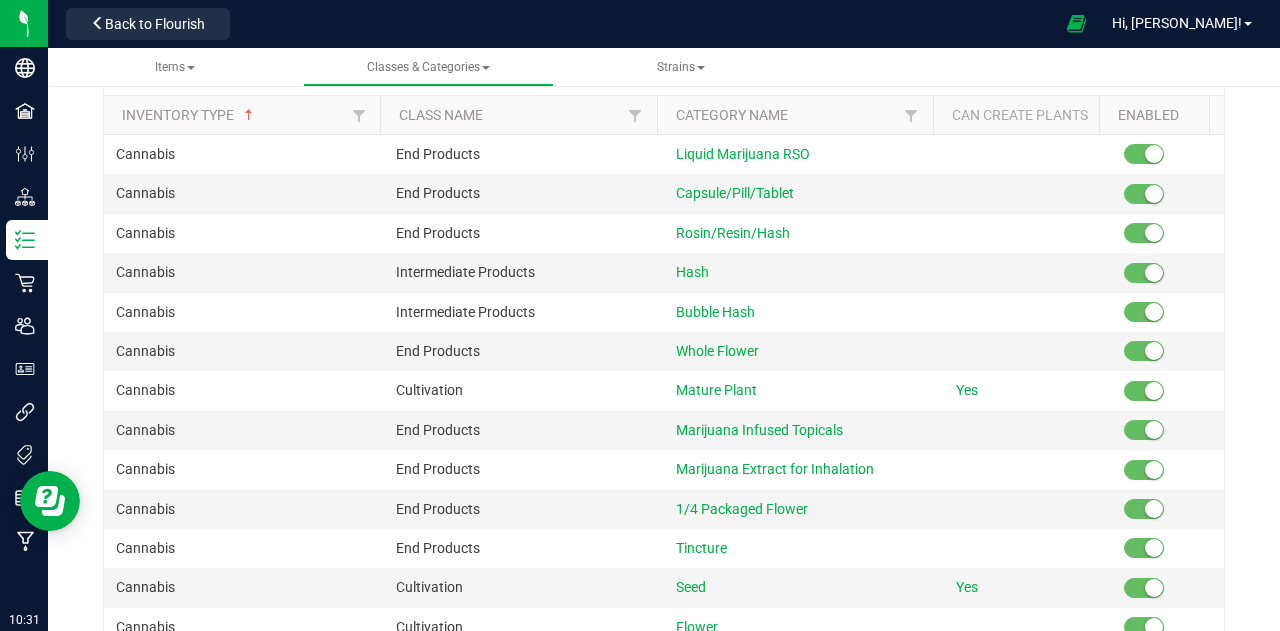 scroll, scrollTop: 0, scrollLeft: 0, axis: both 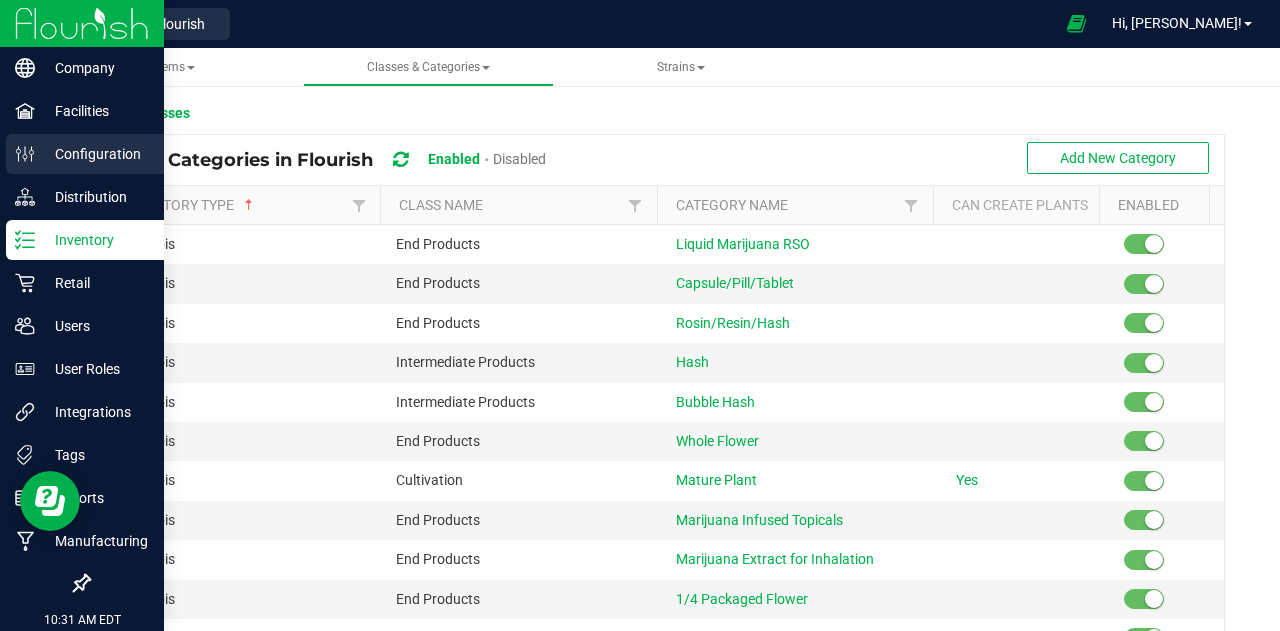click on "Configuration" at bounding box center (95, 154) 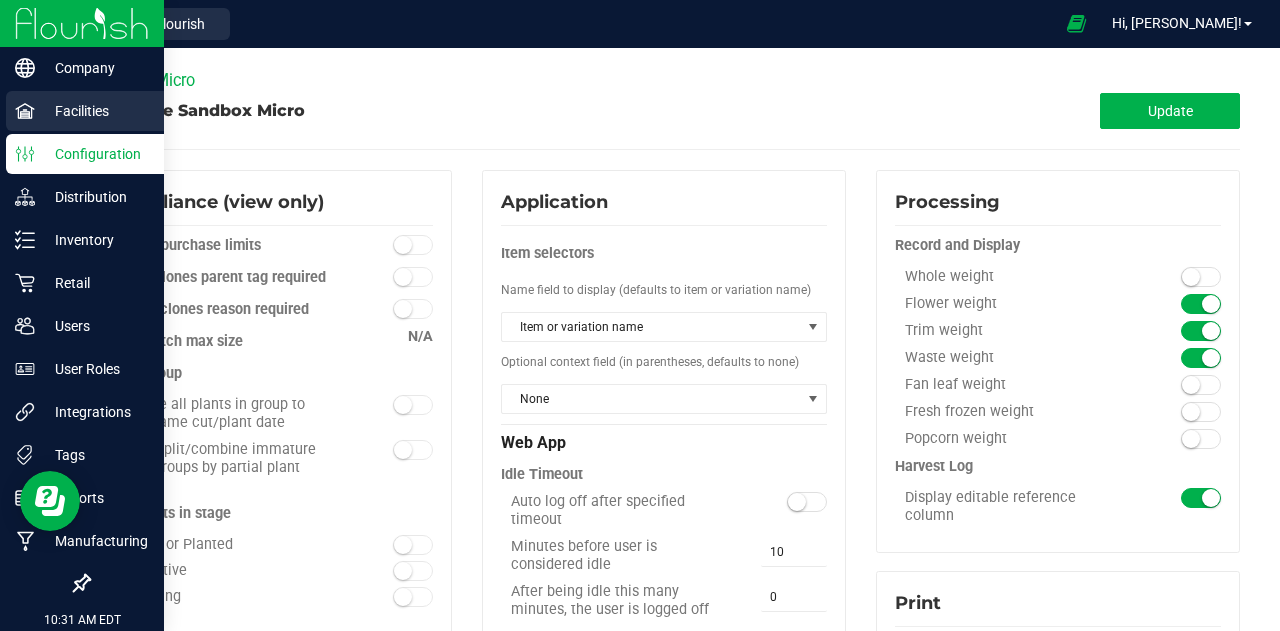 click on "Facilities" at bounding box center (95, 111) 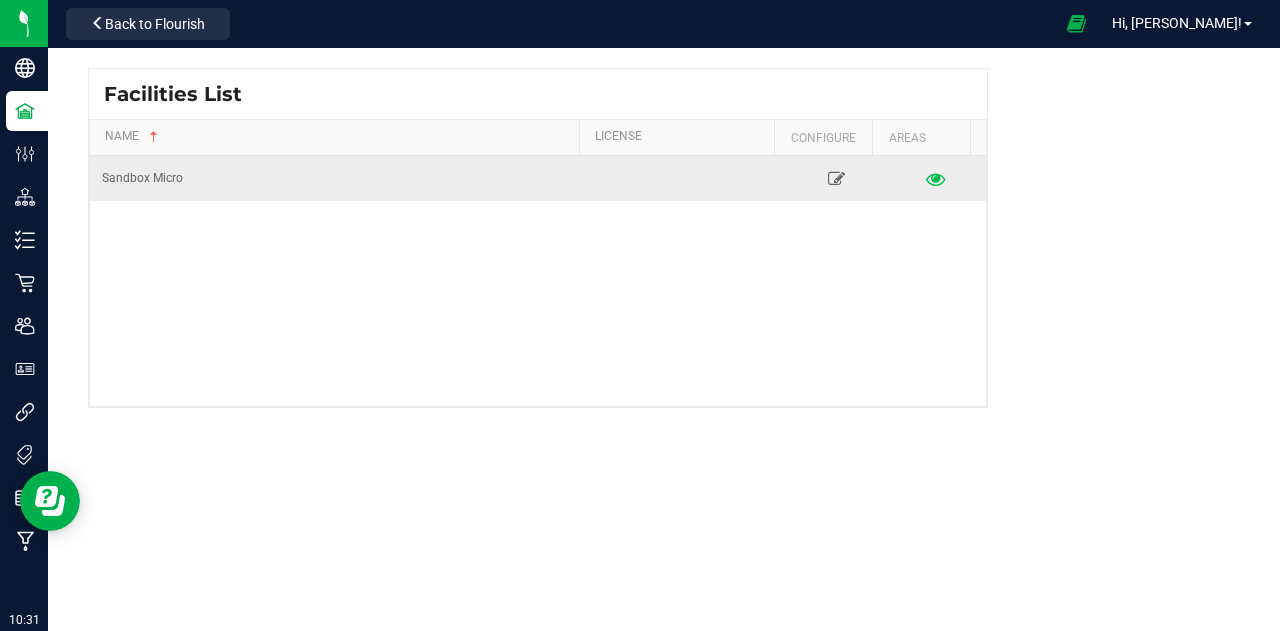 click at bounding box center (936, 178) 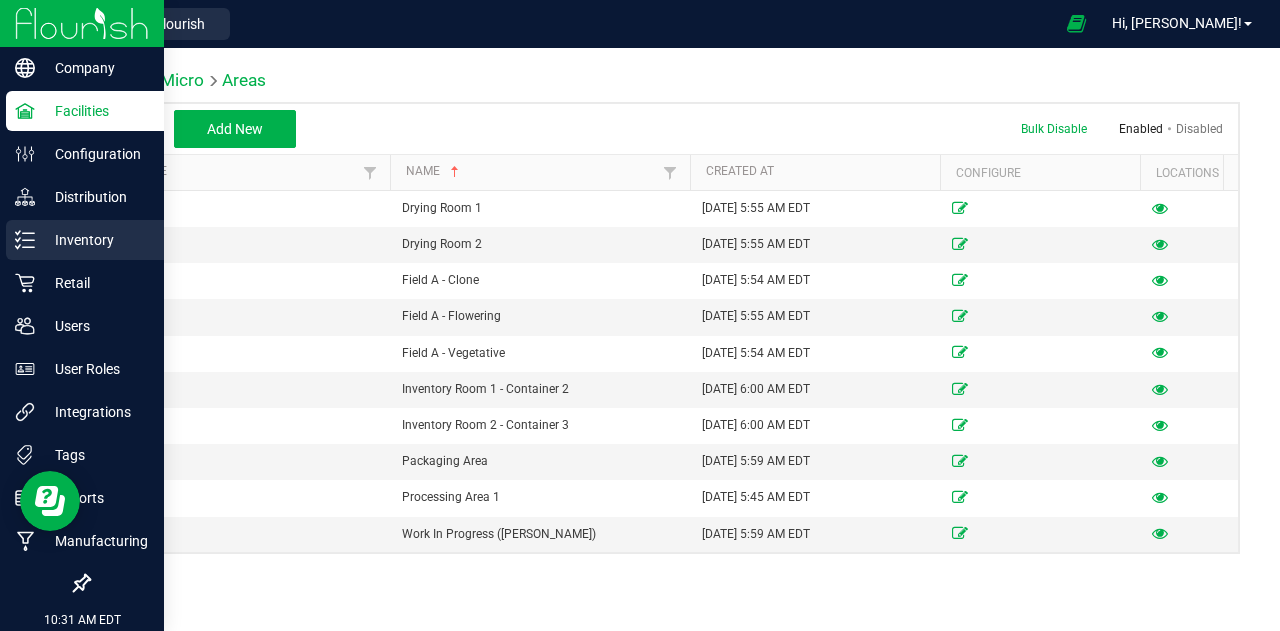 click on "Inventory" at bounding box center (95, 240) 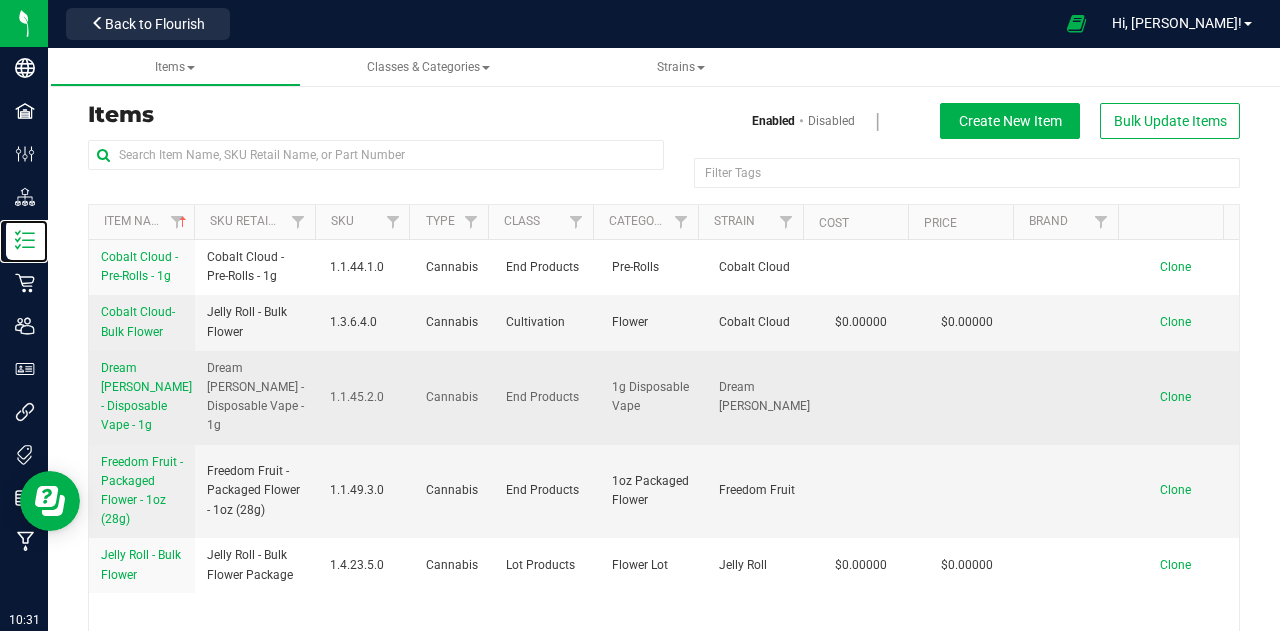 scroll, scrollTop: 0, scrollLeft: 0, axis: both 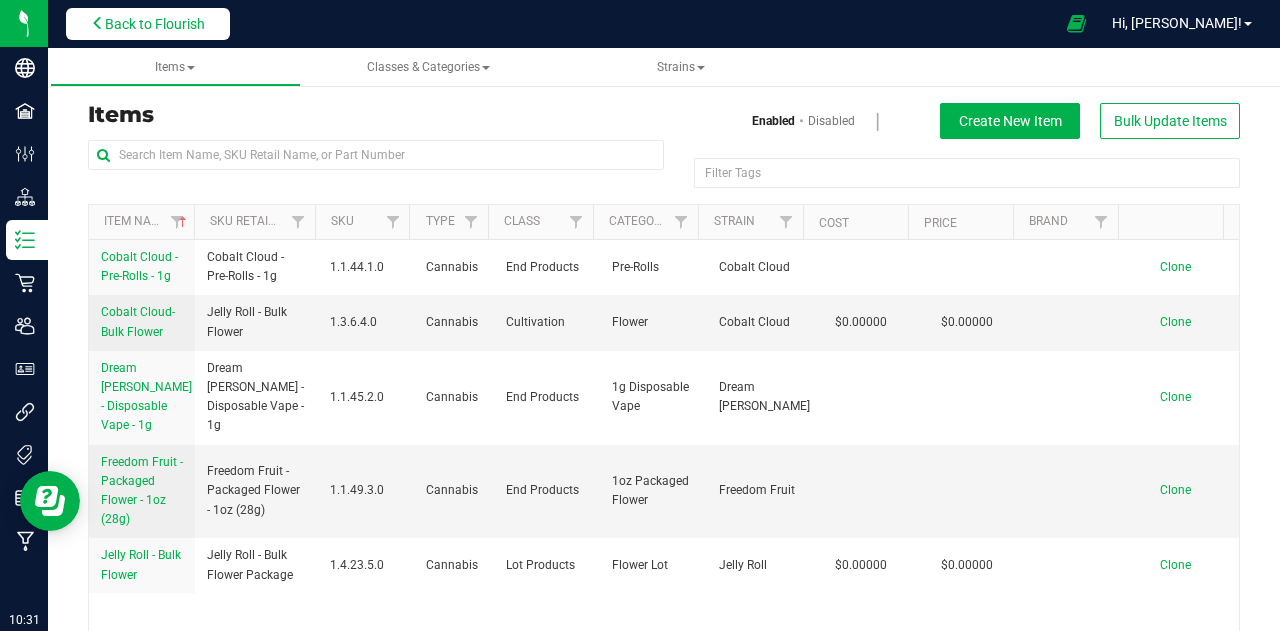click on "Back to Flourish" at bounding box center [148, 23] 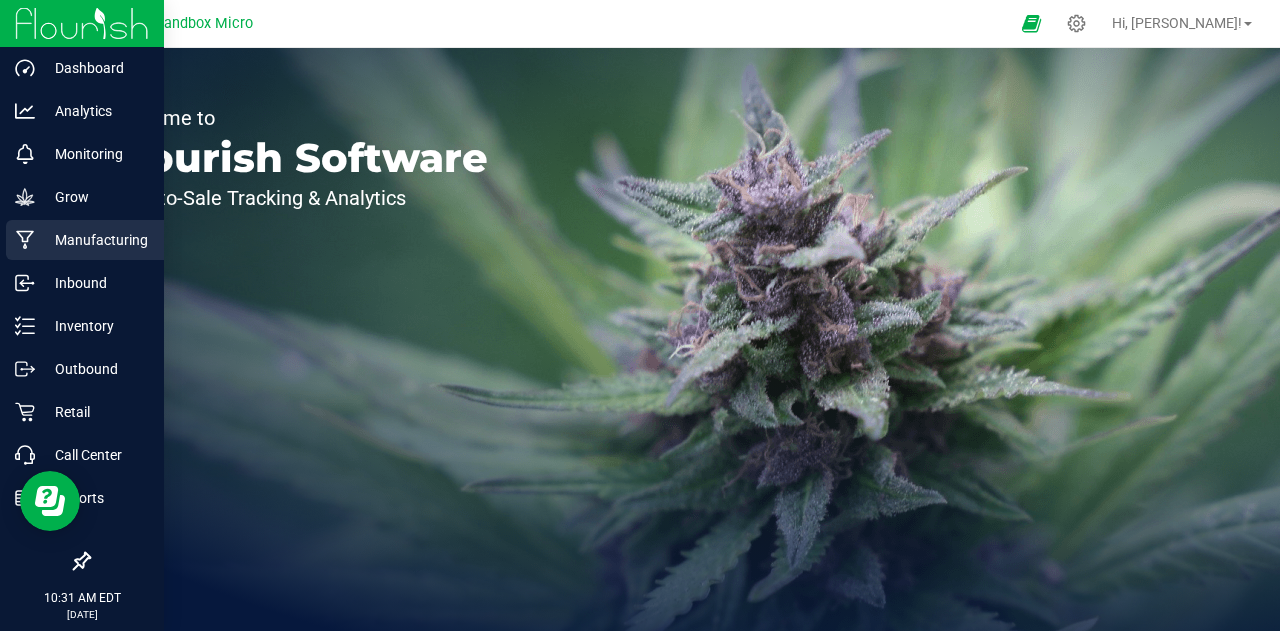 click on "Manufacturing" at bounding box center (95, 240) 